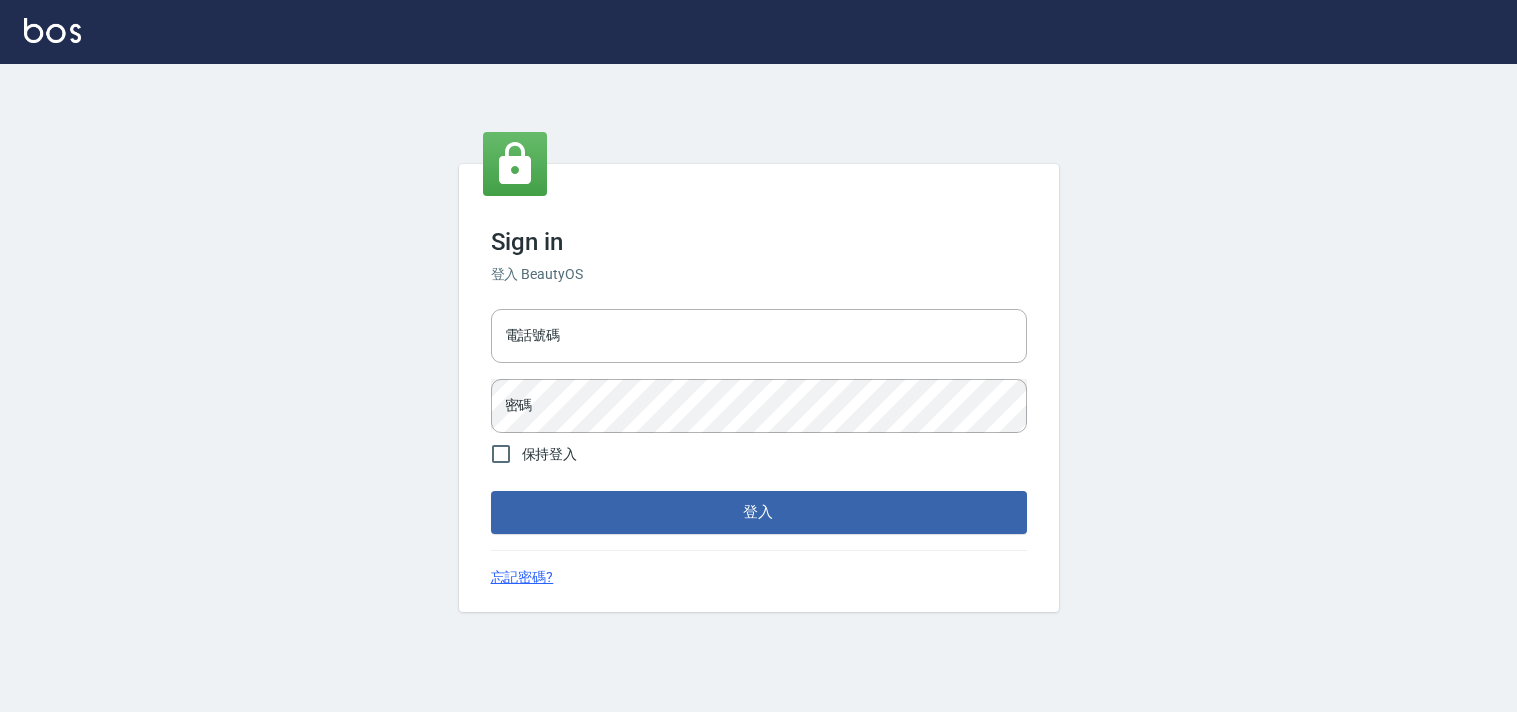 scroll, scrollTop: 0, scrollLeft: 0, axis: both 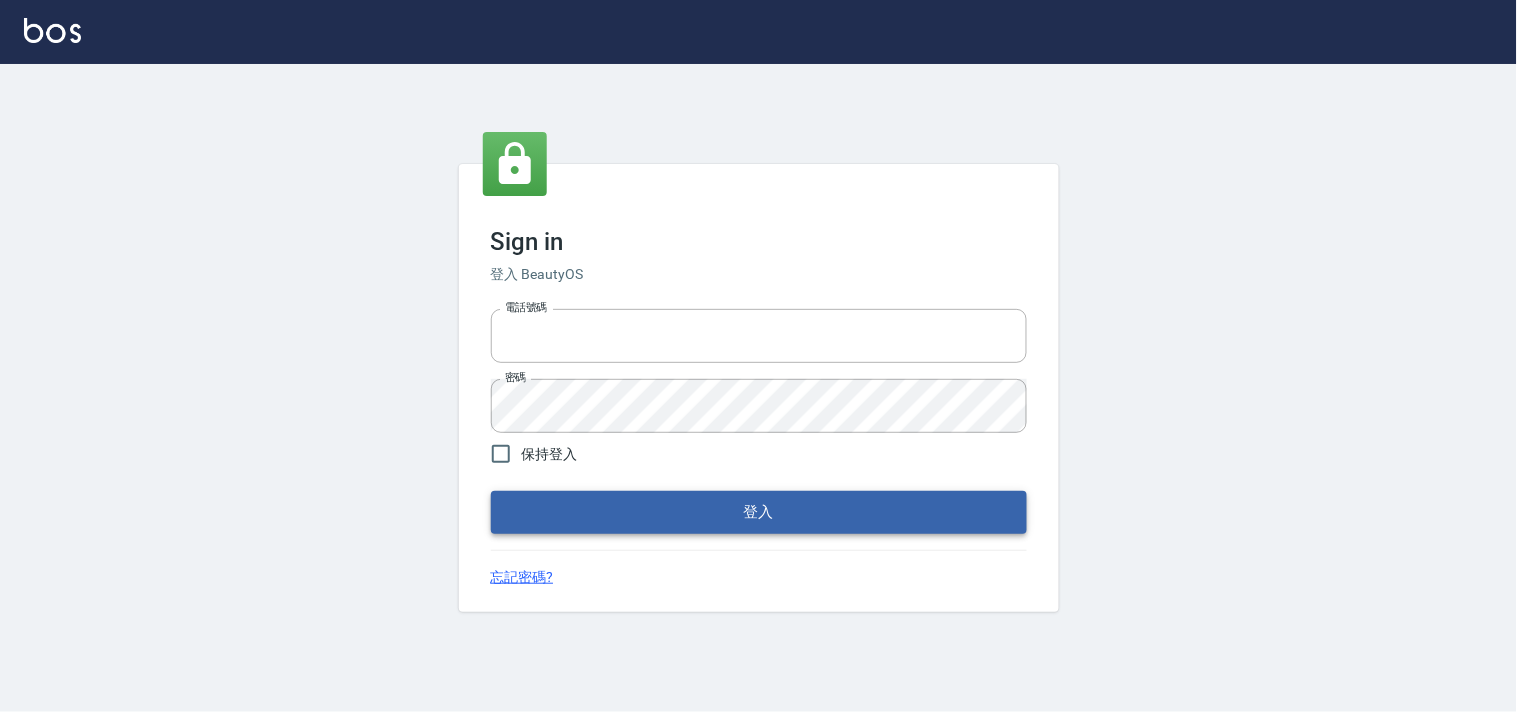 type on "28261007" 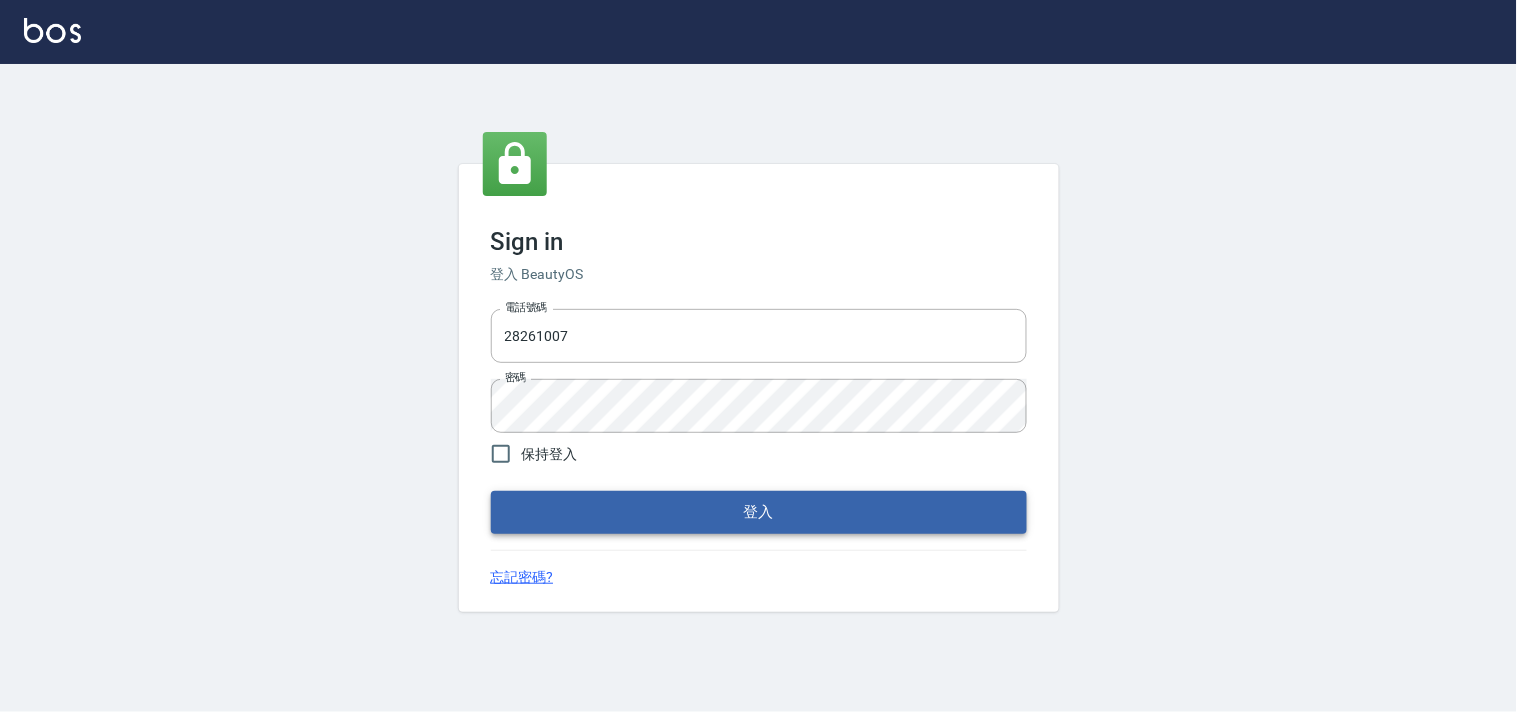 click on "登入" at bounding box center (759, 512) 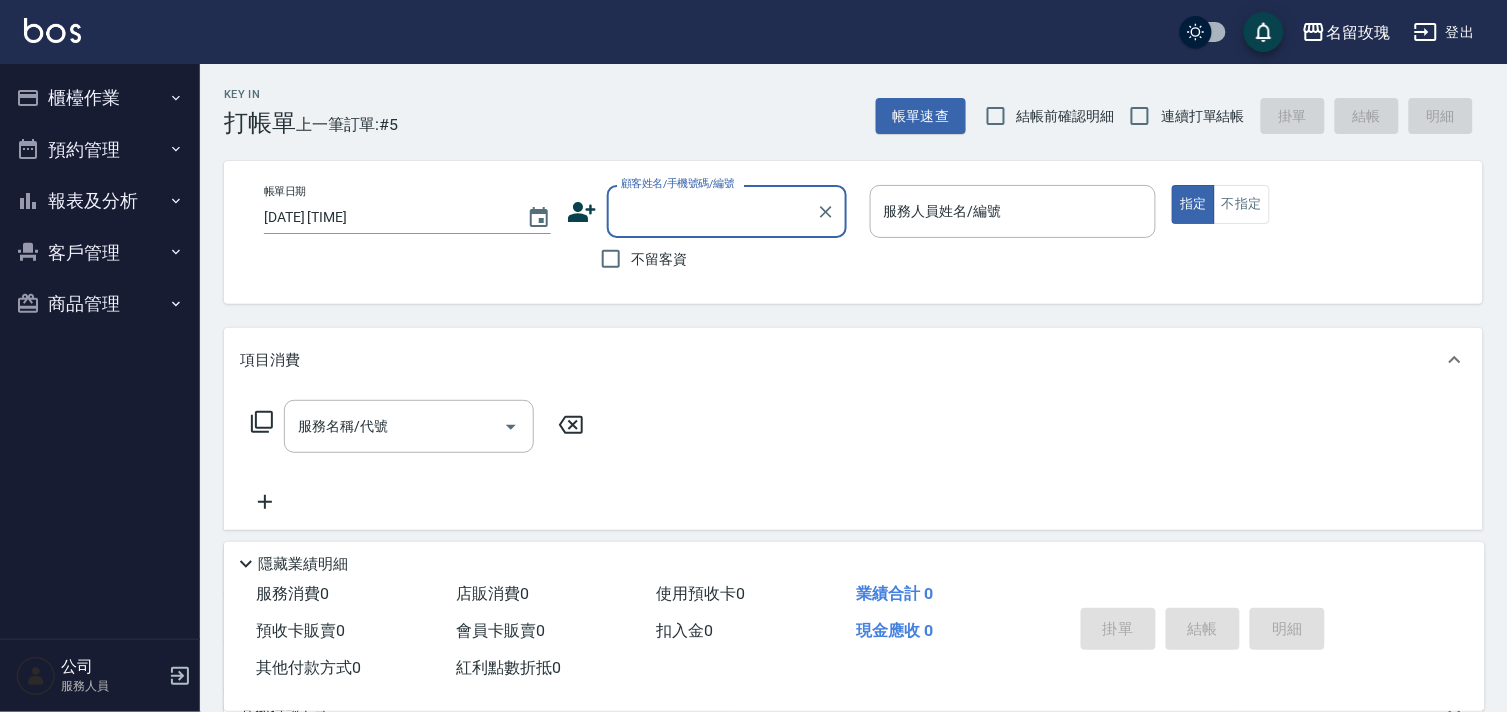 click on "登出" at bounding box center (1444, 32) 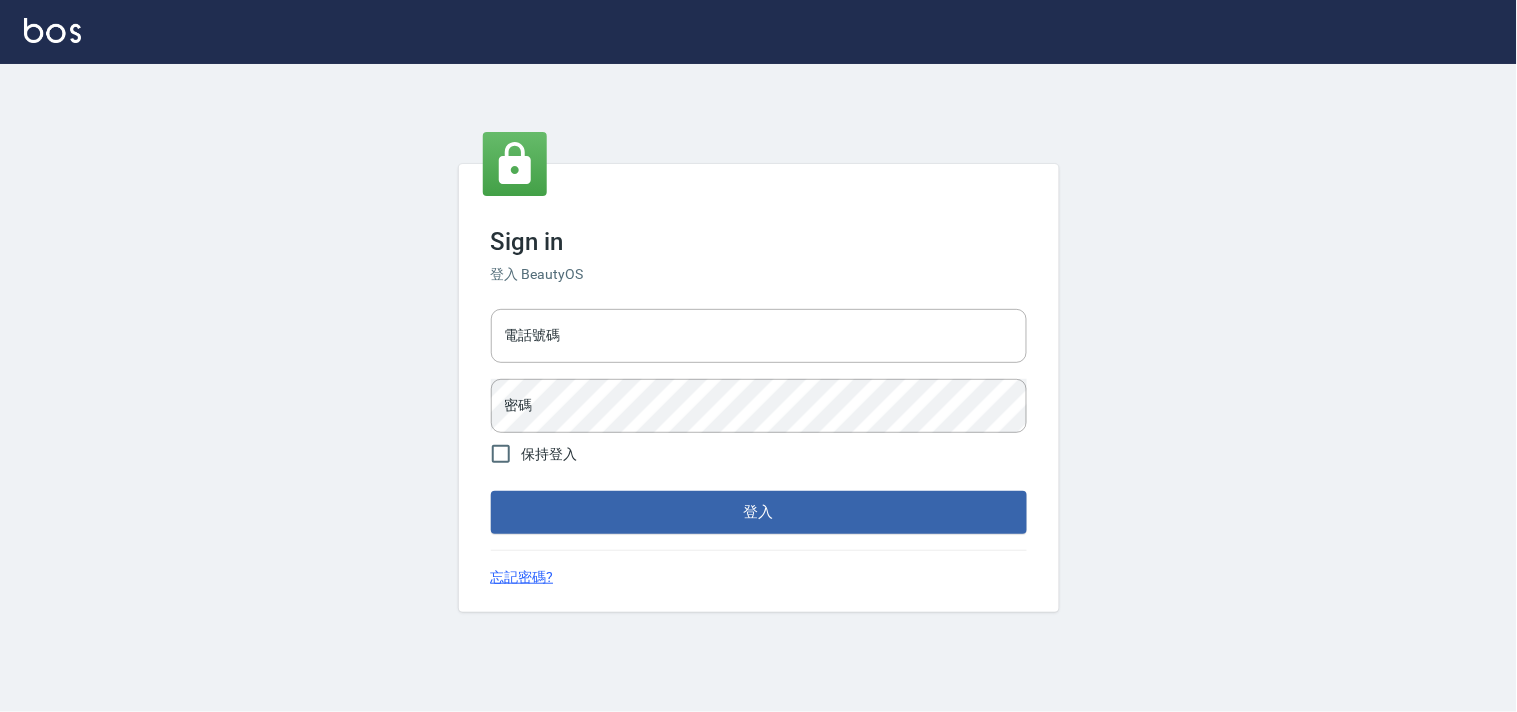 type on "28261007" 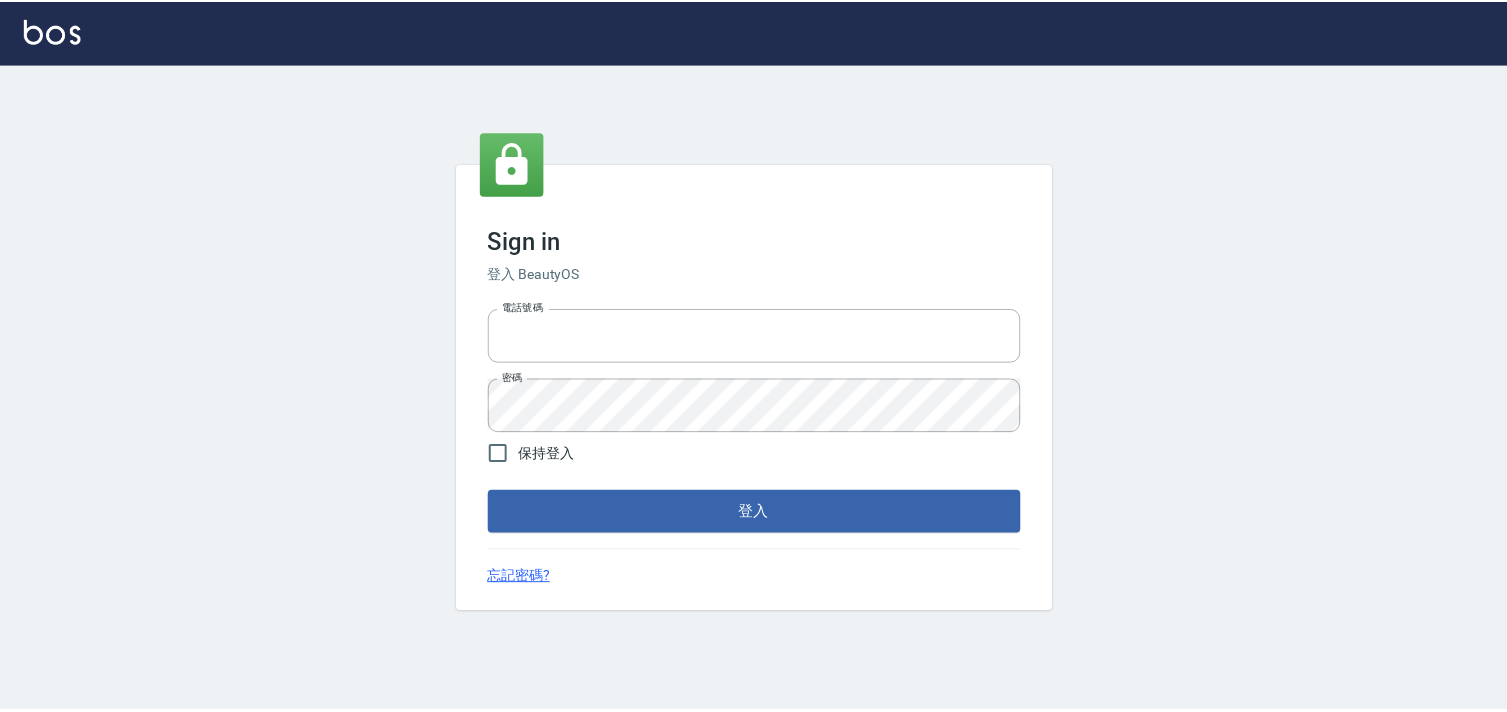 scroll, scrollTop: 0, scrollLeft: 0, axis: both 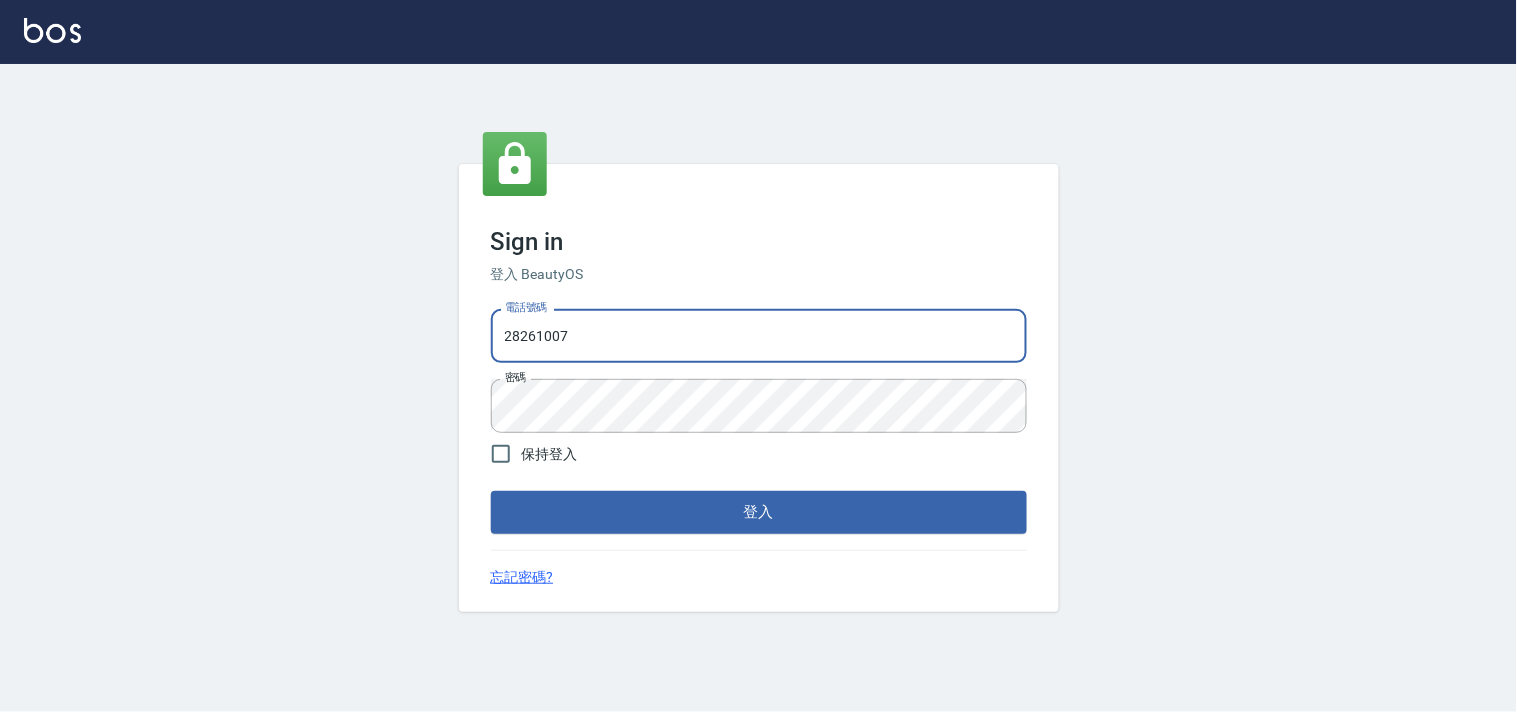 drag, startPoint x: 621, startPoint y: 338, endPoint x: 192, endPoint y: 311, distance: 429.84882 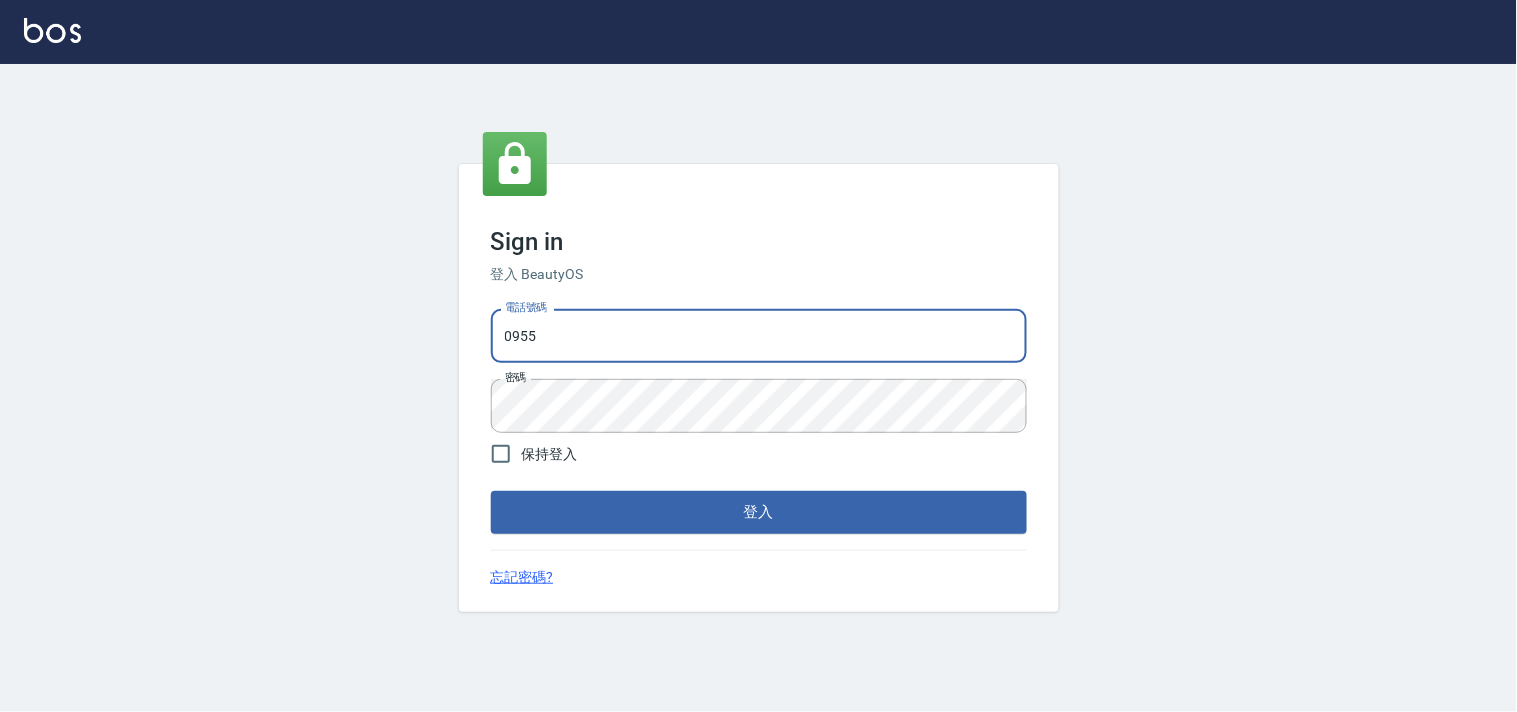 type on "[PHONE]" 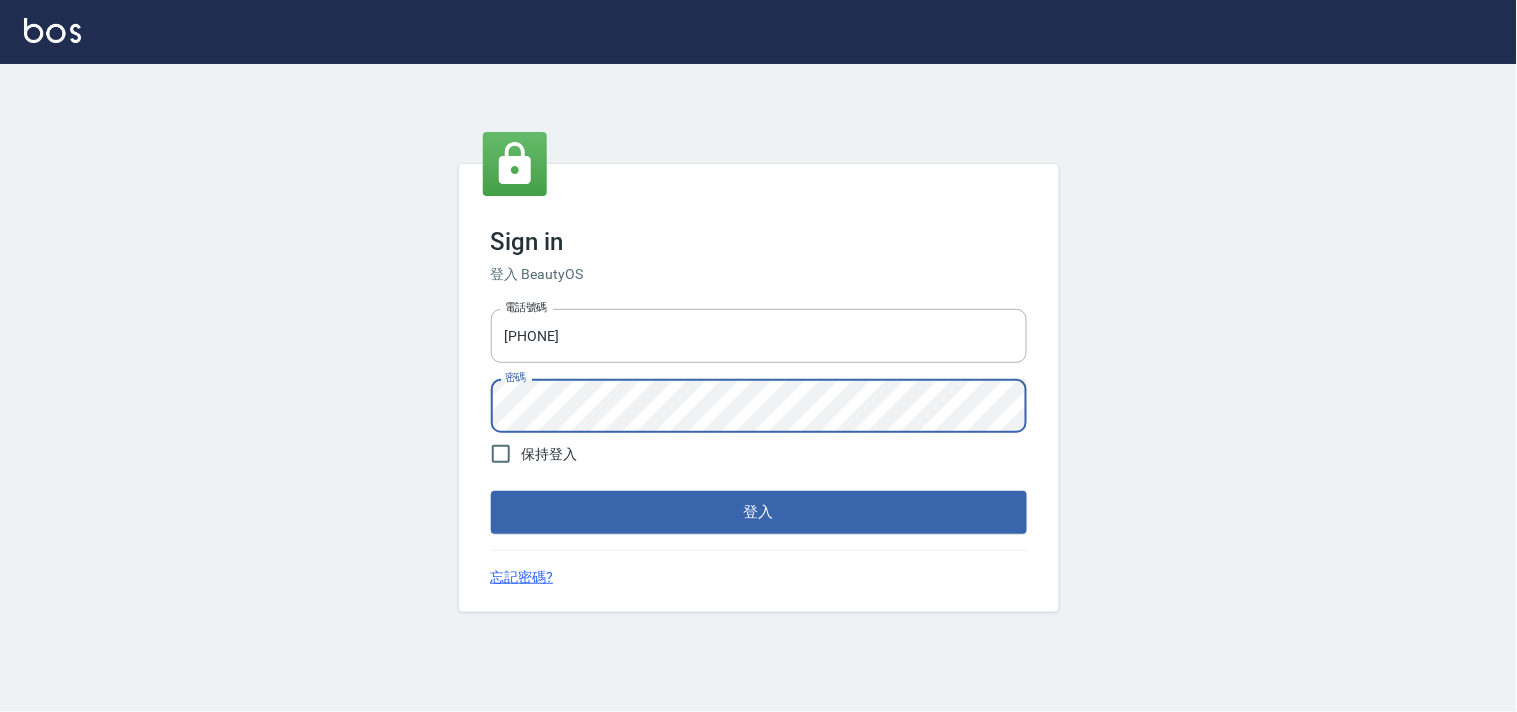 click on "Sign in 登入 BeautyOS 電話號碼 [PHONE] 電話號碼 密碼 密碼 保持登入 登入 忘記密碼?" at bounding box center (758, 388) 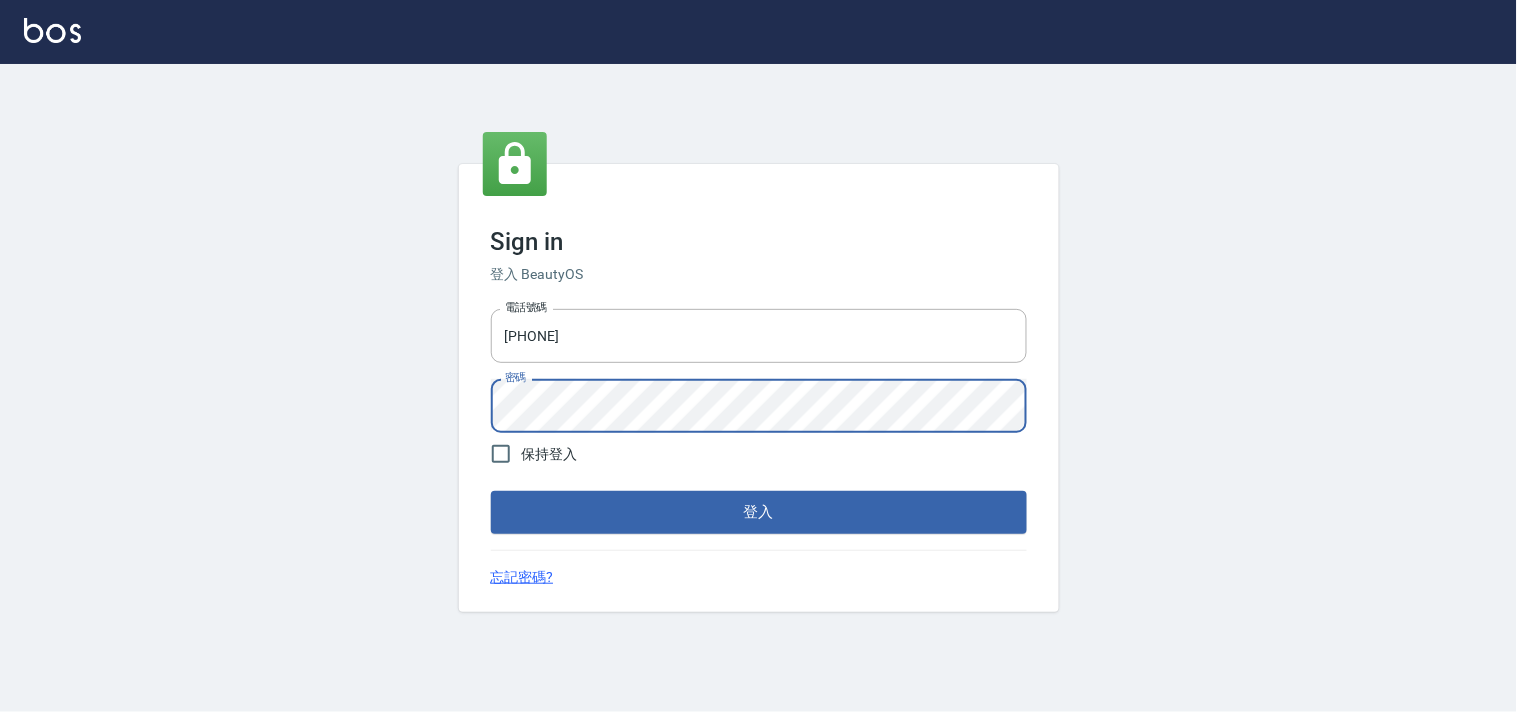 click on "登入" at bounding box center [759, 512] 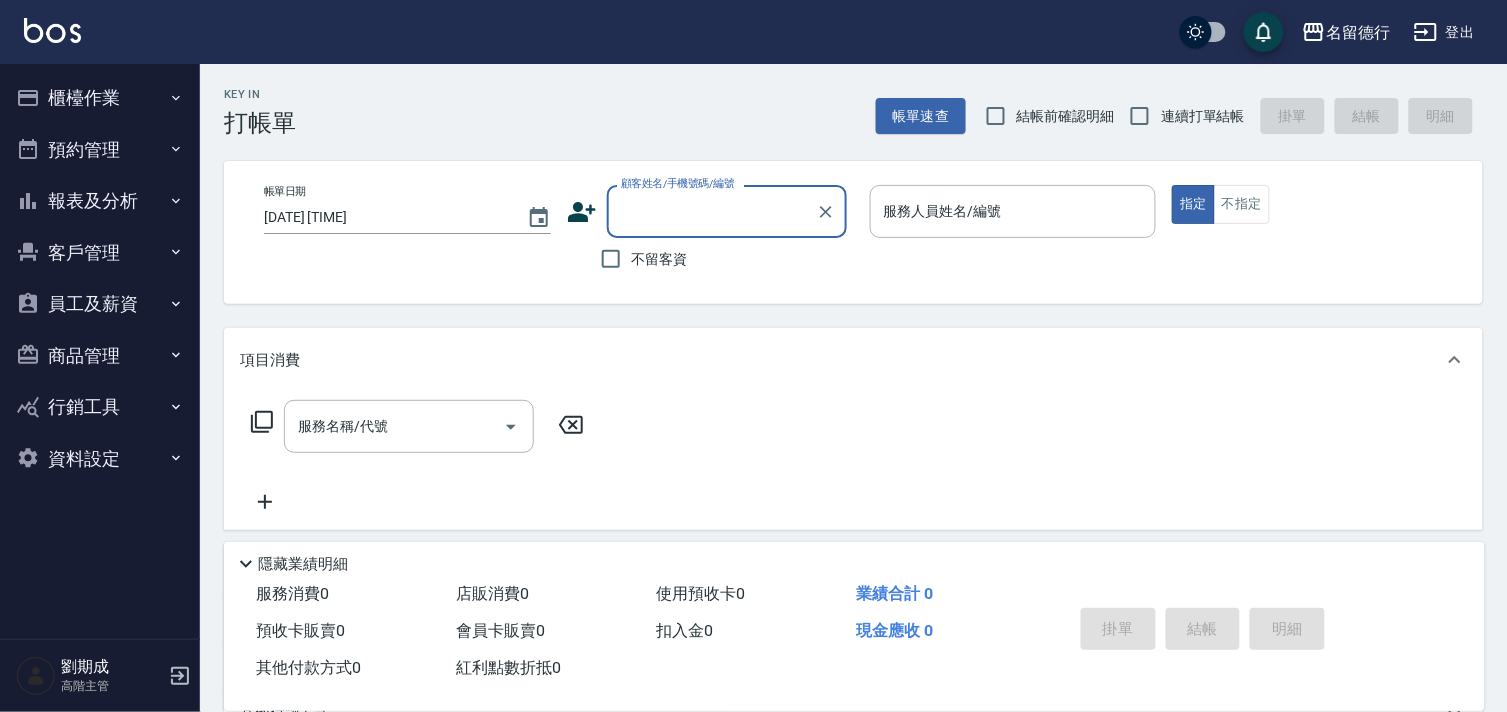 click on "員工及薪資" at bounding box center [100, 304] 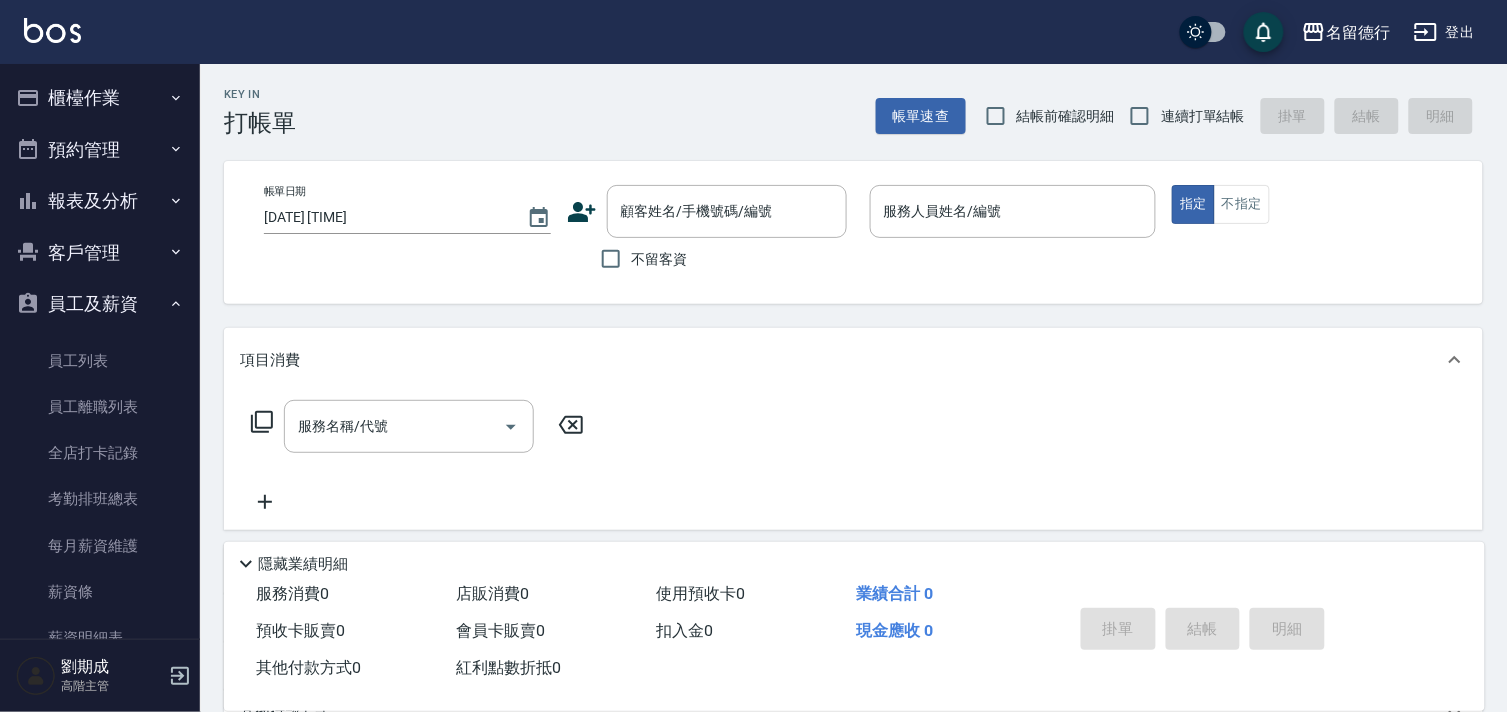 click on "員工及薪資" at bounding box center [100, 304] 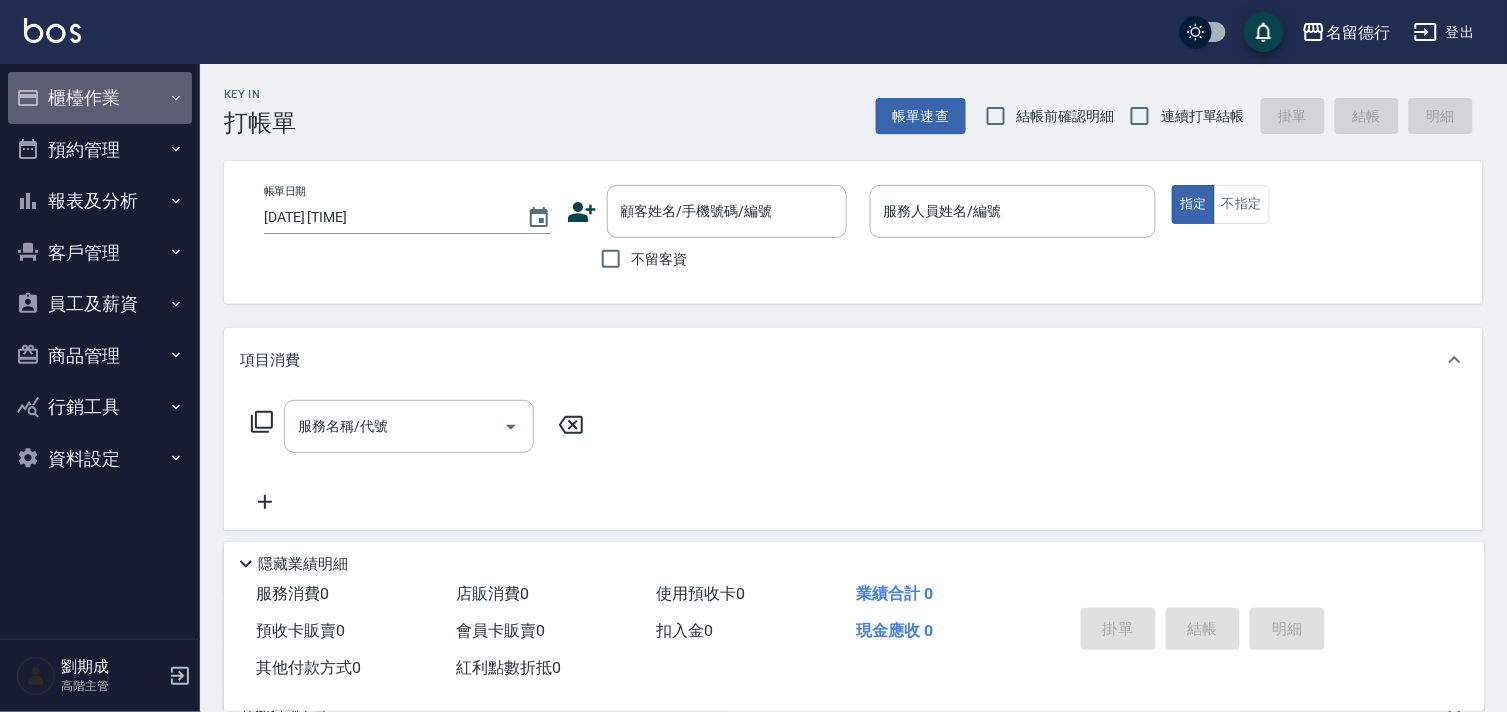 click on "櫃檯作業" at bounding box center (100, 98) 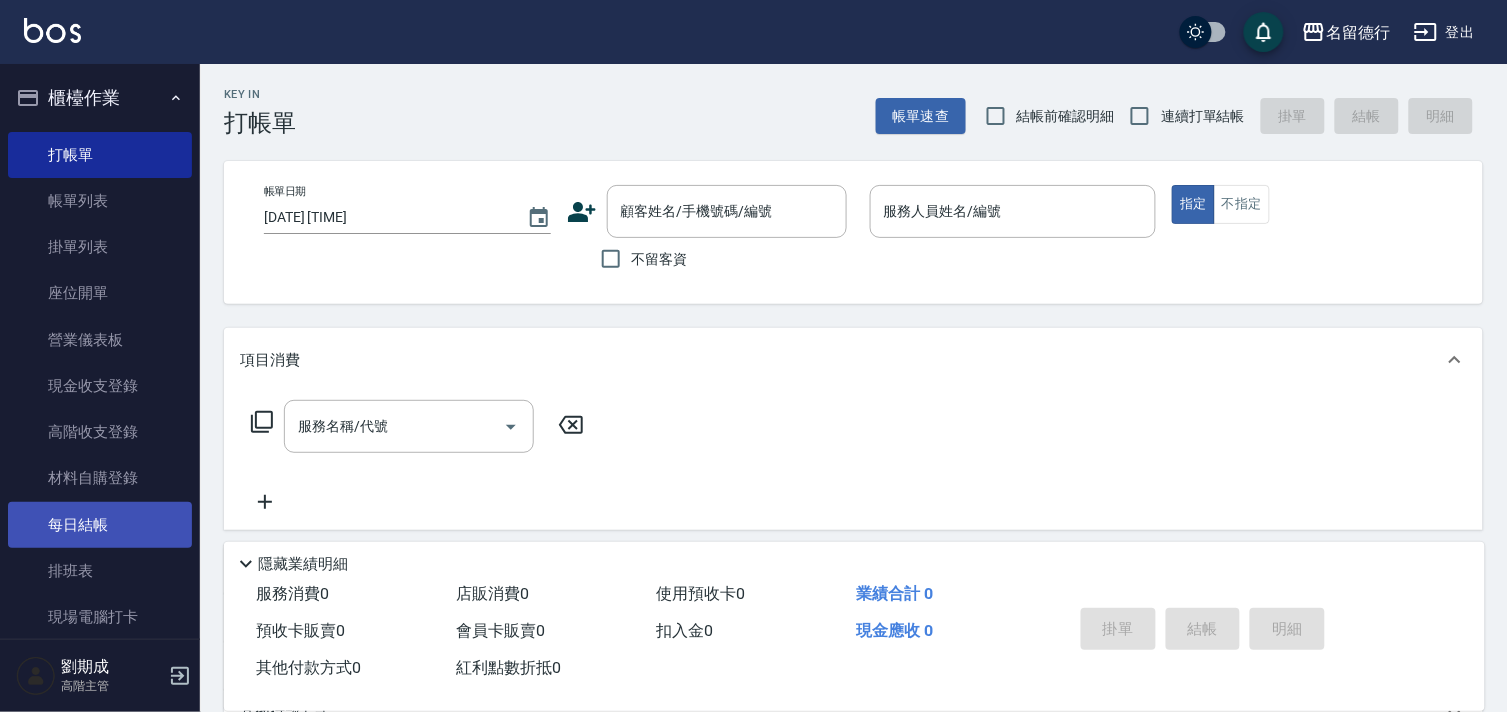 click on "每日結帳" at bounding box center [100, 525] 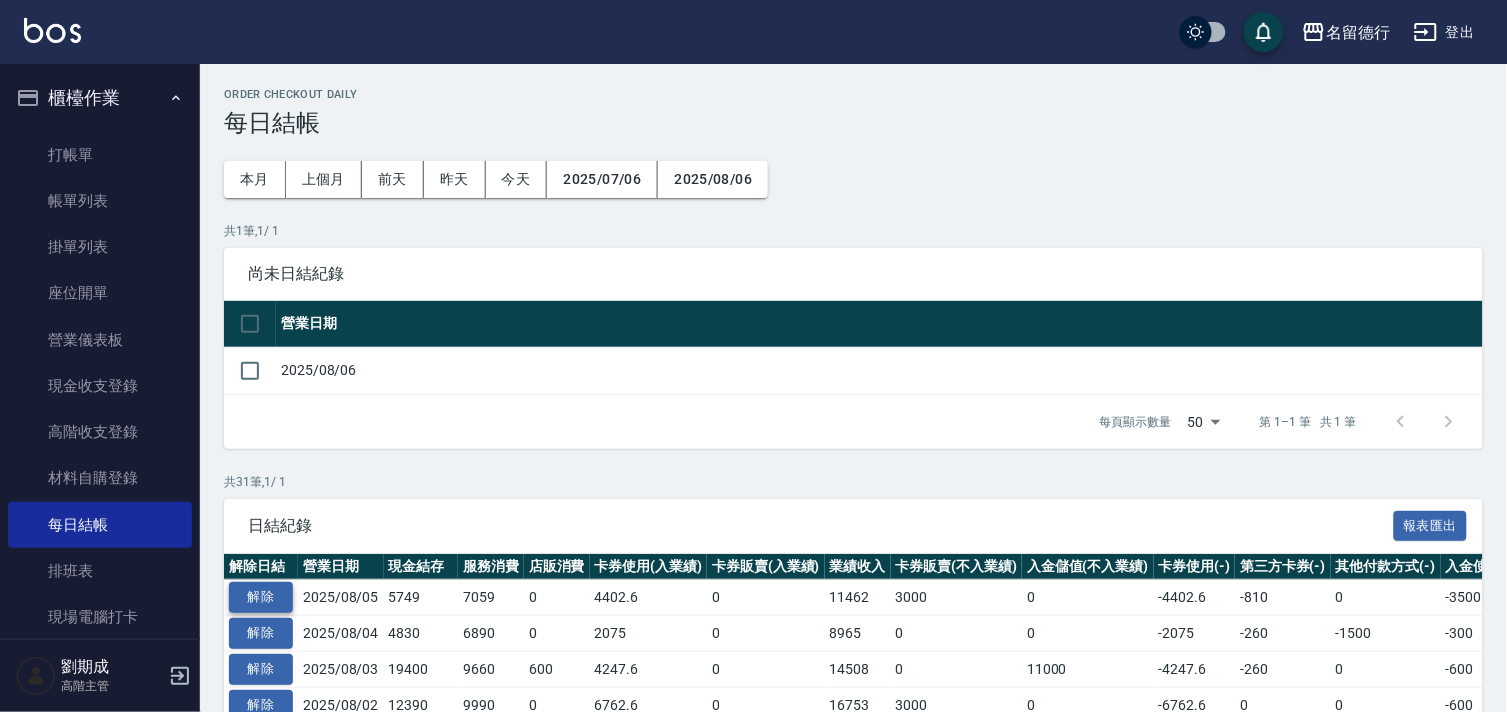 click on "解除" at bounding box center (261, 597) 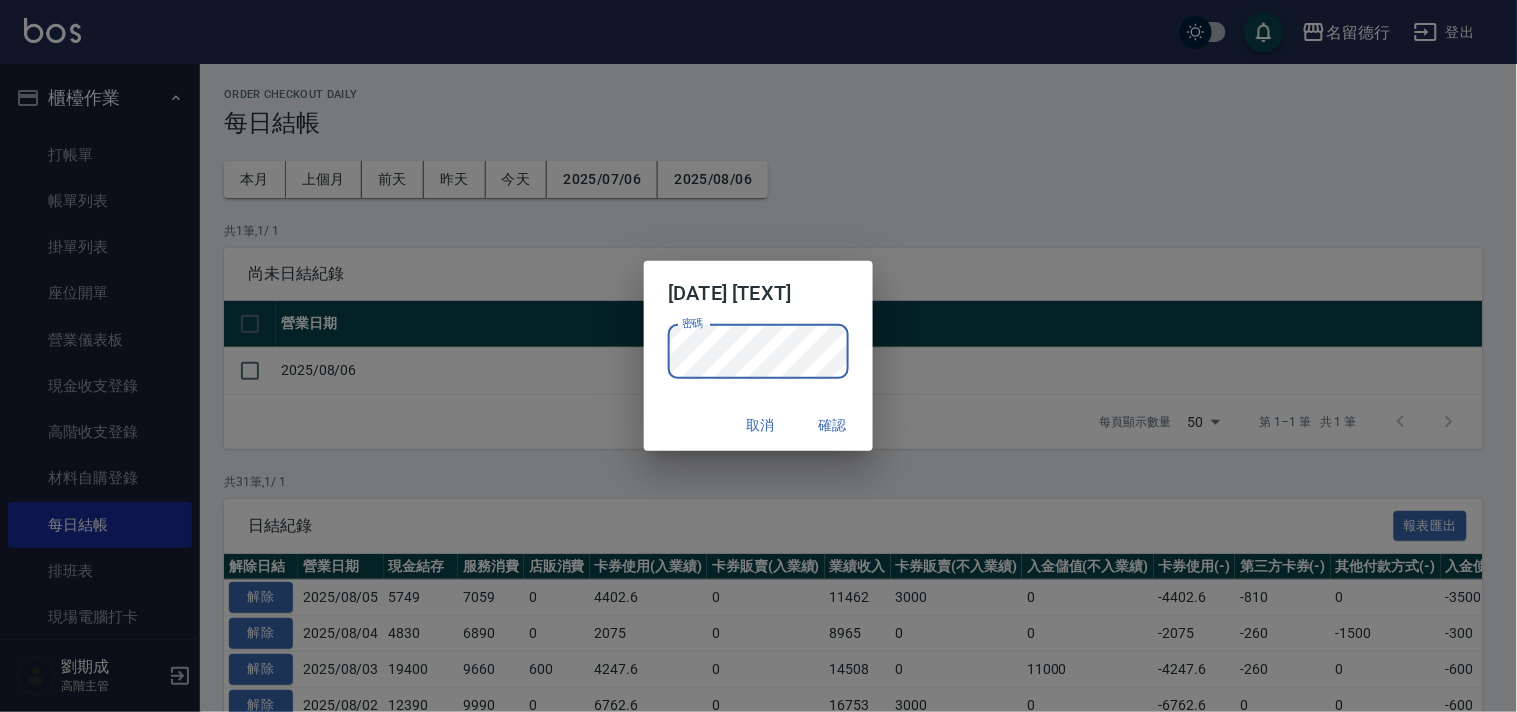 click on "2025/08/05 解除日結? 密碼 密碼 取消 確認" at bounding box center (758, 356) 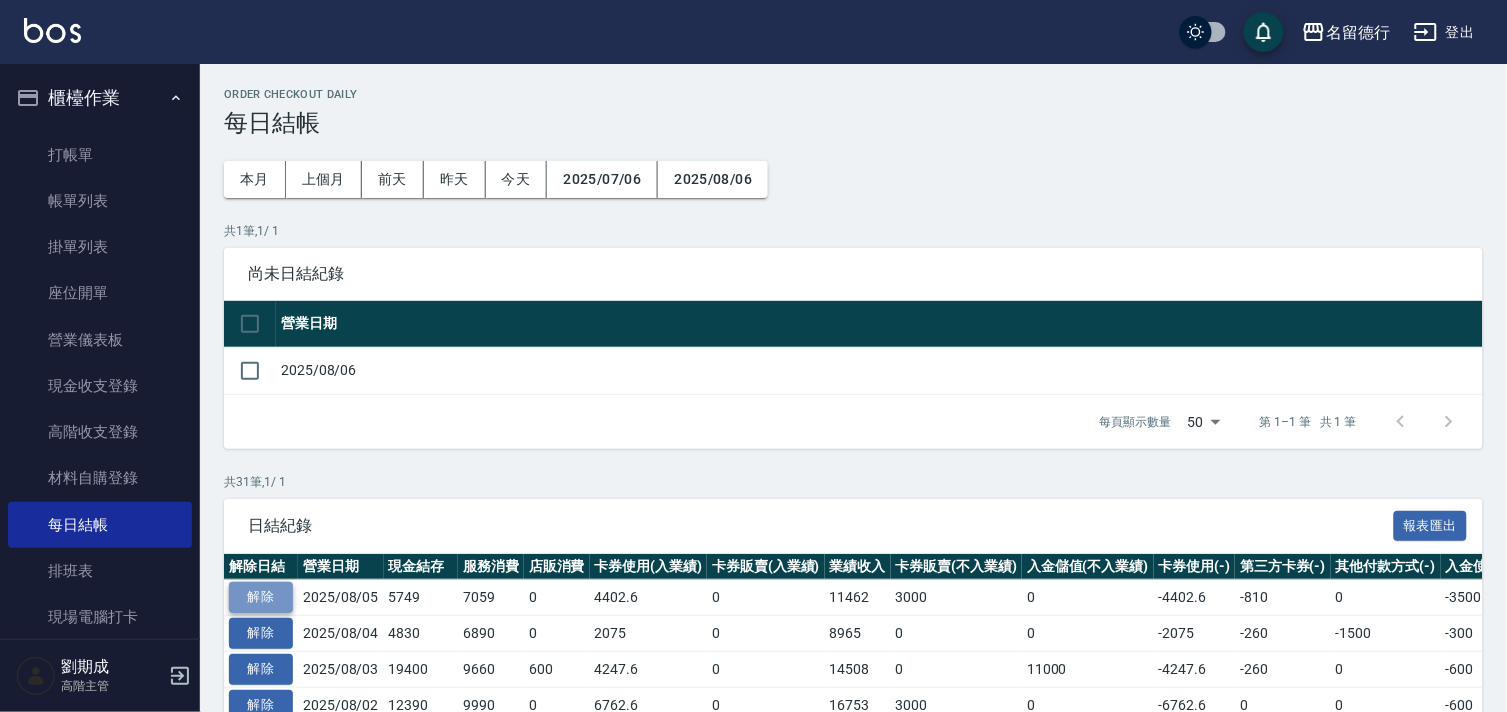 click on "解除" at bounding box center [261, 597] 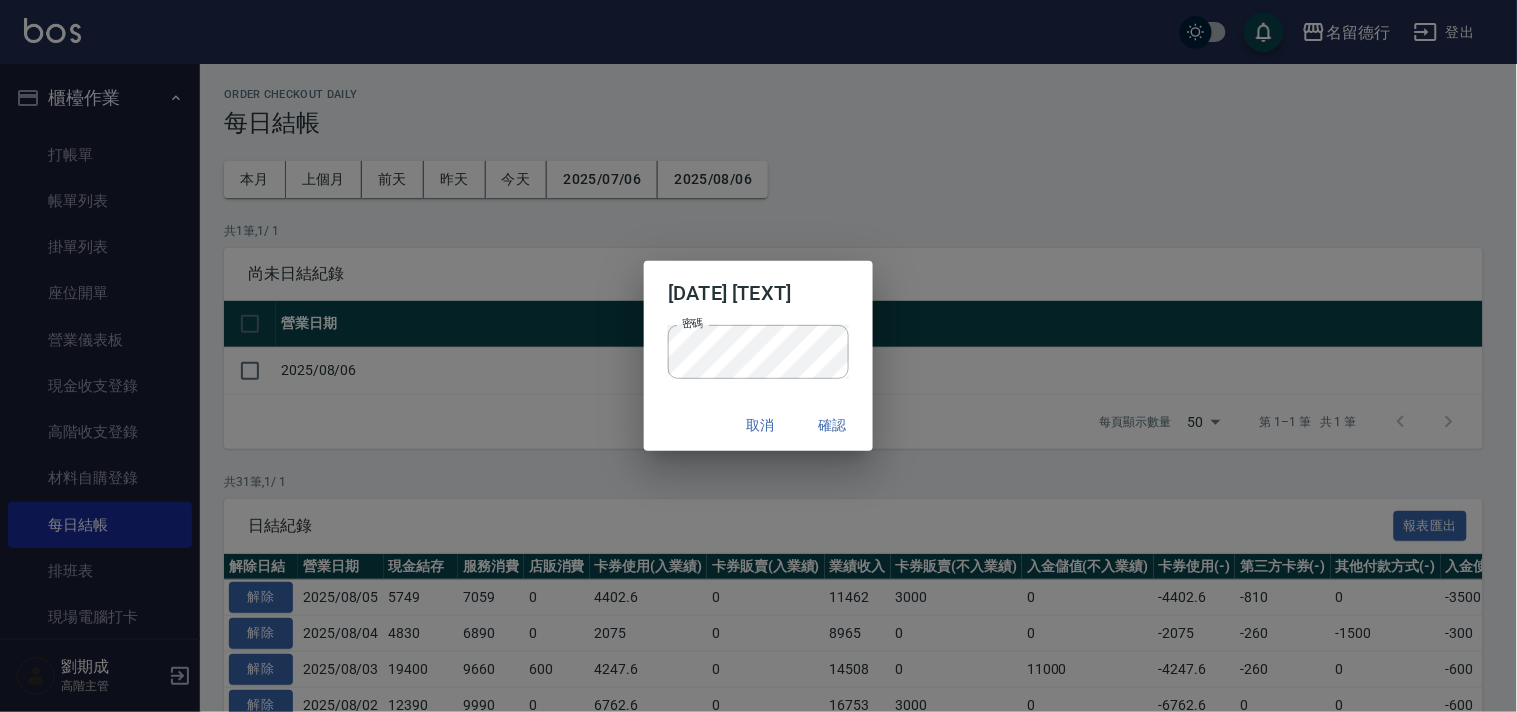 click on "取消 確認" at bounding box center [758, 425] 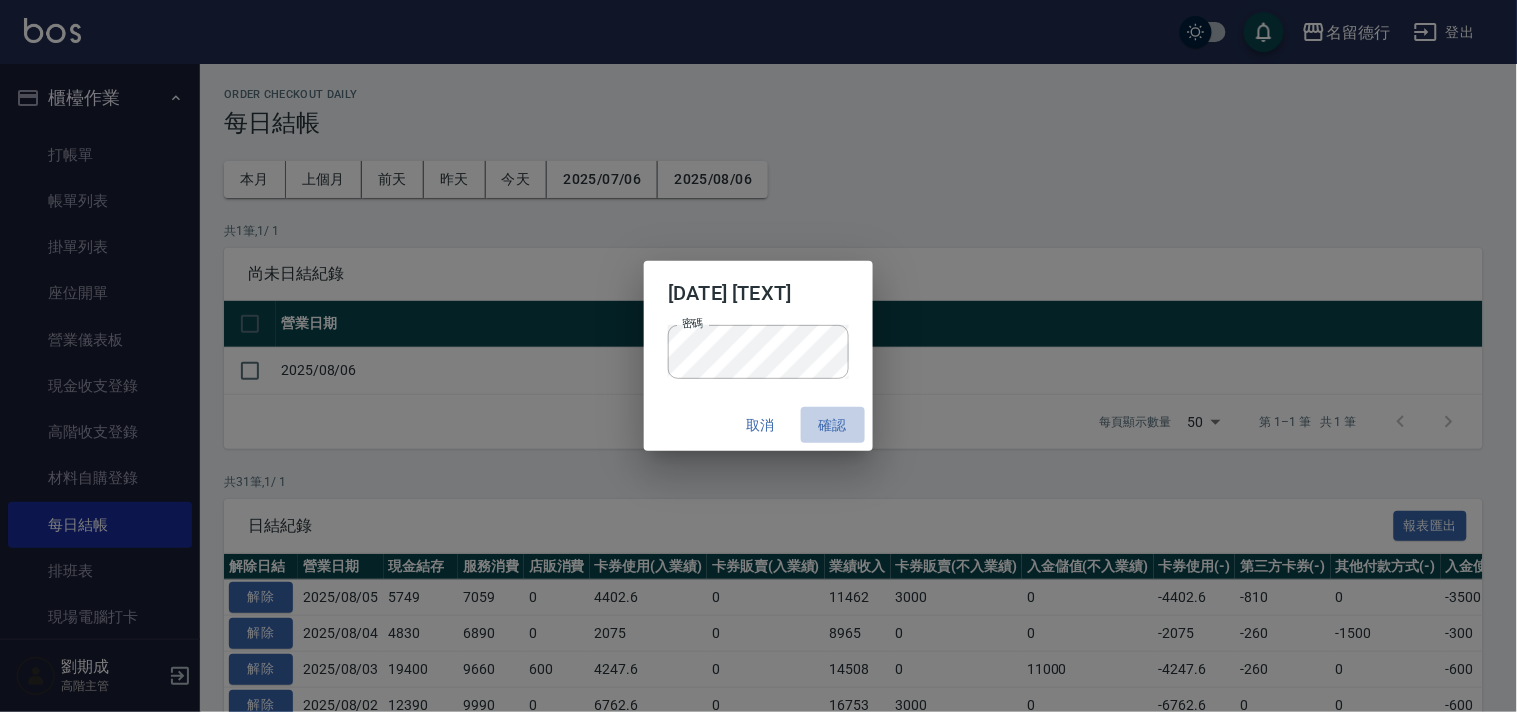 click on "確認" at bounding box center (833, 425) 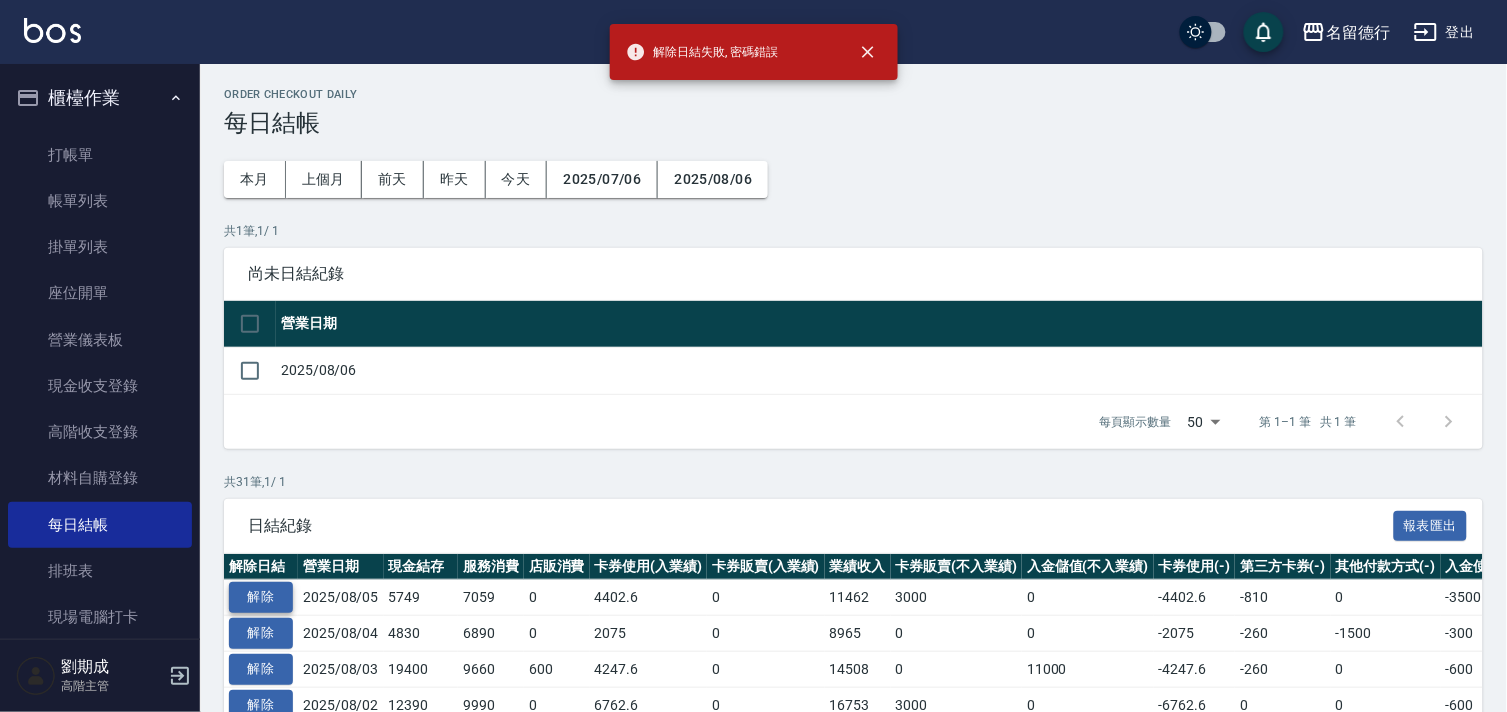 click on "解除" at bounding box center [261, 597] 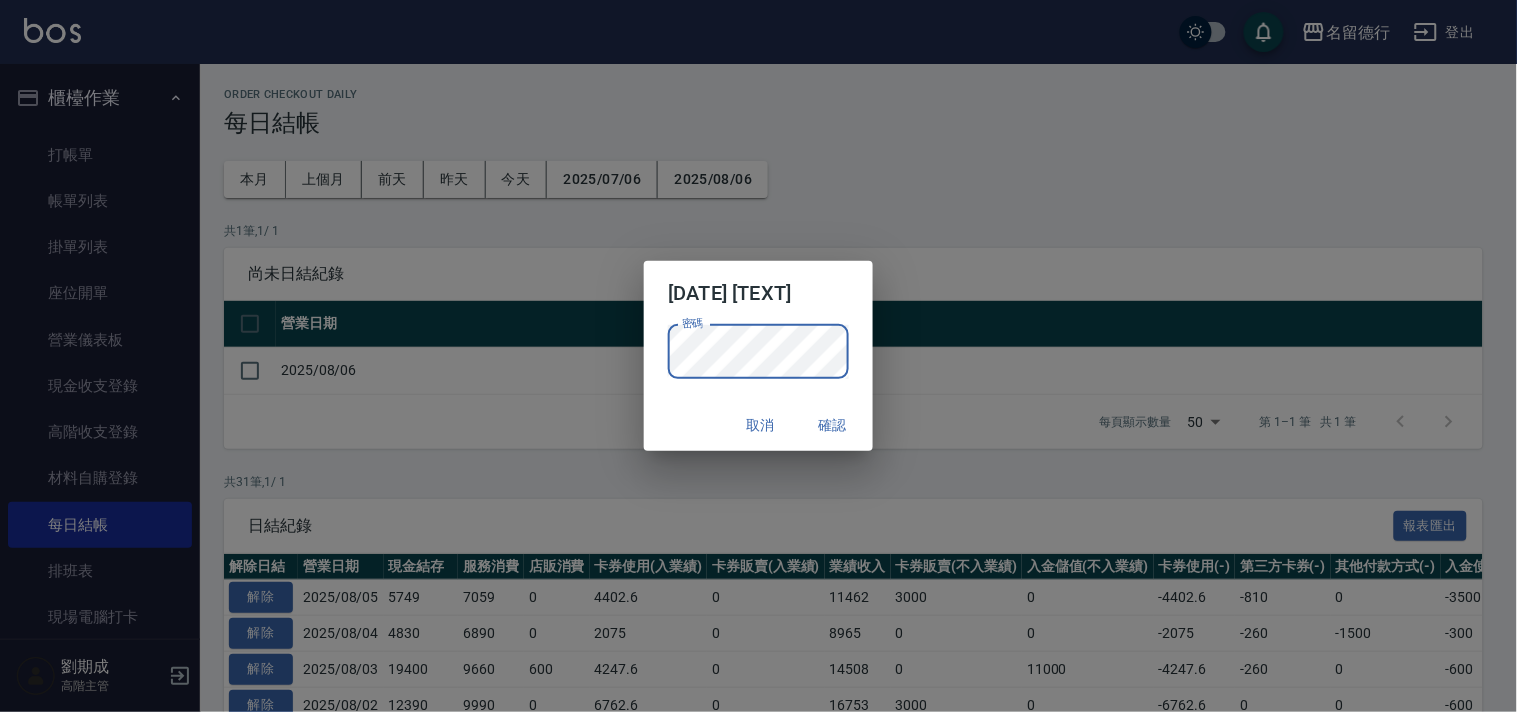 click on "取消 確認" at bounding box center (758, 425) 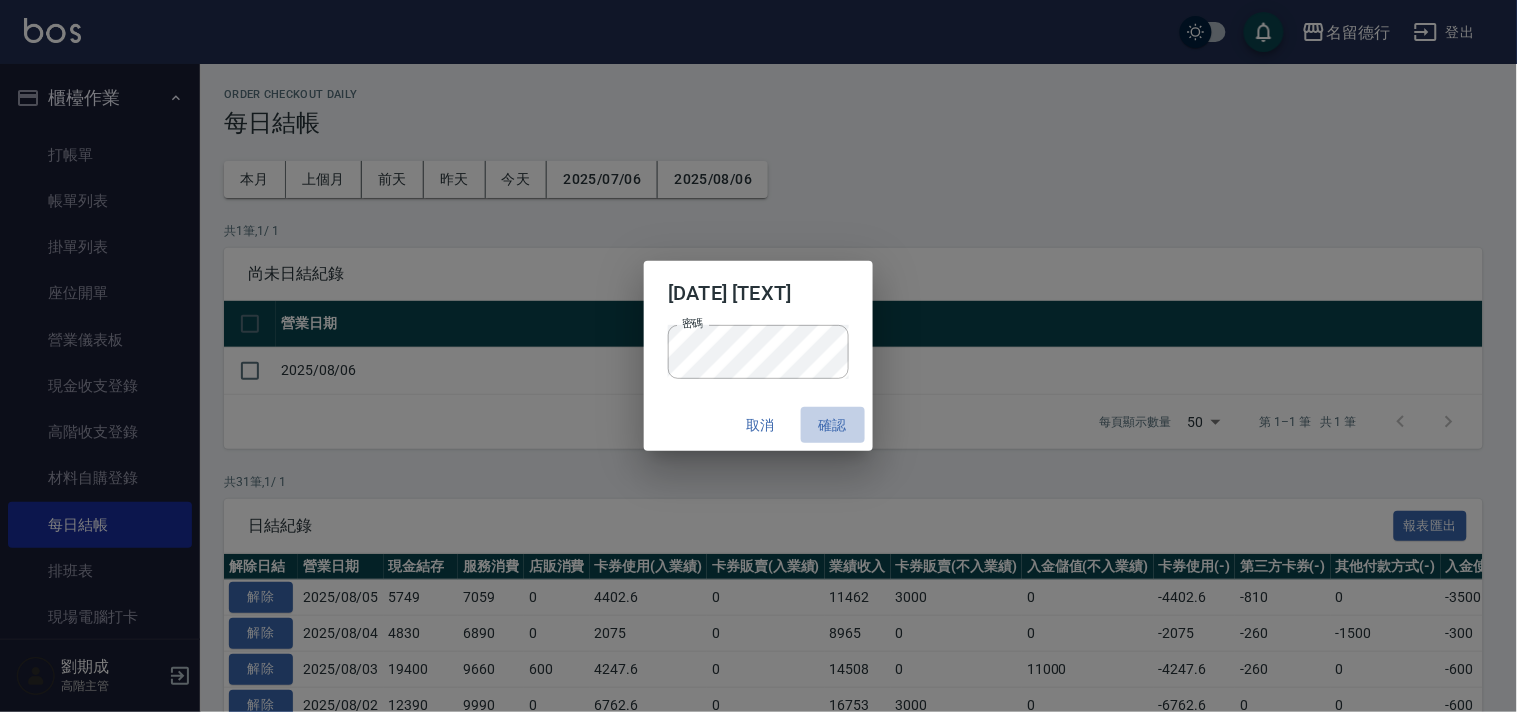 click on "確認" at bounding box center [833, 425] 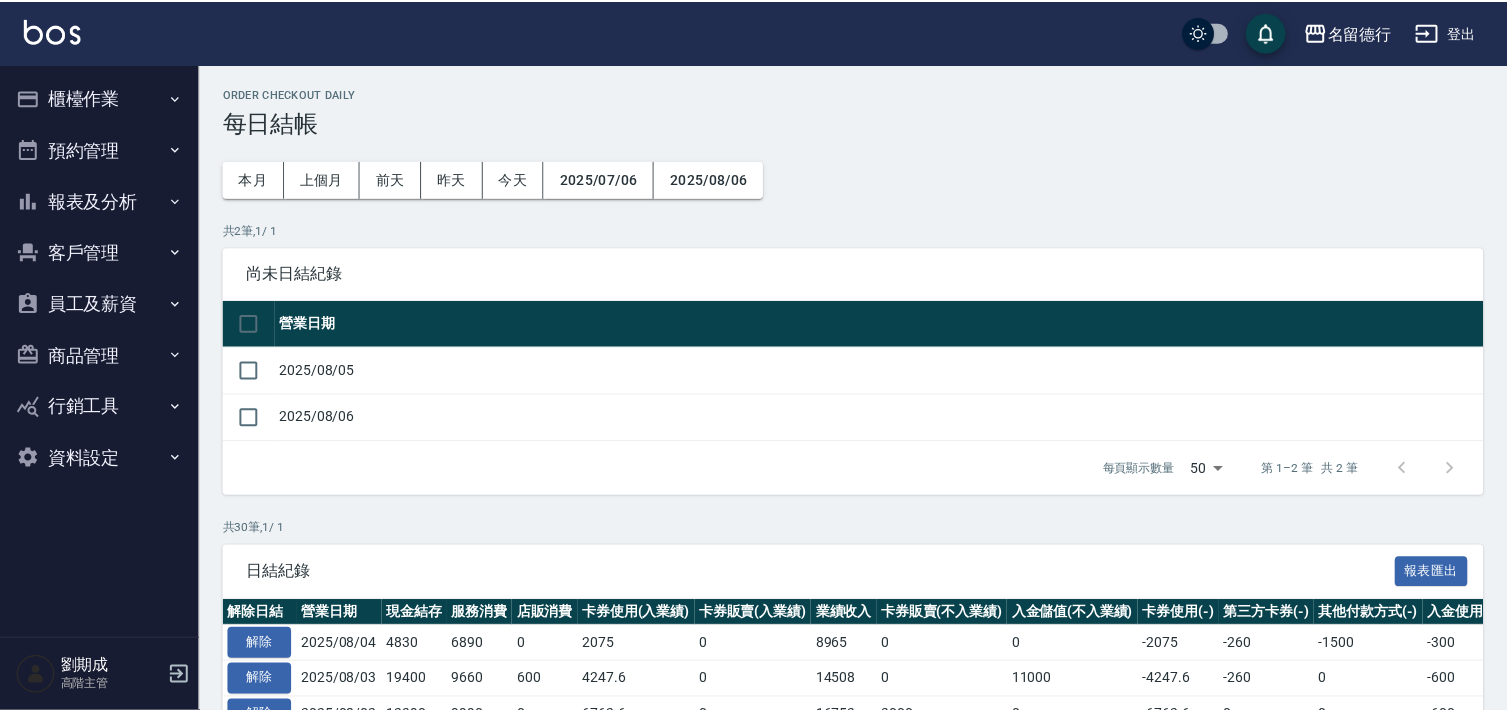 scroll, scrollTop: 0, scrollLeft: 0, axis: both 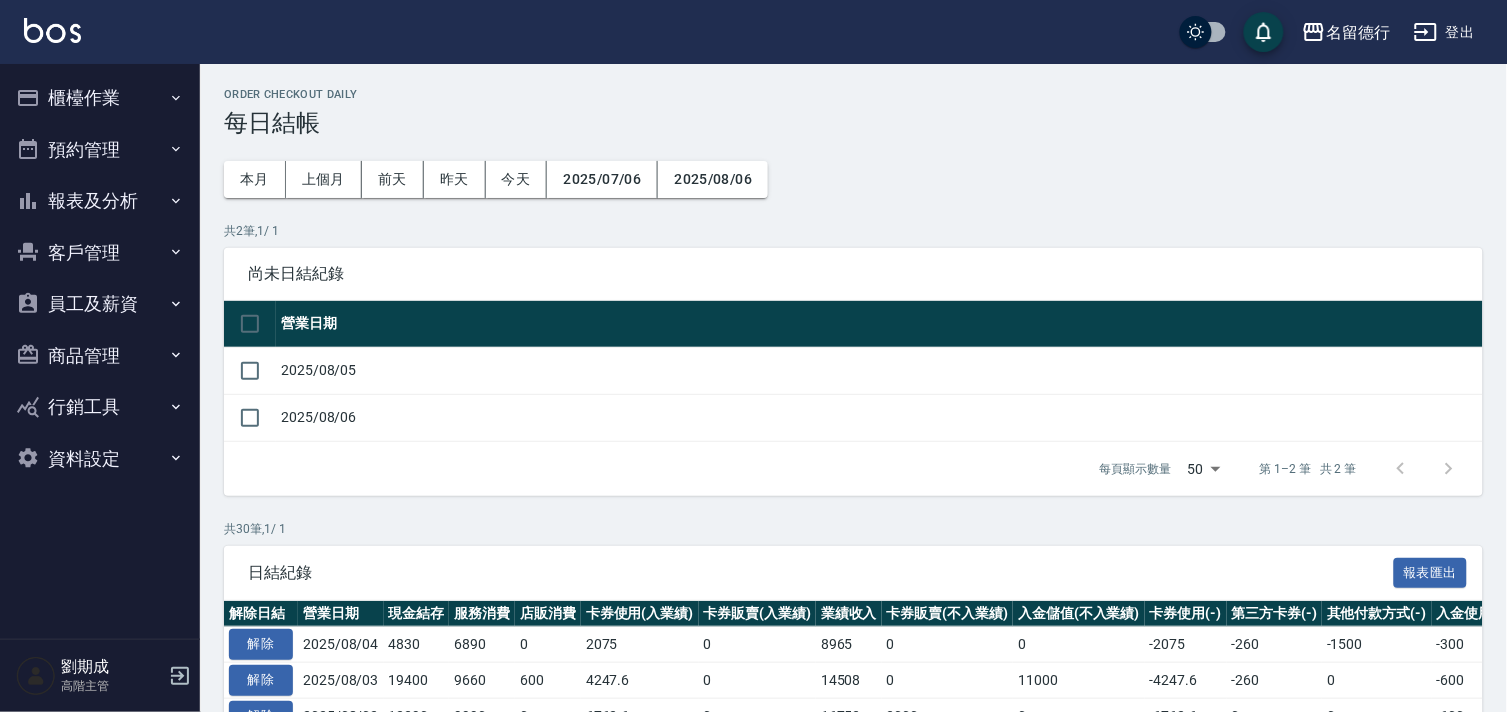 click on "櫃檯作業" at bounding box center [100, 98] 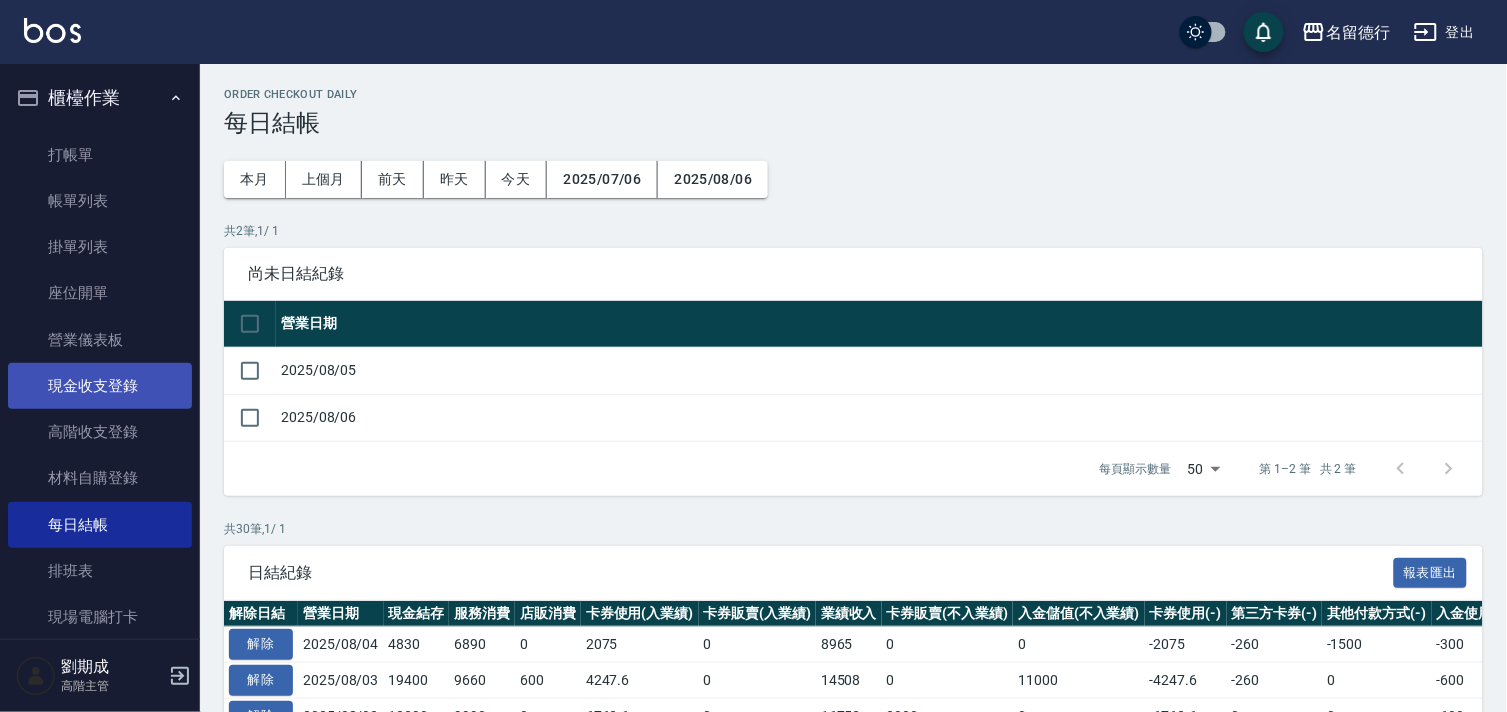 click on "現金收支登錄" at bounding box center [100, 386] 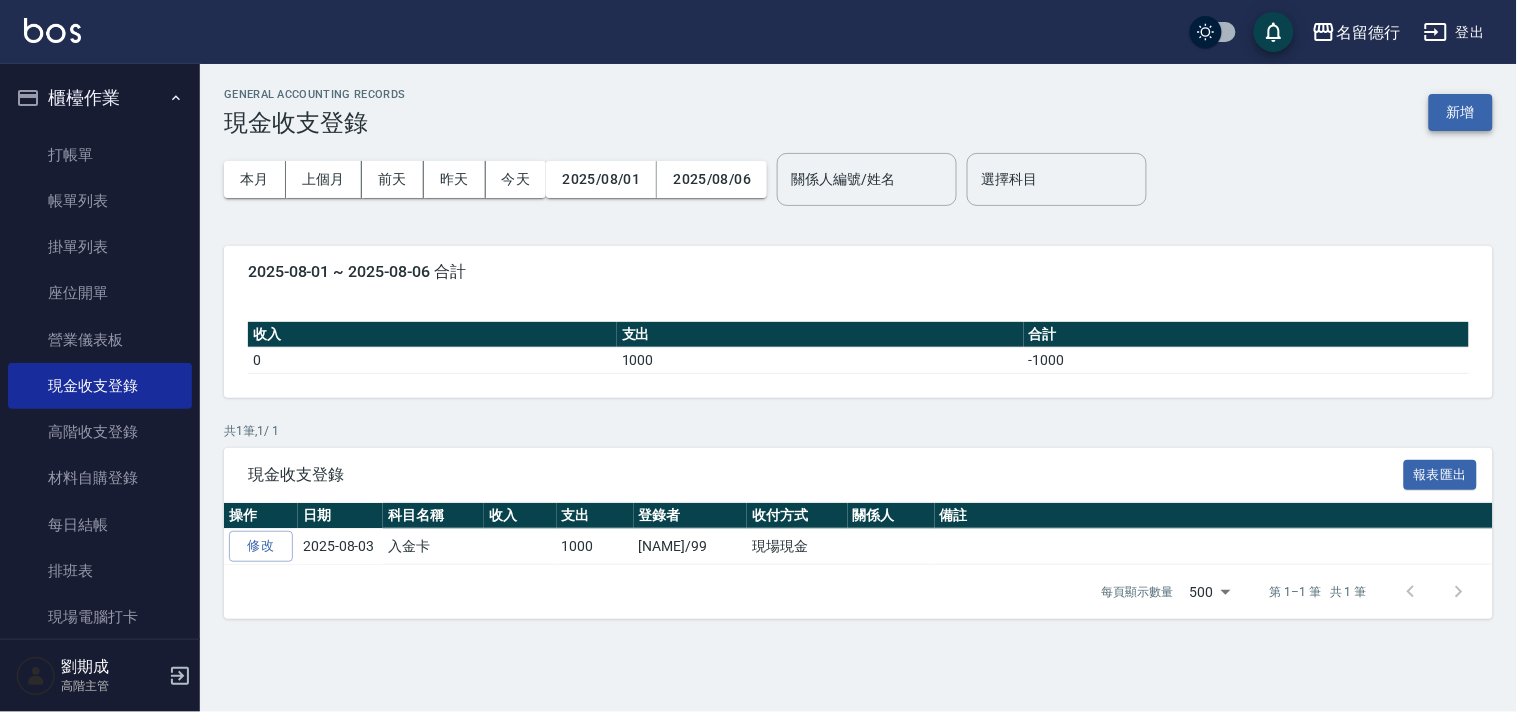 click on "新增" at bounding box center [1461, 112] 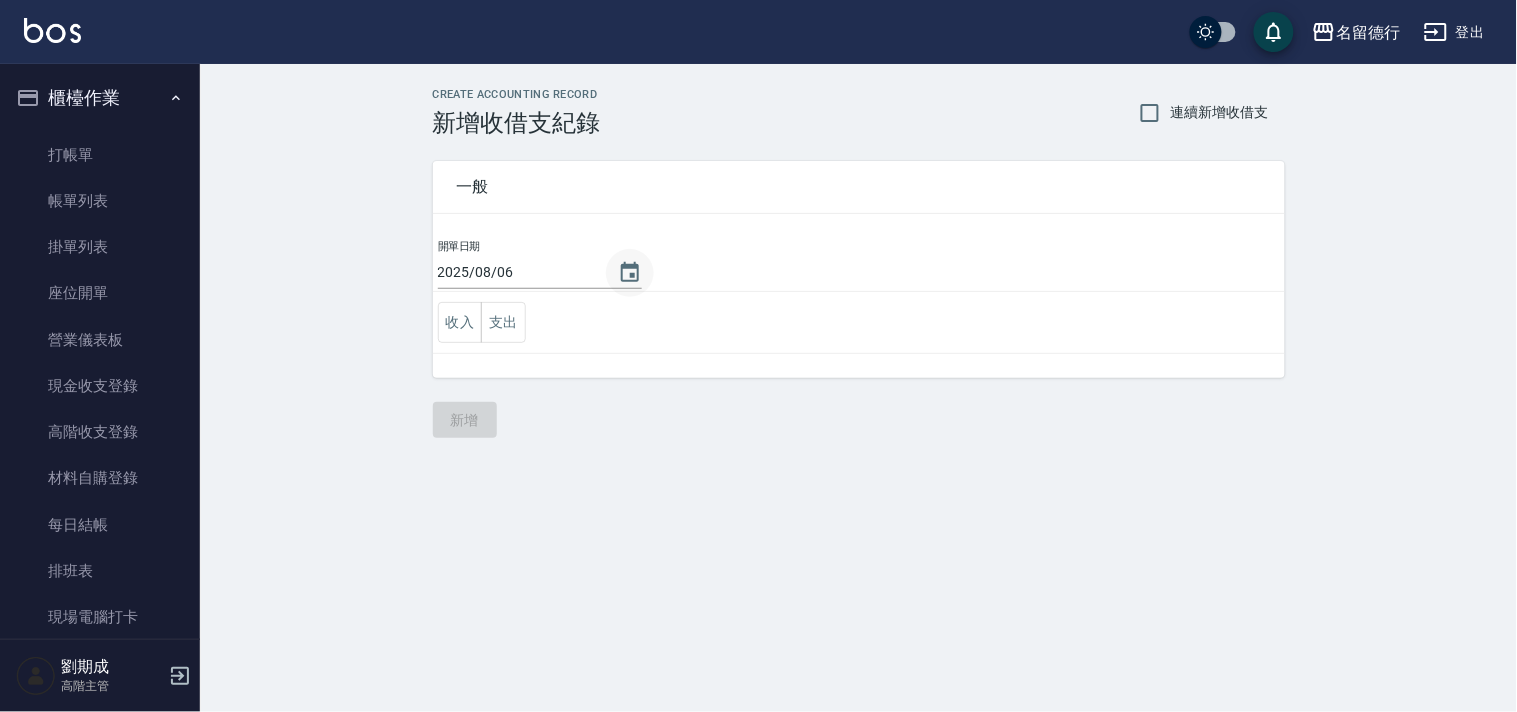 click 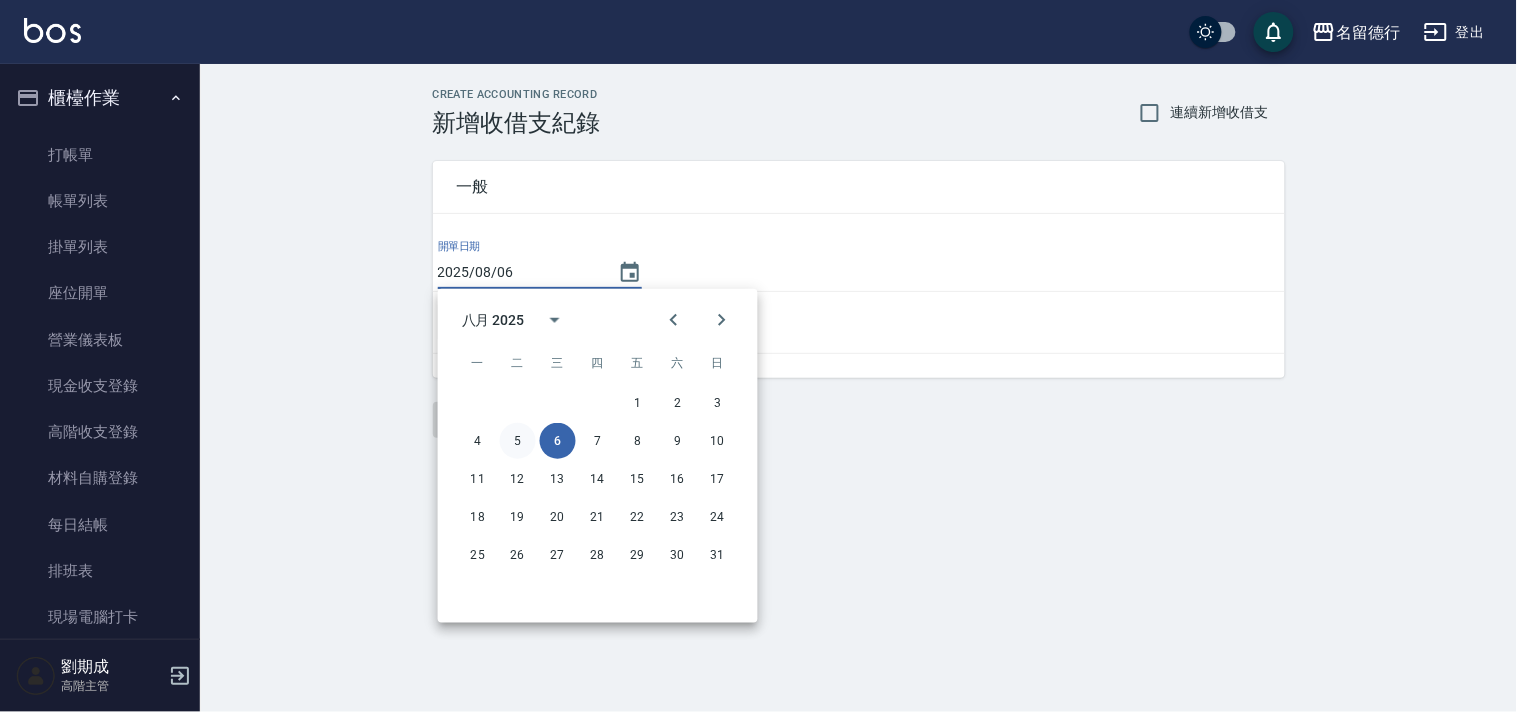 click on "5" at bounding box center [518, 441] 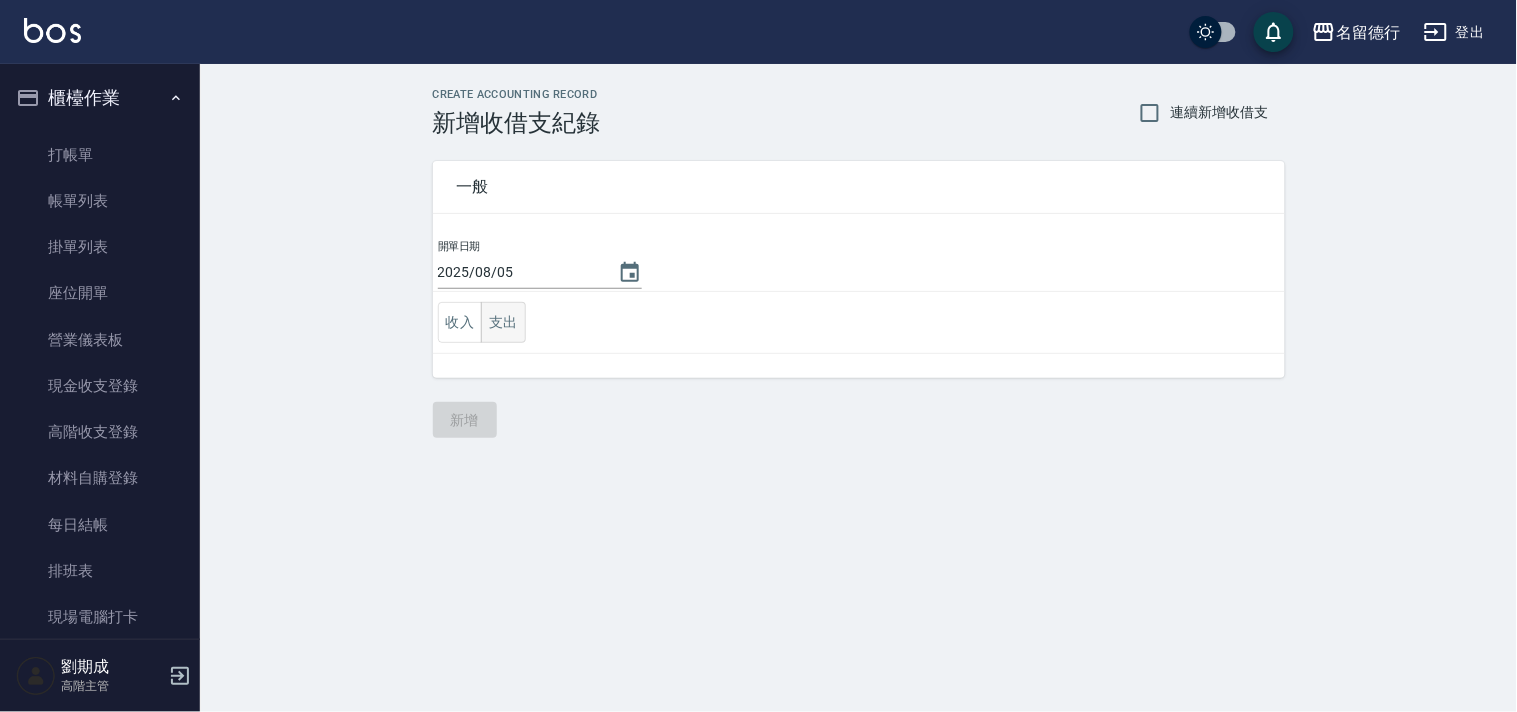click on "支出" at bounding box center (503, 322) 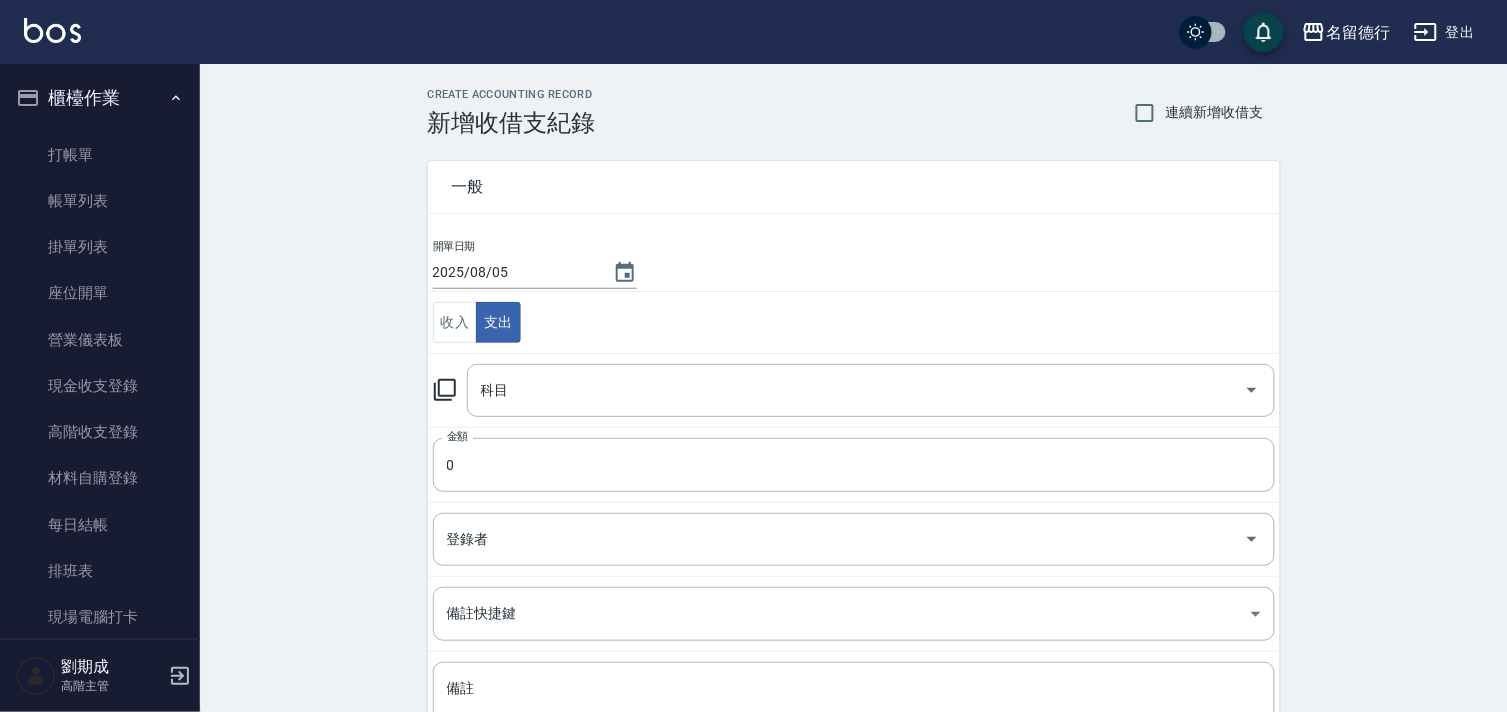 click 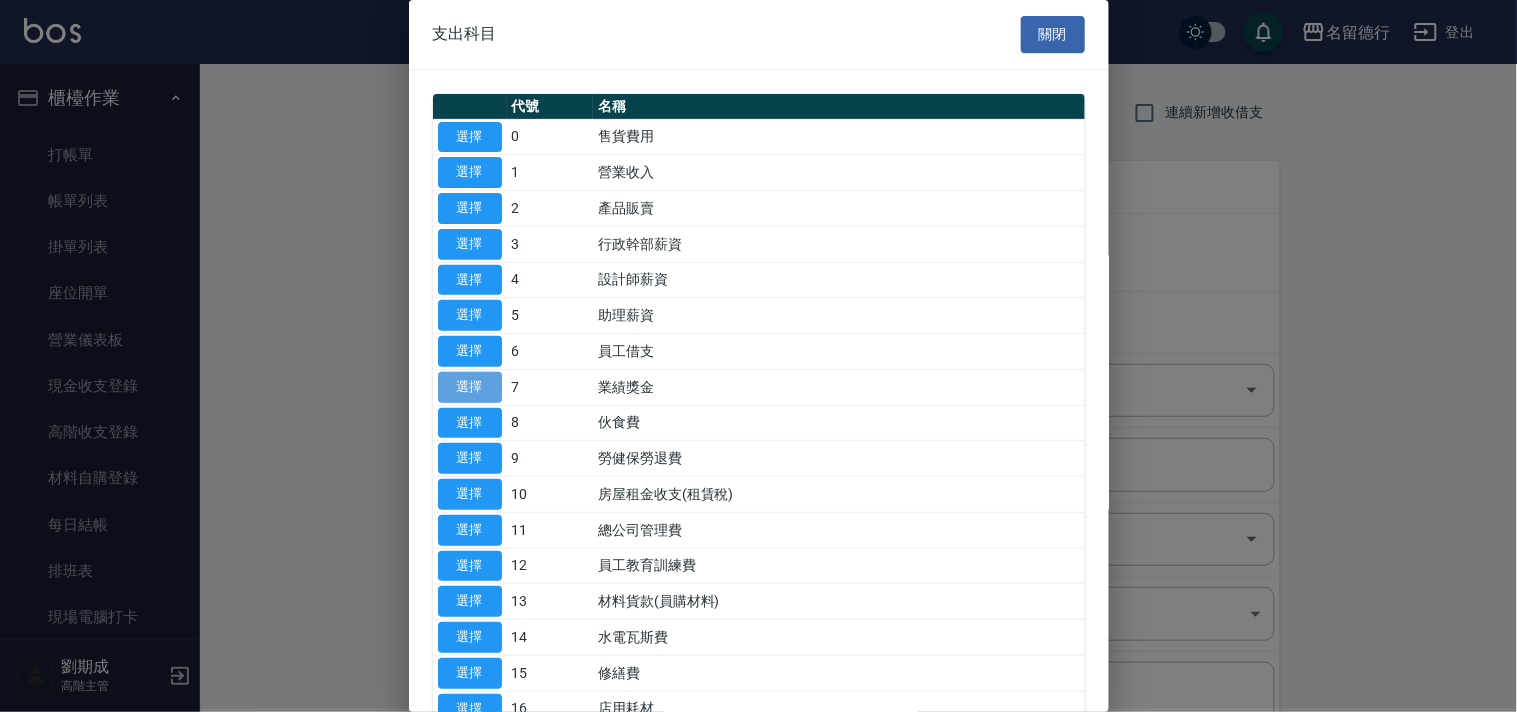 click on "選擇" at bounding box center (470, 387) 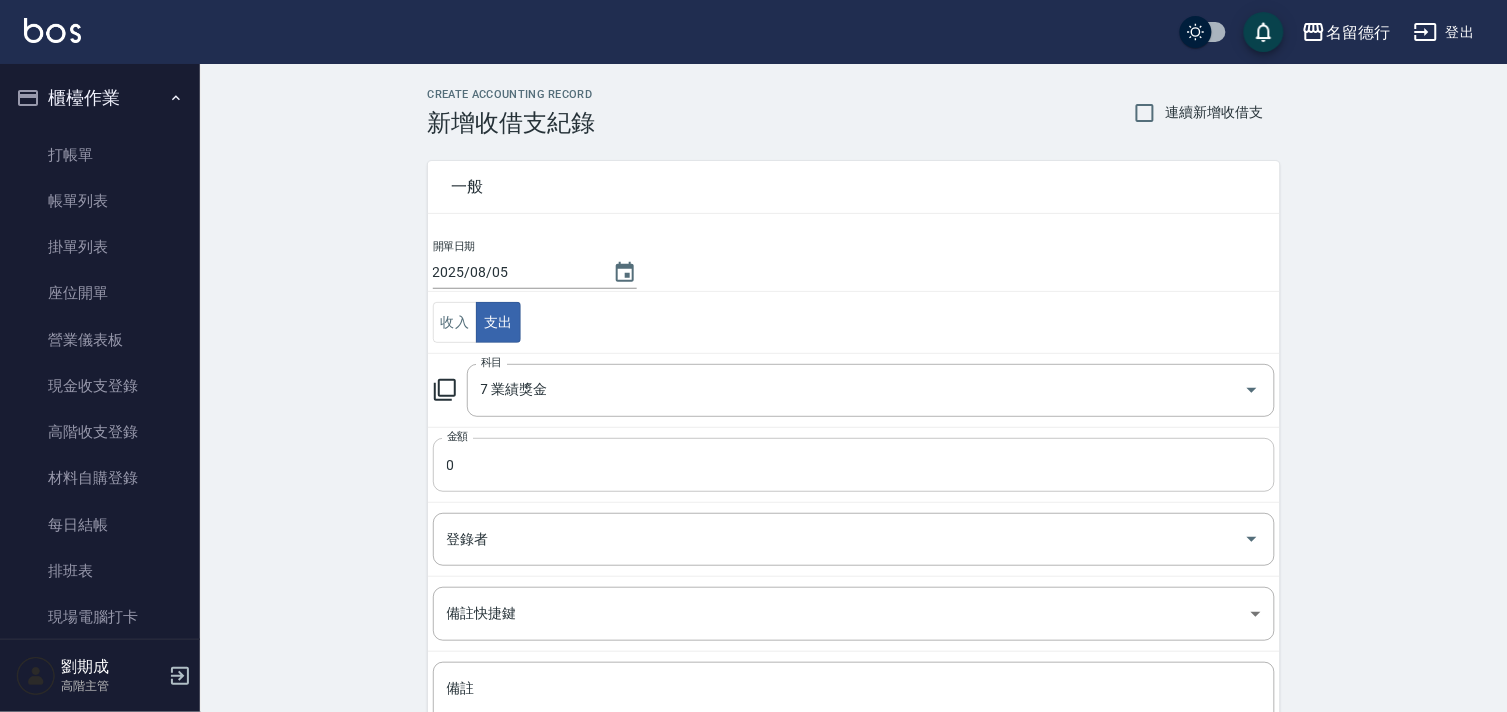 click on "0" at bounding box center [854, 465] 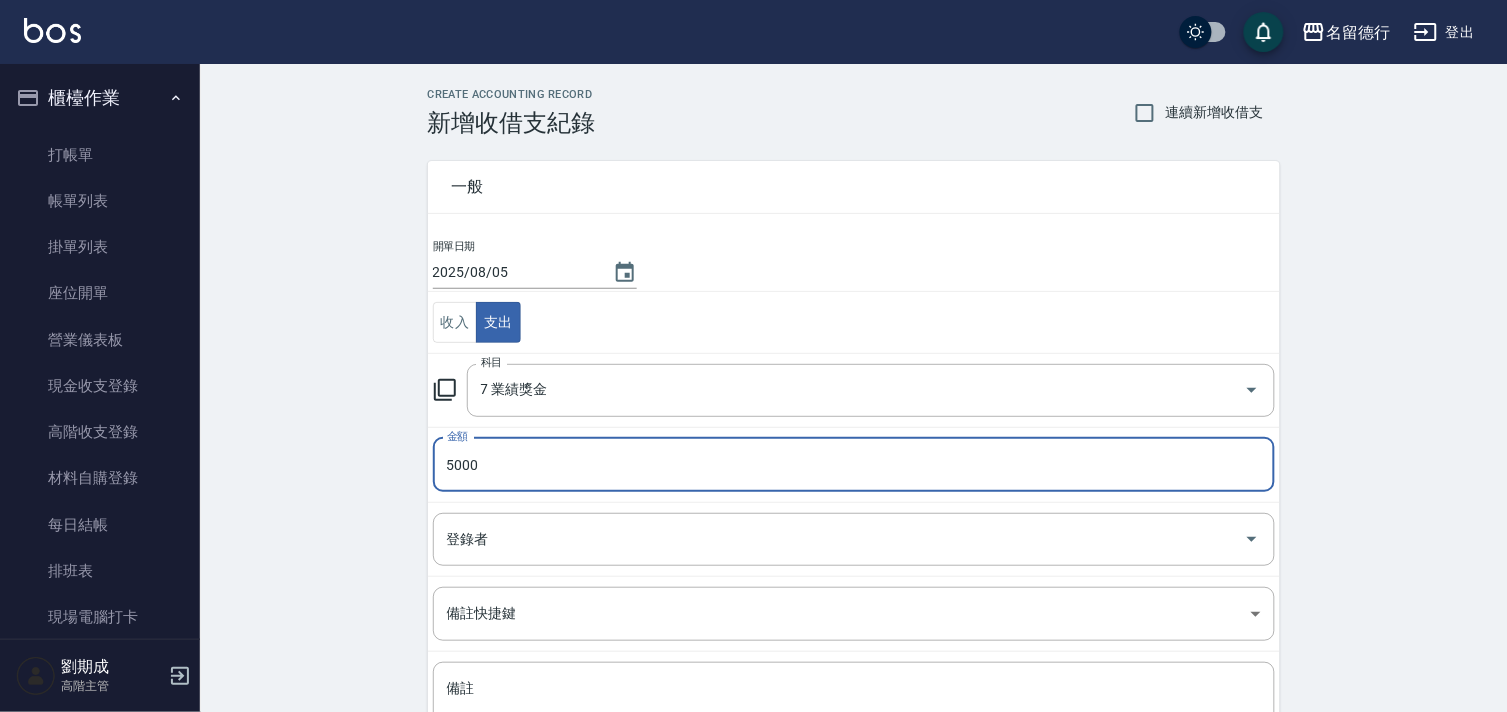 type on "5000" 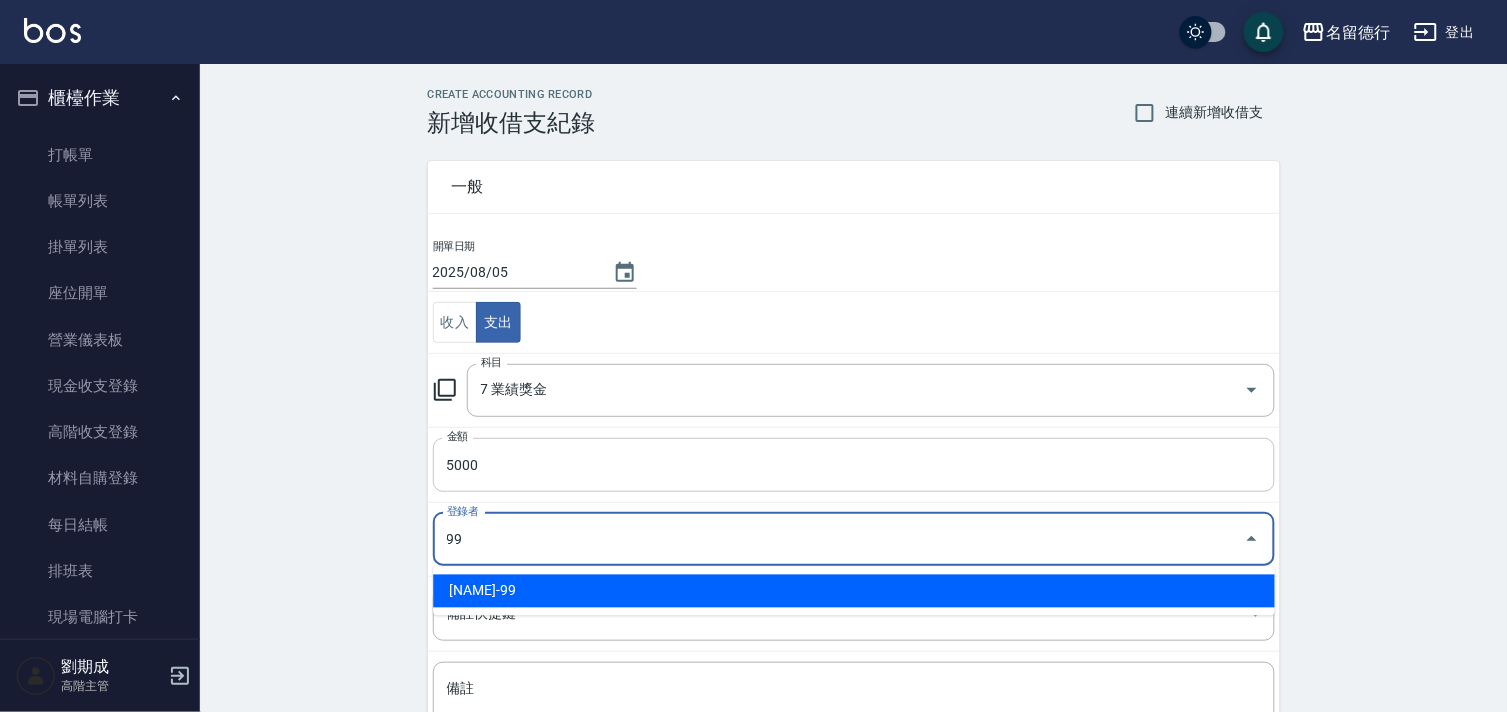 type on "[LAST][FIRST]-[NUMBER]" 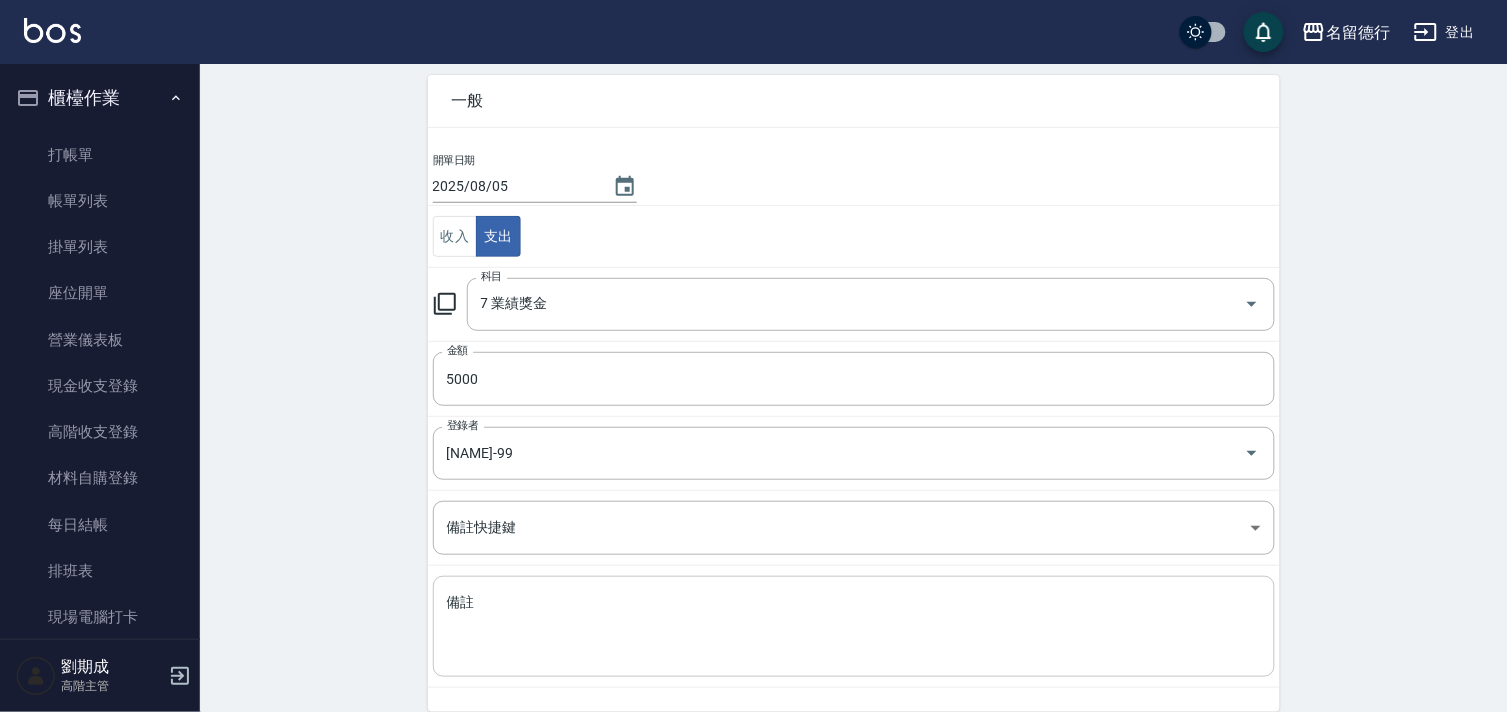 scroll, scrollTop: 171, scrollLeft: 0, axis: vertical 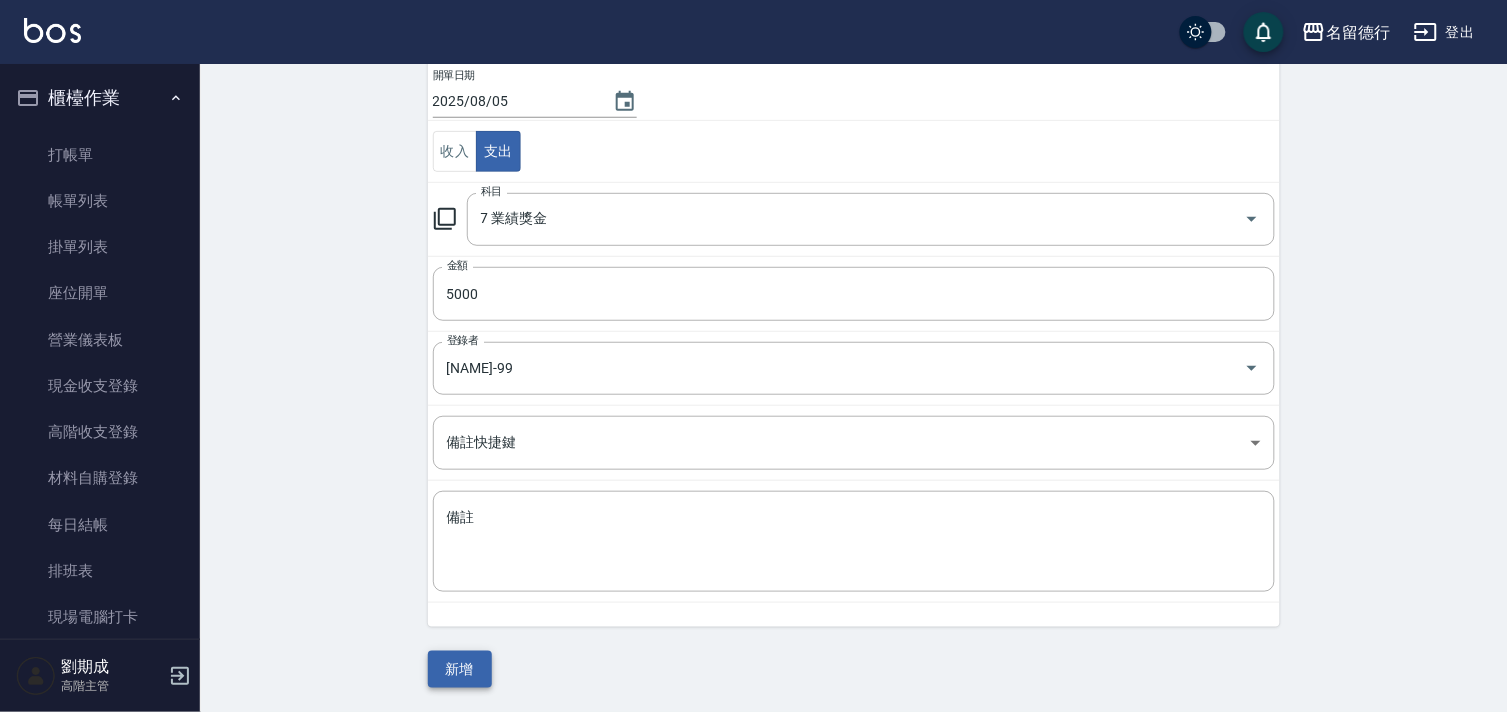 click on "新增" at bounding box center [460, 669] 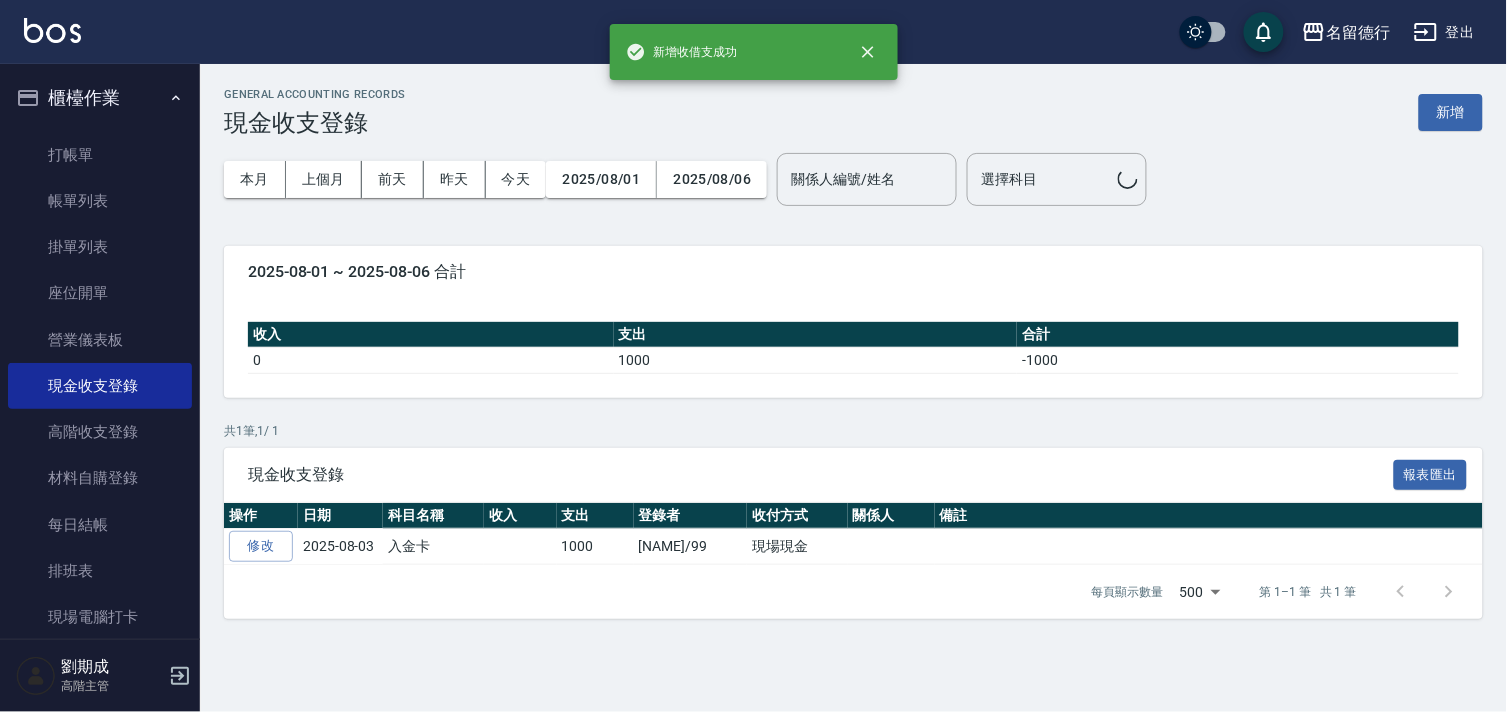 scroll, scrollTop: 0, scrollLeft: 0, axis: both 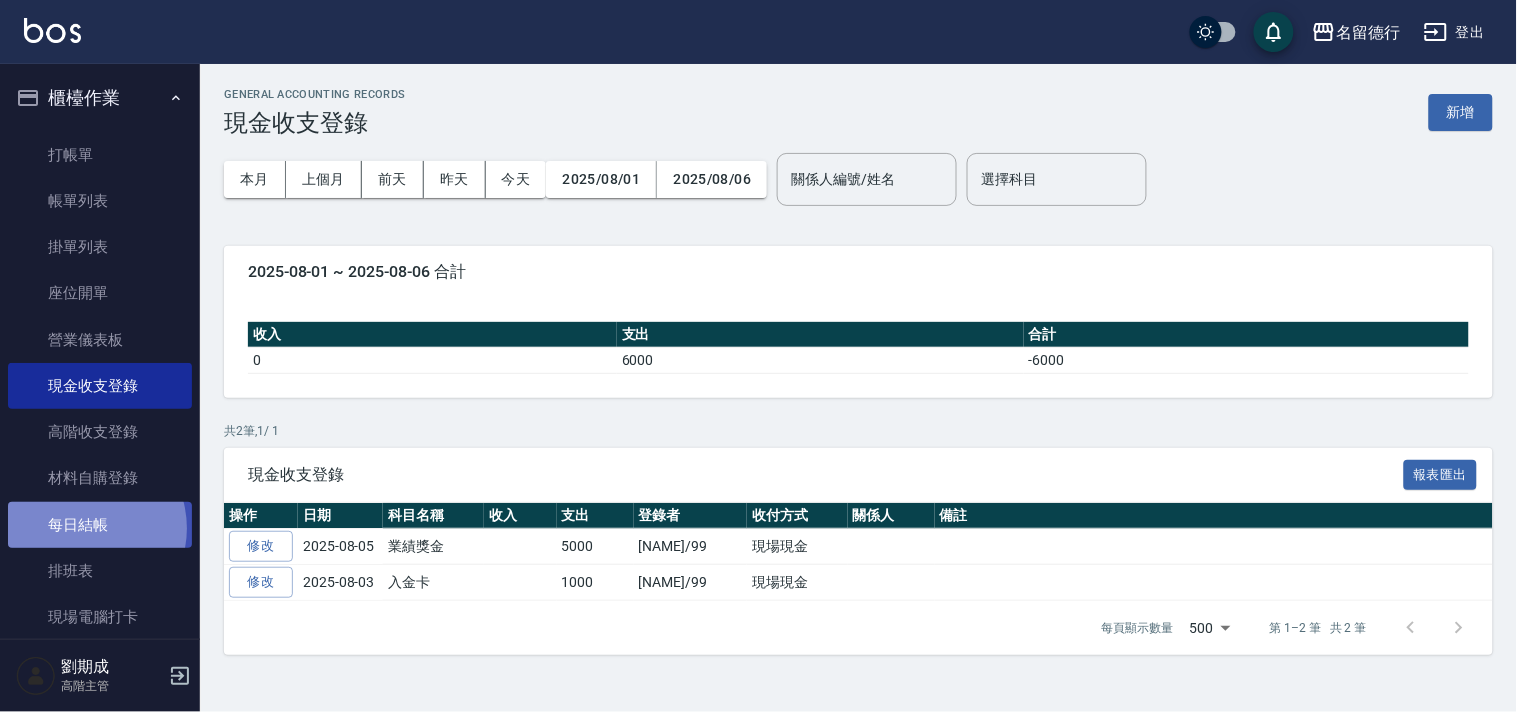 click on "每日結帳" at bounding box center (100, 525) 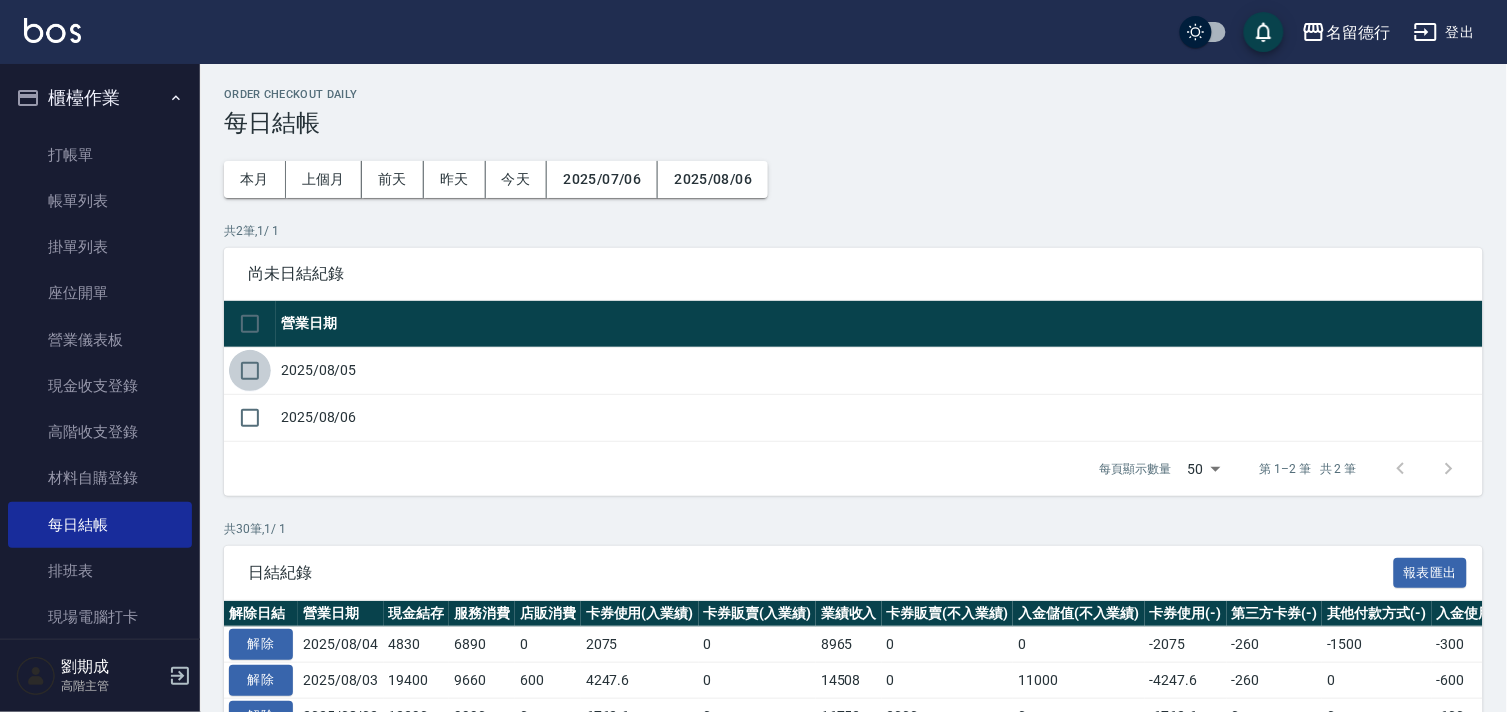 click at bounding box center (250, 371) 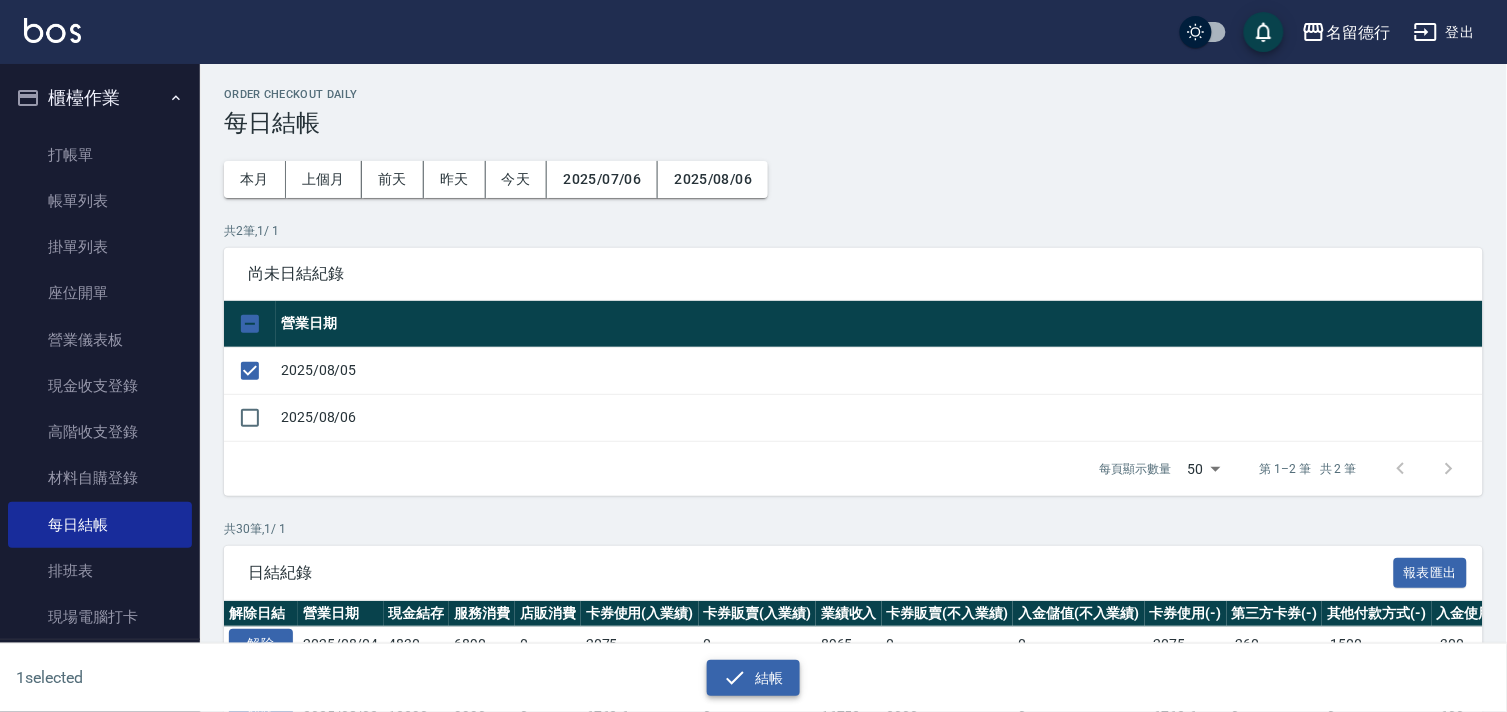 click 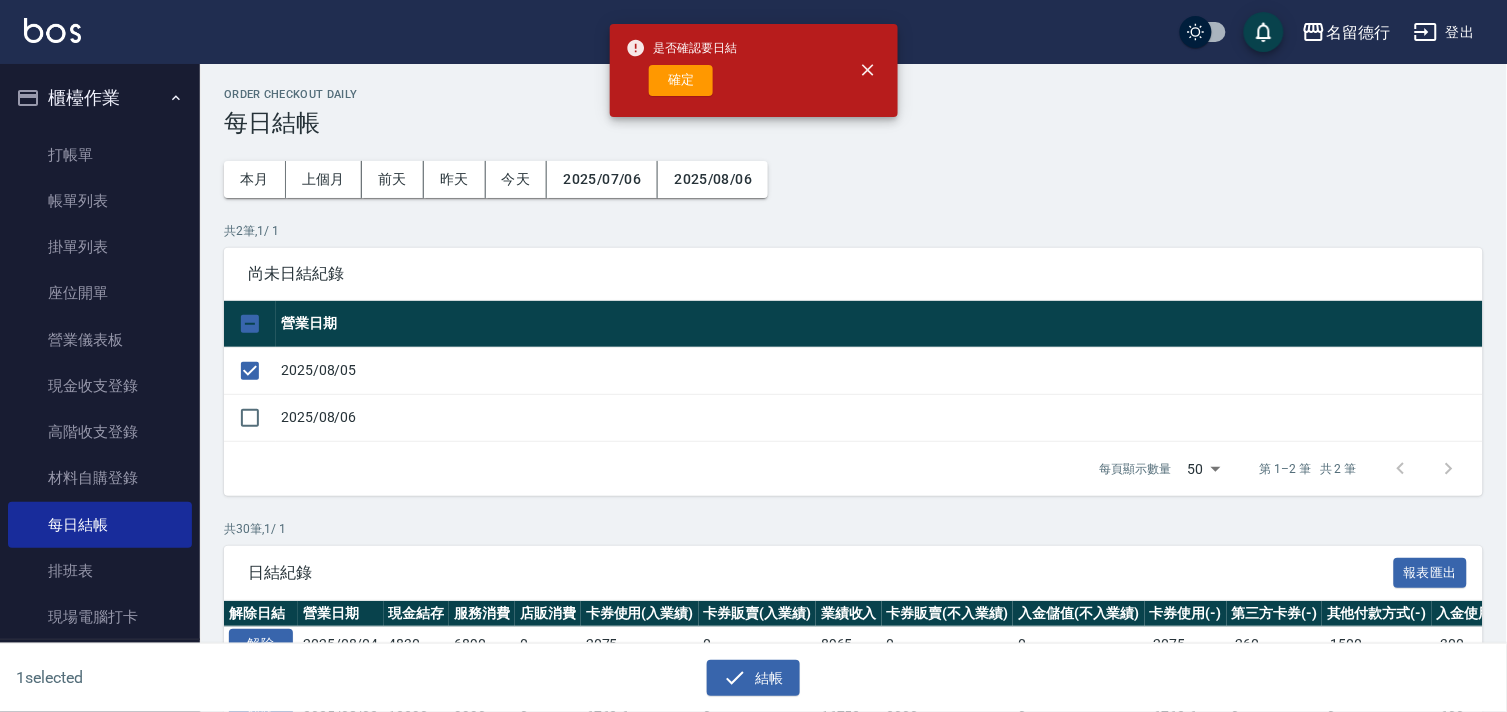click on "是否確認要日結" at bounding box center (682, 48) 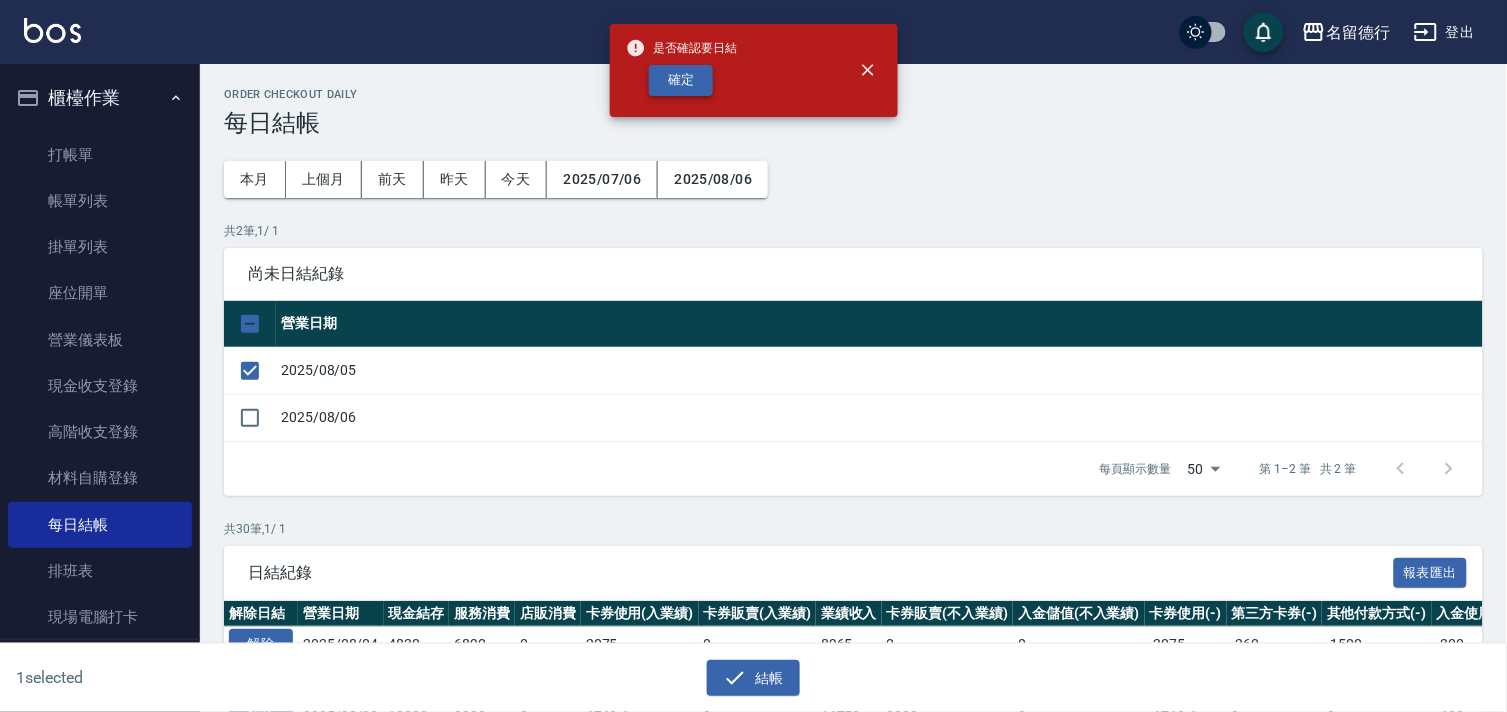 click on "確定" at bounding box center (681, 80) 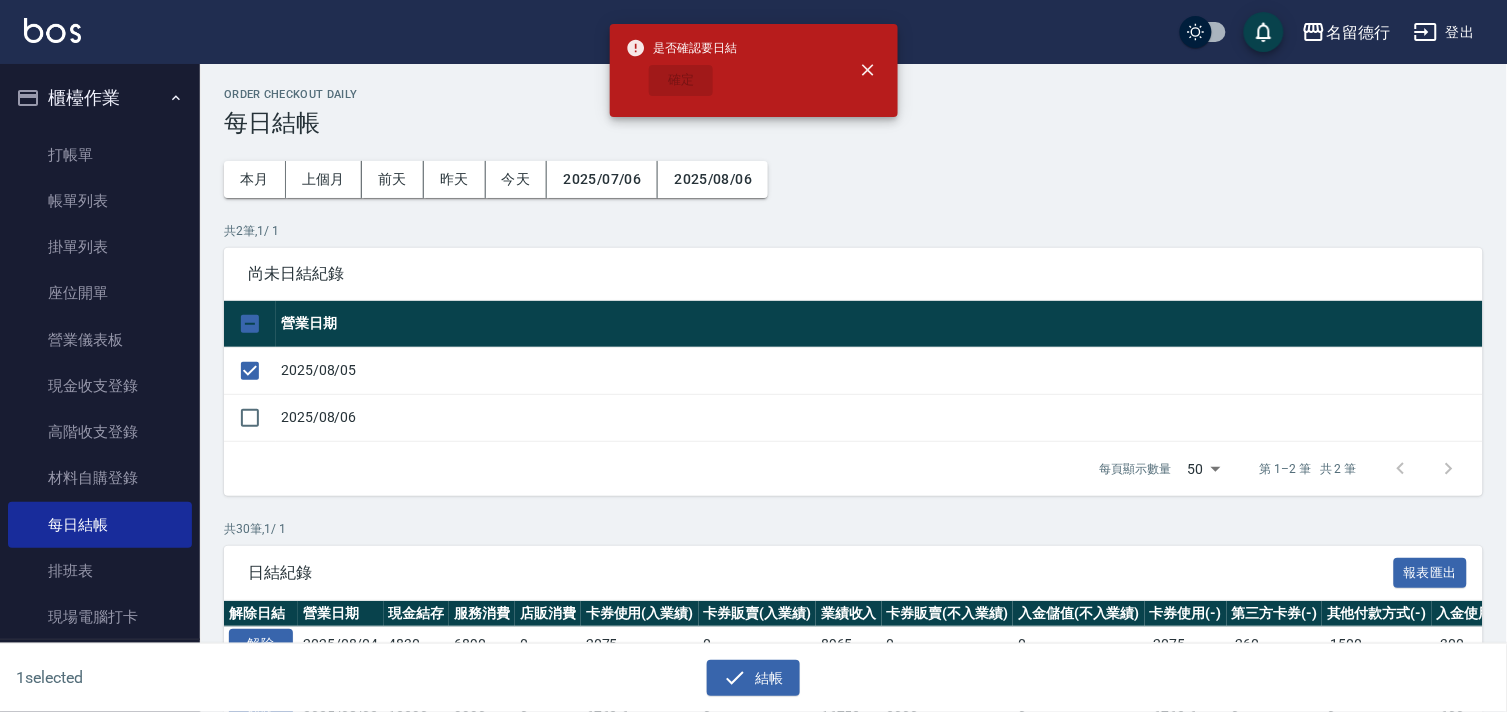 checkbox on "false" 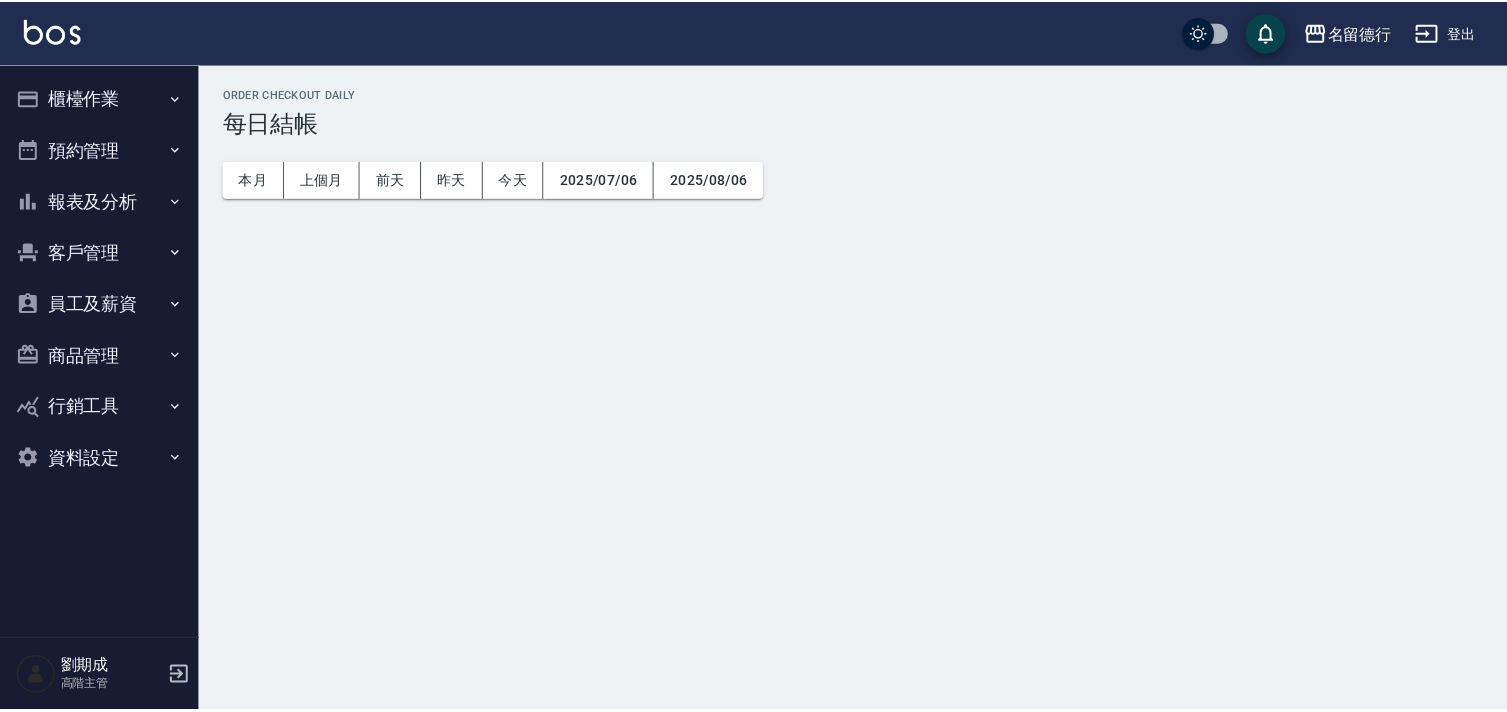 scroll, scrollTop: 0, scrollLeft: 0, axis: both 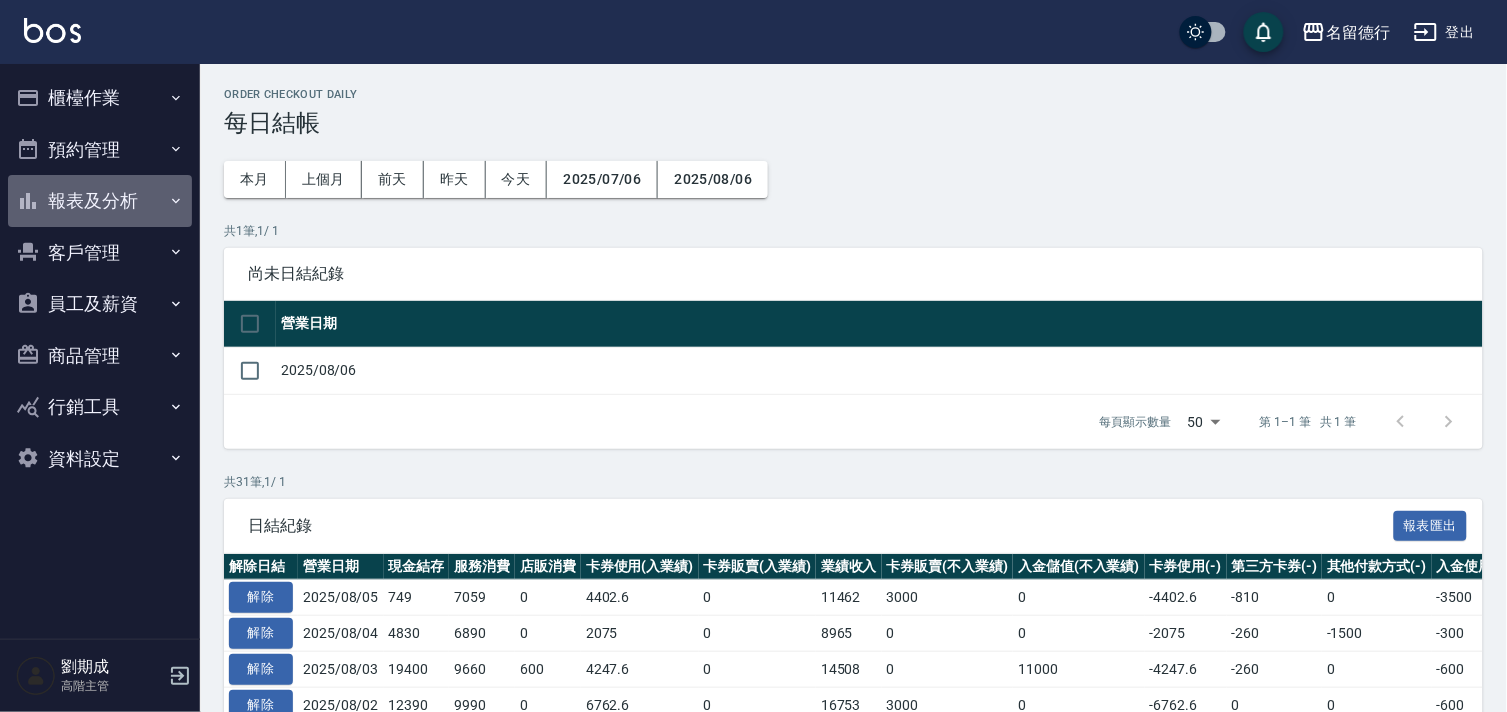 click on "報表及分析" at bounding box center [100, 201] 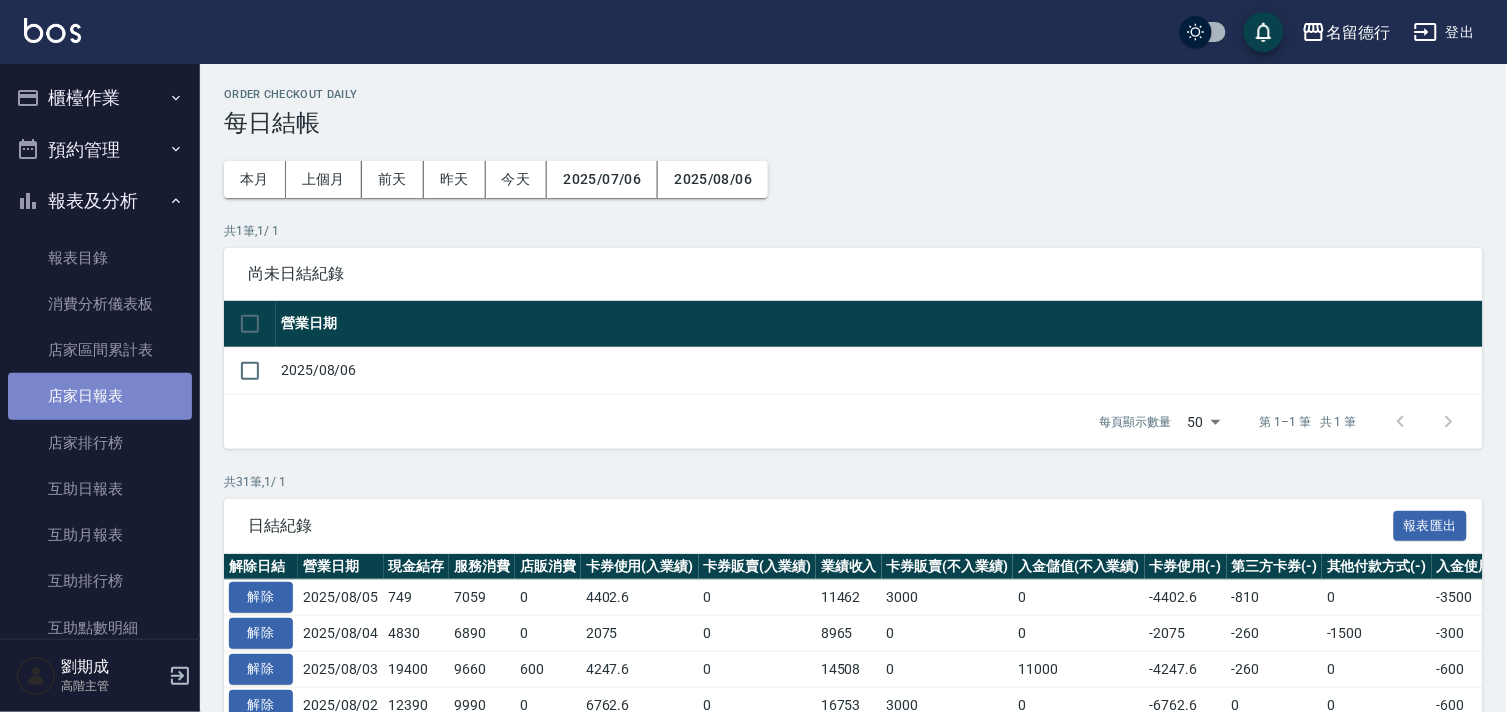 click on "店家日報表" at bounding box center [100, 396] 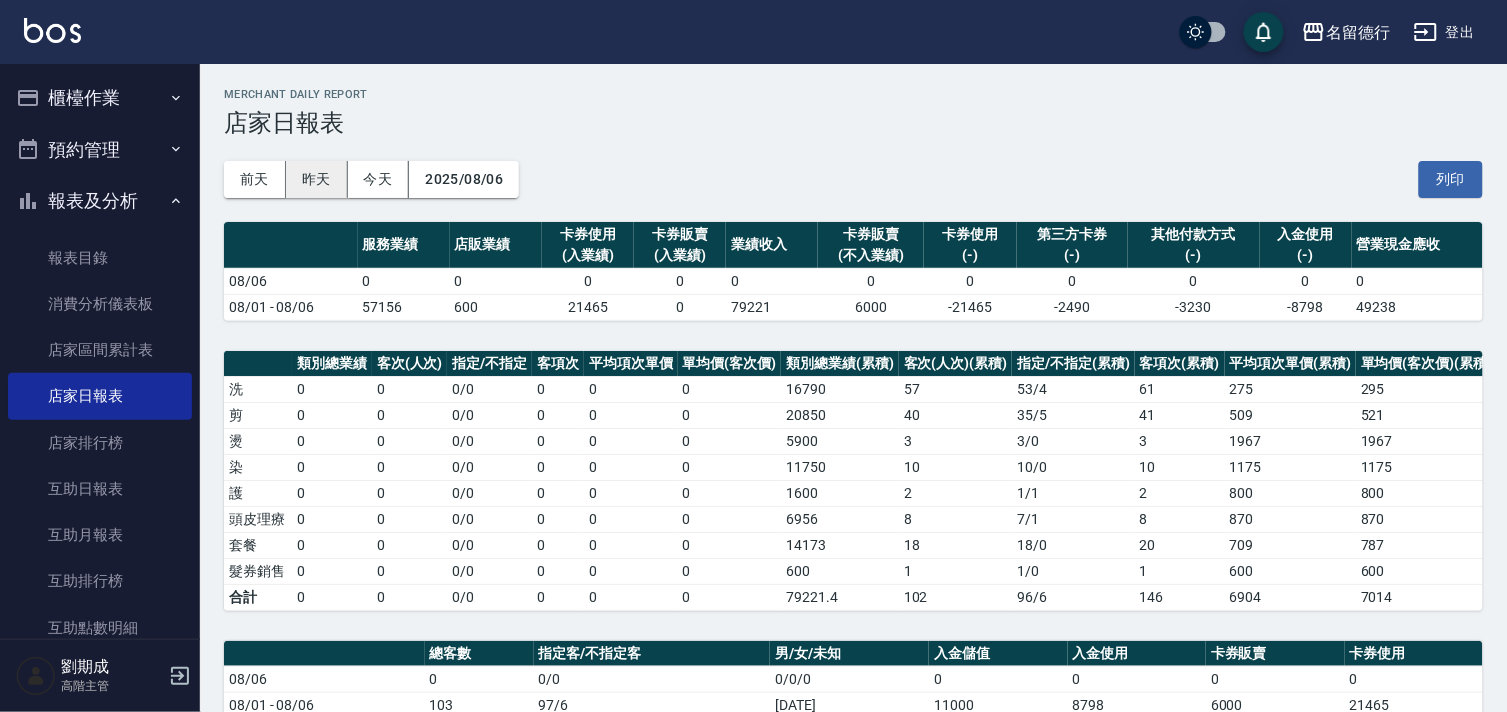 click on "昨天" at bounding box center [317, 179] 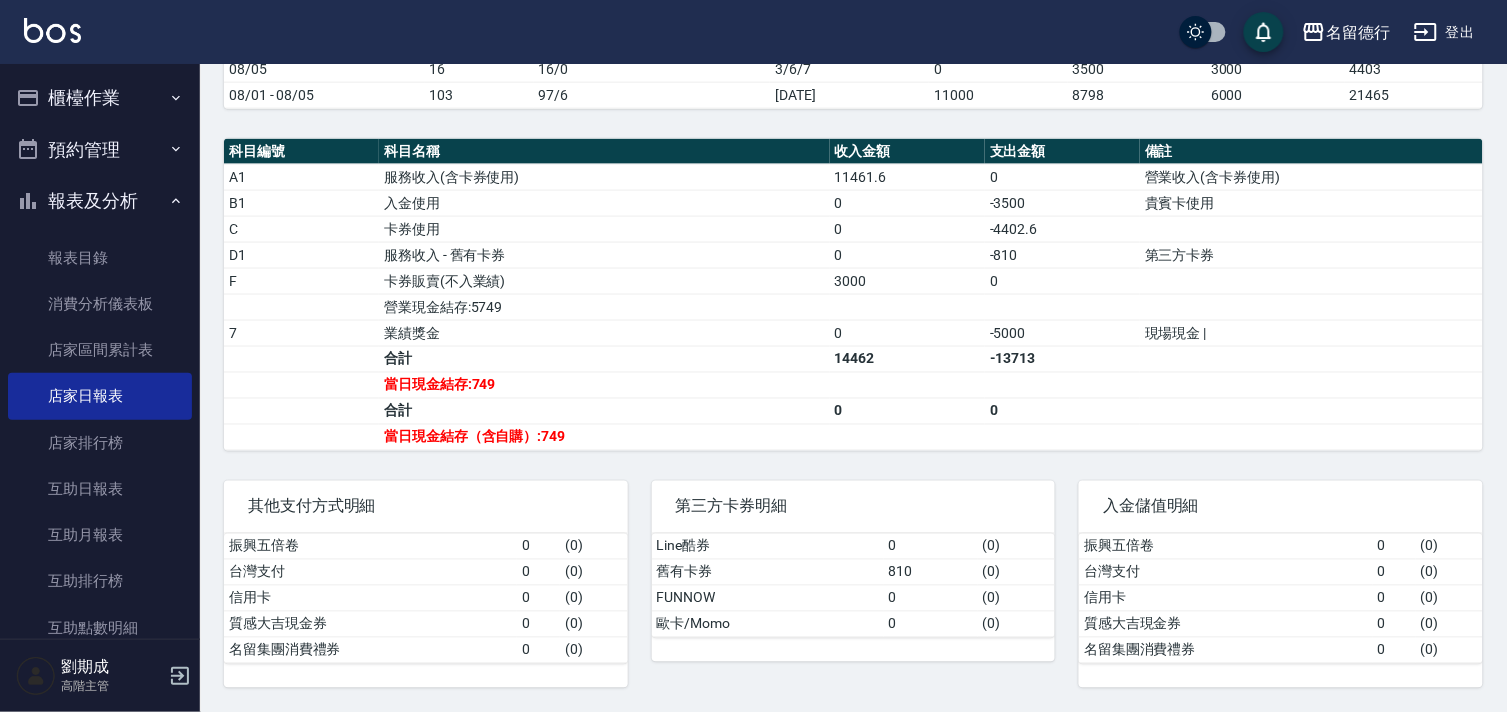 scroll, scrollTop: 630, scrollLeft: 0, axis: vertical 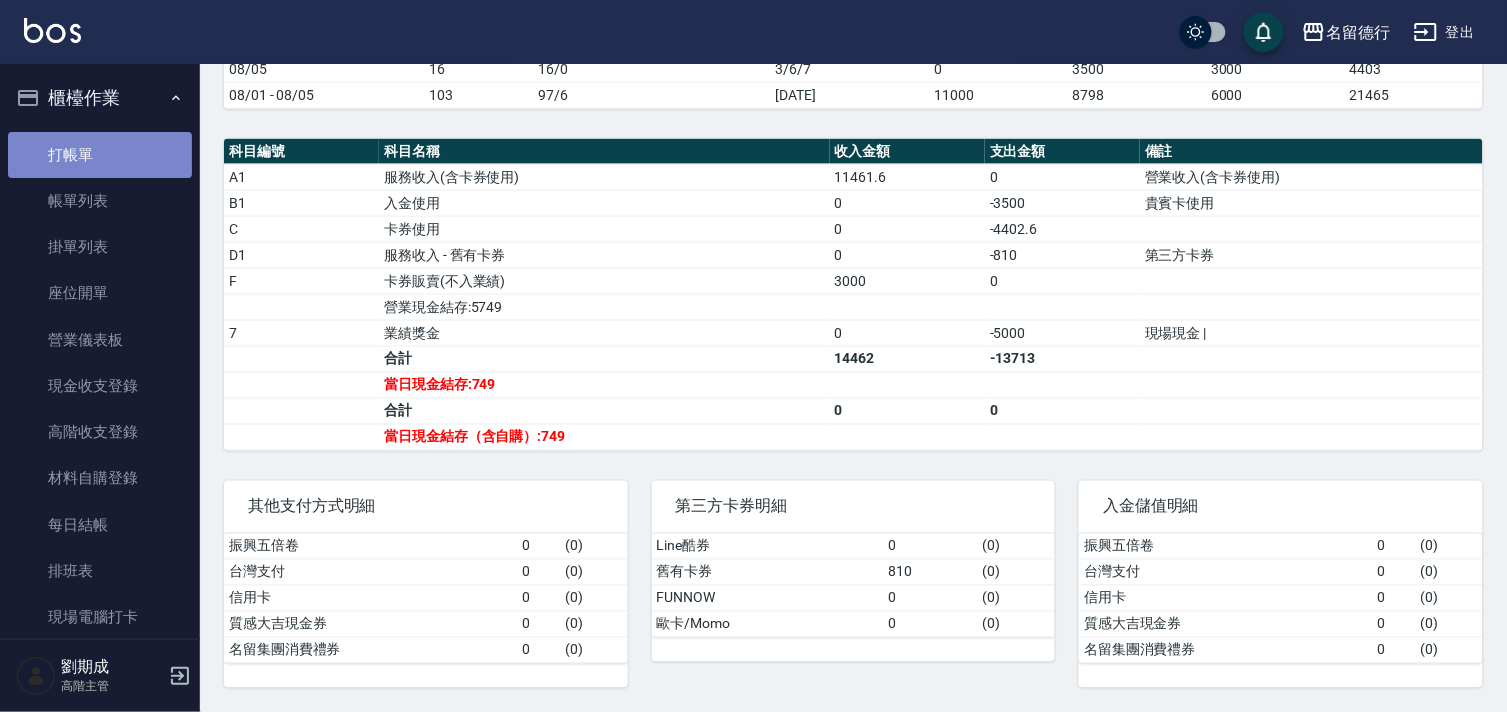 click on "打帳單" at bounding box center (100, 155) 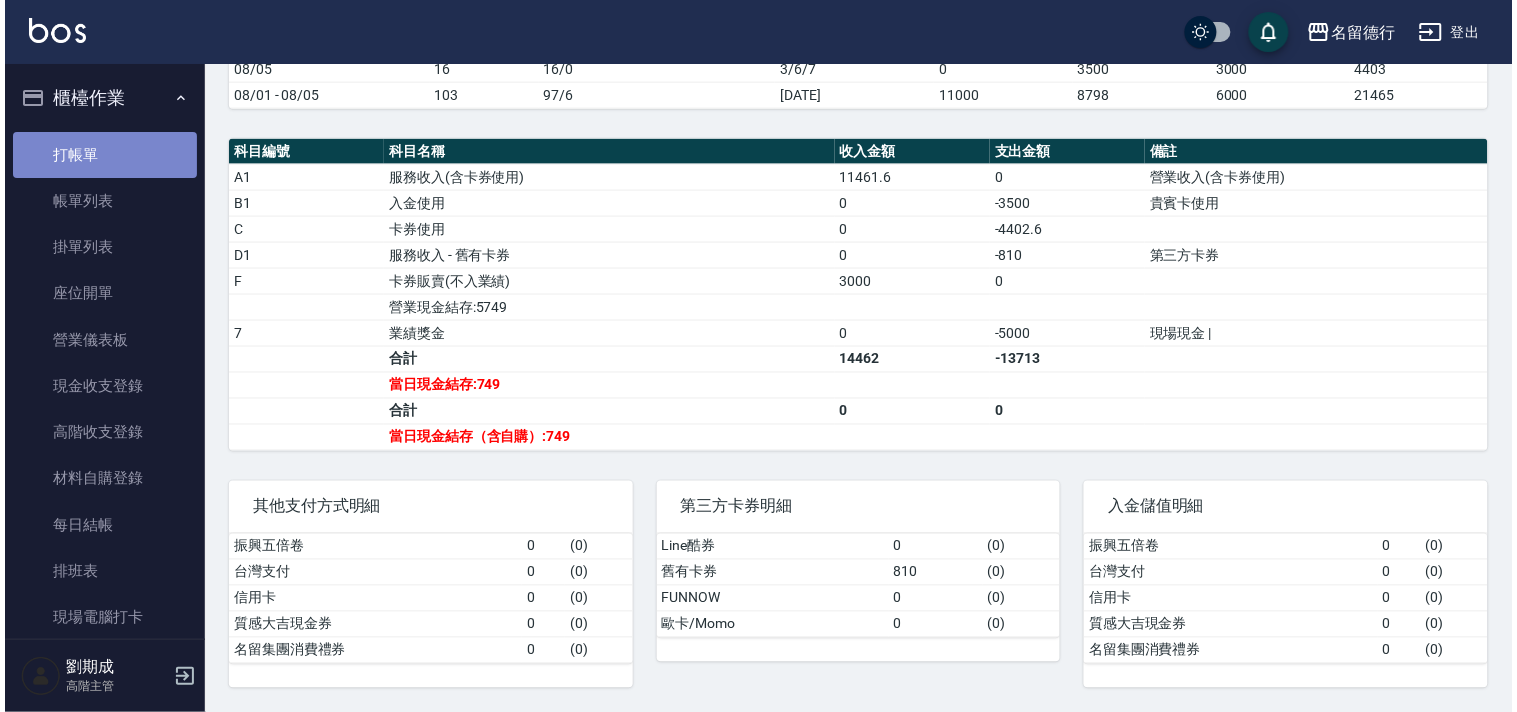 scroll, scrollTop: 0, scrollLeft: 0, axis: both 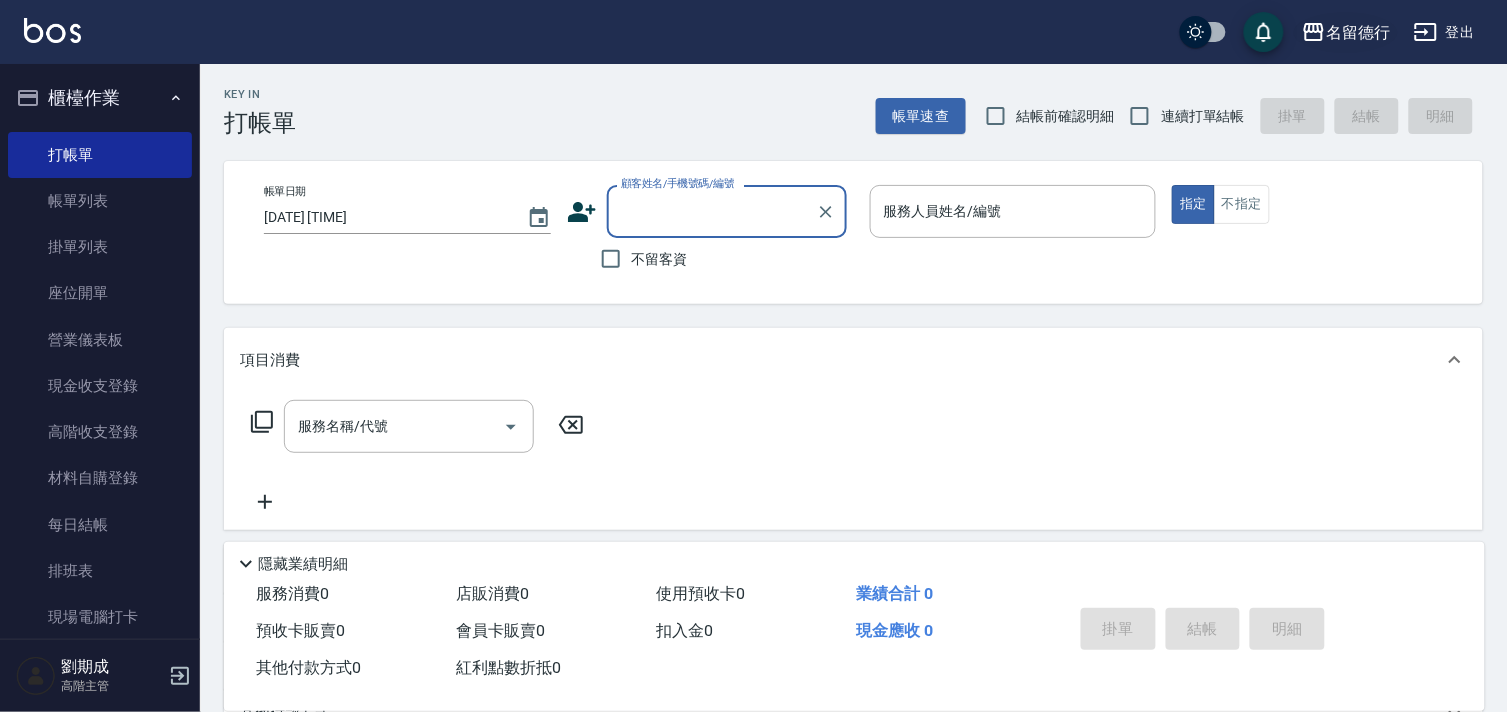 click on "名留德行" at bounding box center (1358, 32) 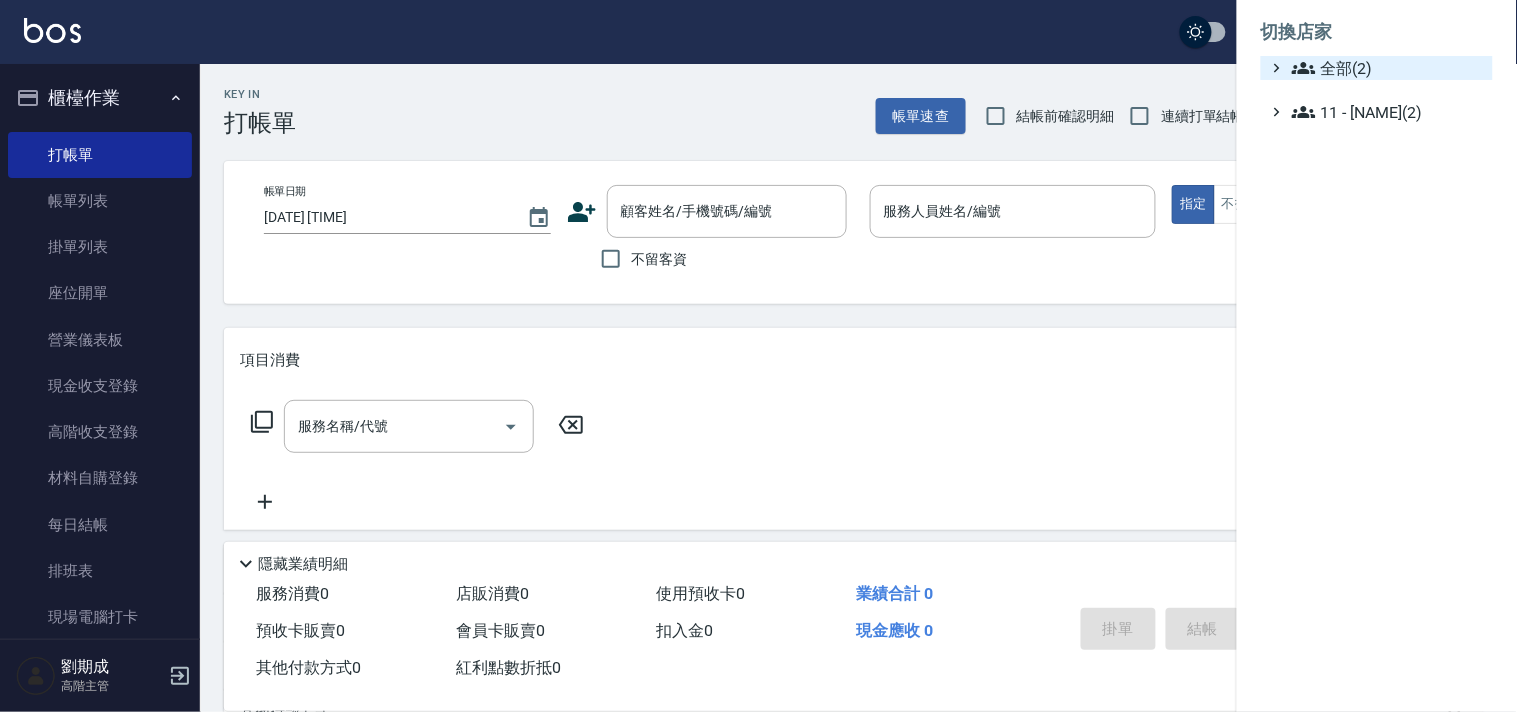 click on "切換店家 全部(2) 11 - 陳清江(2)" at bounding box center (1377, 66) 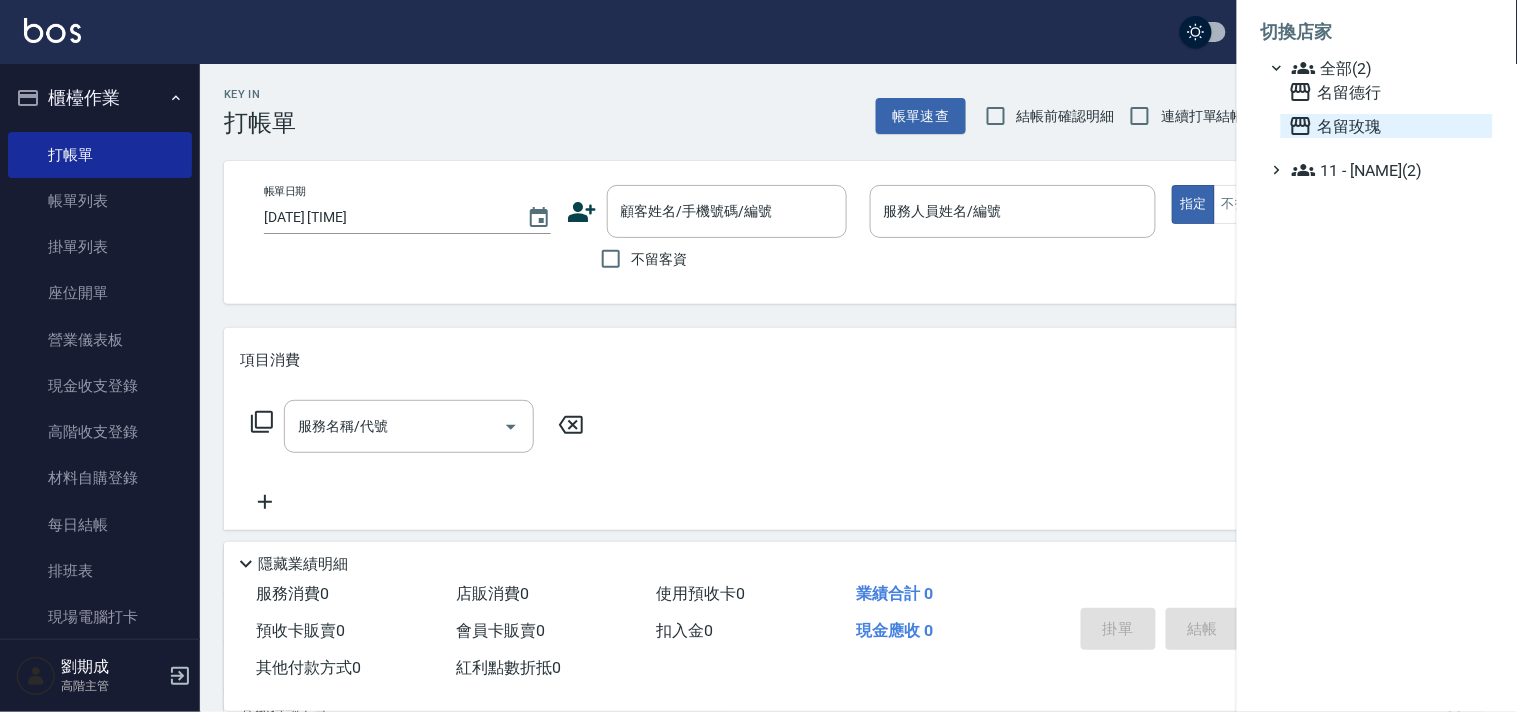 click on "名留玫瑰" at bounding box center (1387, 126) 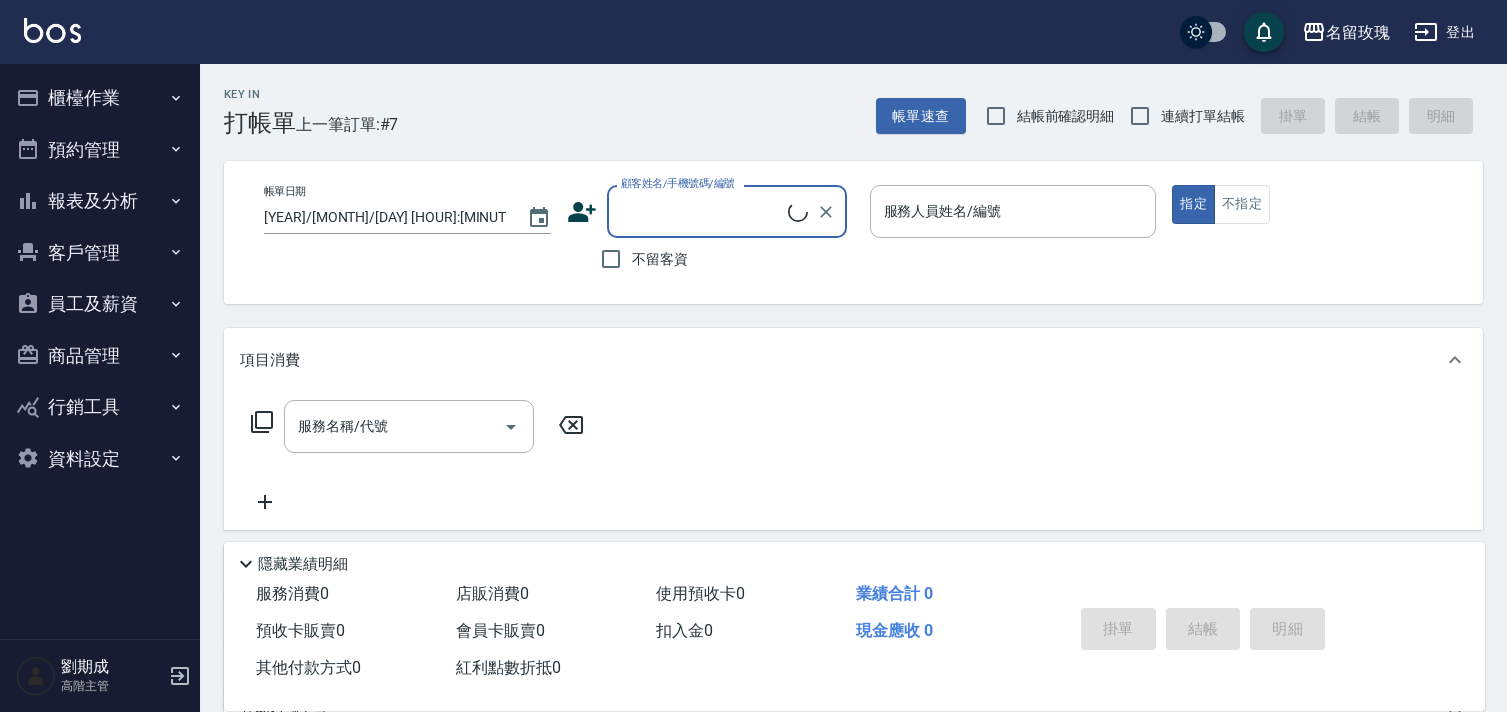 scroll, scrollTop: 0, scrollLeft: 0, axis: both 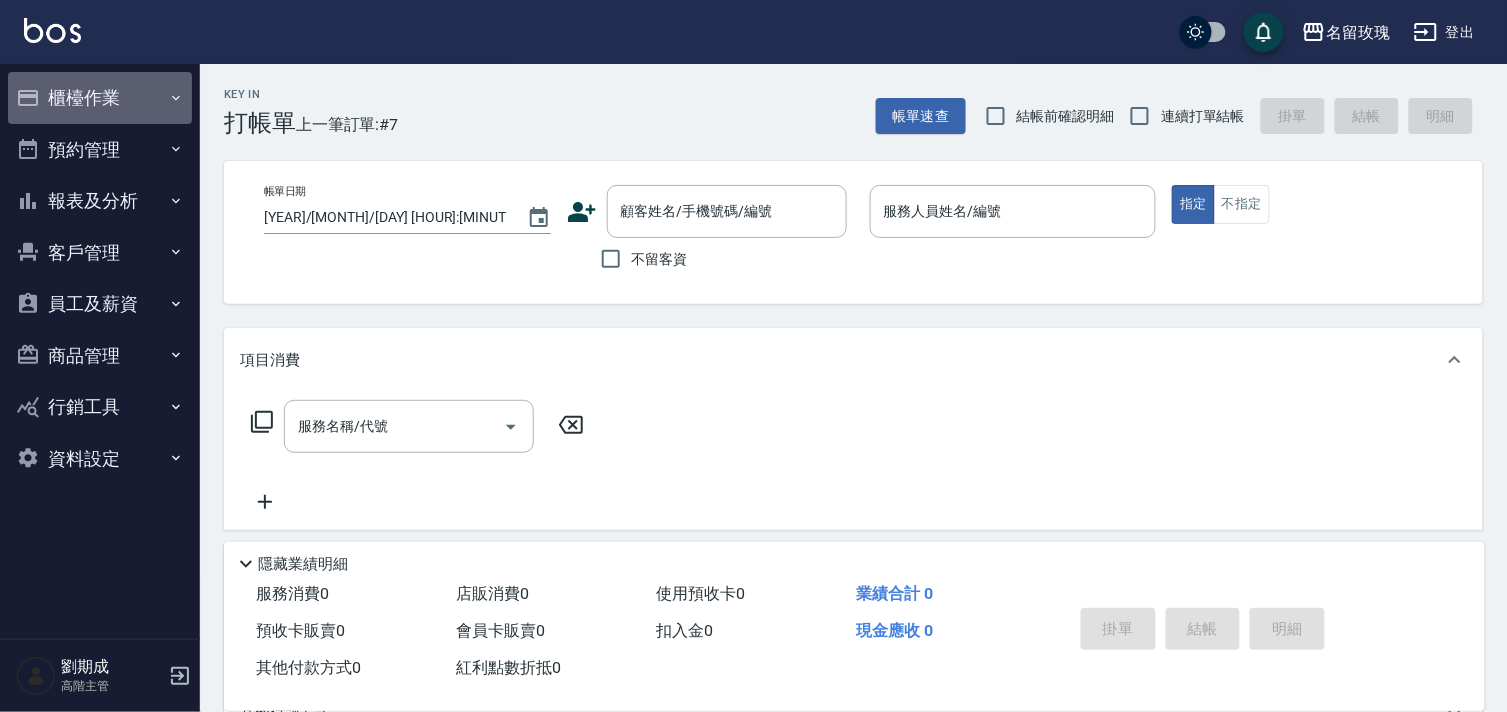 click on "櫃檯作業" at bounding box center (100, 98) 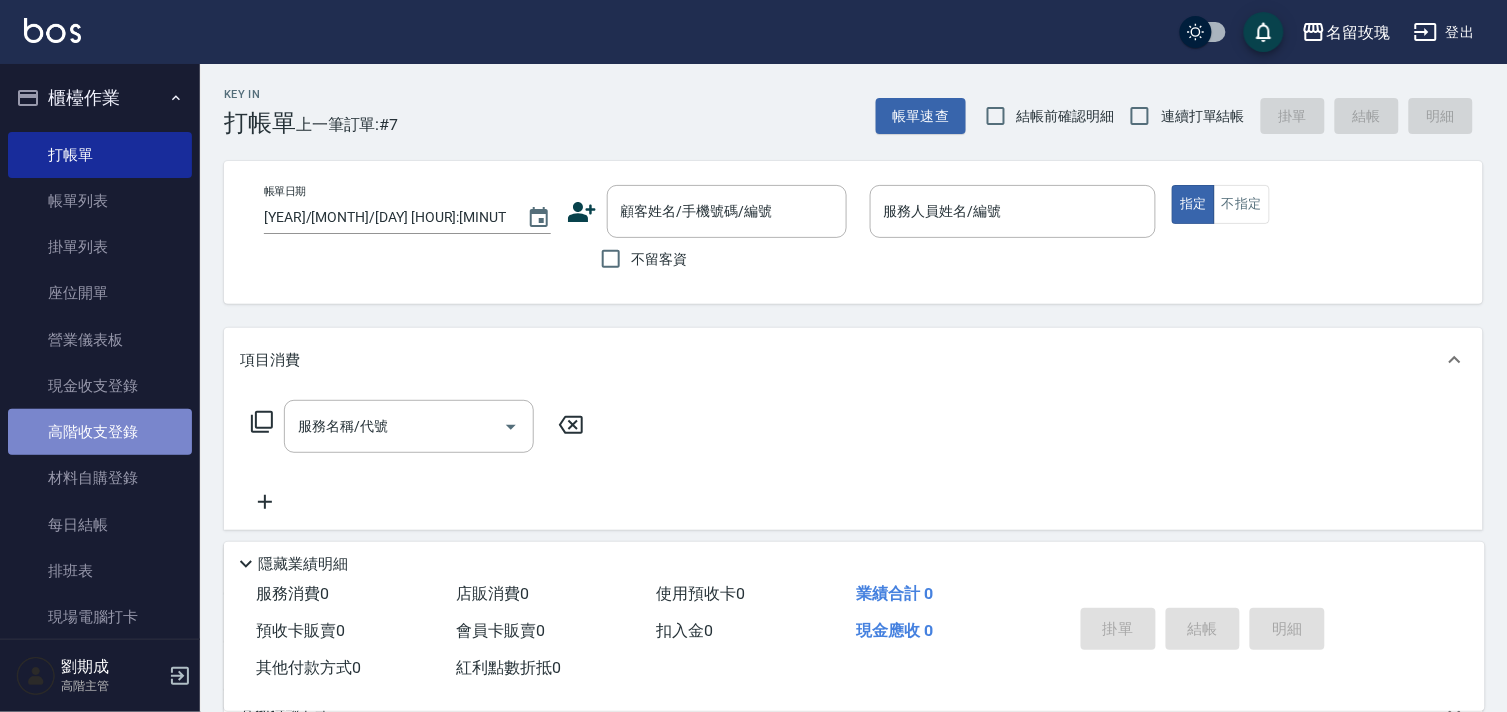 click on "高階收支登錄" at bounding box center [100, 432] 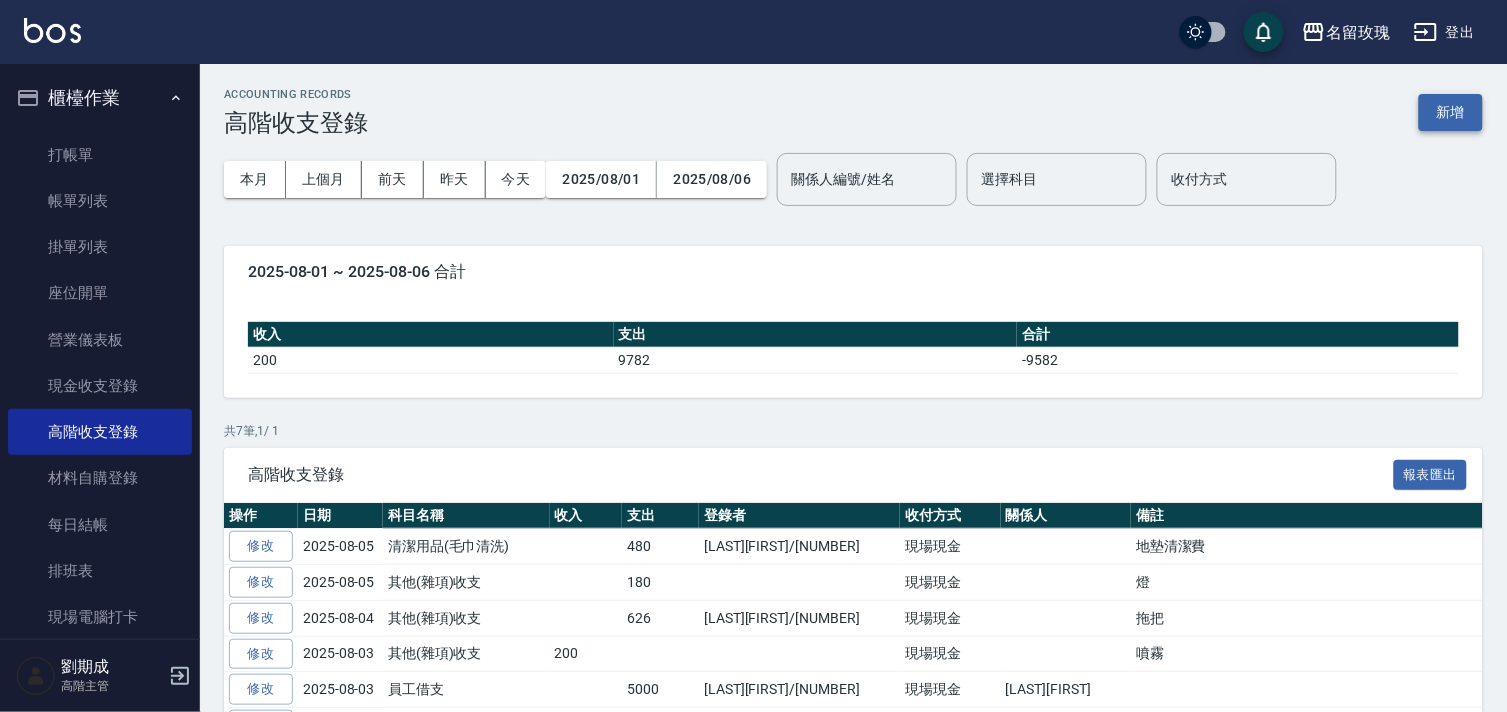 click on "新增" at bounding box center [1451, 112] 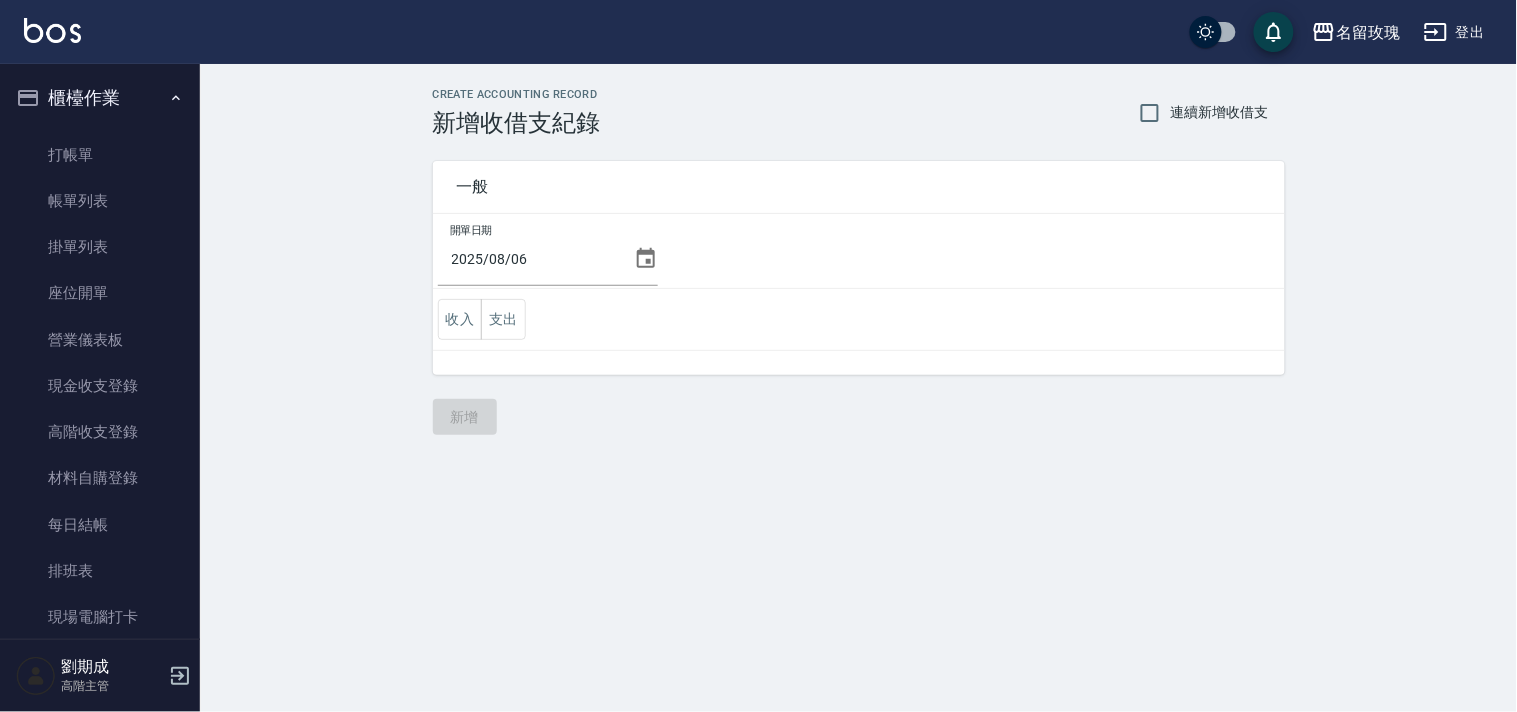 click 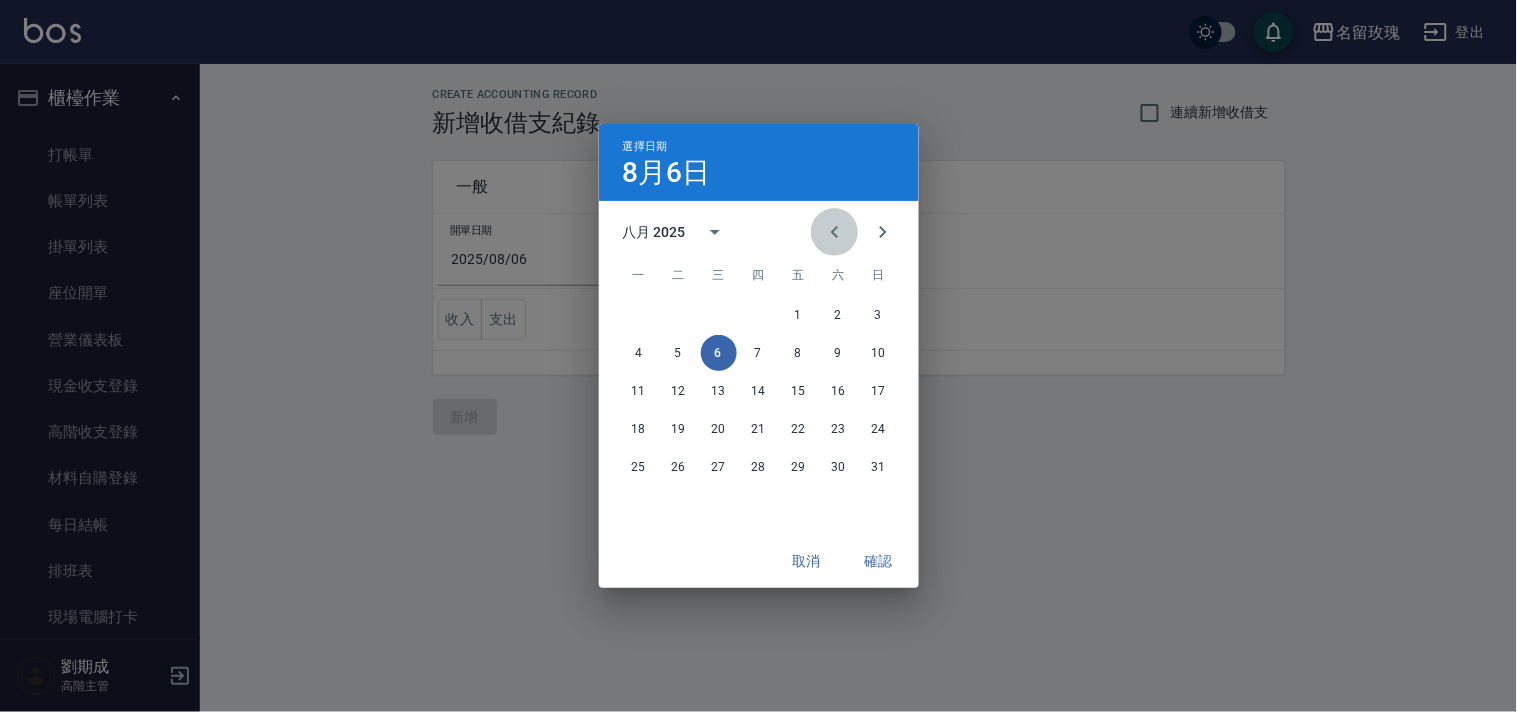 click 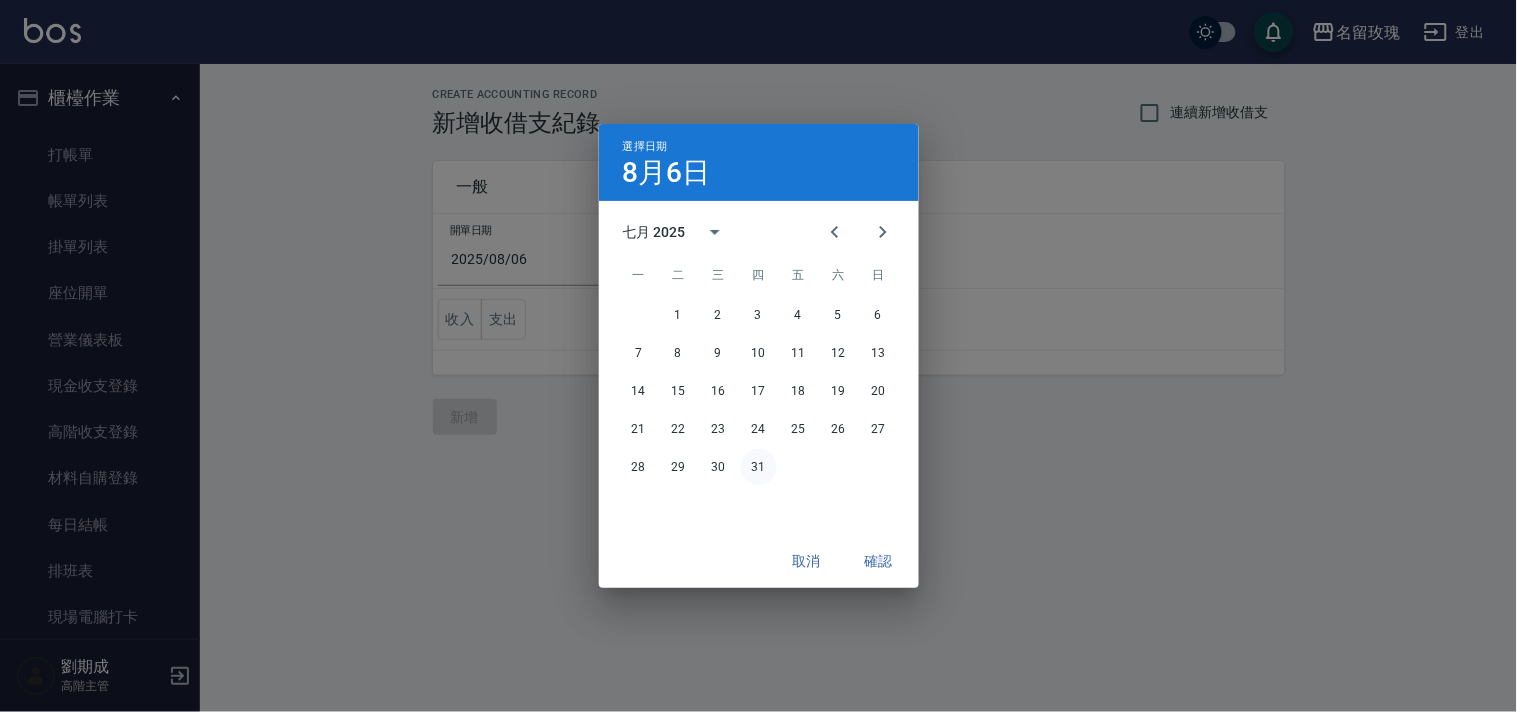 click on "31" at bounding box center [759, 467] 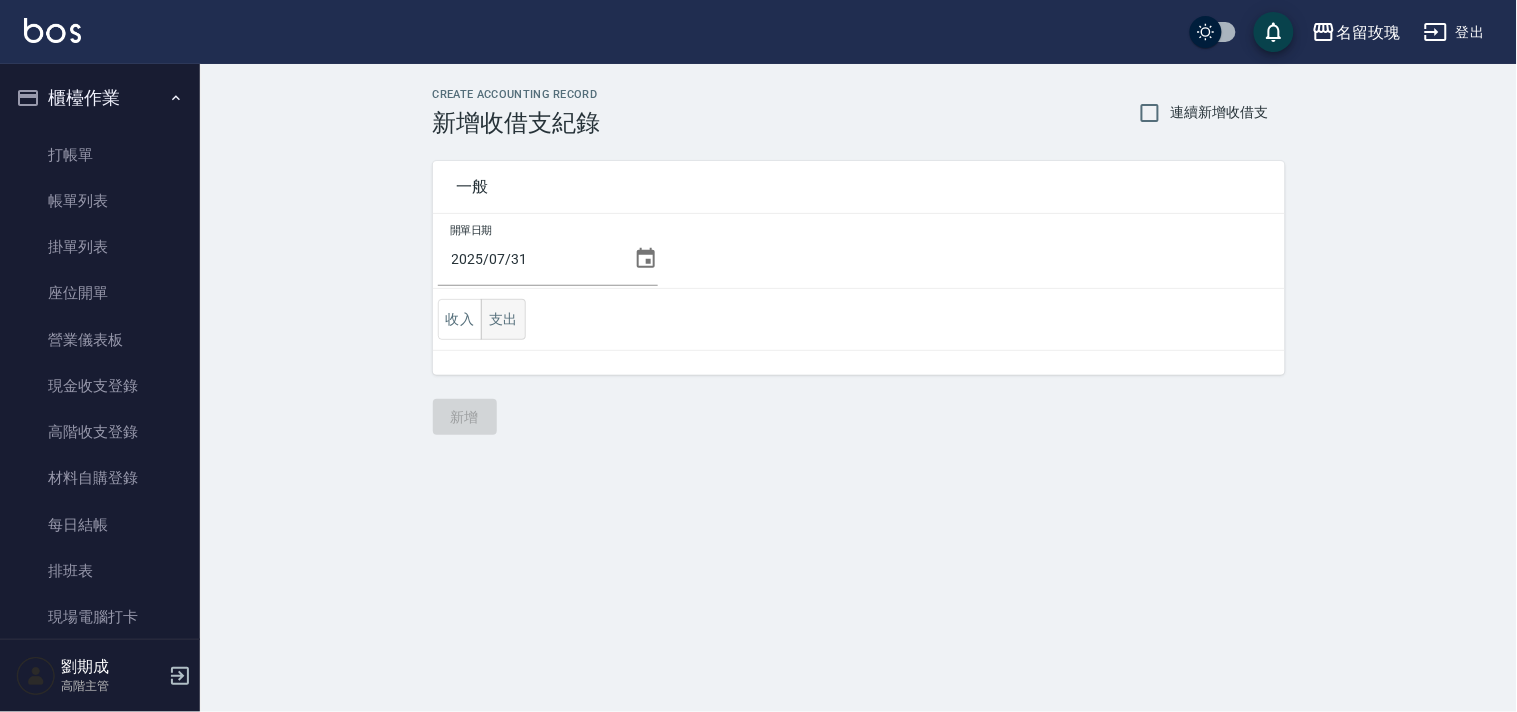 click on "支出" at bounding box center [503, 319] 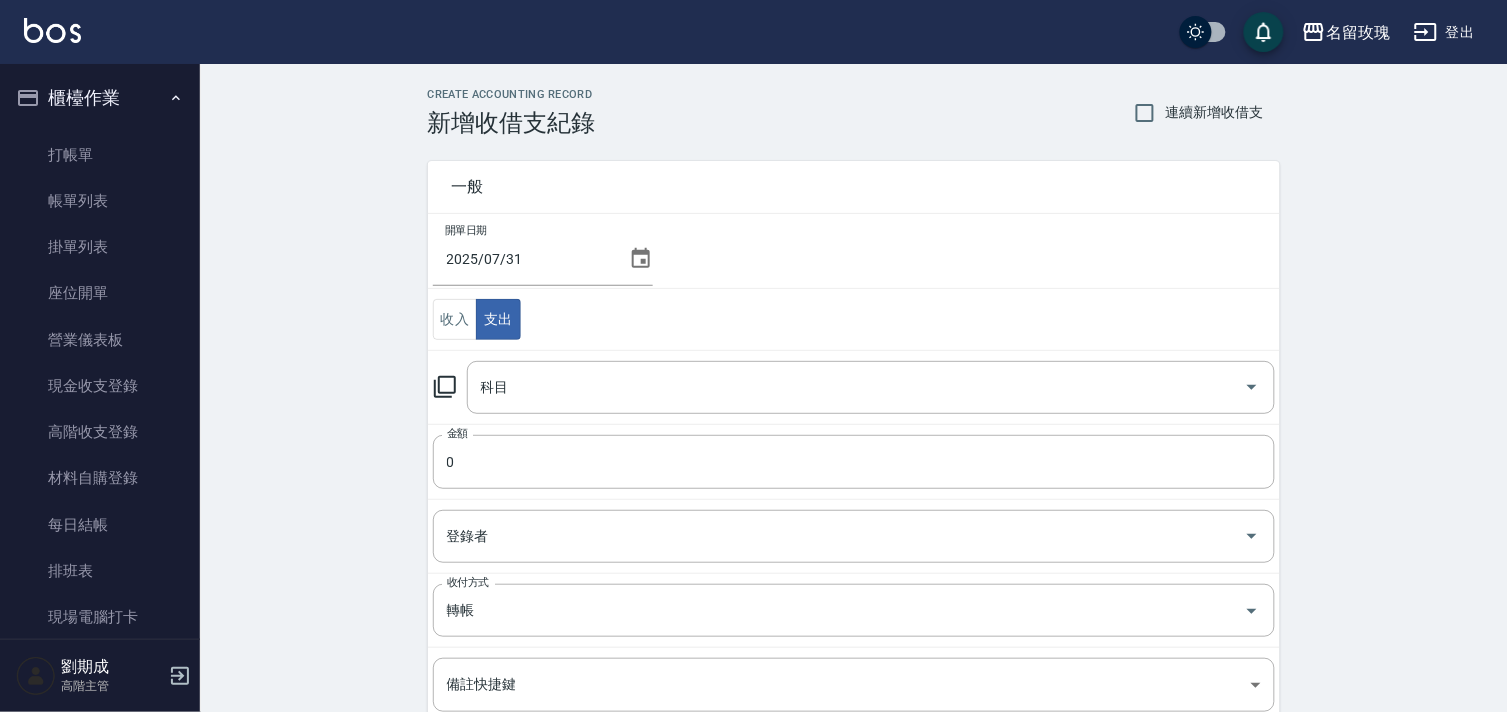 click 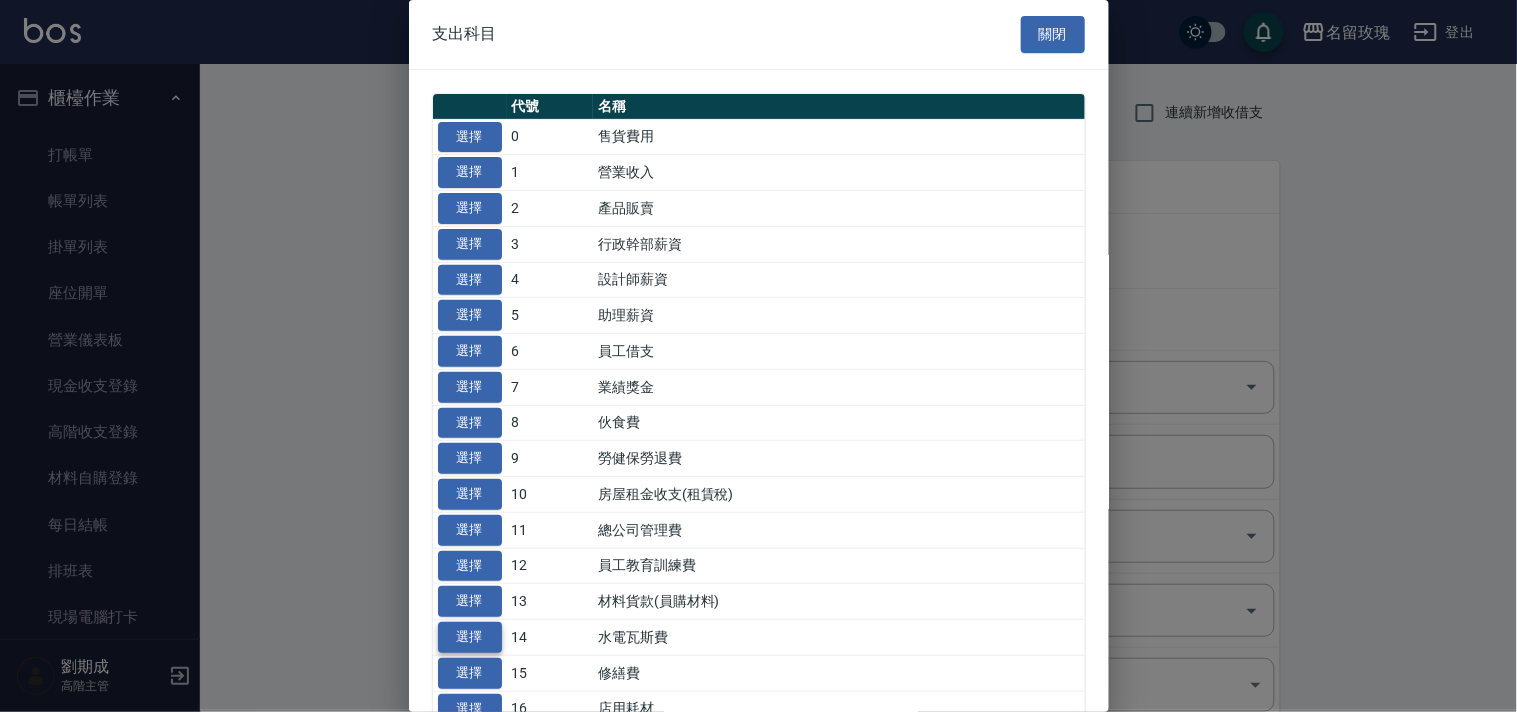drag, startPoint x: 478, startPoint y: 621, endPoint x: 481, endPoint y: 631, distance: 10.440307 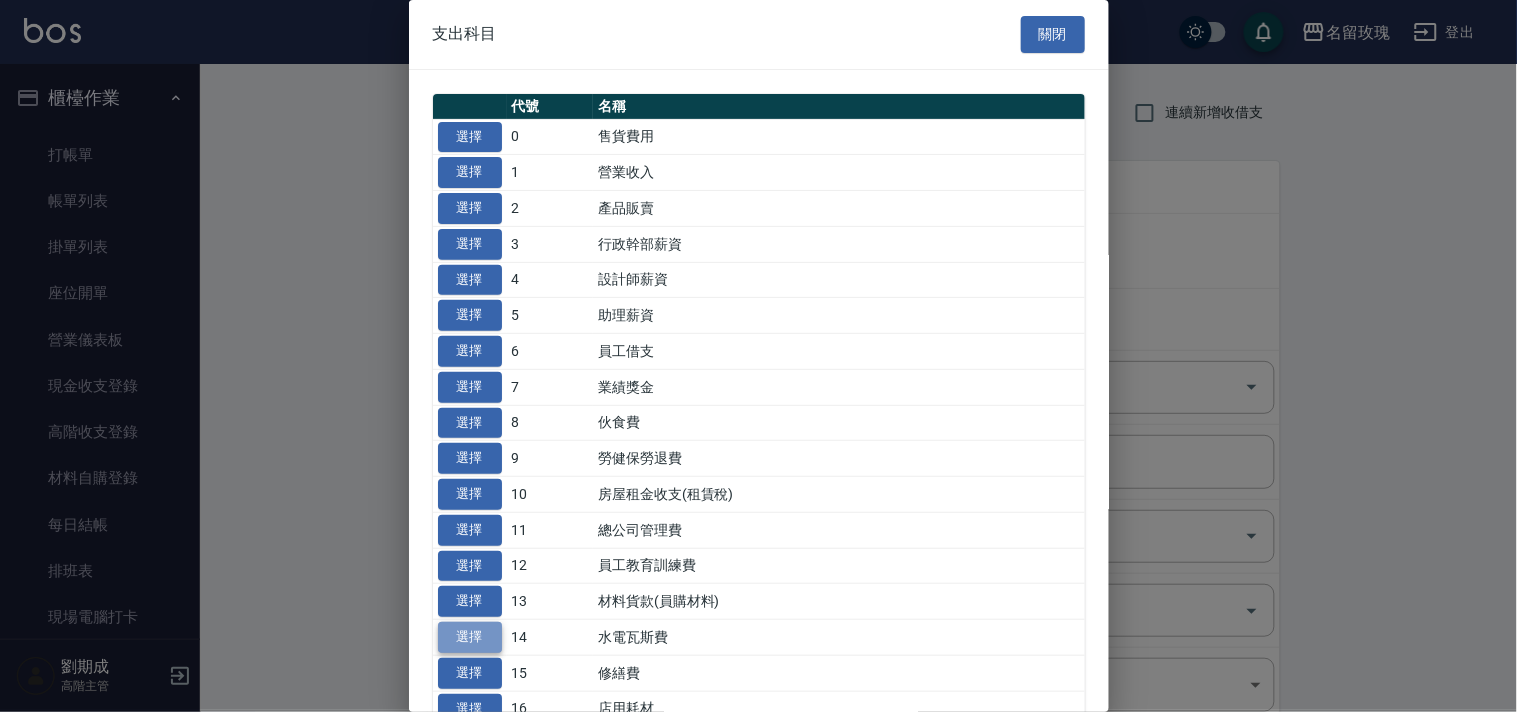 click on "選擇" at bounding box center [470, 637] 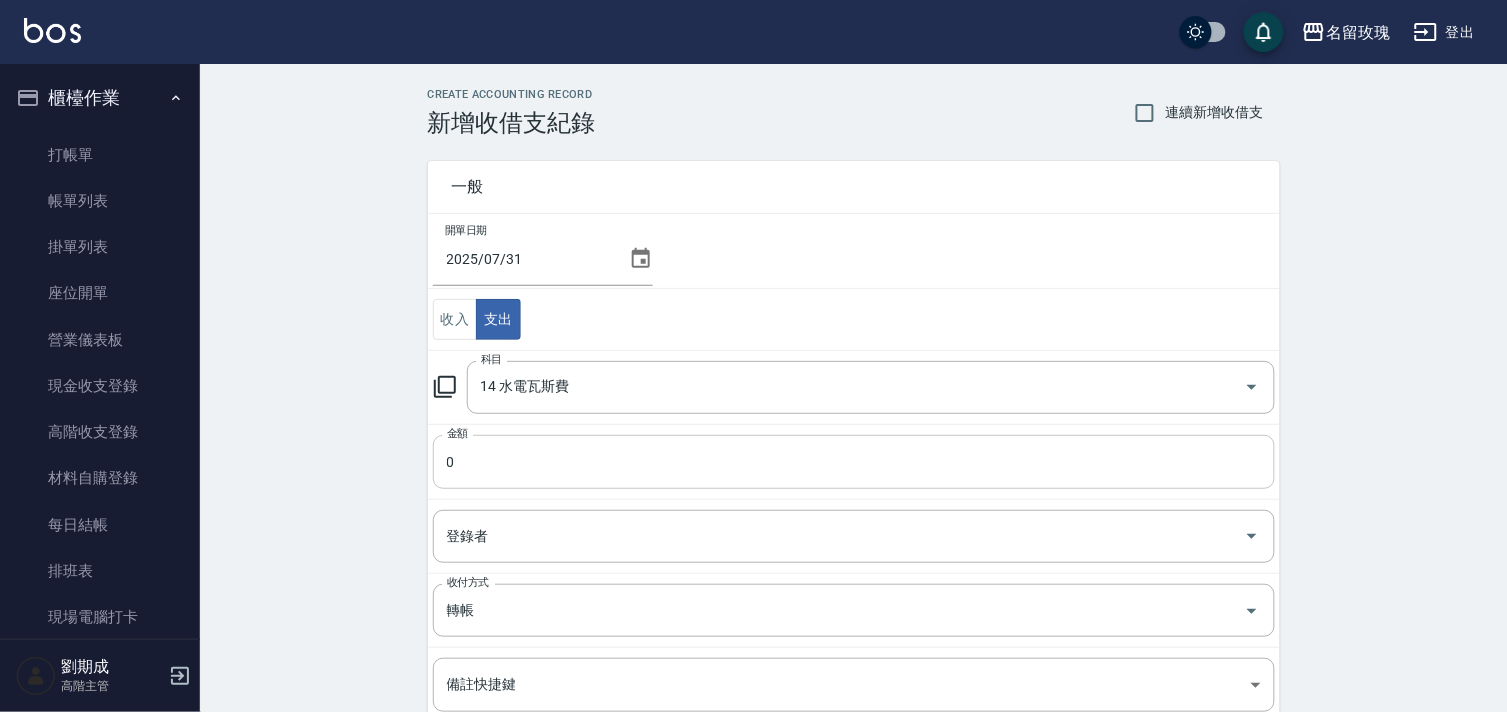 click on "0" at bounding box center [854, 462] 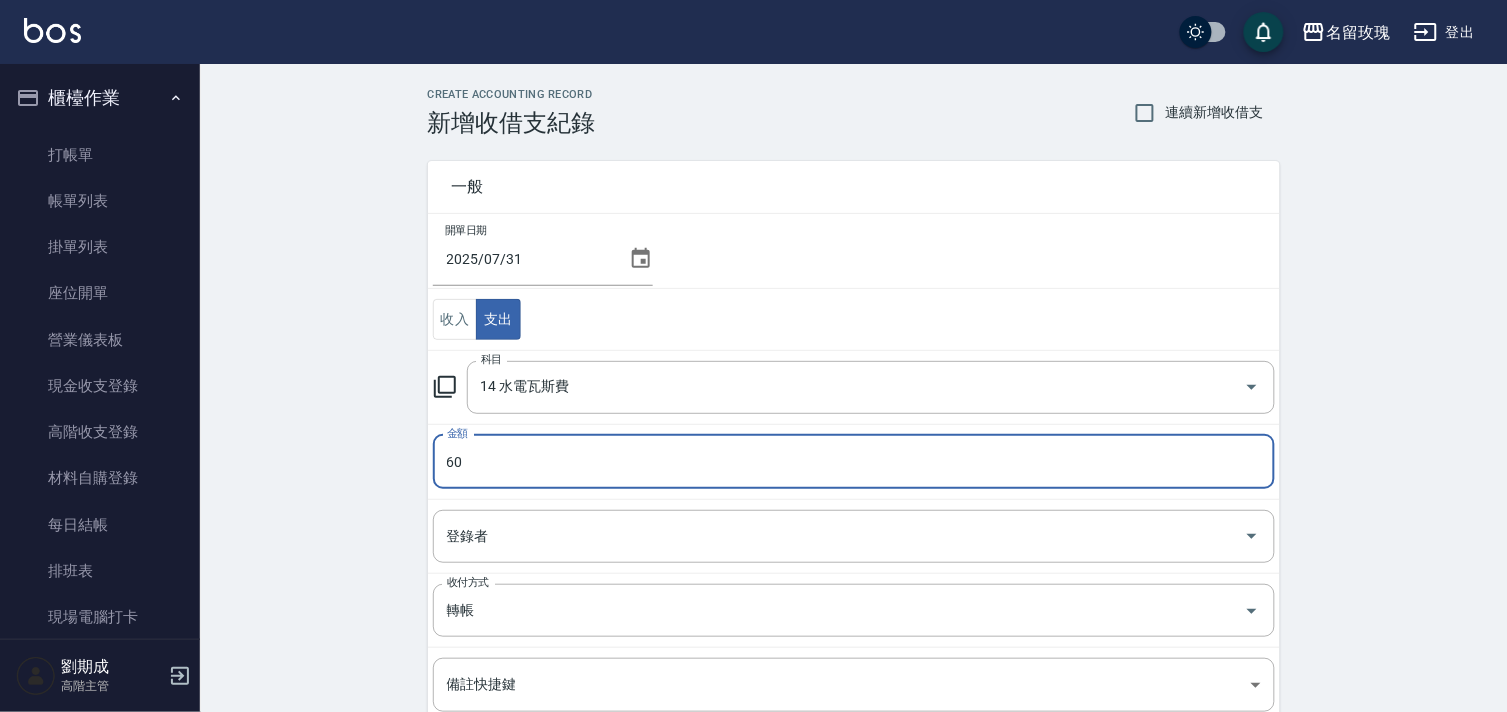 type on "60" 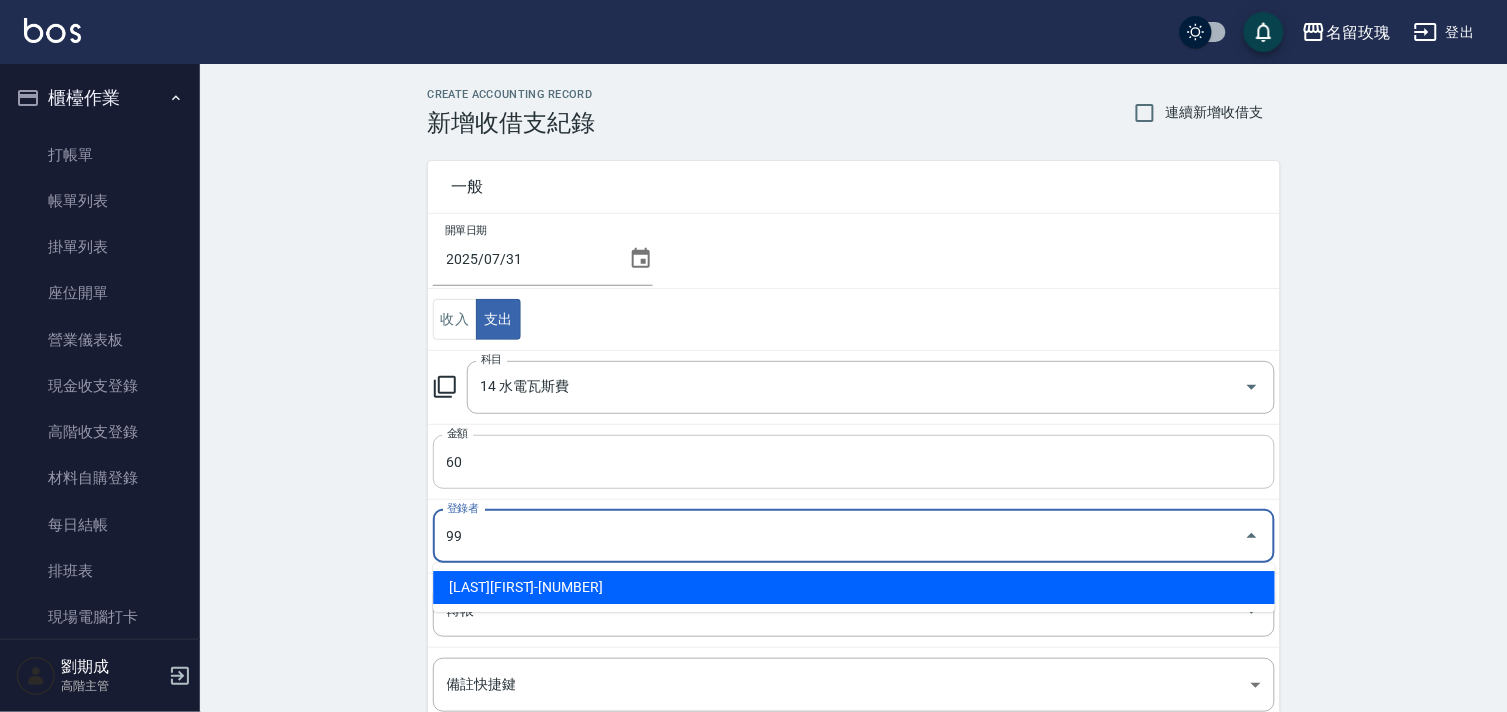 type on "[NAME]-[NUMBER]" 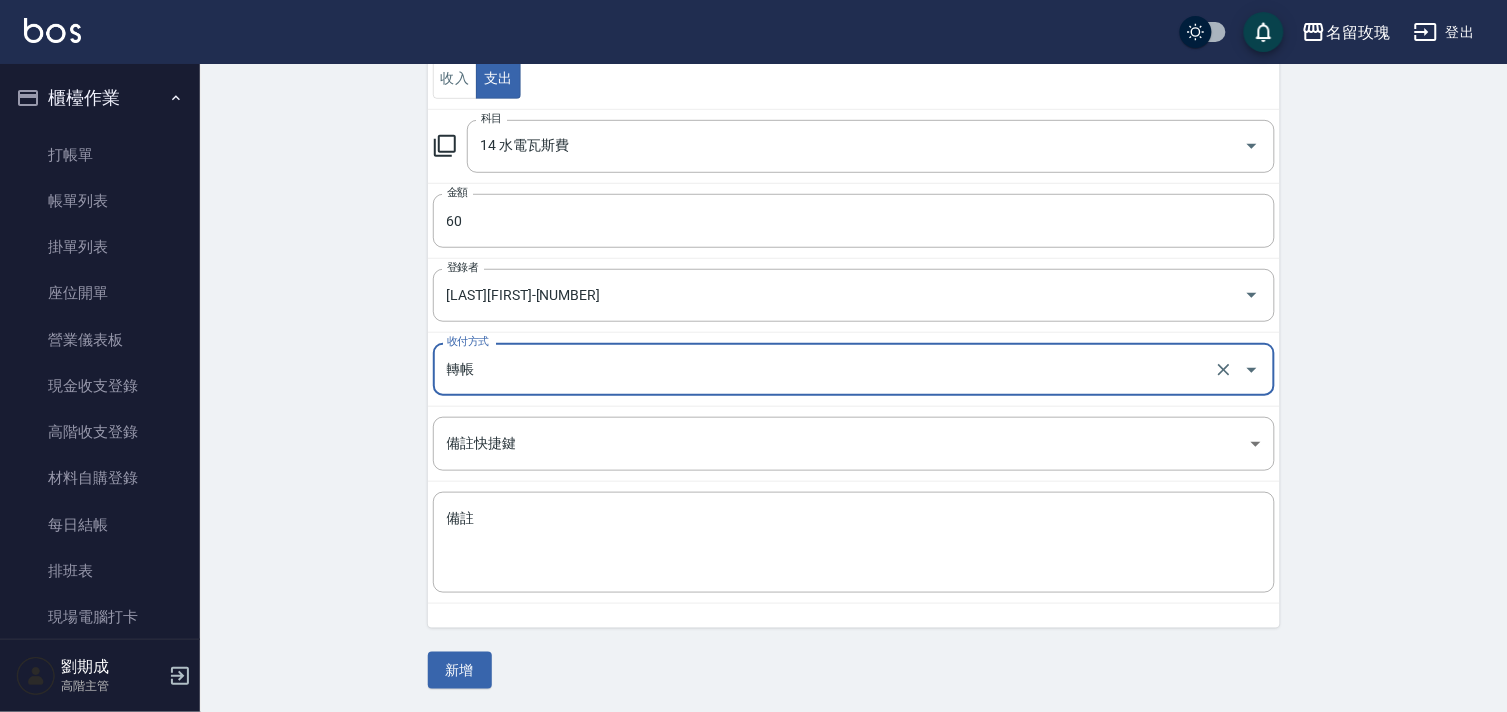 scroll, scrollTop: 242, scrollLeft: 0, axis: vertical 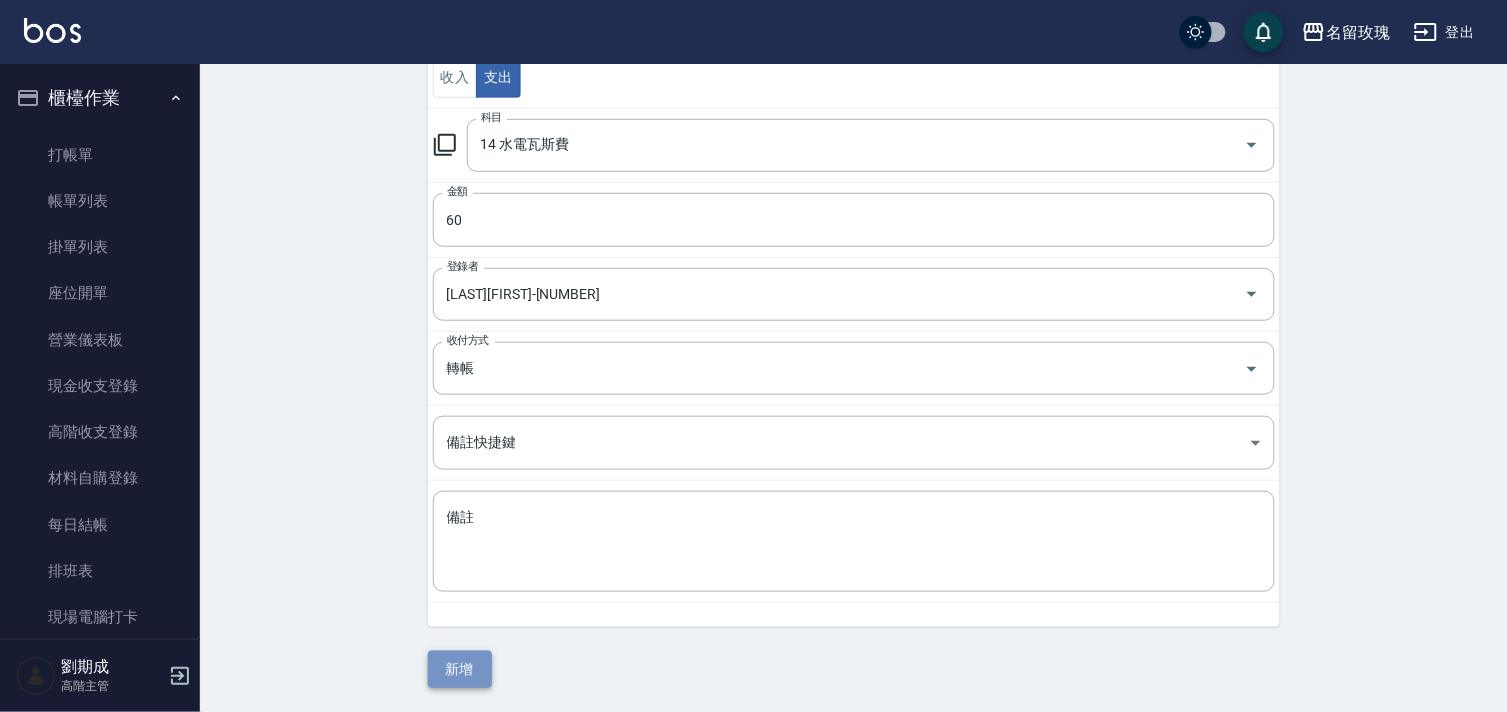 click on "新增" at bounding box center (460, 669) 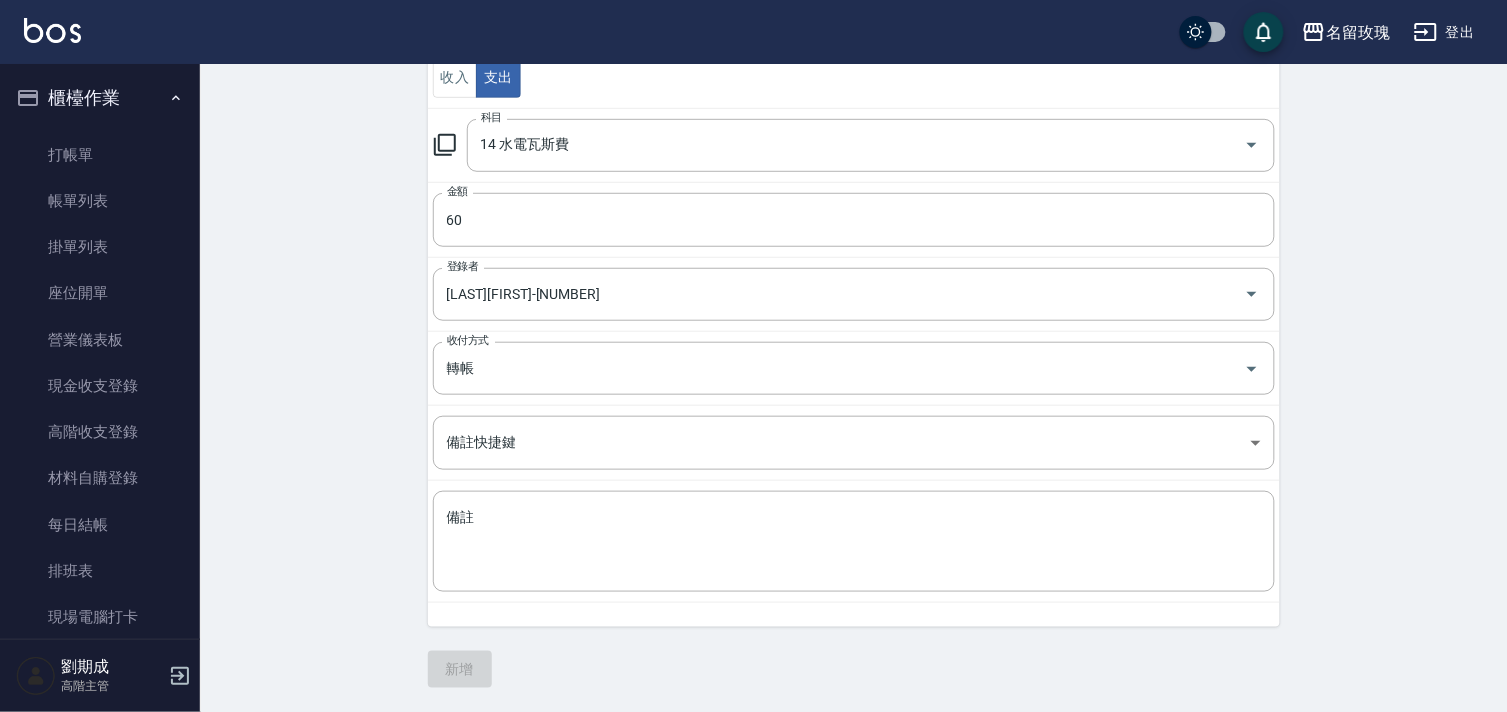 scroll, scrollTop: 0, scrollLeft: 0, axis: both 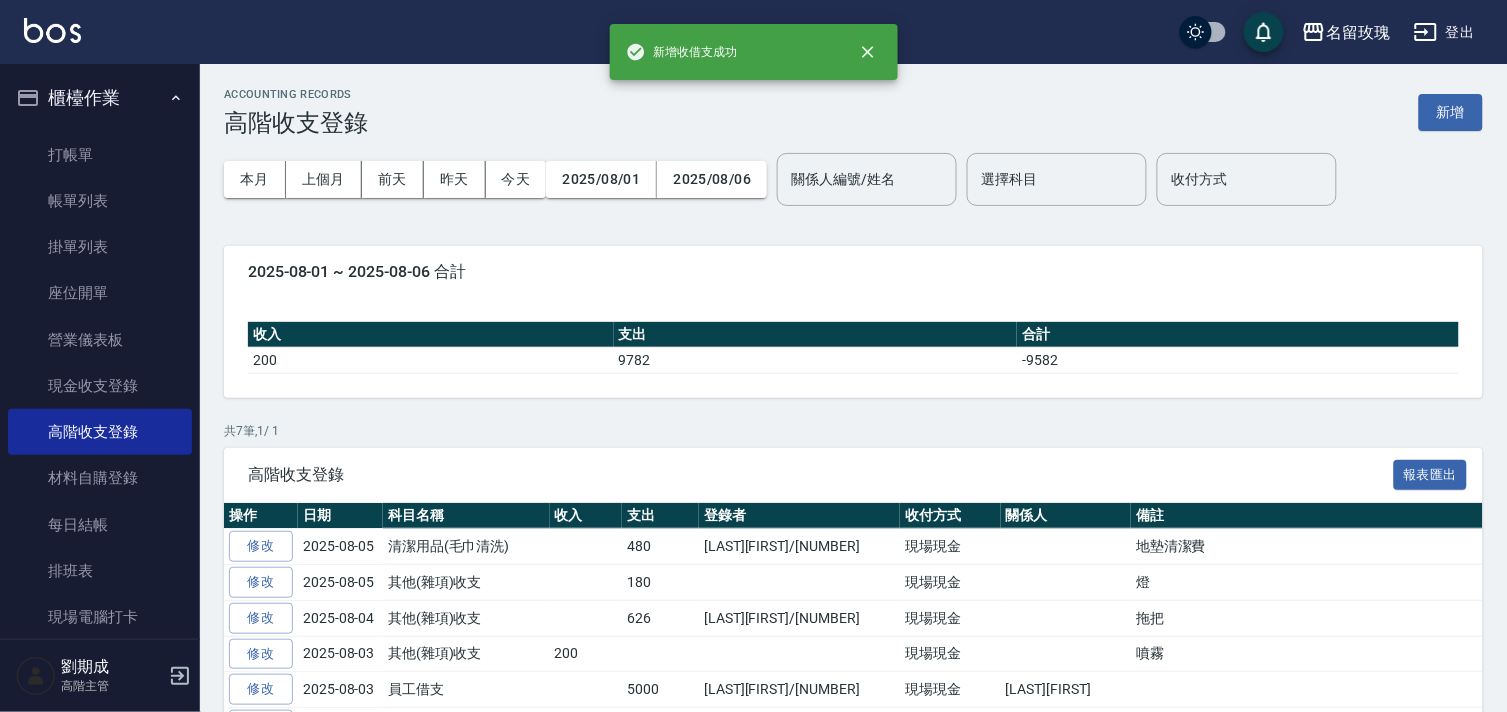 click on "ACCOUNTING RECORDS 高階收支登錄 新增" at bounding box center (853, 112) 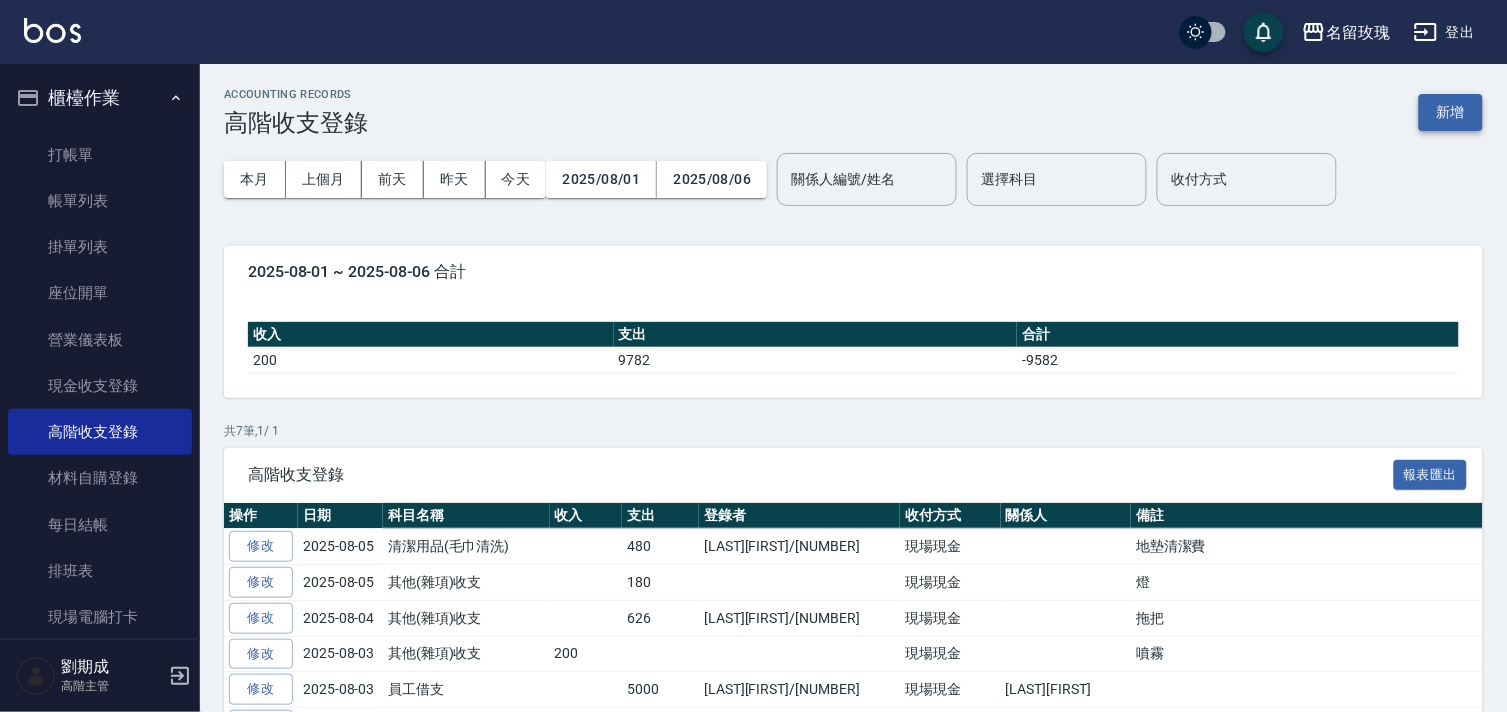 click on "新增" at bounding box center (1451, 112) 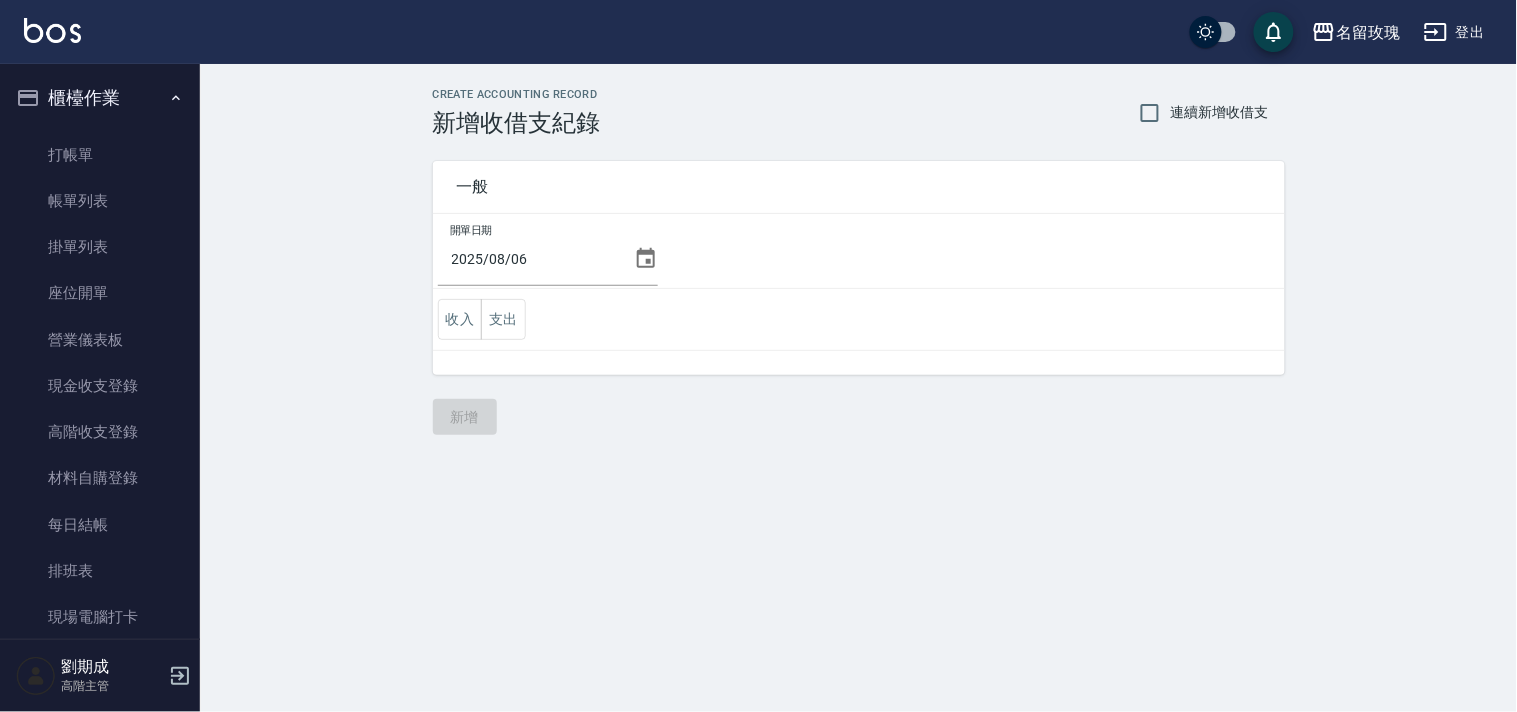 click 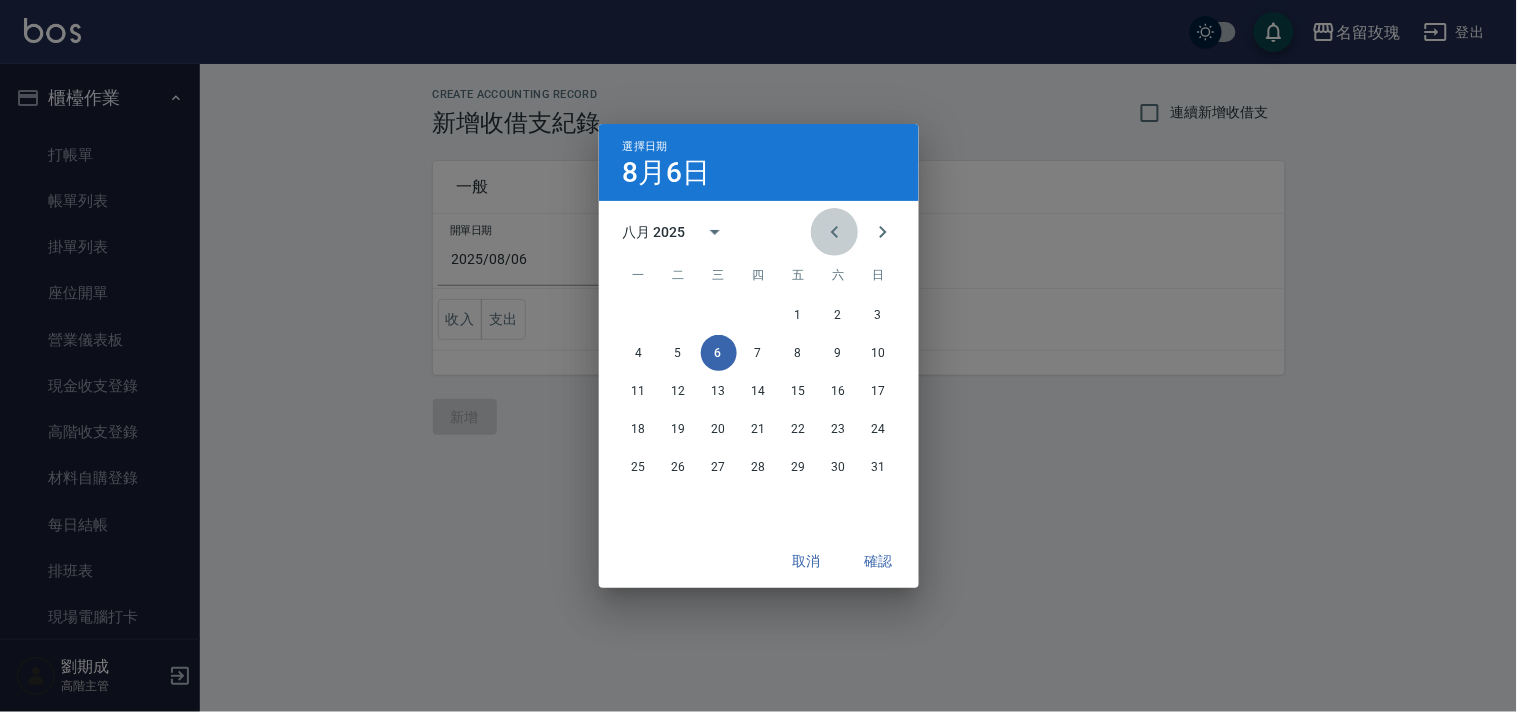 click 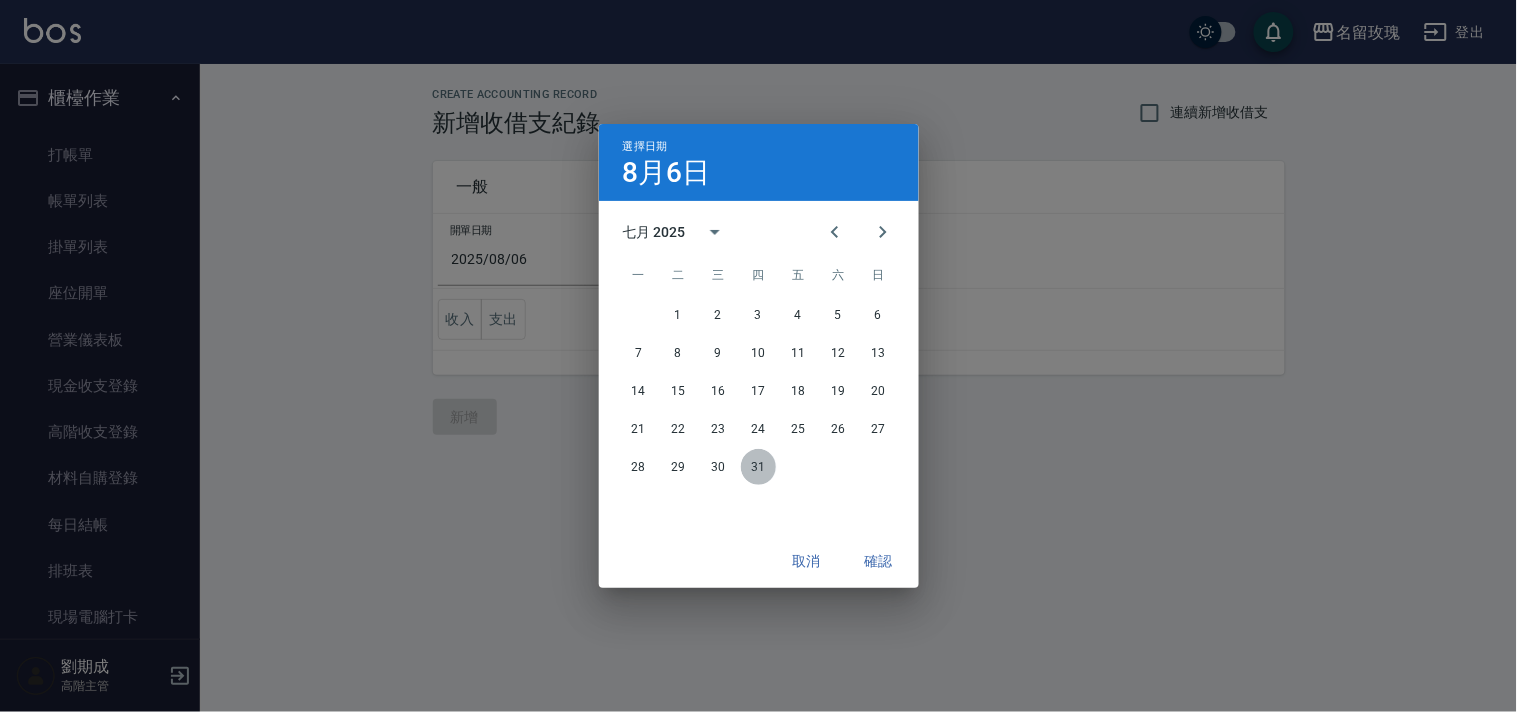 click on "31" at bounding box center (759, 467) 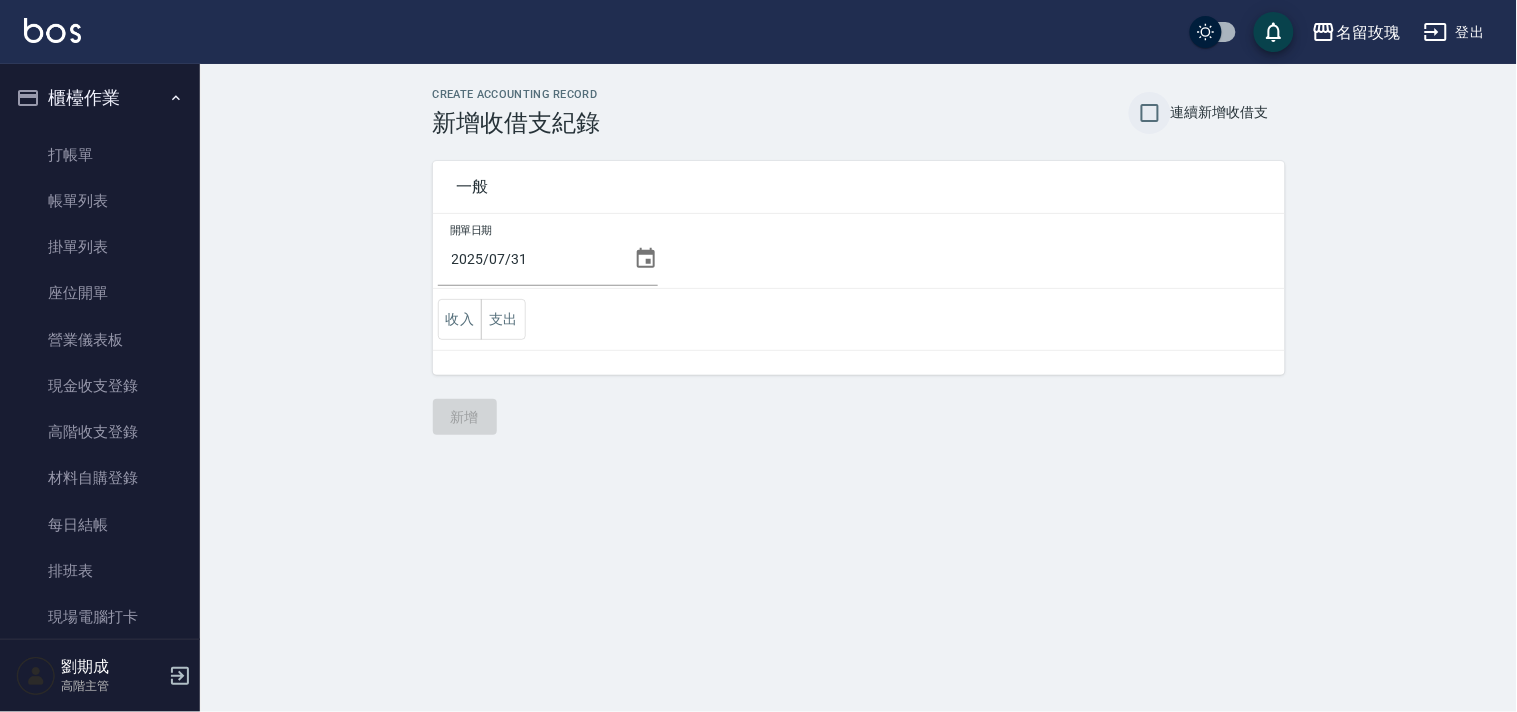 click on "連續新增收借支" at bounding box center (1150, 113) 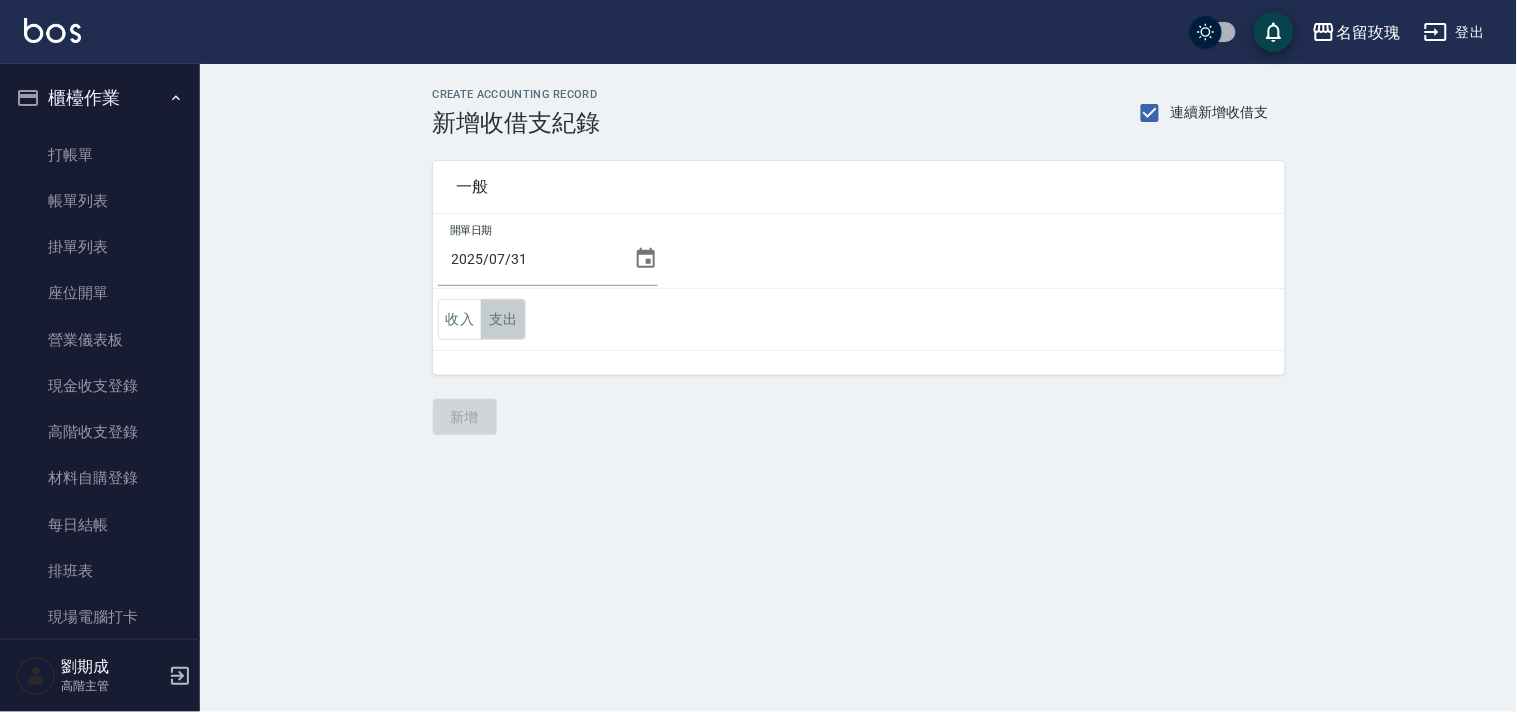 click on "支出" at bounding box center (503, 319) 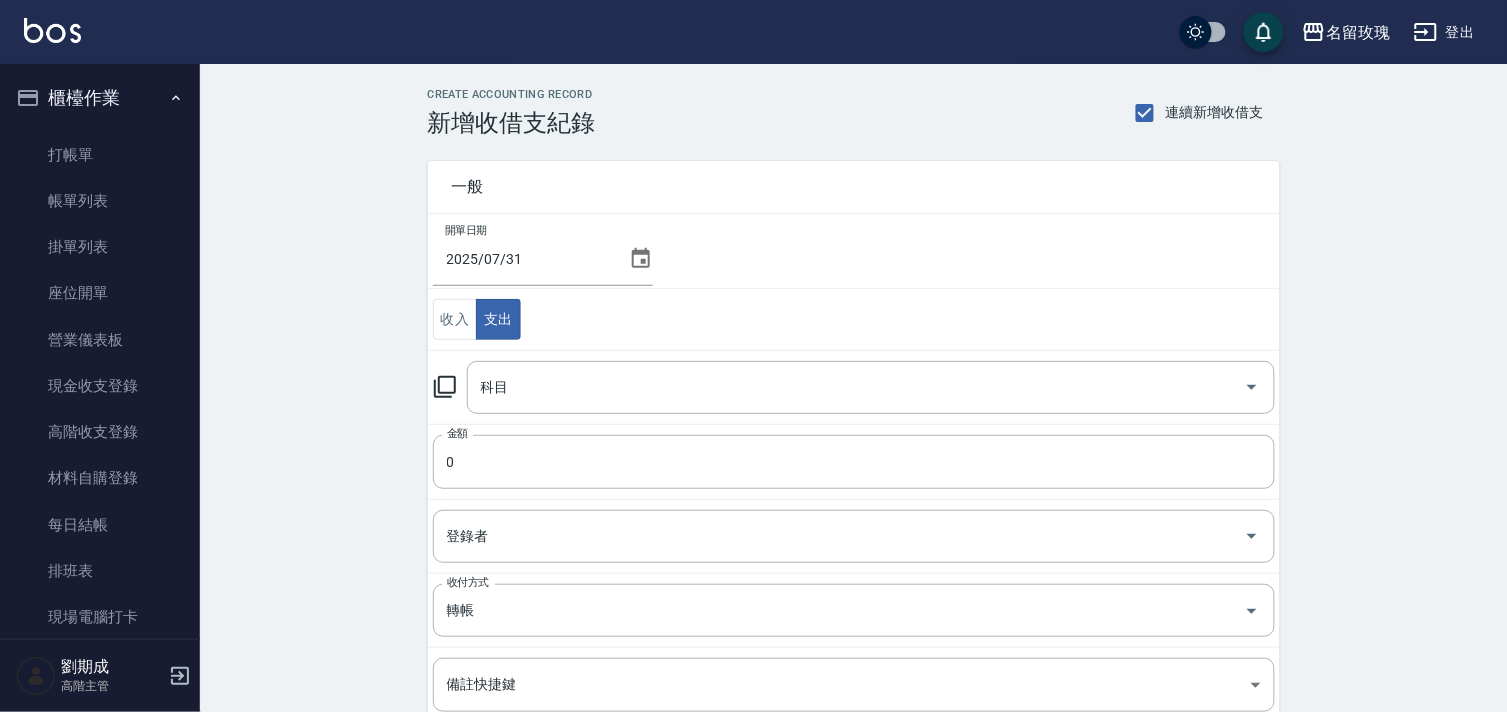 click 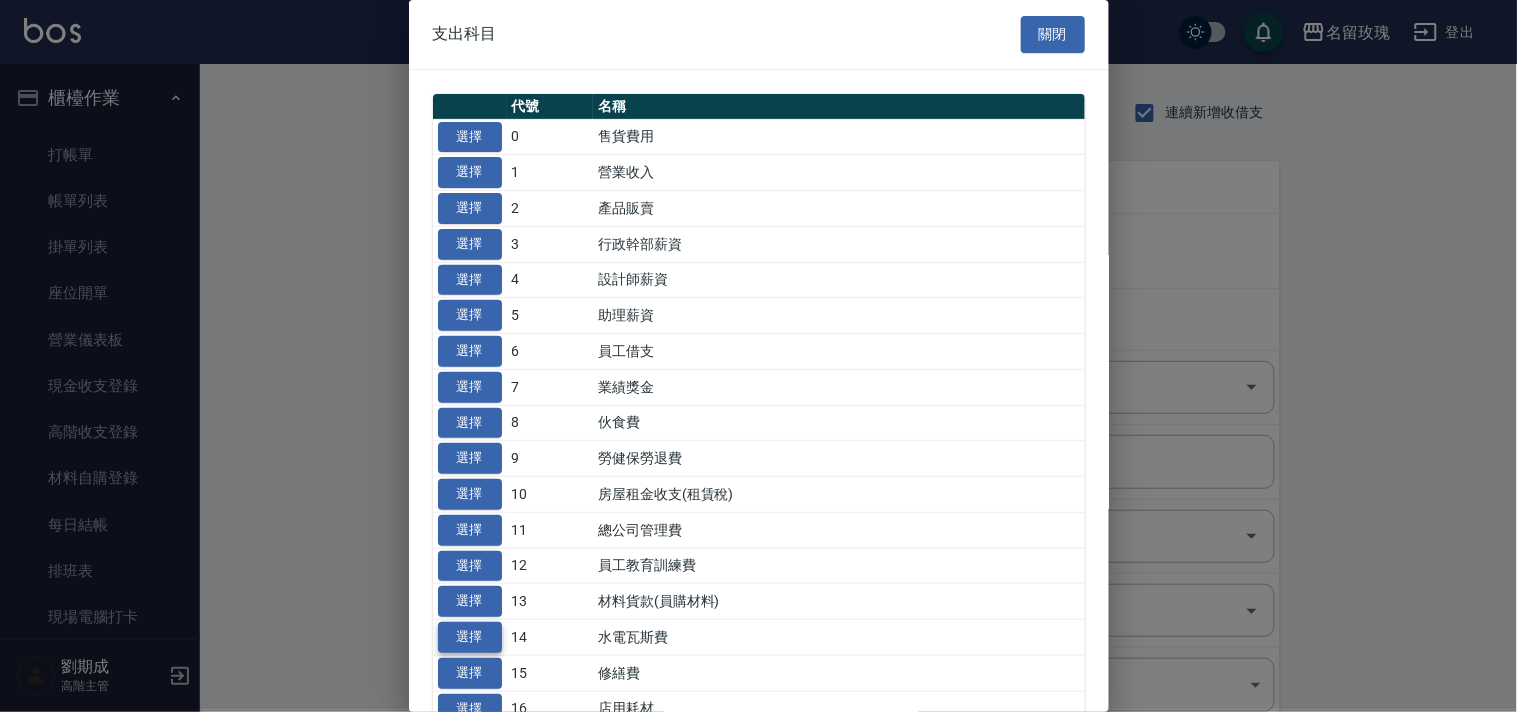 click on "選擇" at bounding box center [470, 637] 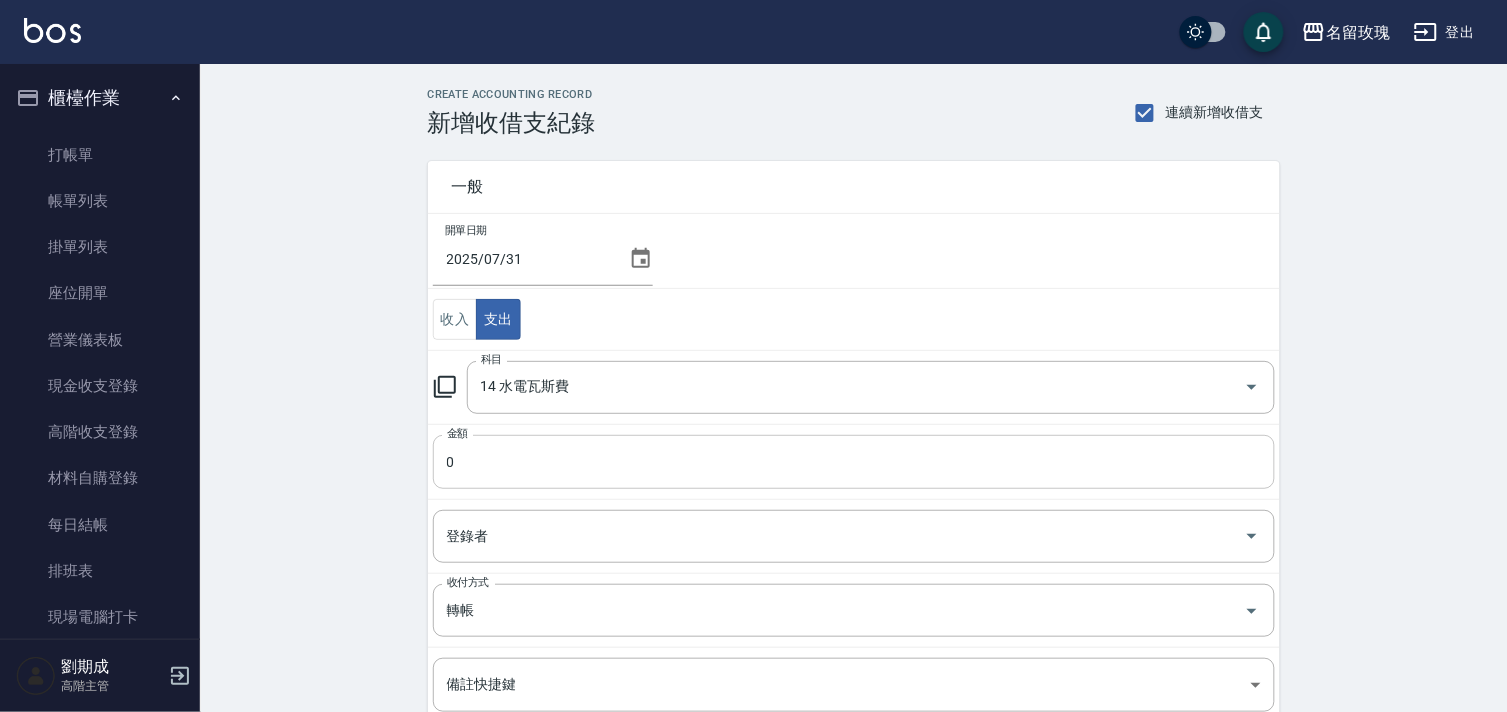 click on "0" at bounding box center (854, 462) 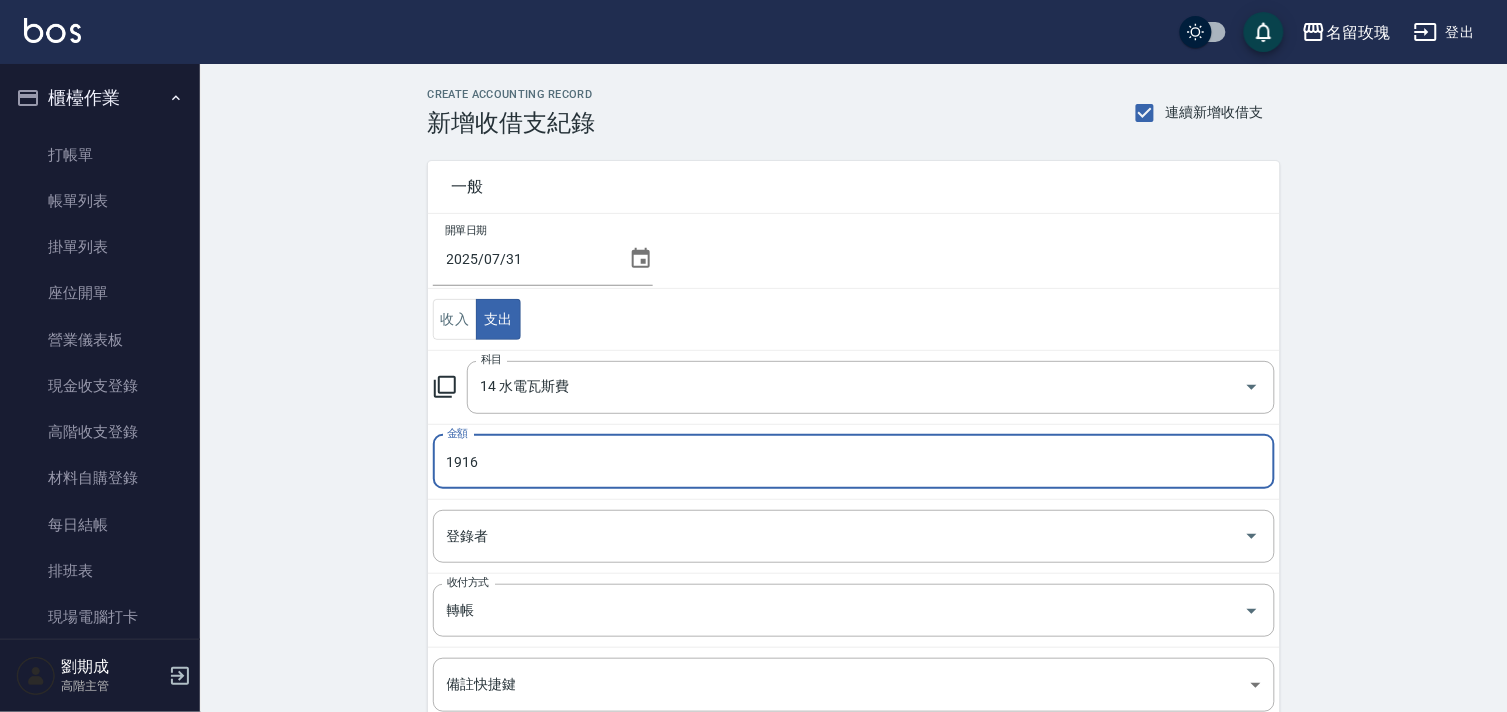 type on "1916" 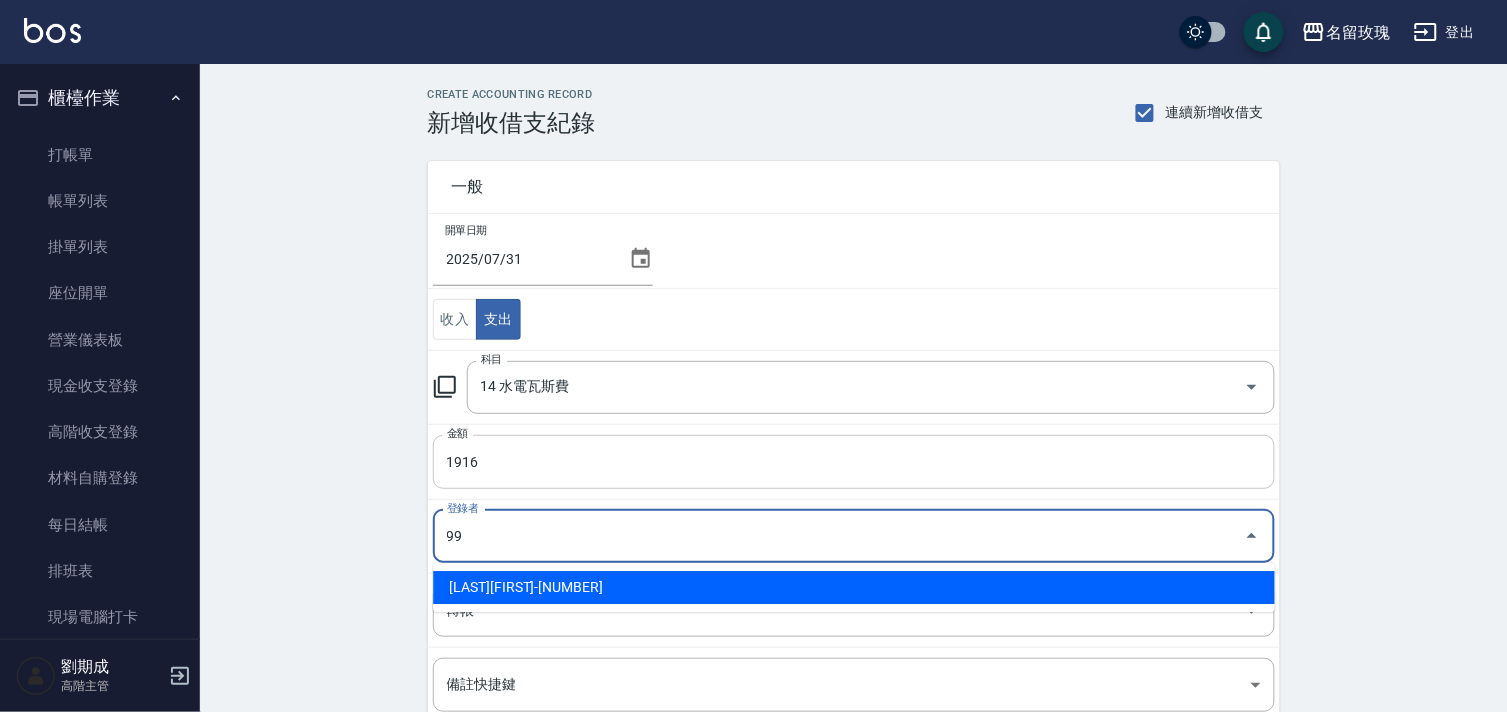 type on "劉期成-99" 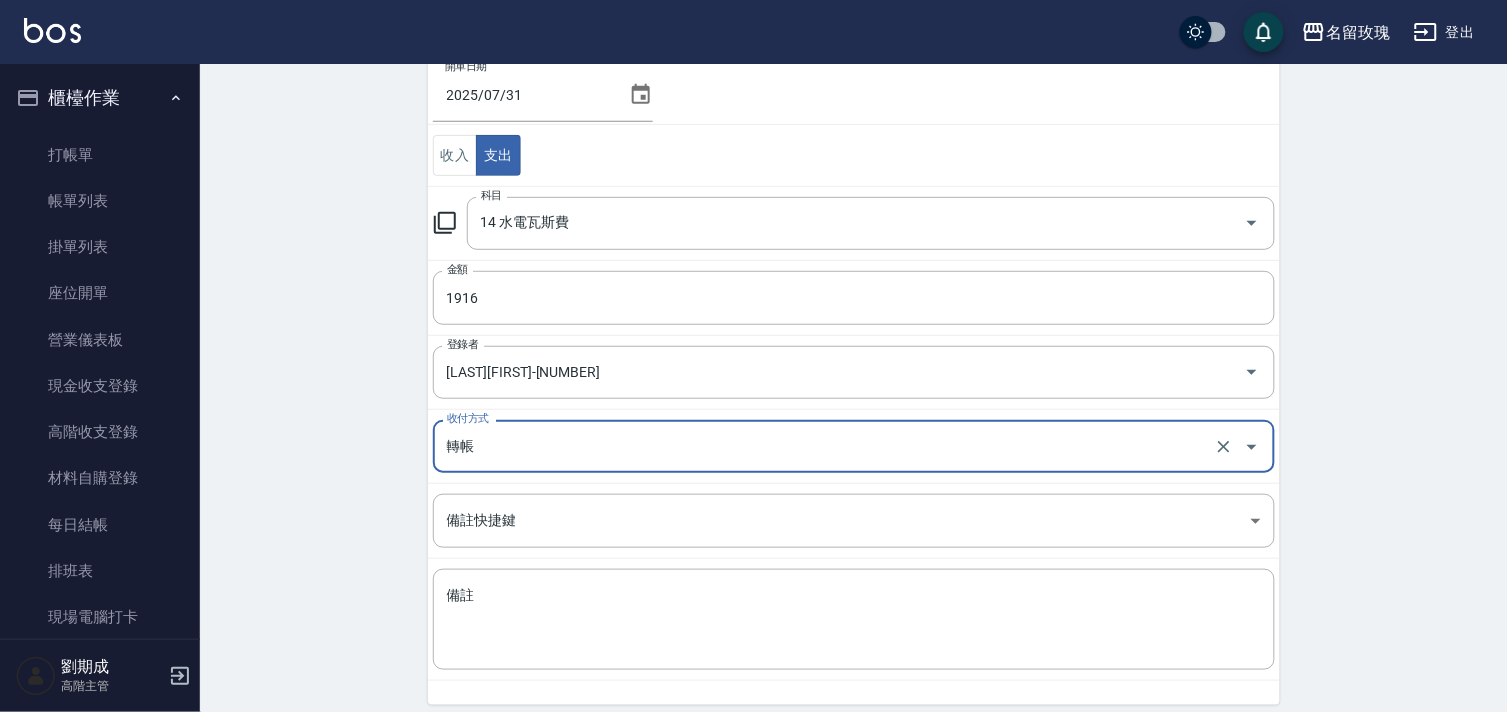 scroll, scrollTop: 222, scrollLeft: 0, axis: vertical 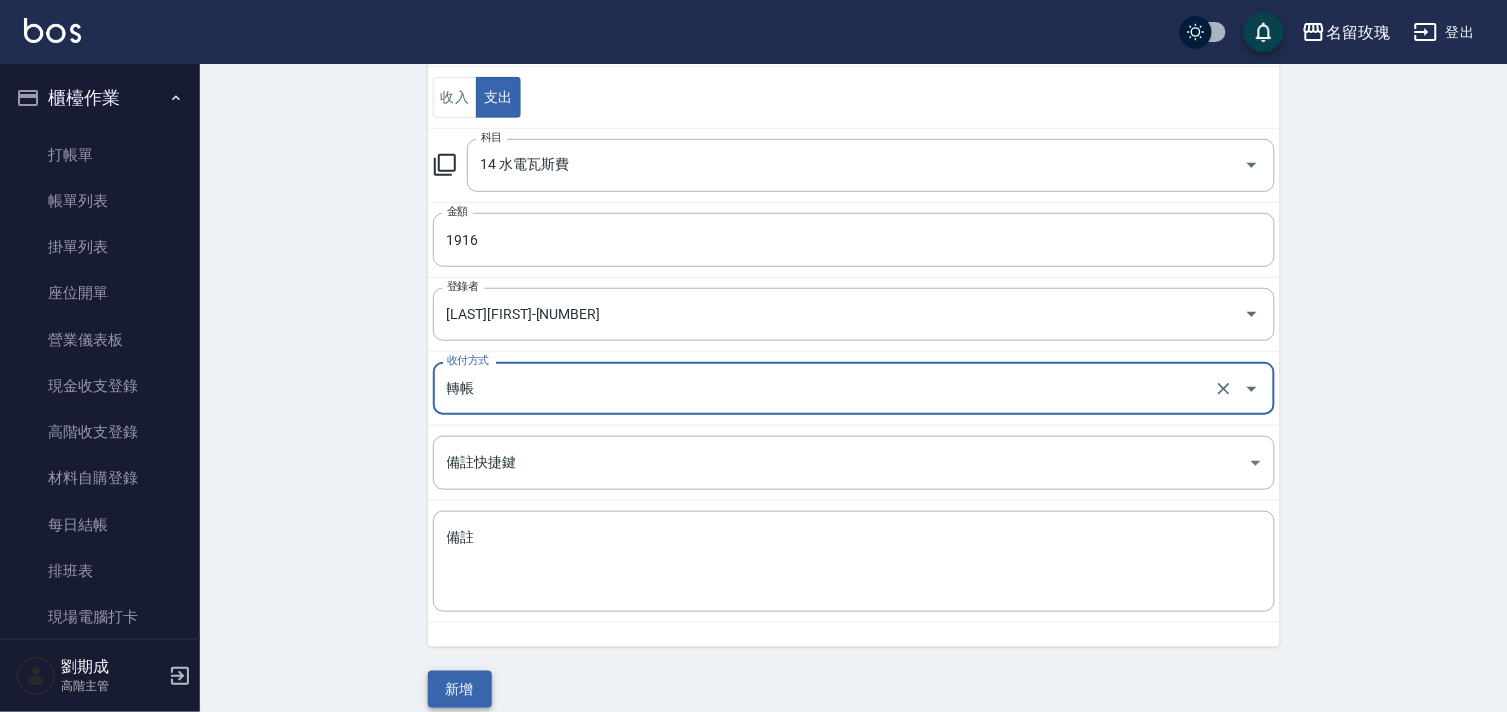 click on "新增" at bounding box center (460, 689) 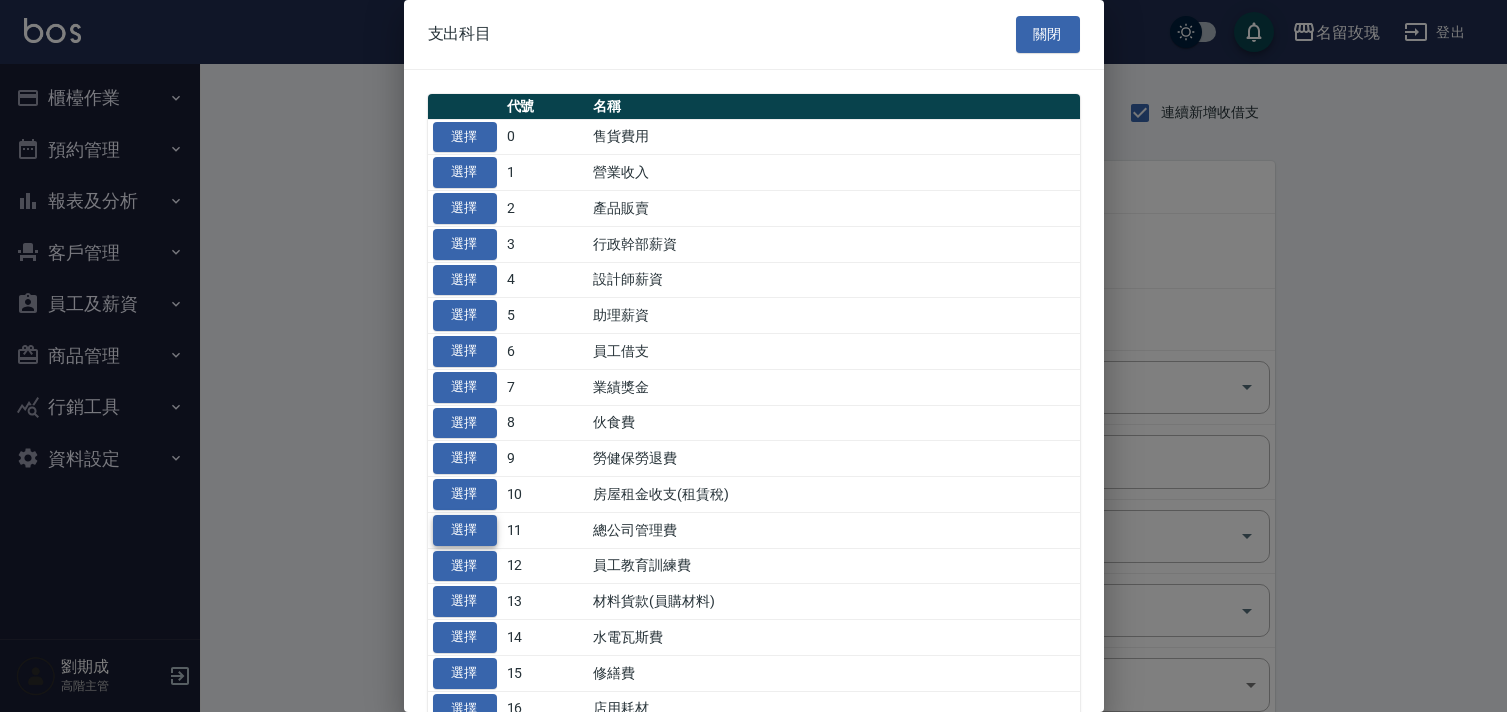 scroll, scrollTop: 0, scrollLeft: 0, axis: both 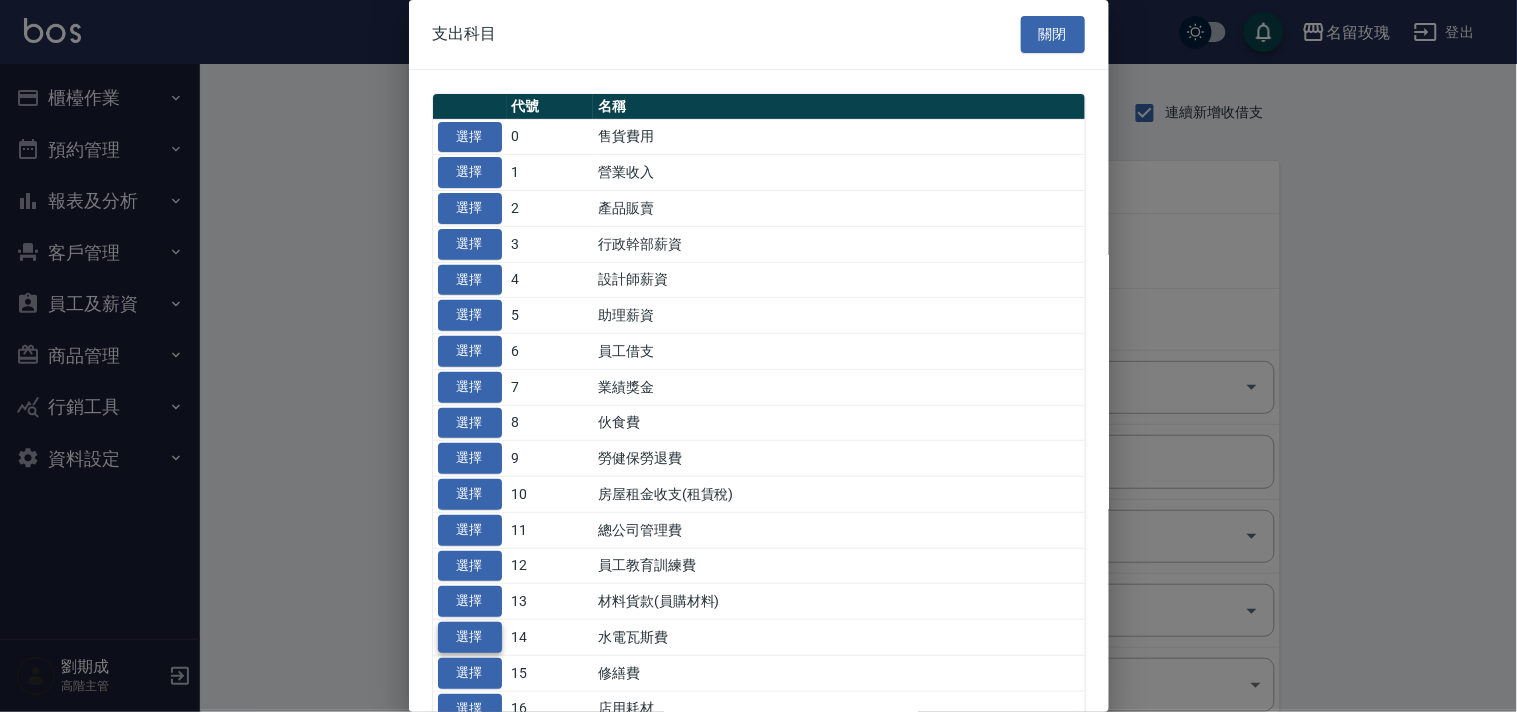 click on "選擇" at bounding box center [470, 637] 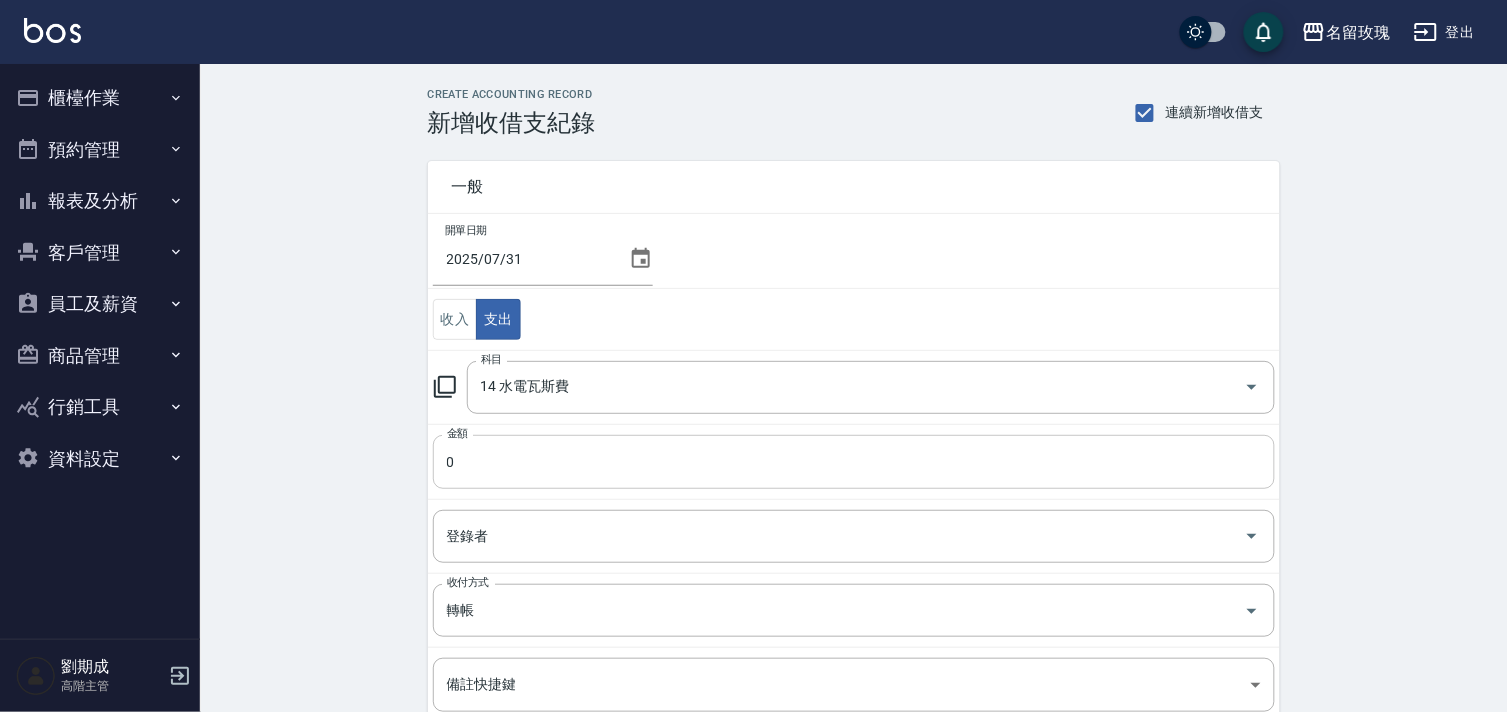 click on "0" at bounding box center (854, 462) 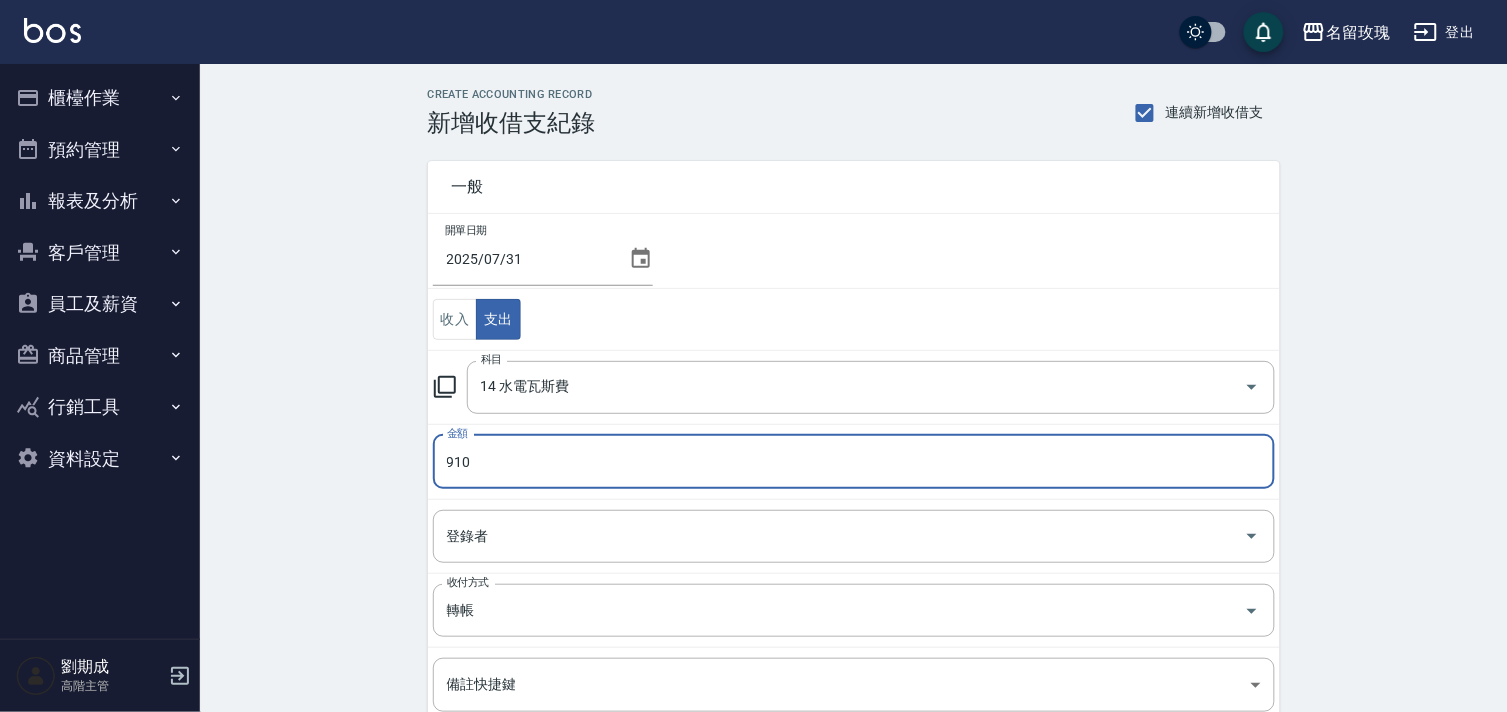 type on "910" 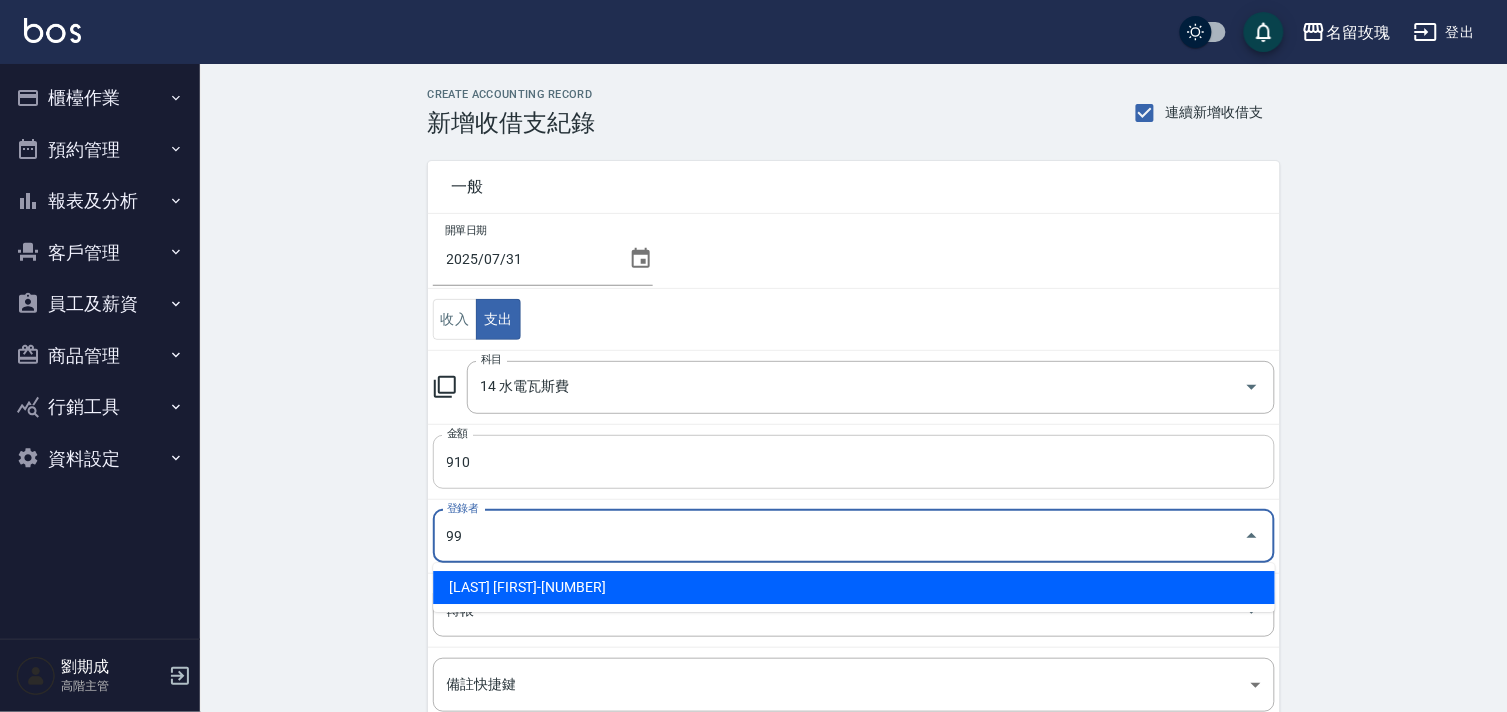type on "[LAST] [FIRST]-[NUMBER]" 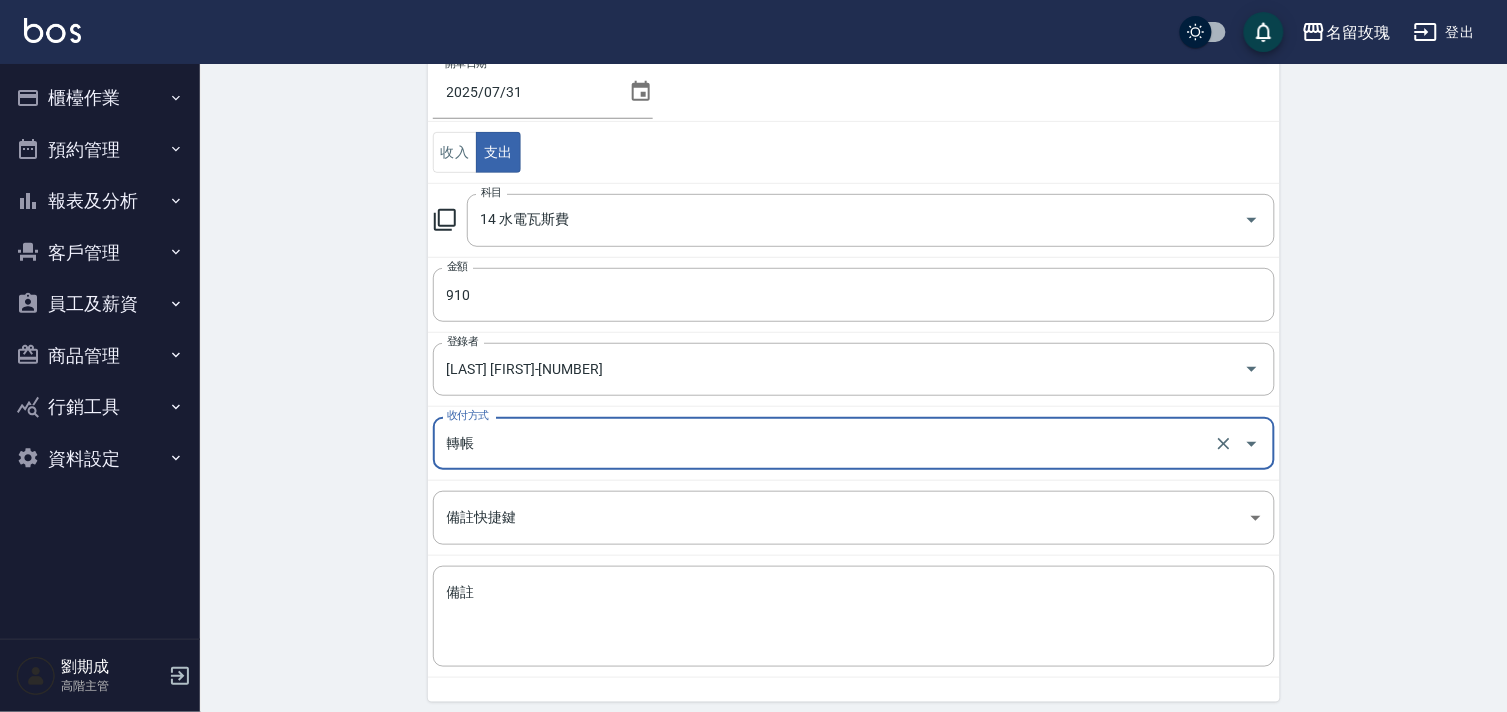 scroll, scrollTop: 242, scrollLeft: 0, axis: vertical 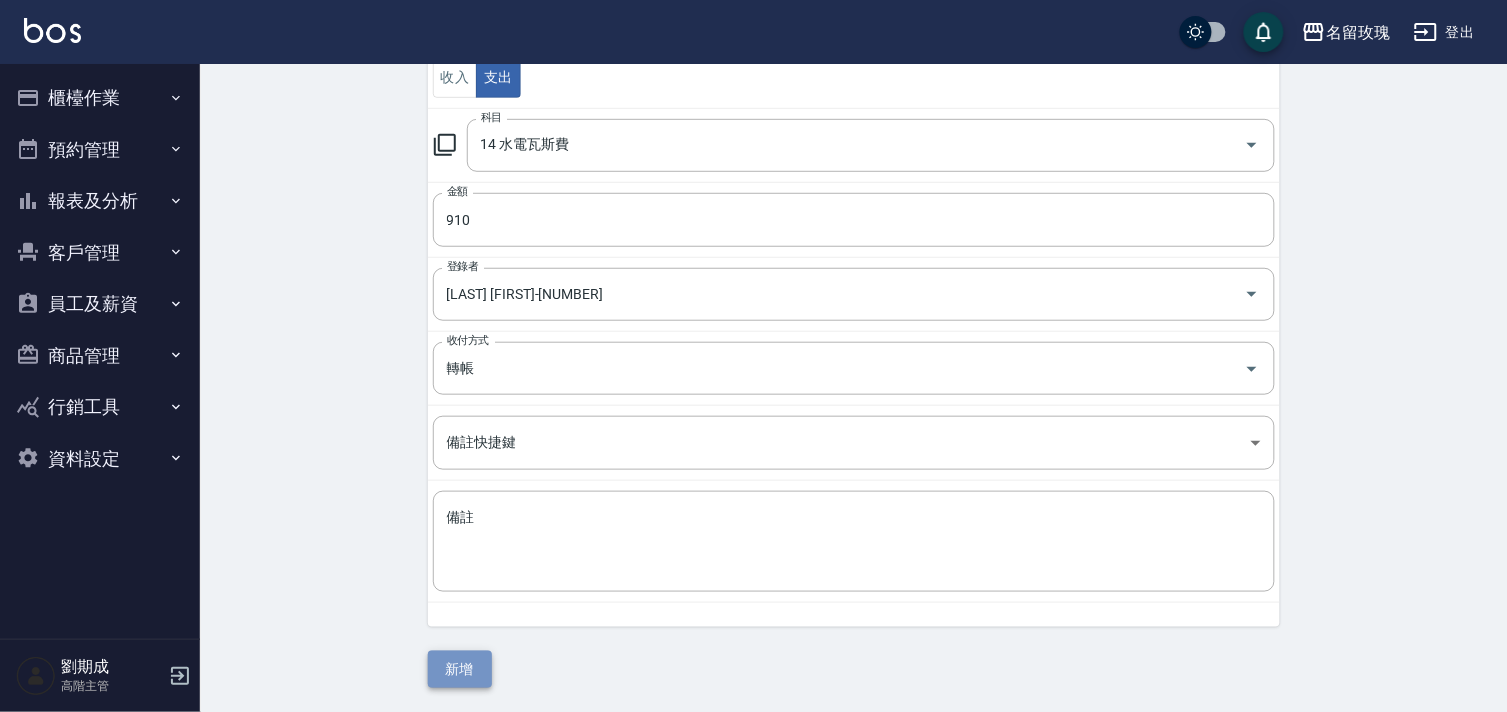 click on "新增" at bounding box center (460, 669) 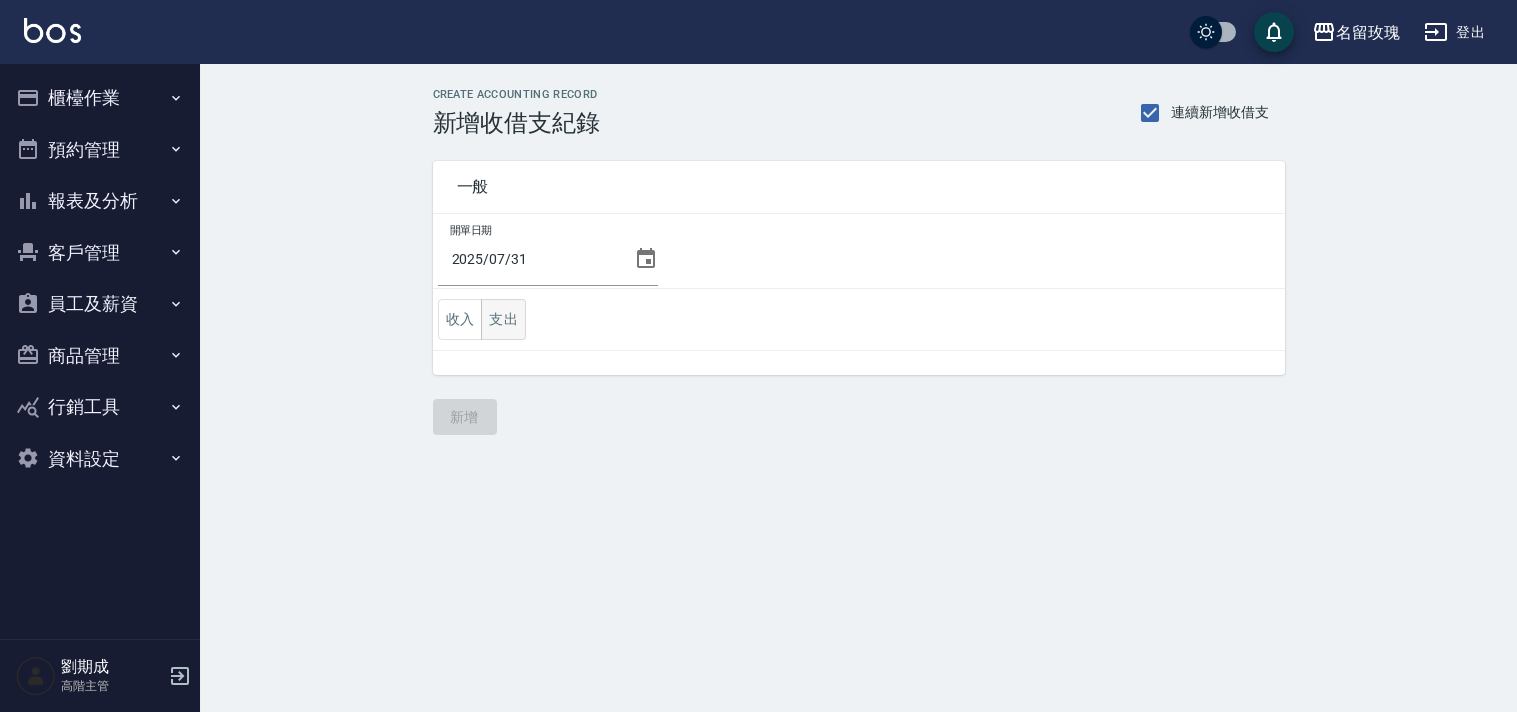 scroll, scrollTop: 0, scrollLeft: 0, axis: both 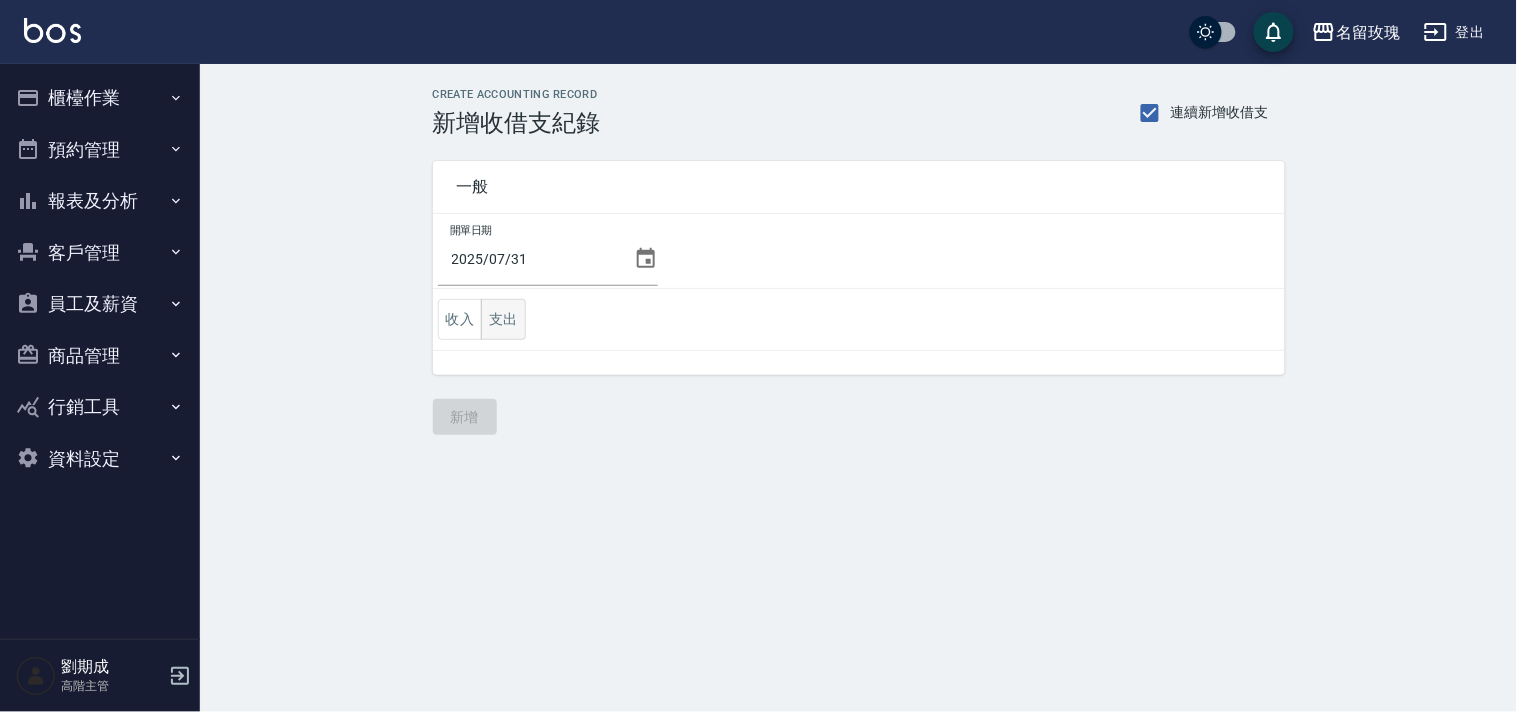 click on "支出" at bounding box center (503, 319) 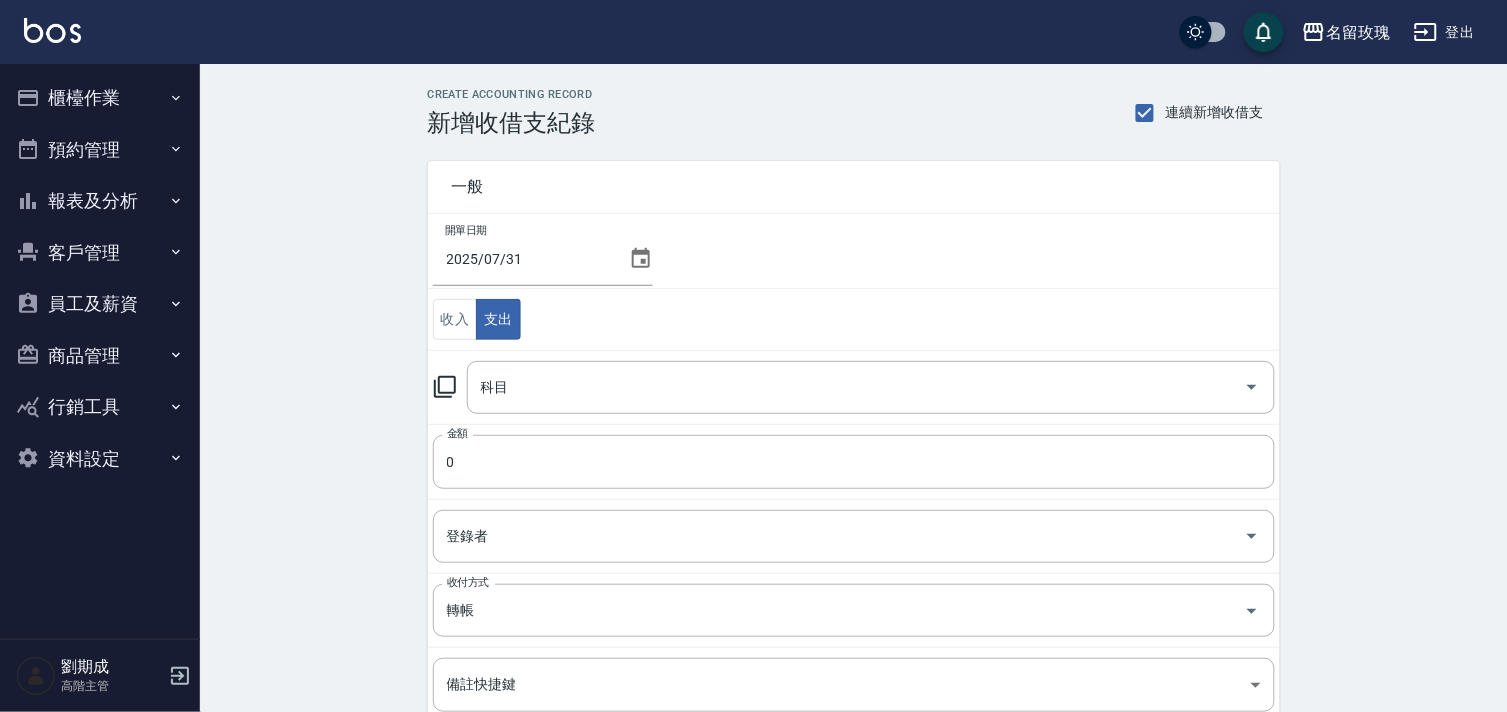 click on "科目 科目" at bounding box center (854, 387) 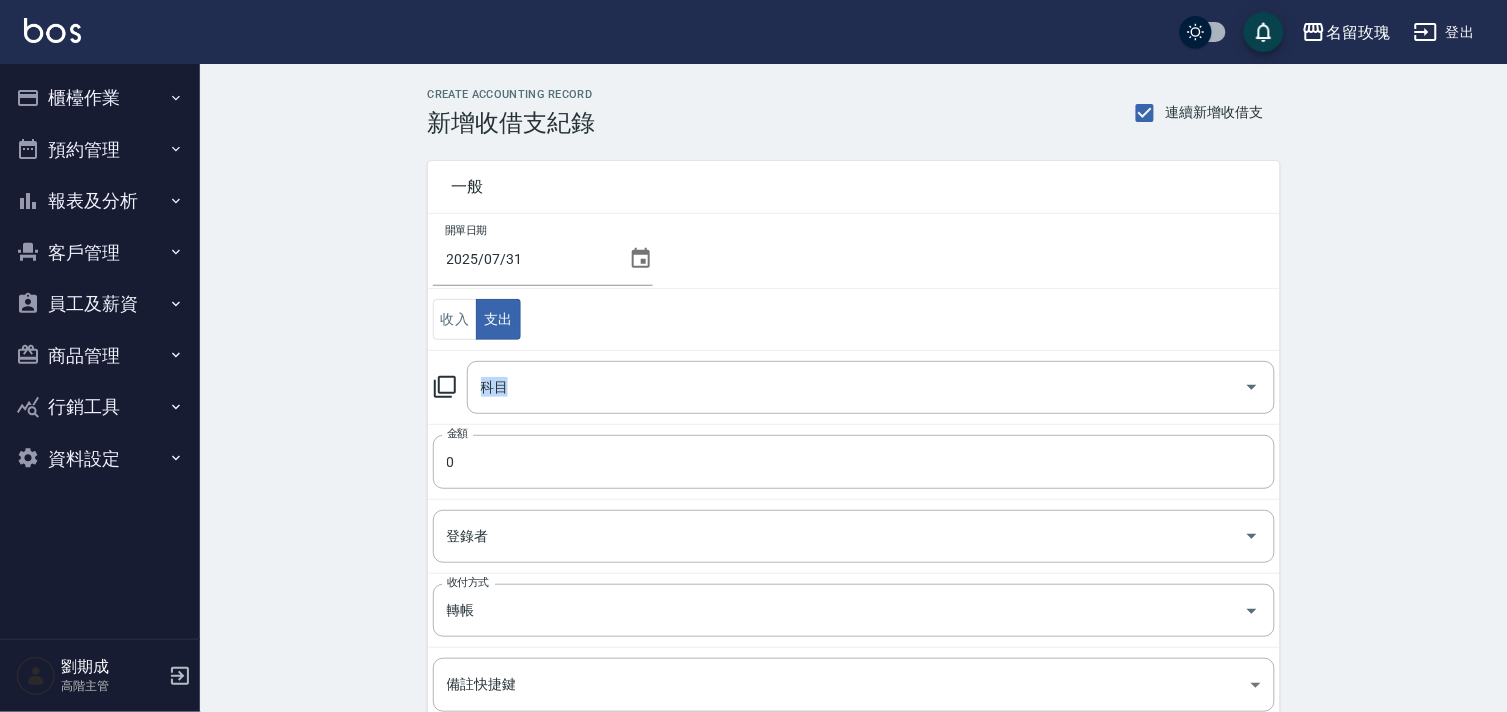 click on "科目 科目" at bounding box center (854, 387) 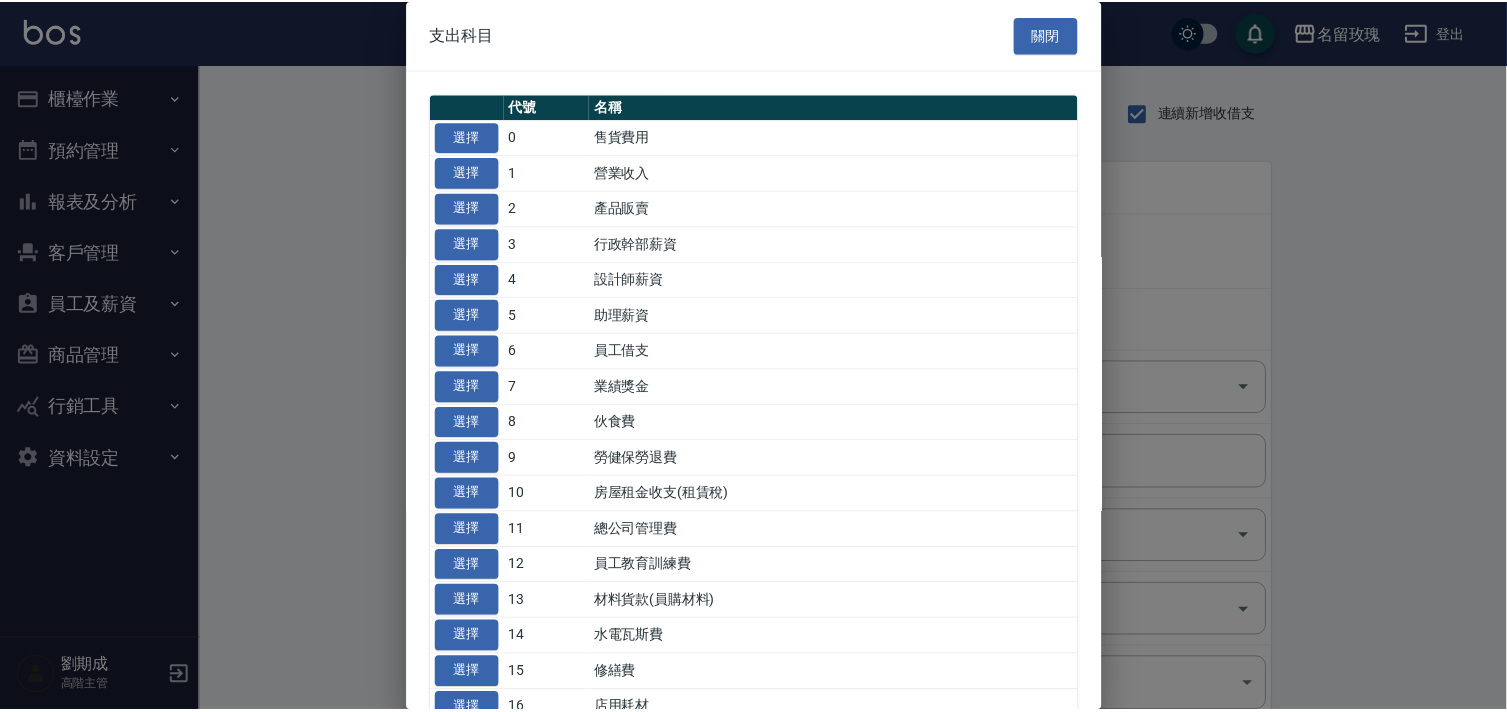 scroll, scrollTop: 111, scrollLeft: 0, axis: vertical 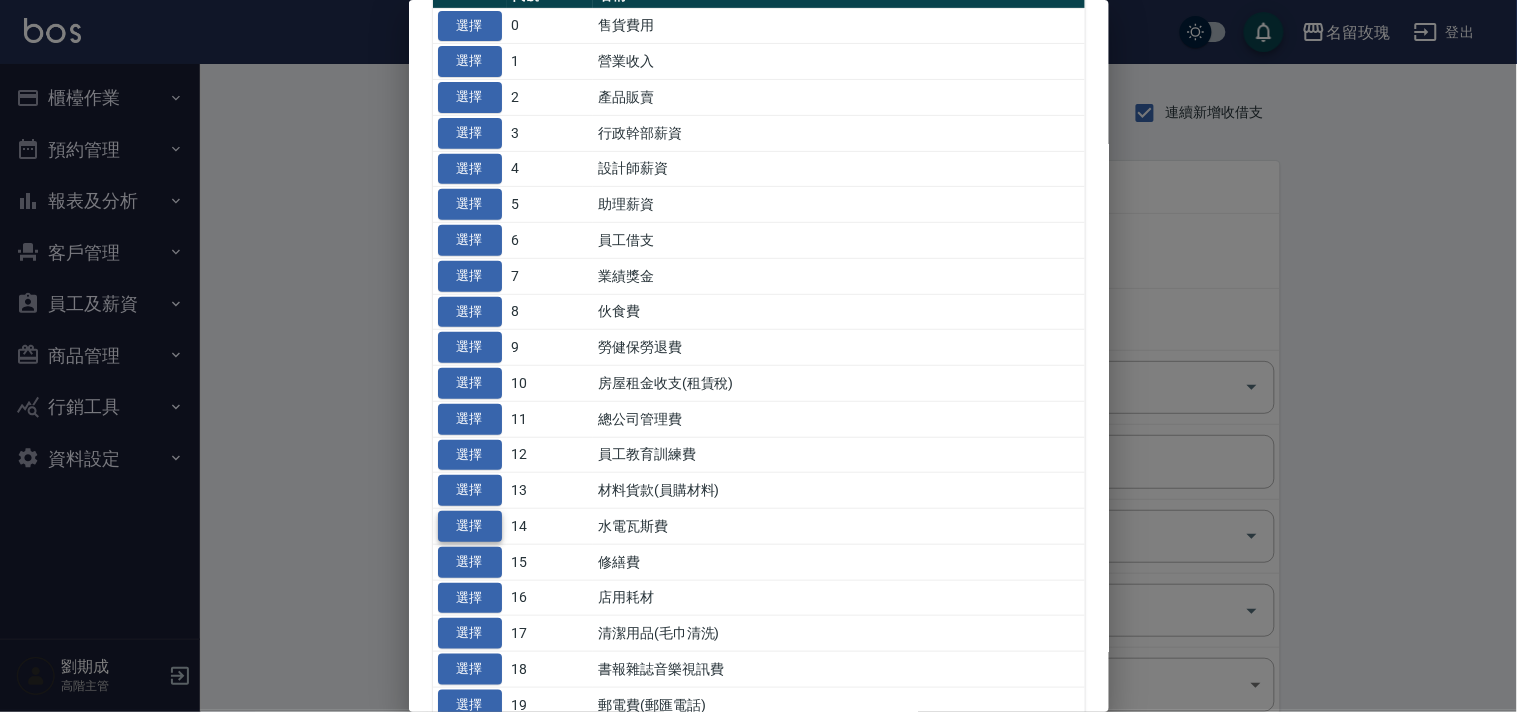 click on "選擇" at bounding box center (470, 526) 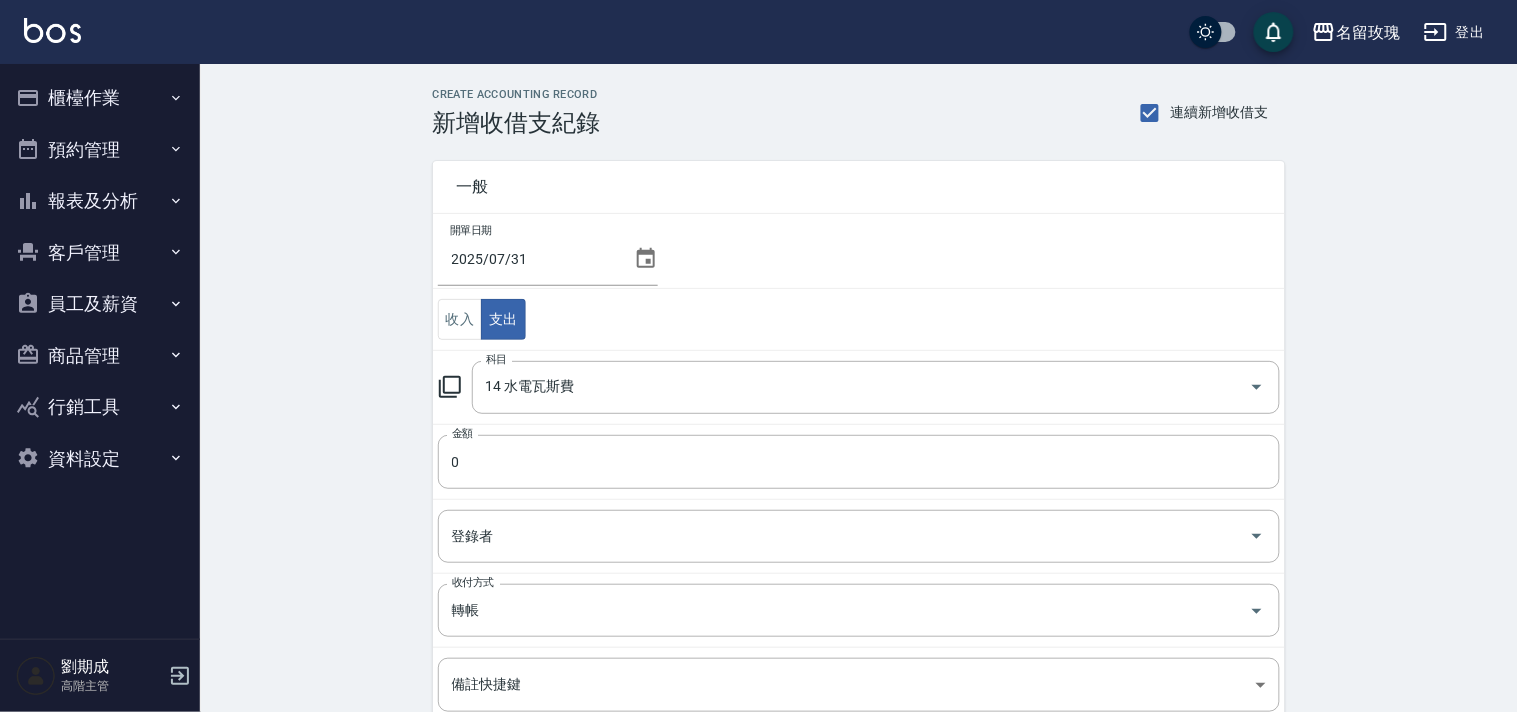 type on "14 水電瓦斯費" 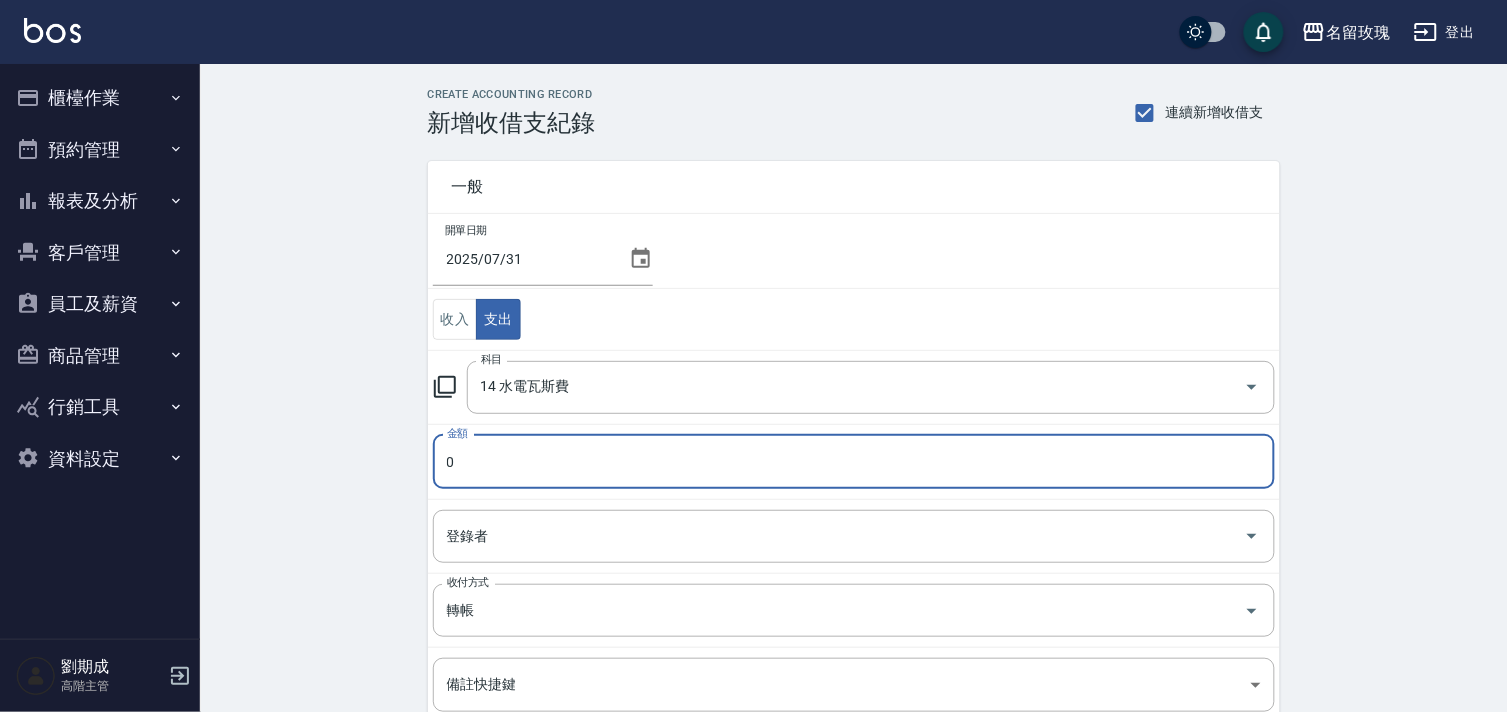 click on "0" at bounding box center [854, 462] 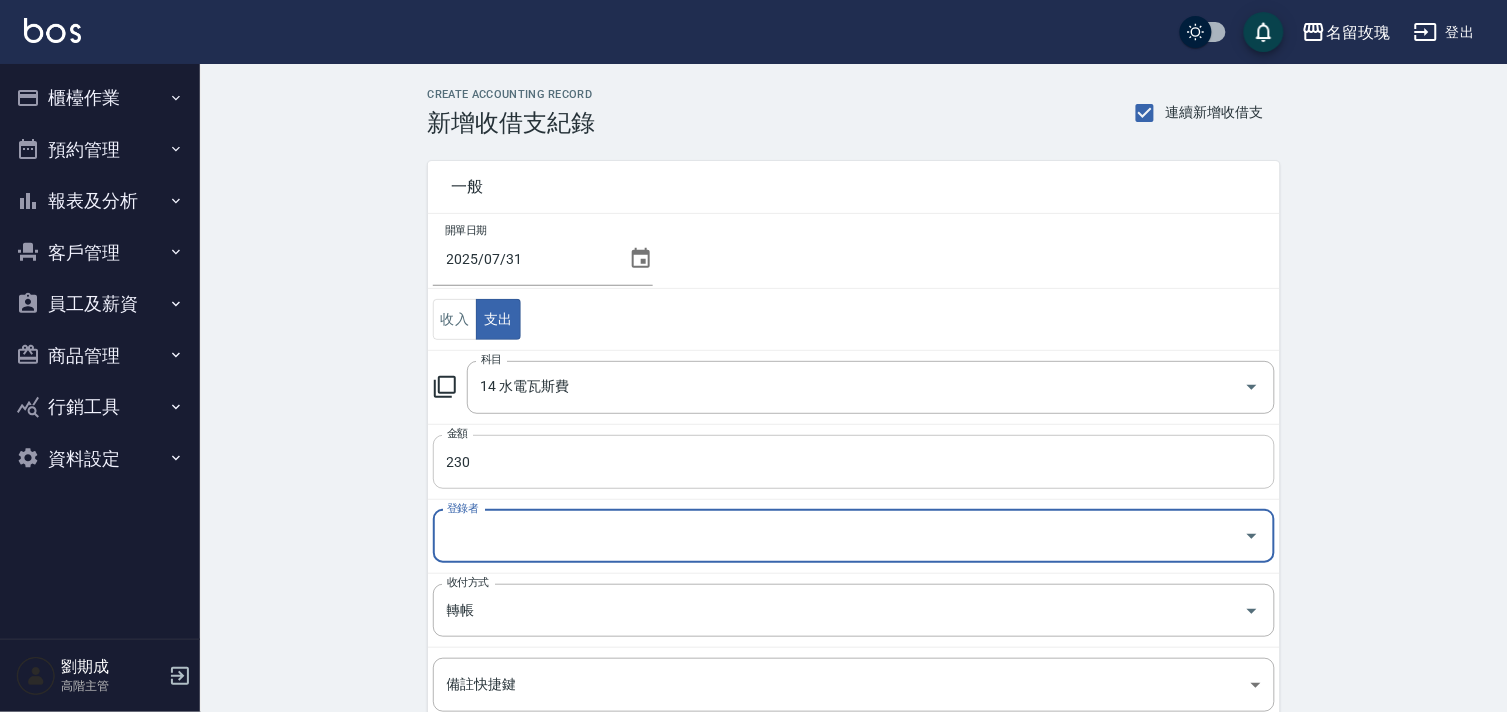 click on "230" at bounding box center [854, 462] 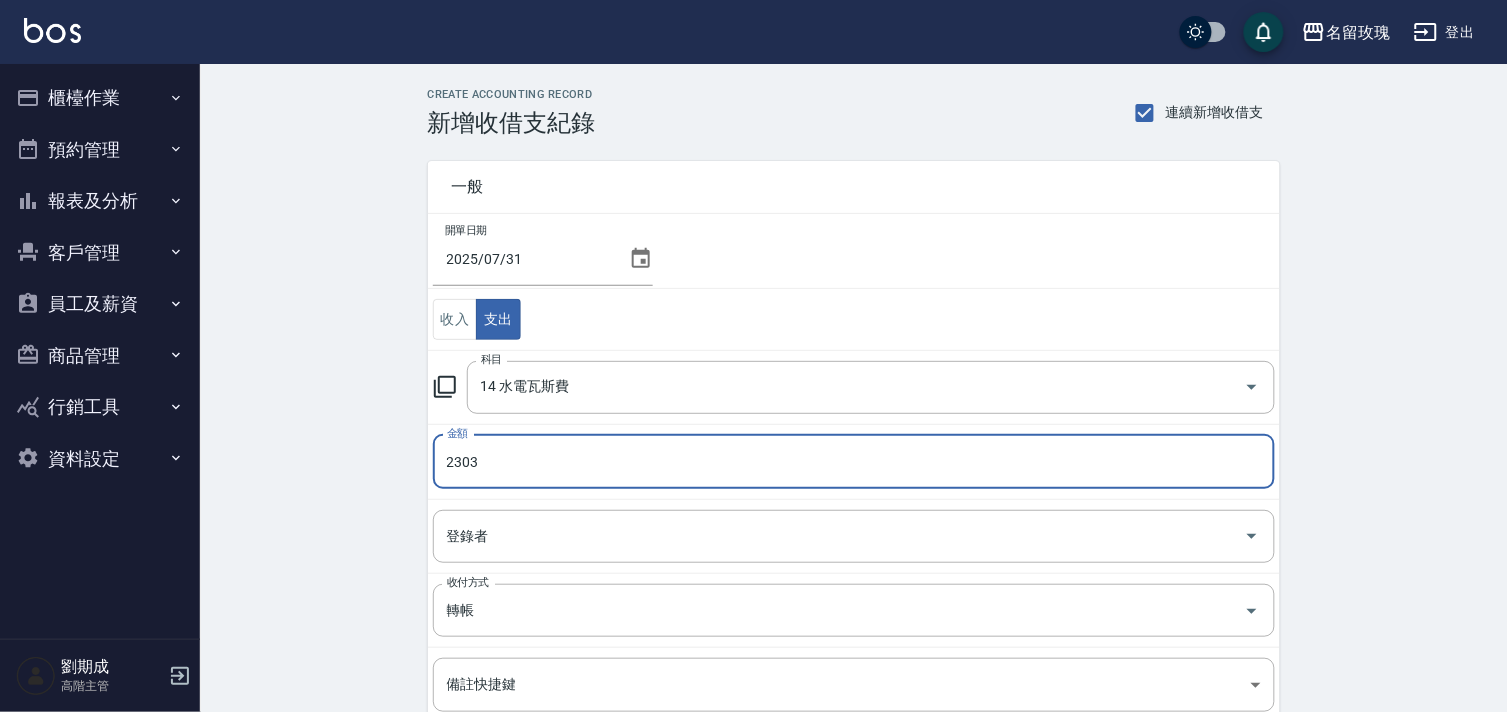 type on "2303" 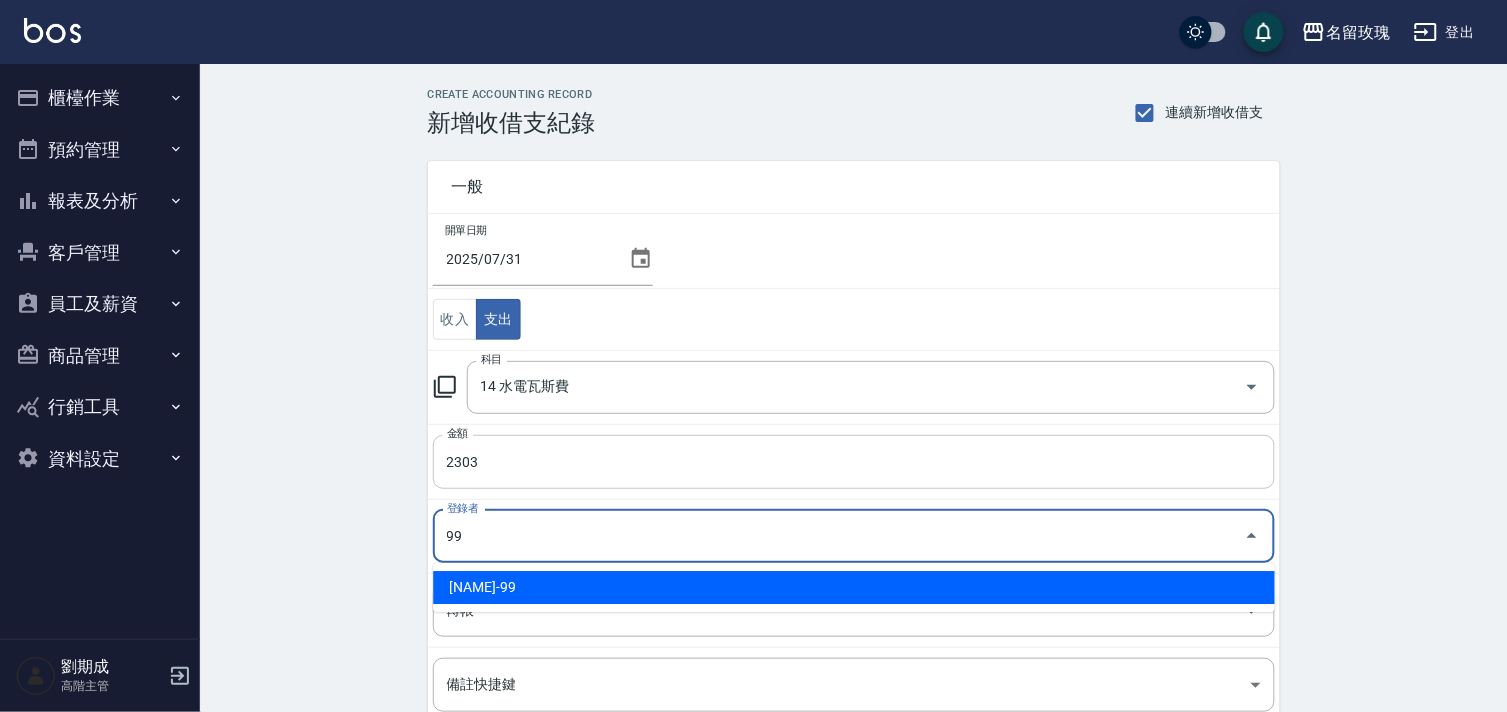 type on "劉期成-99" 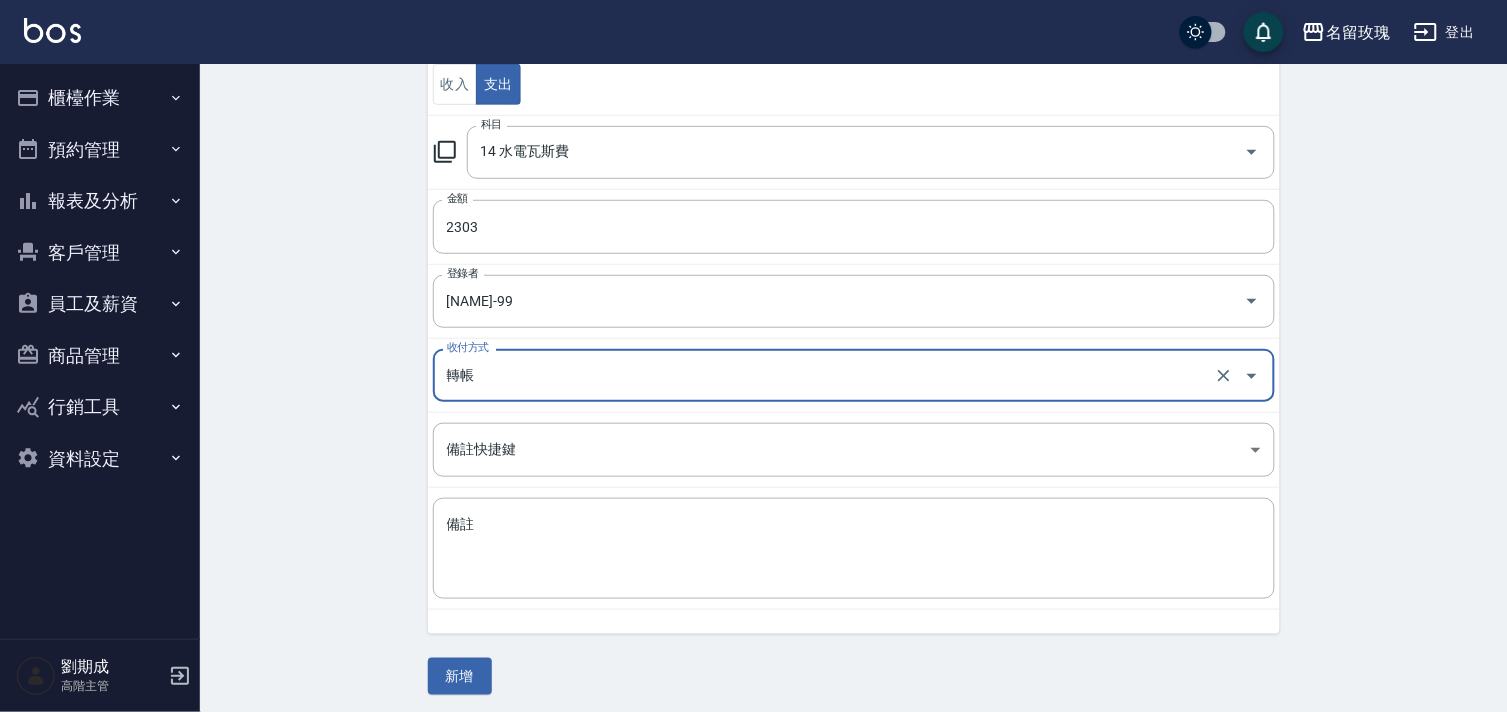 scroll, scrollTop: 242, scrollLeft: 0, axis: vertical 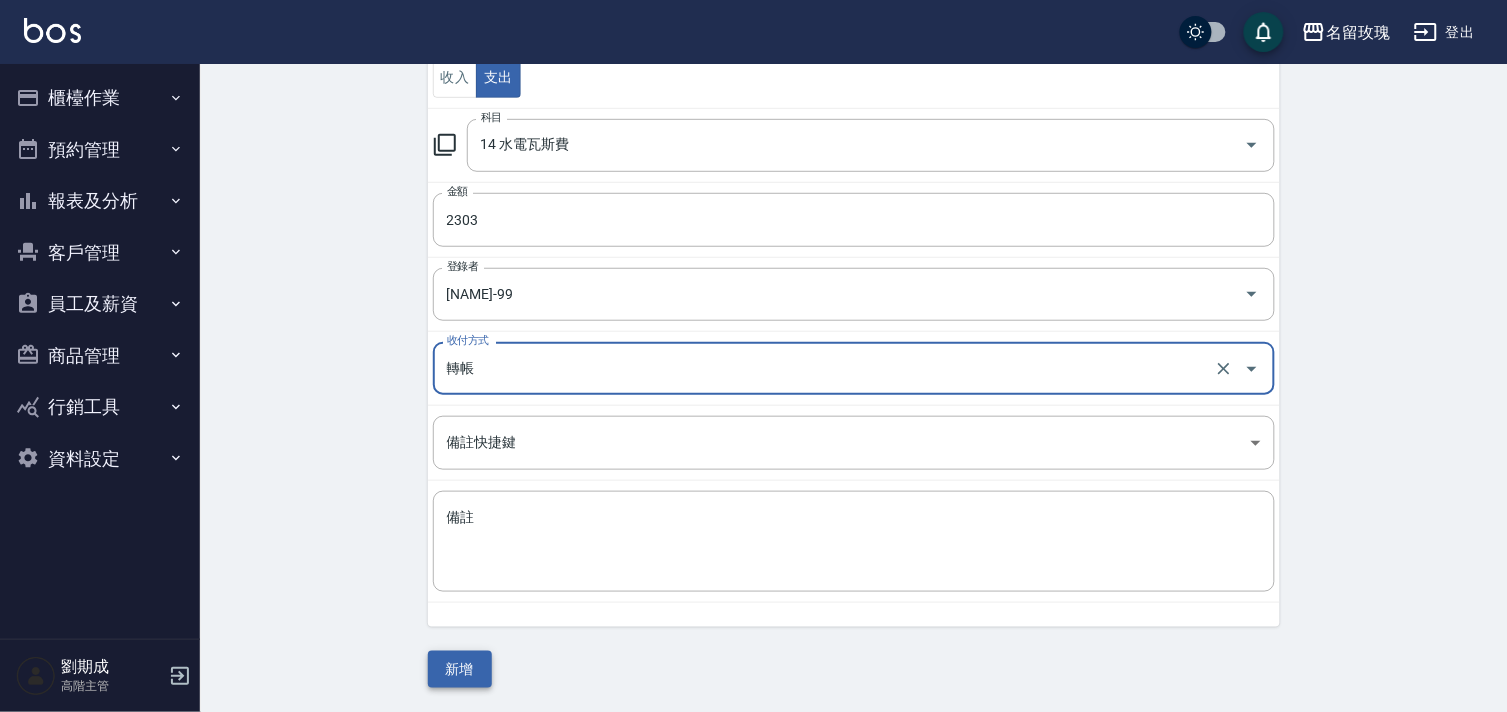 click on "新增" at bounding box center (460, 669) 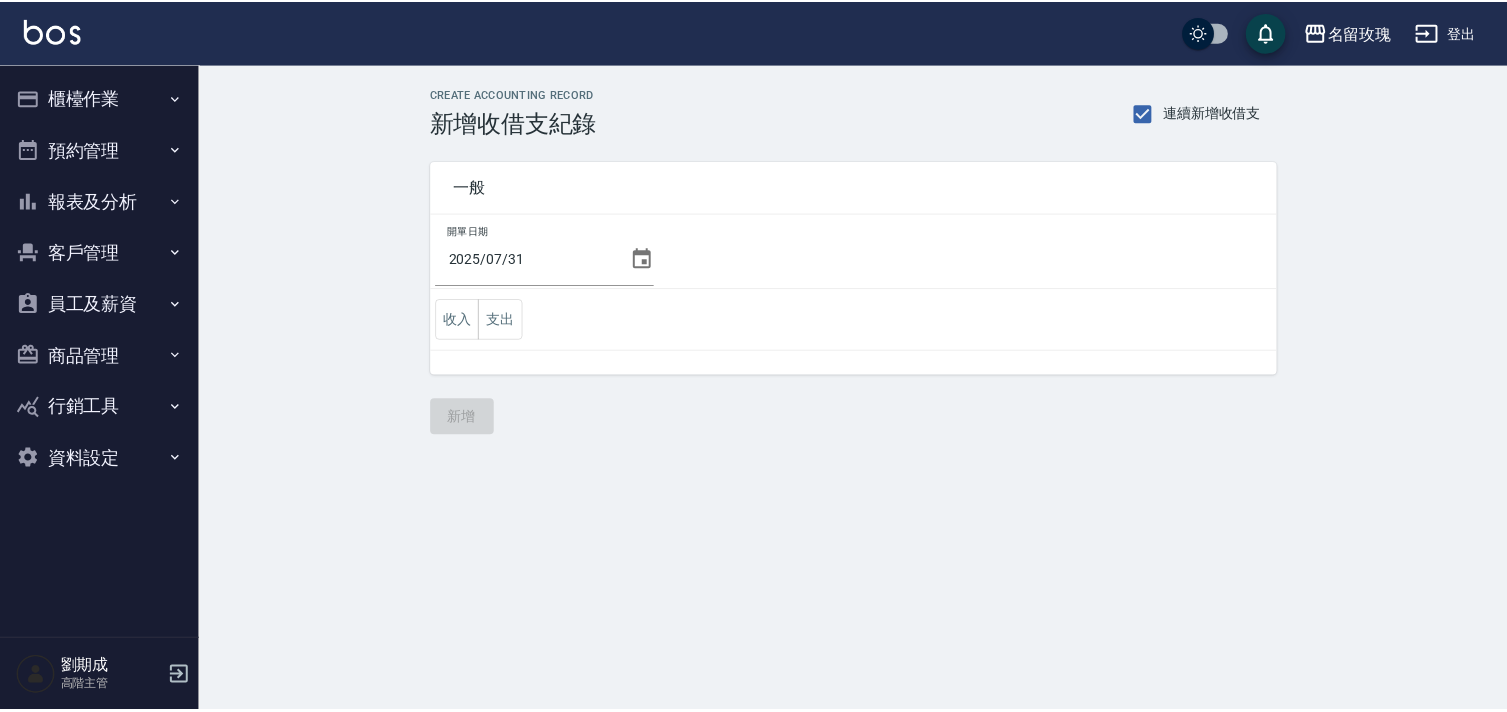 scroll, scrollTop: 0, scrollLeft: 0, axis: both 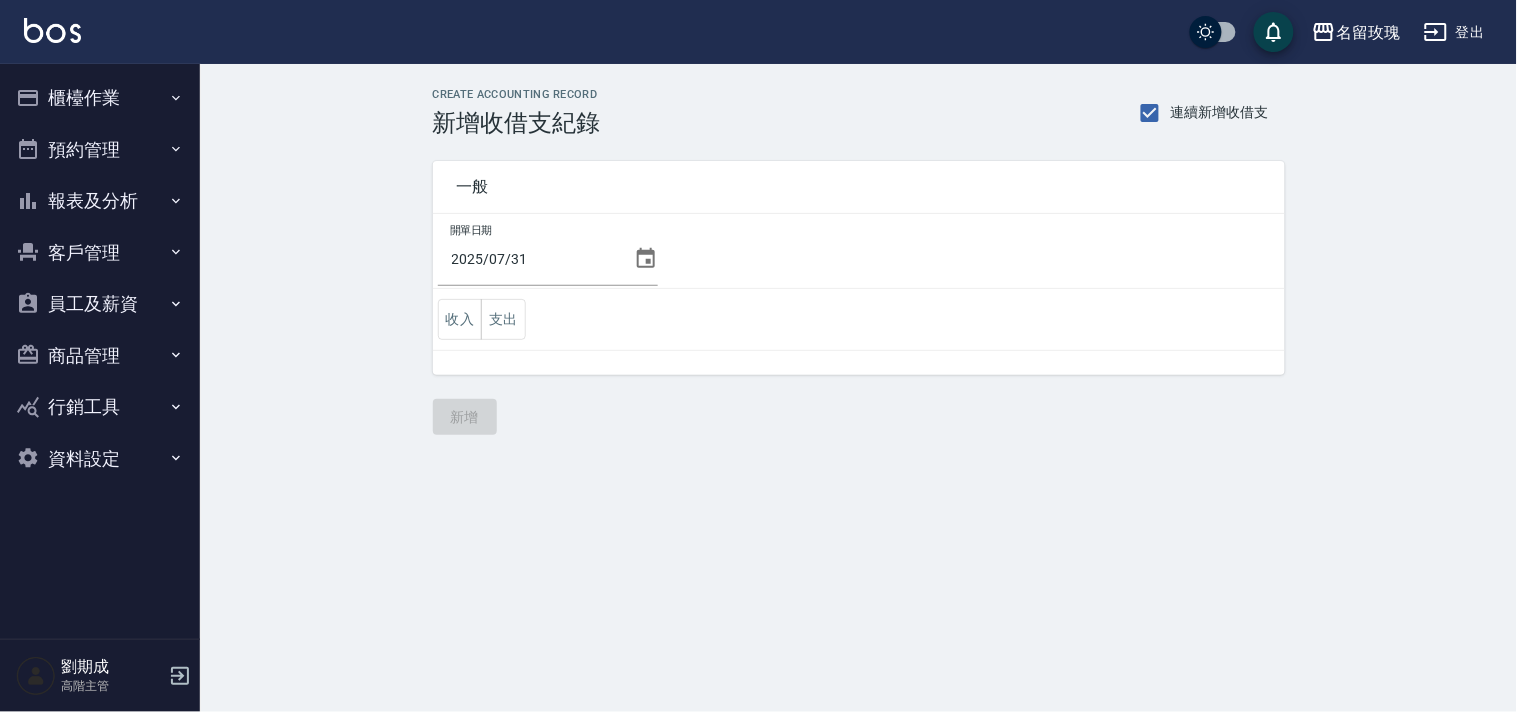 click on "收入 支出" at bounding box center [859, 320] 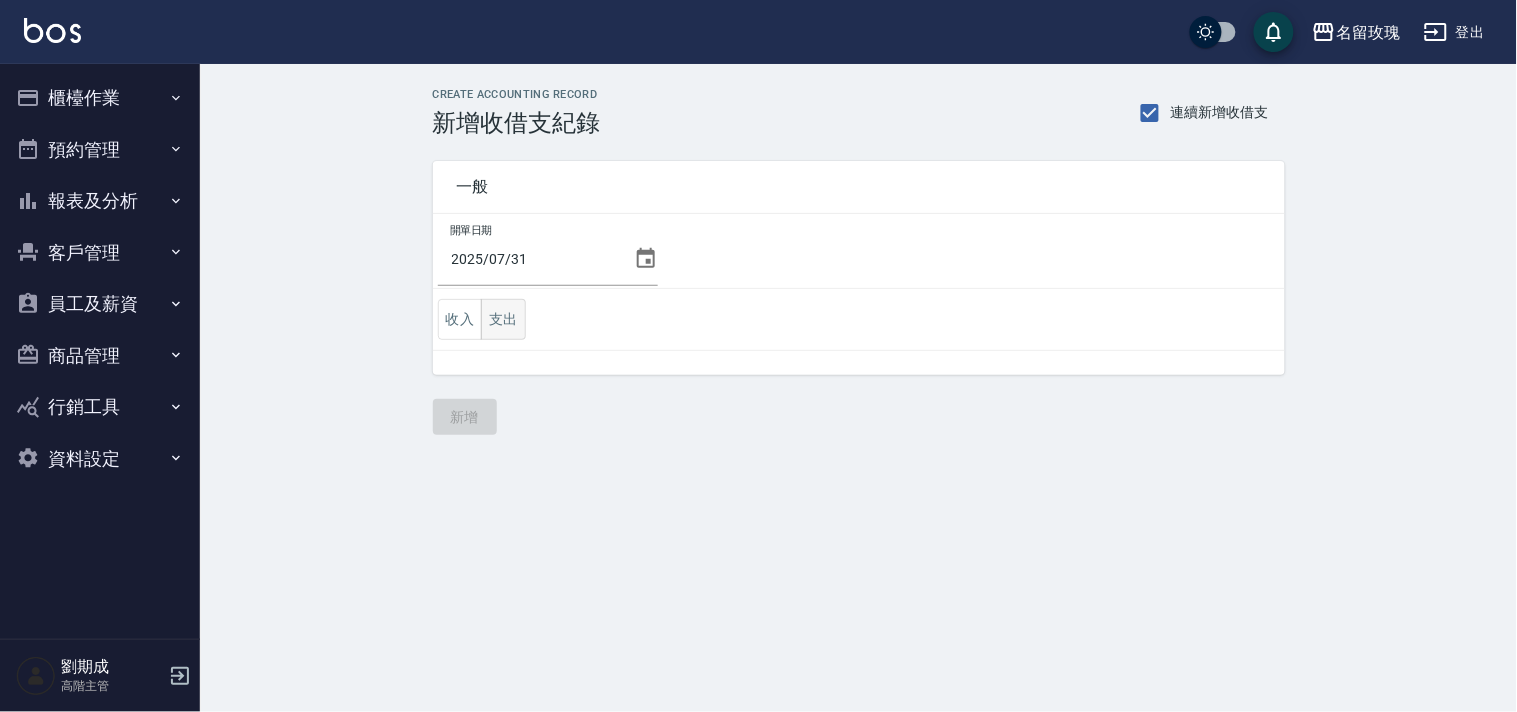 click on "支出" at bounding box center (503, 319) 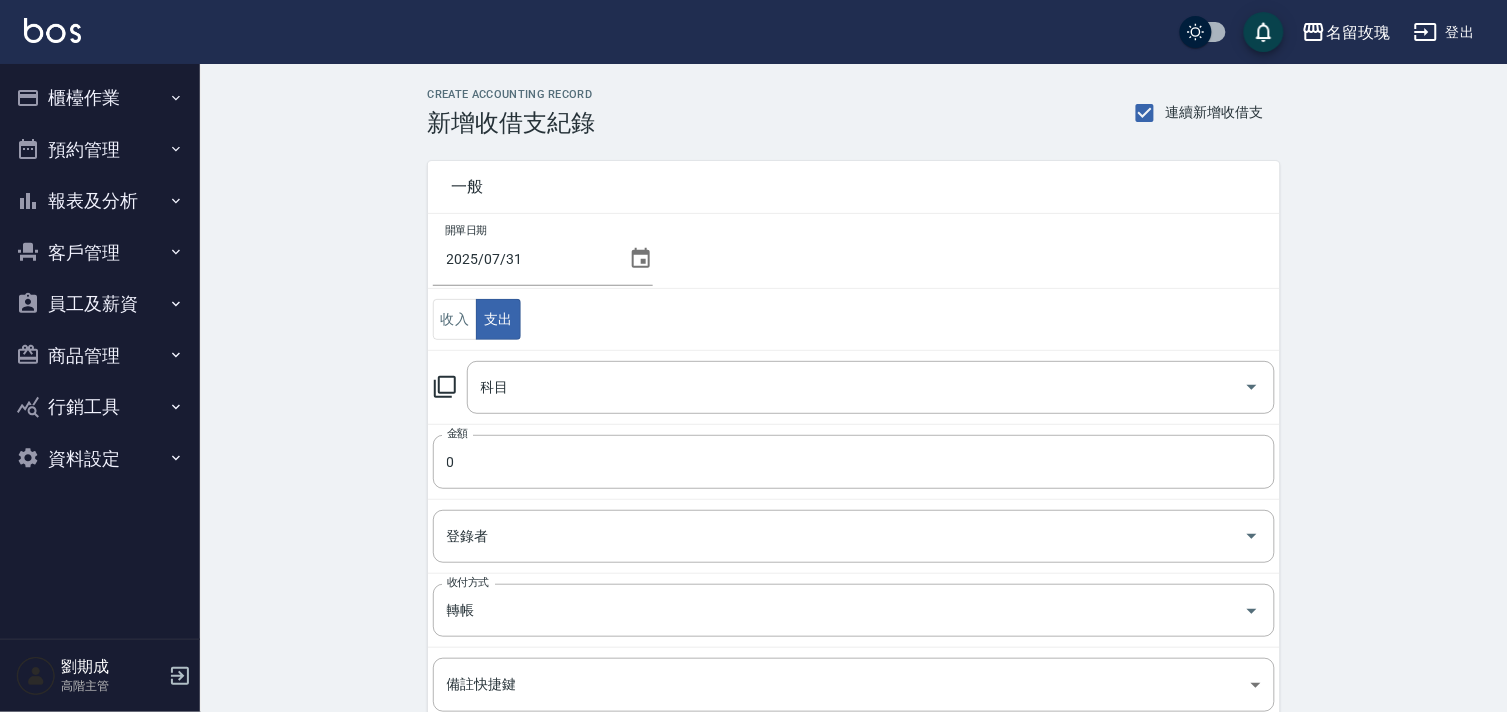 click 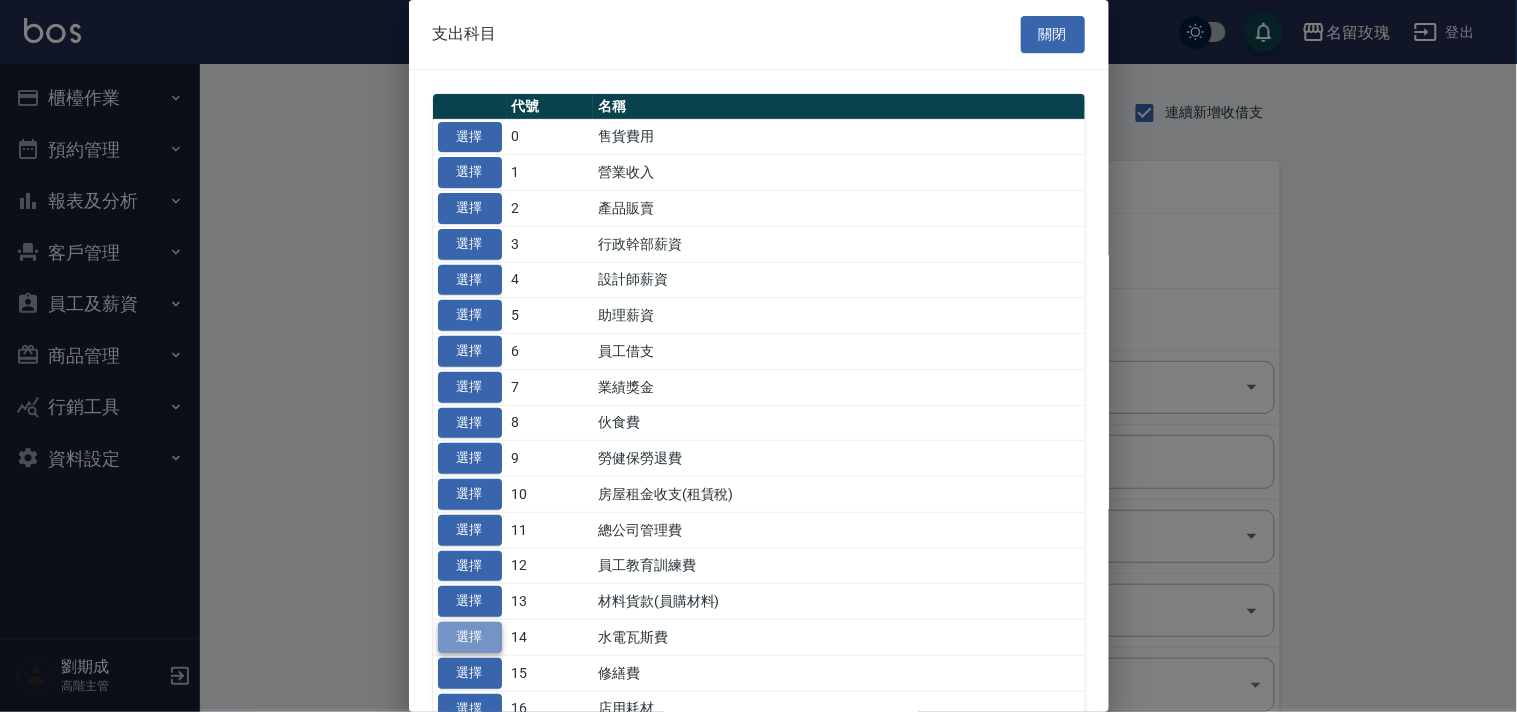 click on "選擇" at bounding box center (470, 637) 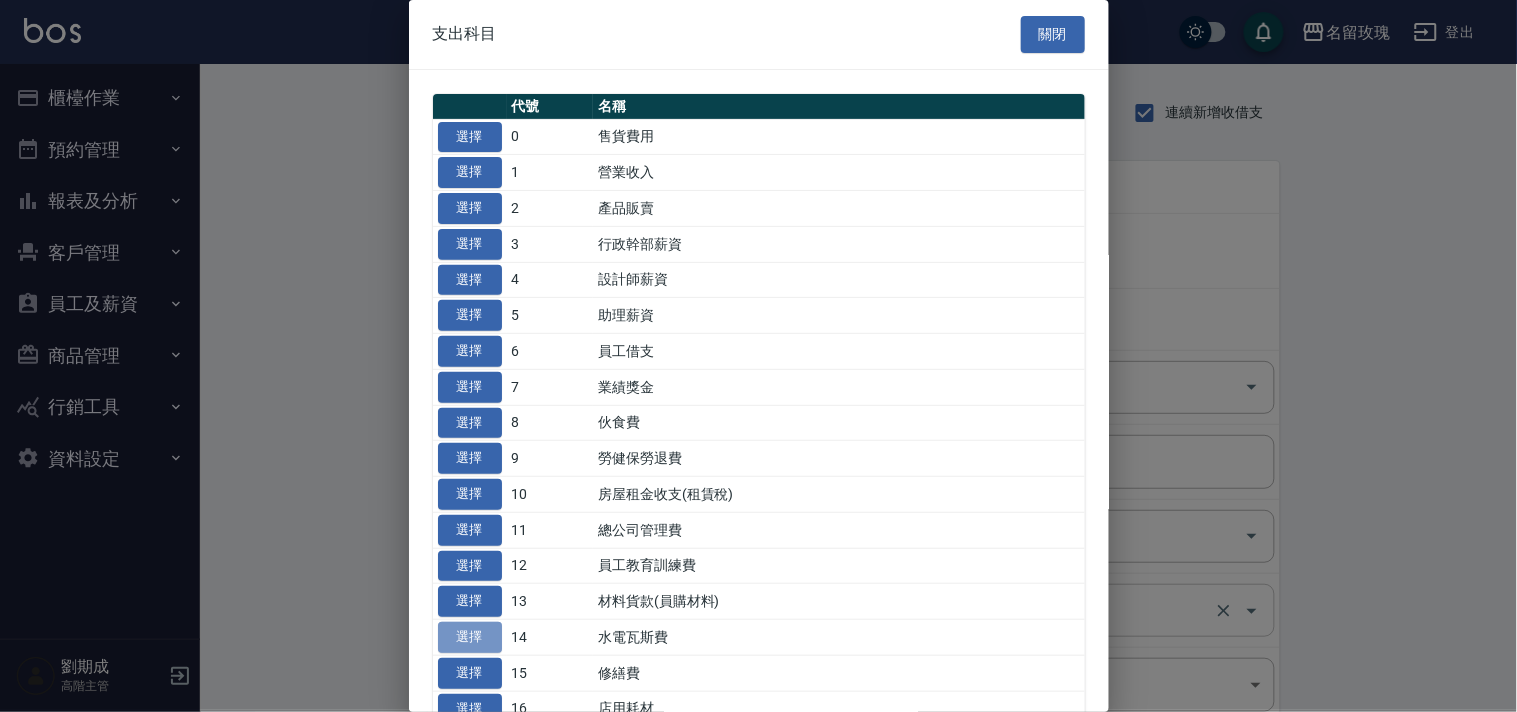 type on "14 水電瓦斯費" 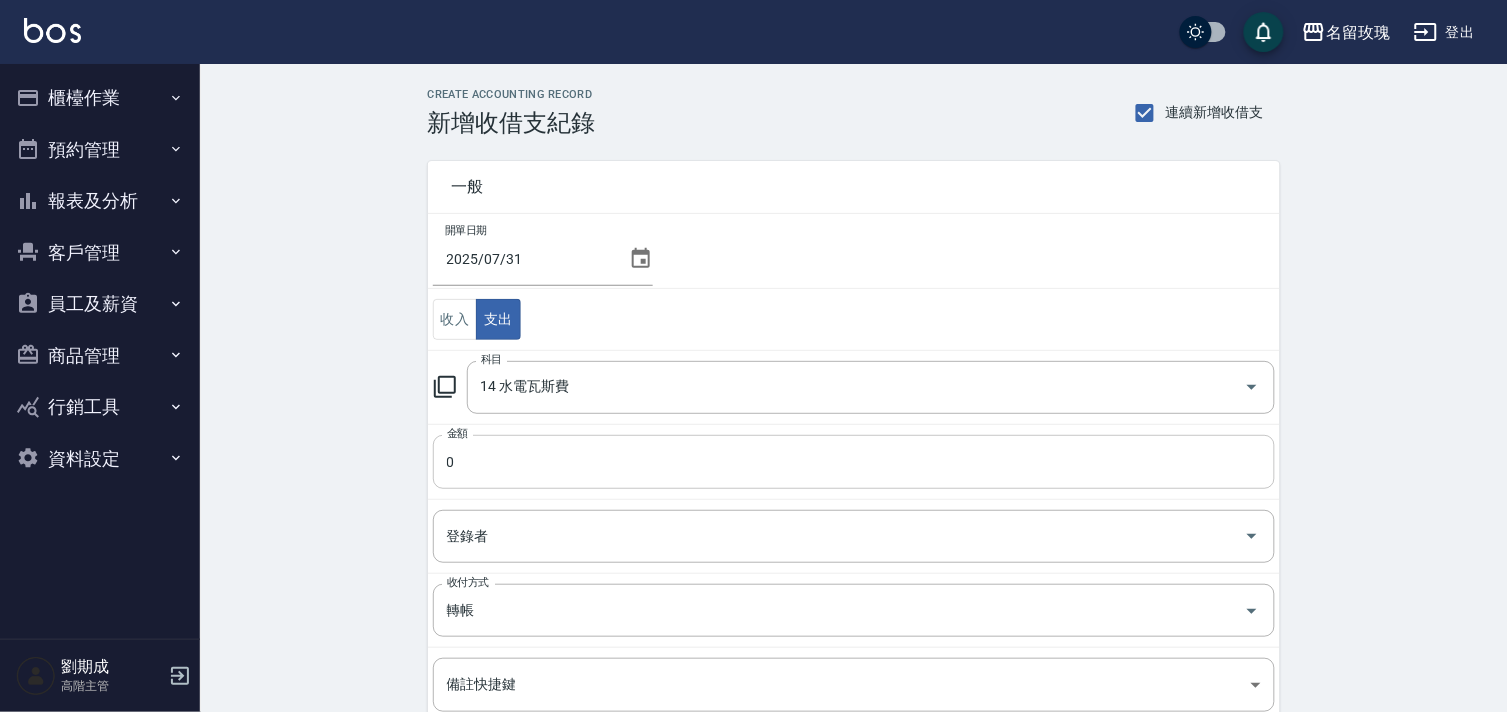 click on "0" at bounding box center (854, 462) 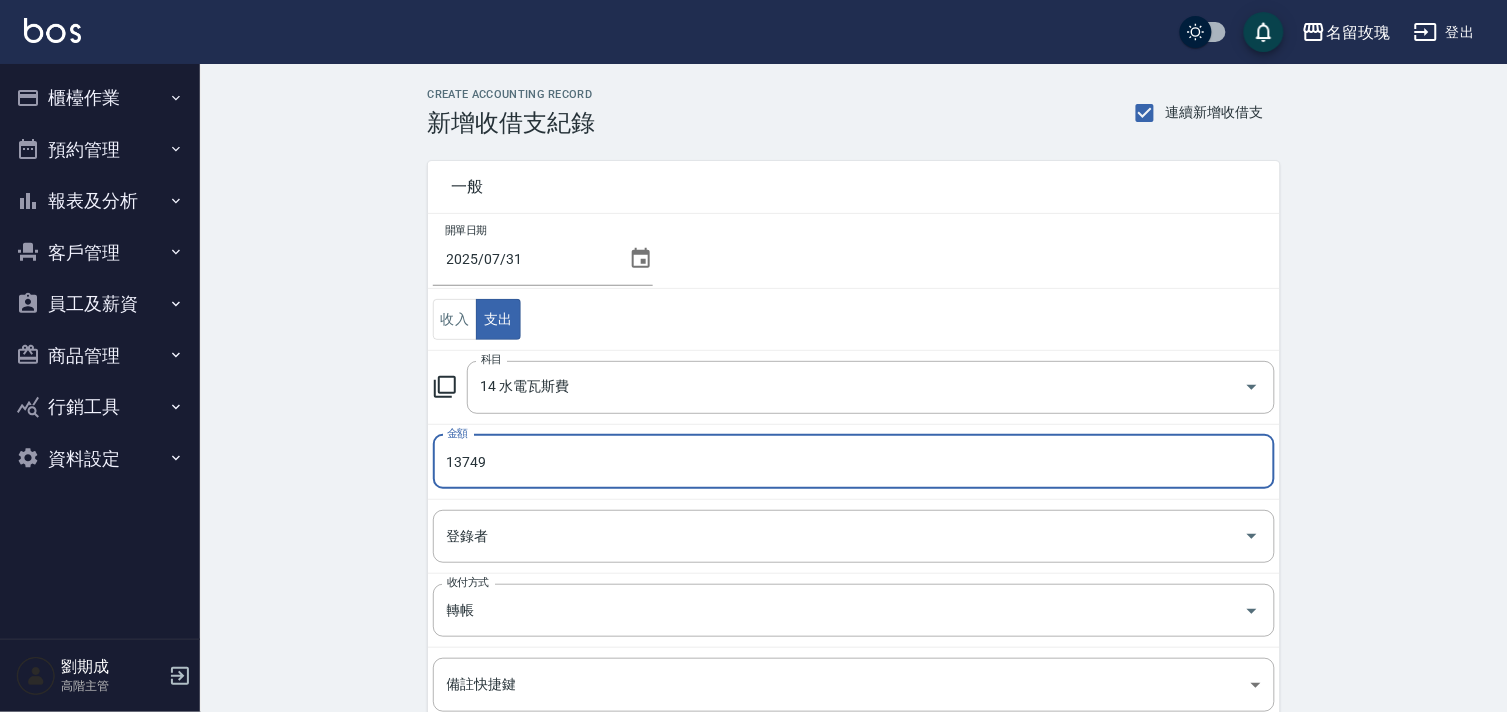 type on "13749" 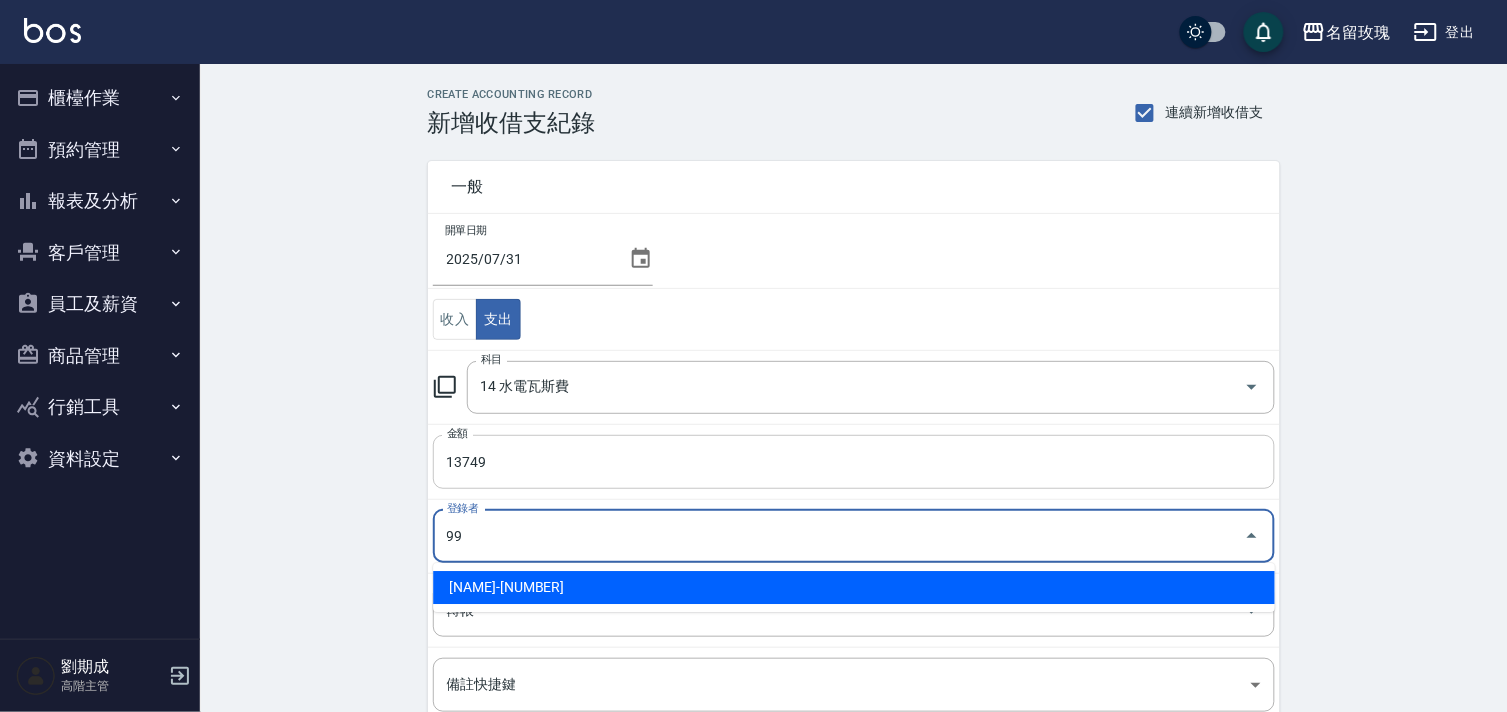 type on "[NAME]-[NUMBER]" 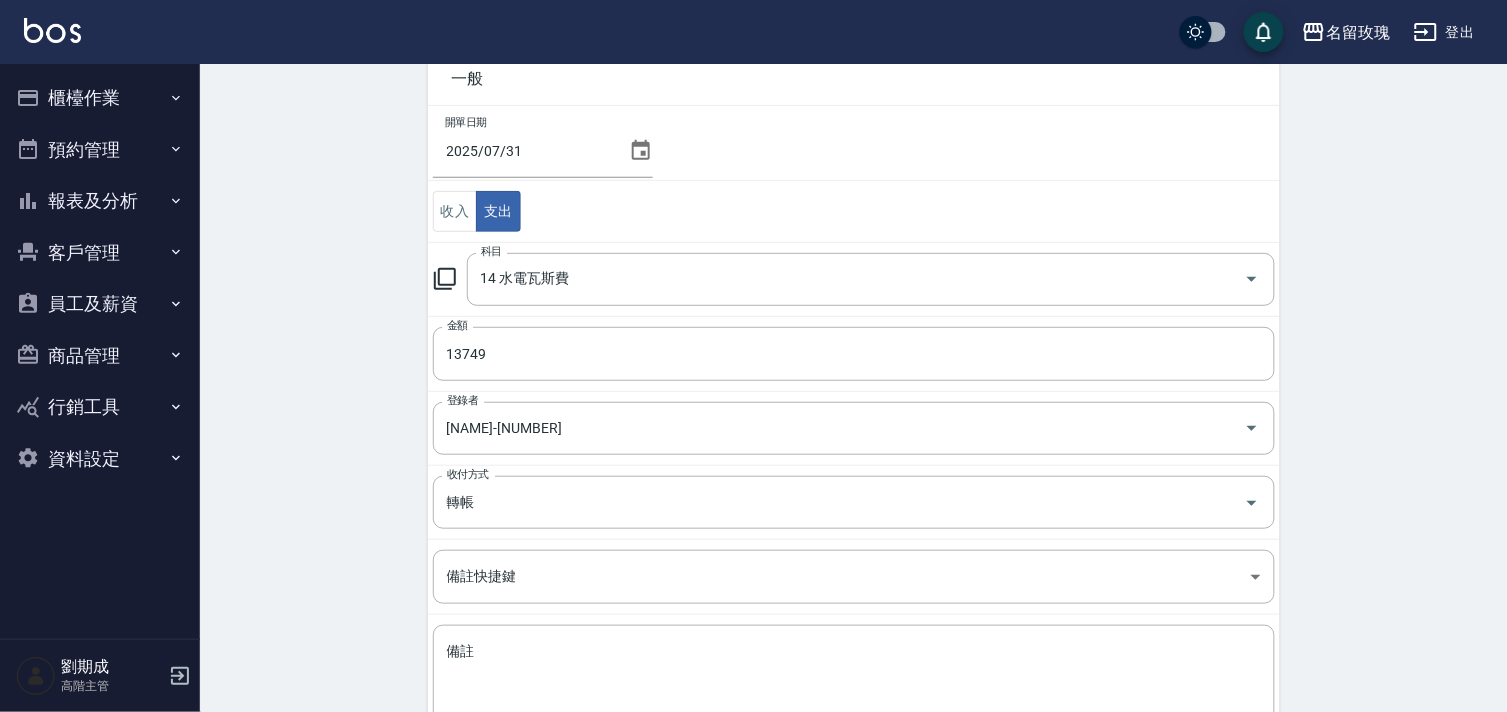 scroll, scrollTop: 222, scrollLeft: 0, axis: vertical 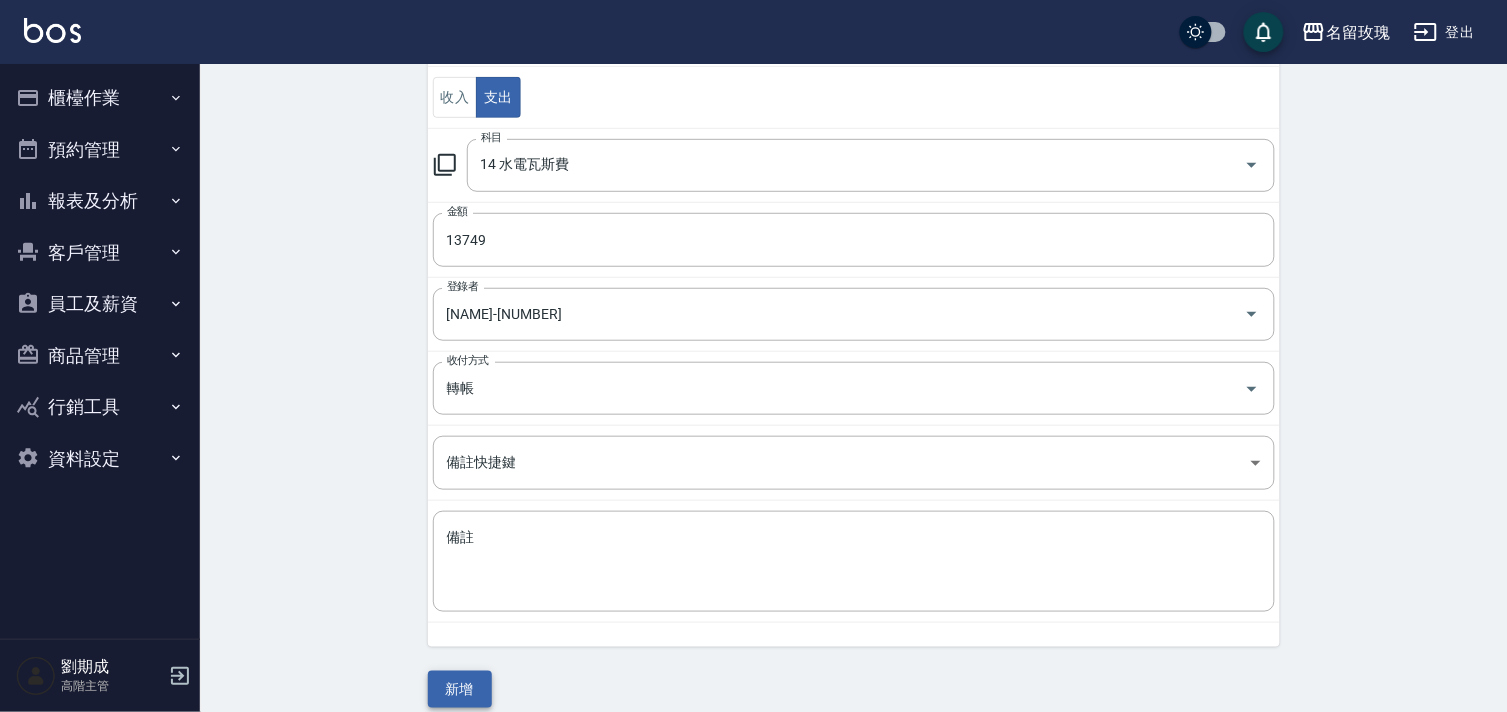 click on "新增" at bounding box center (460, 689) 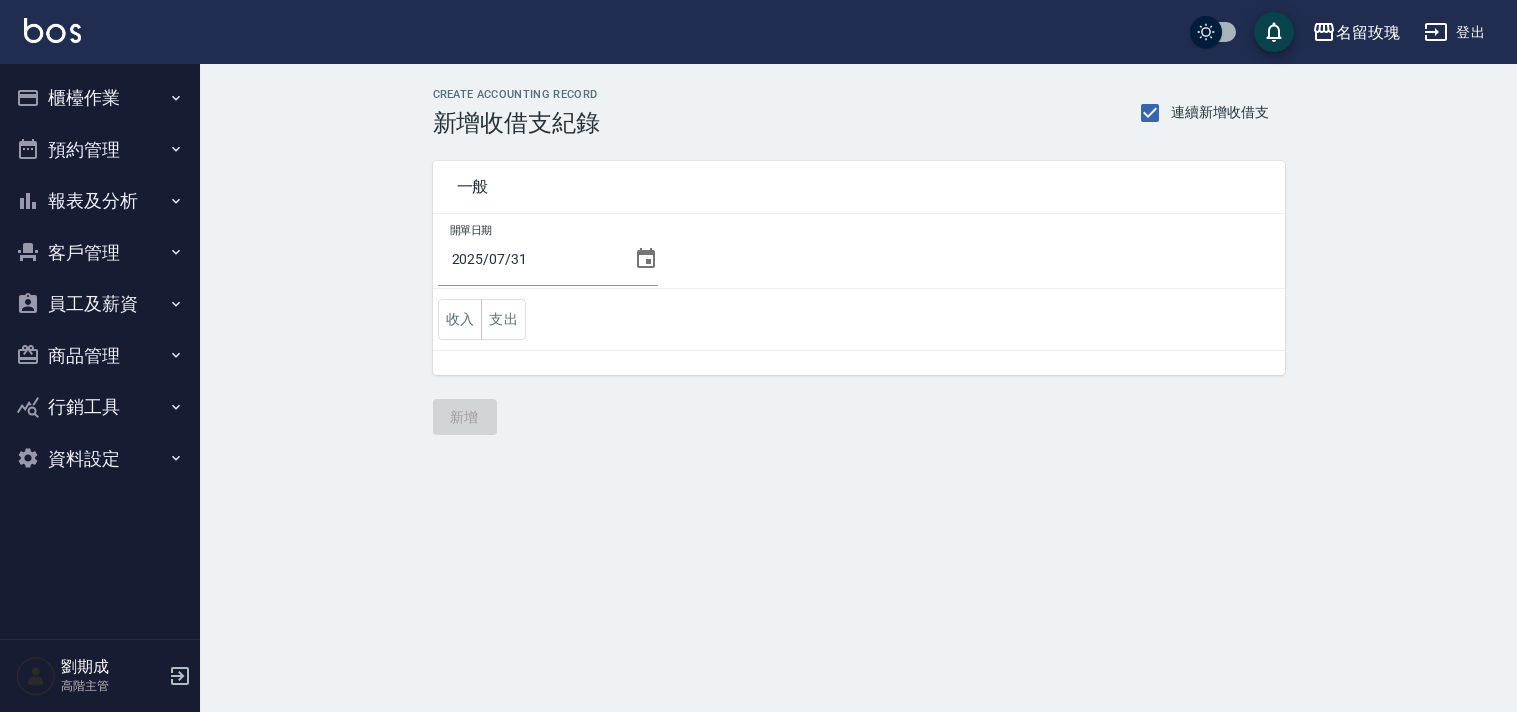scroll, scrollTop: 0, scrollLeft: 0, axis: both 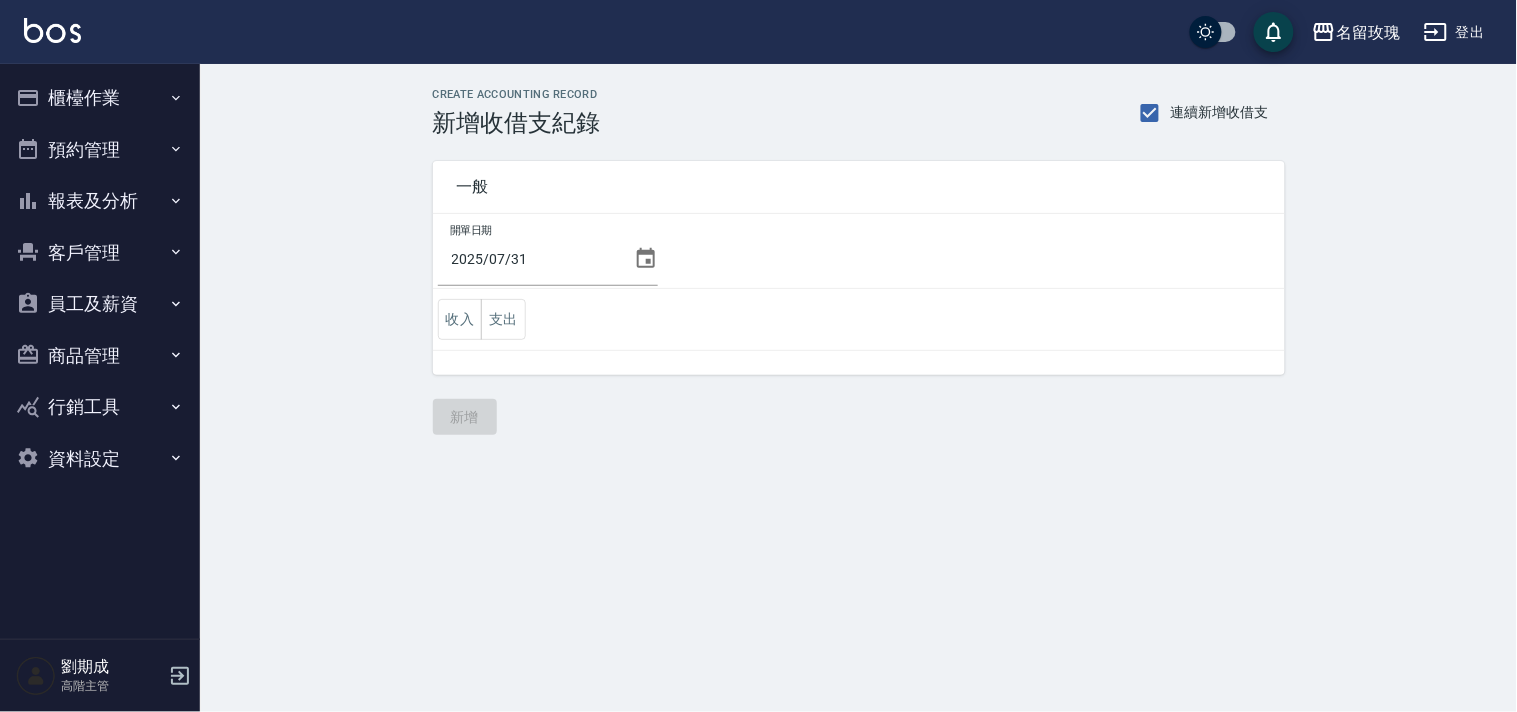 click on "收入 支出" at bounding box center (859, 320) 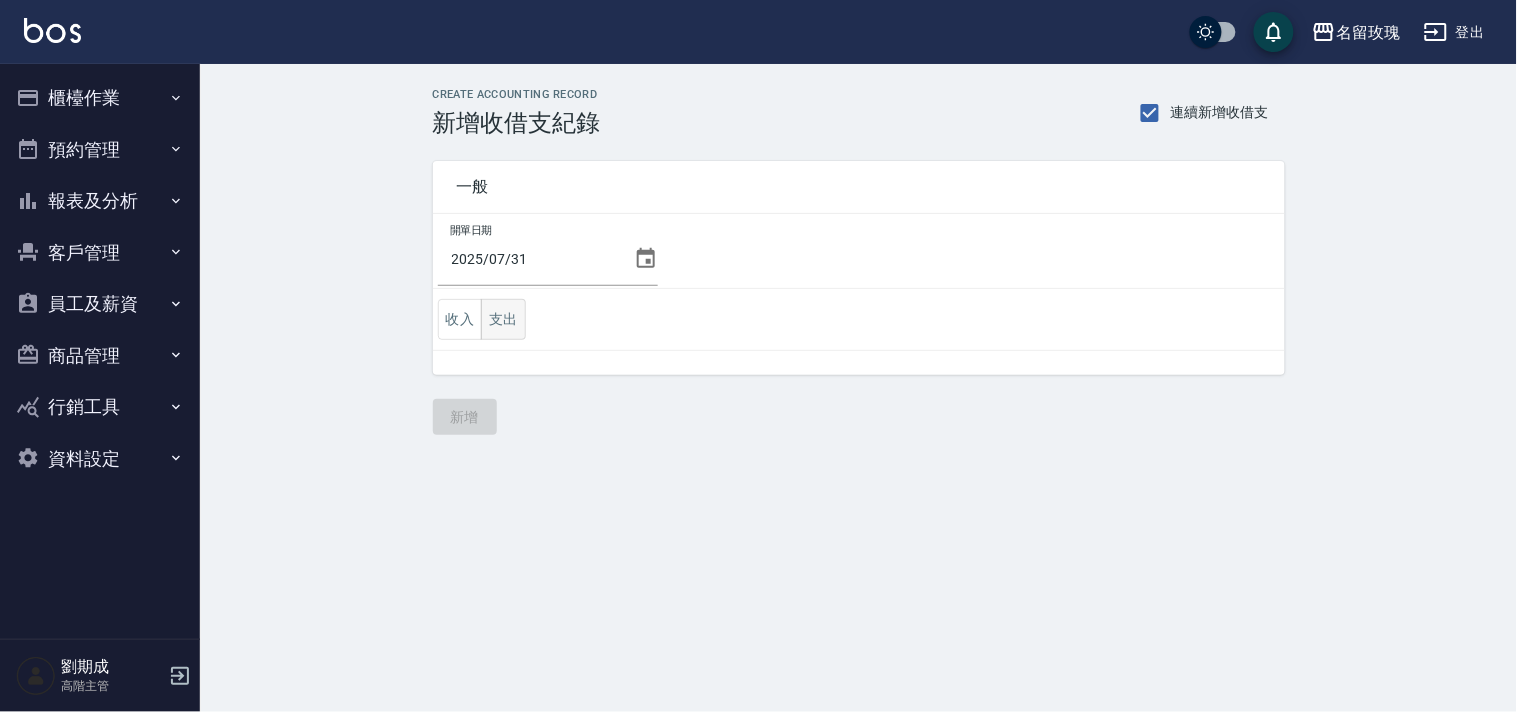 click on "支出" at bounding box center [503, 319] 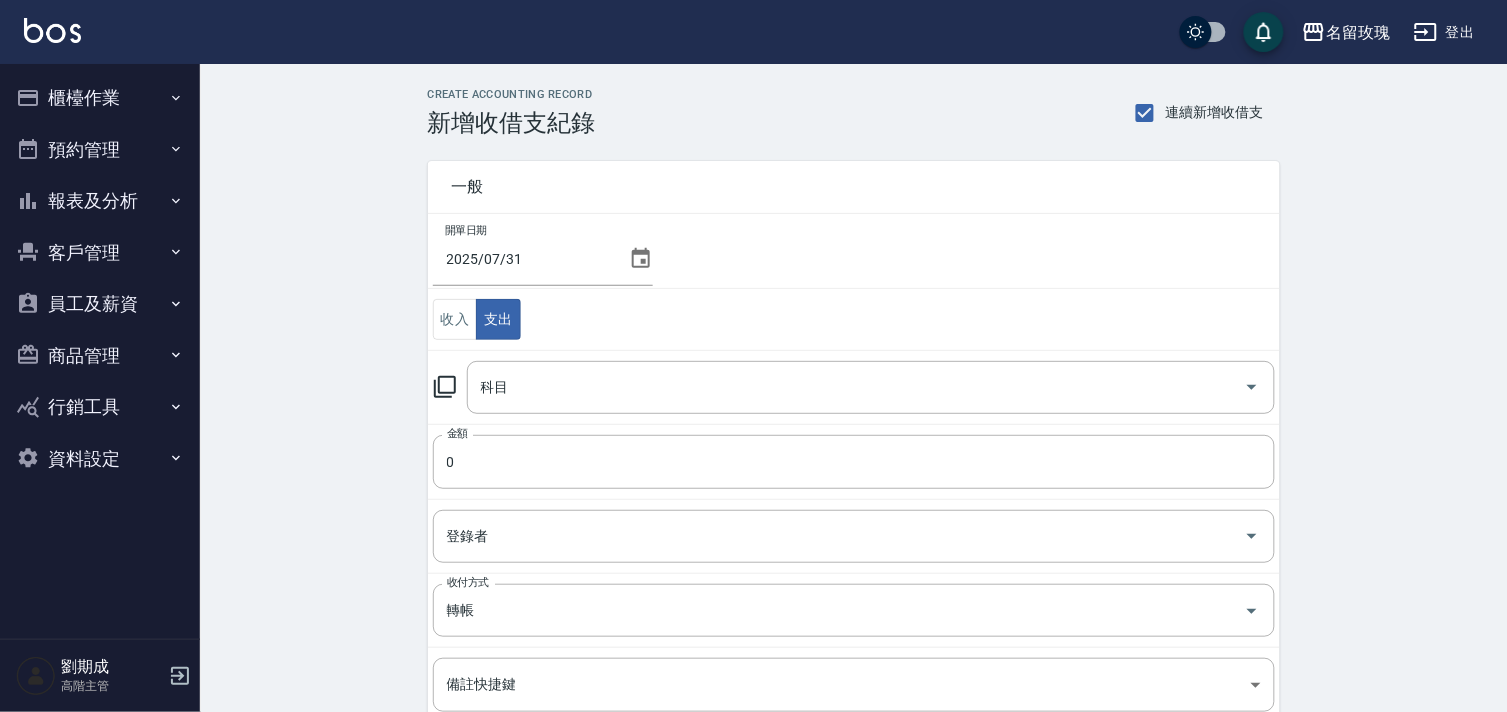 click on "科目 科目" at bounding box center [854, 387] 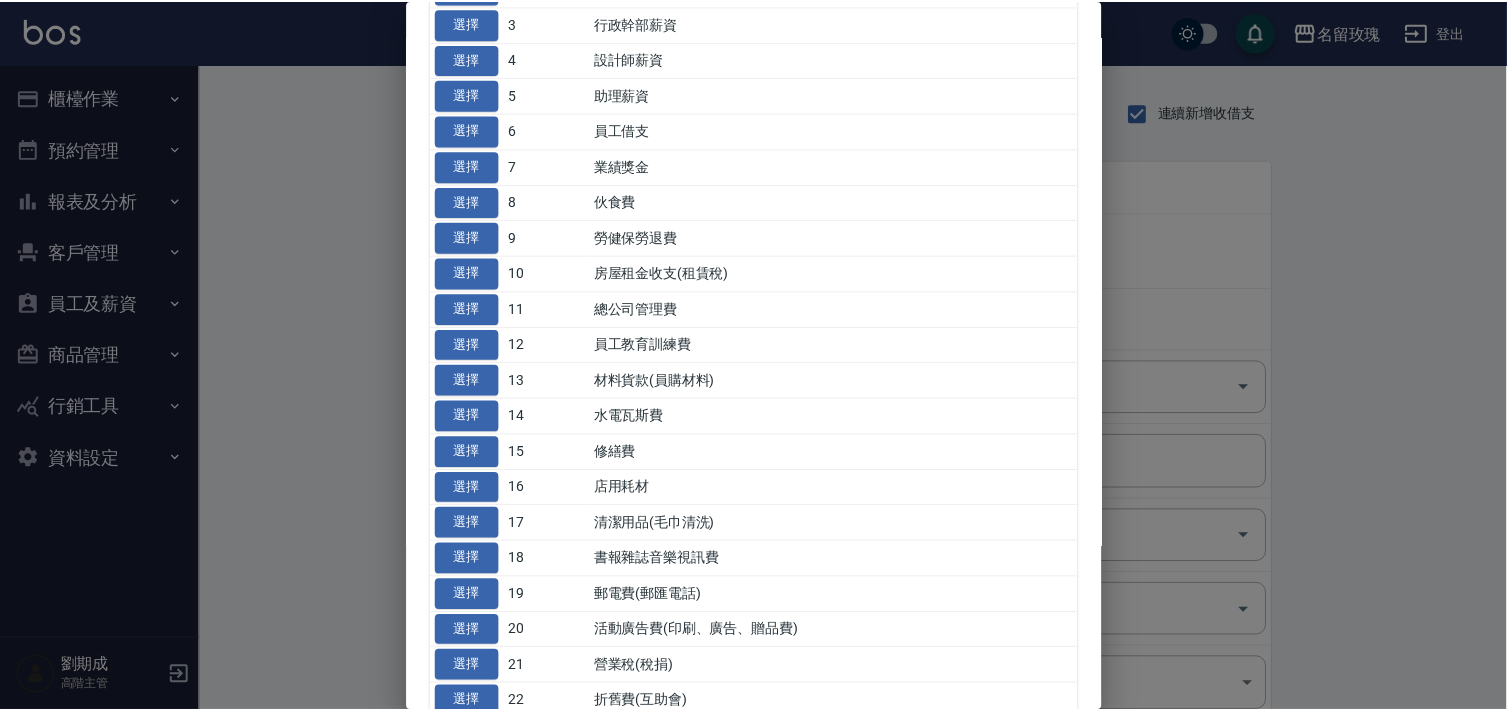 scroll, scrollTop: 222, scrollLeft: 0, axis: vertical 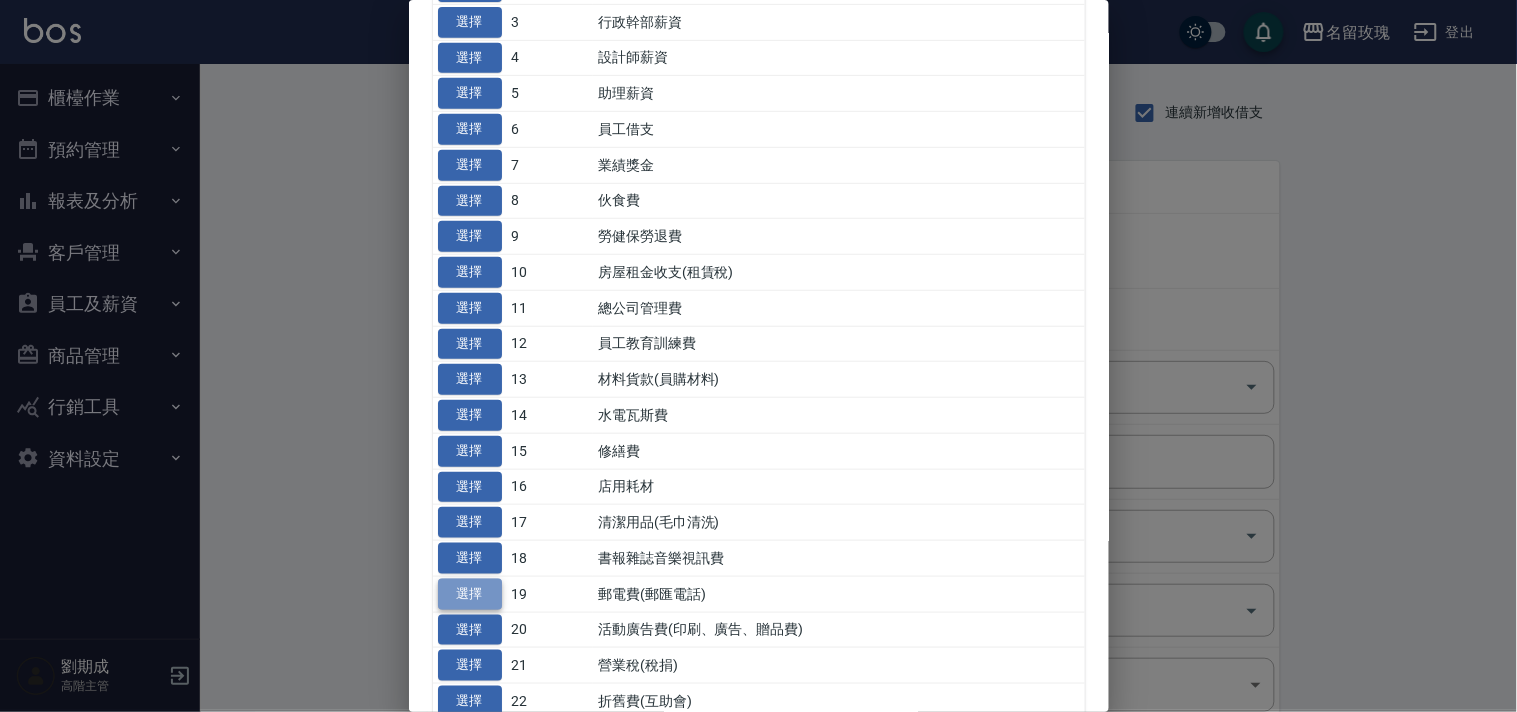 click on "選擇" at bounding box center (470, 594) 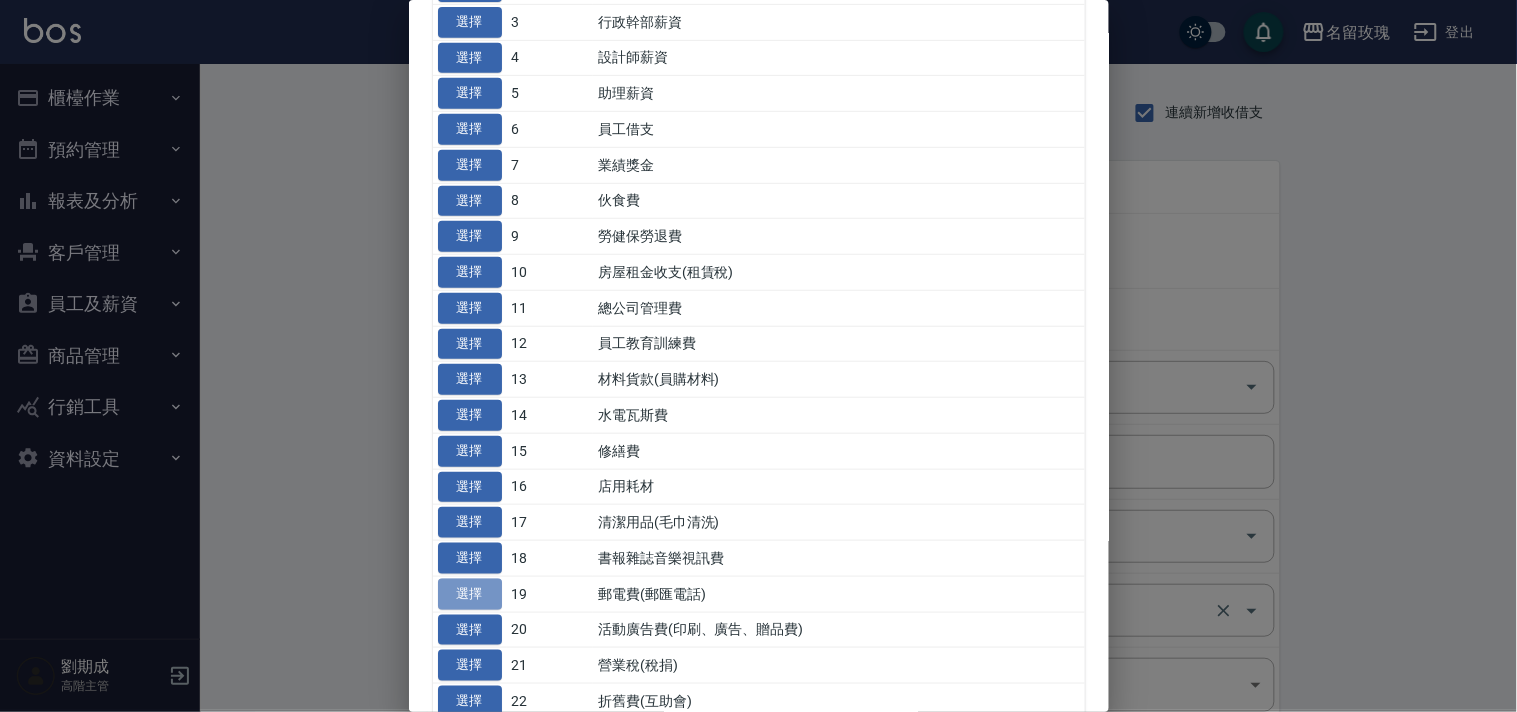 type on "19 郵電費(郵匯電話)" 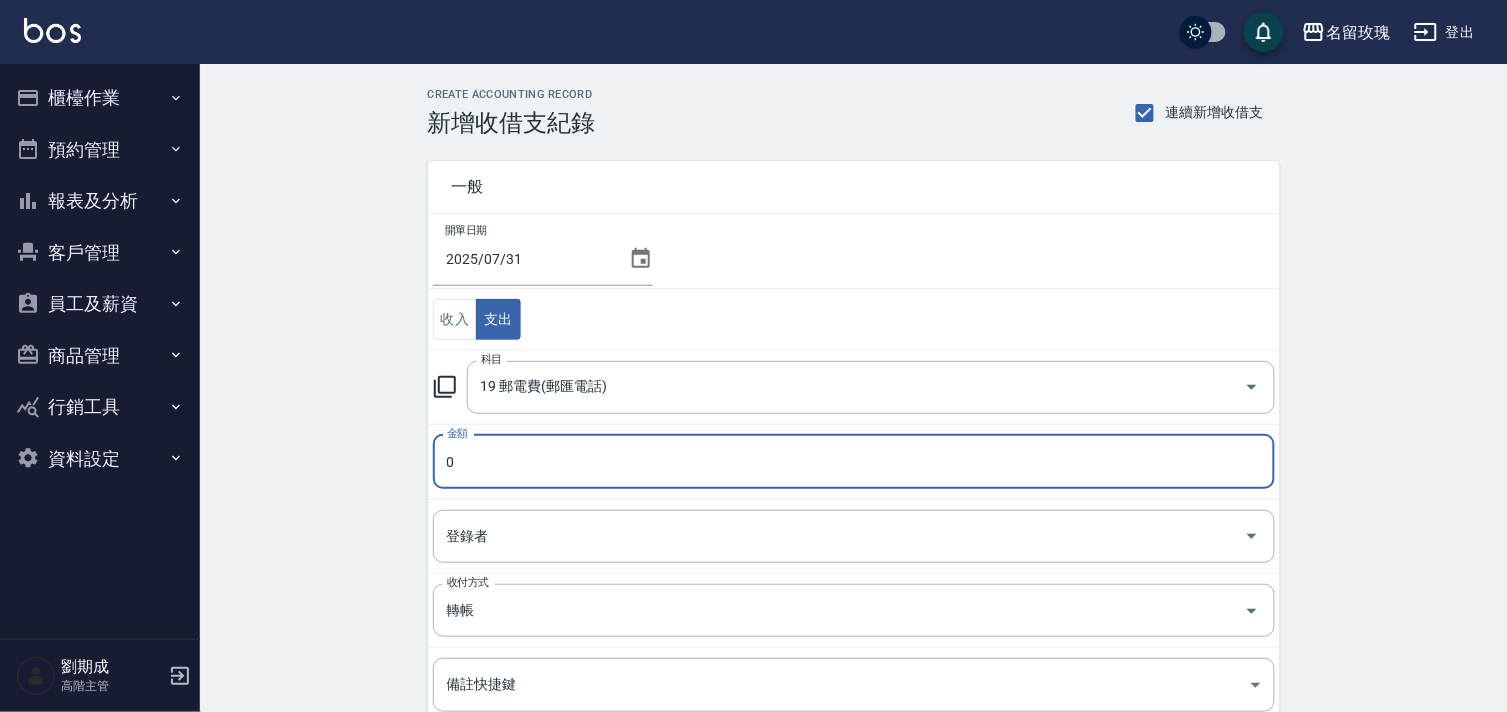 click on "0" at bounding box center (854, 462) 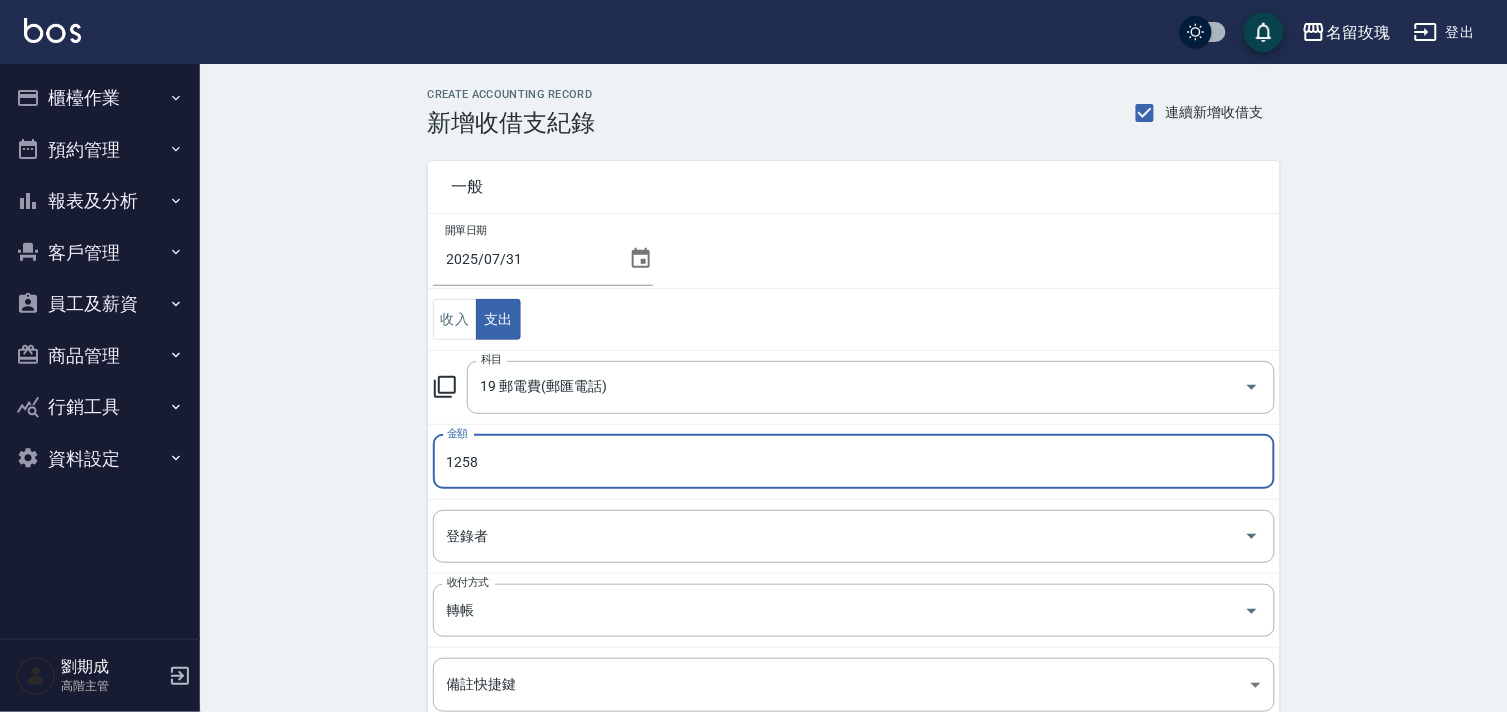 type on "1258" 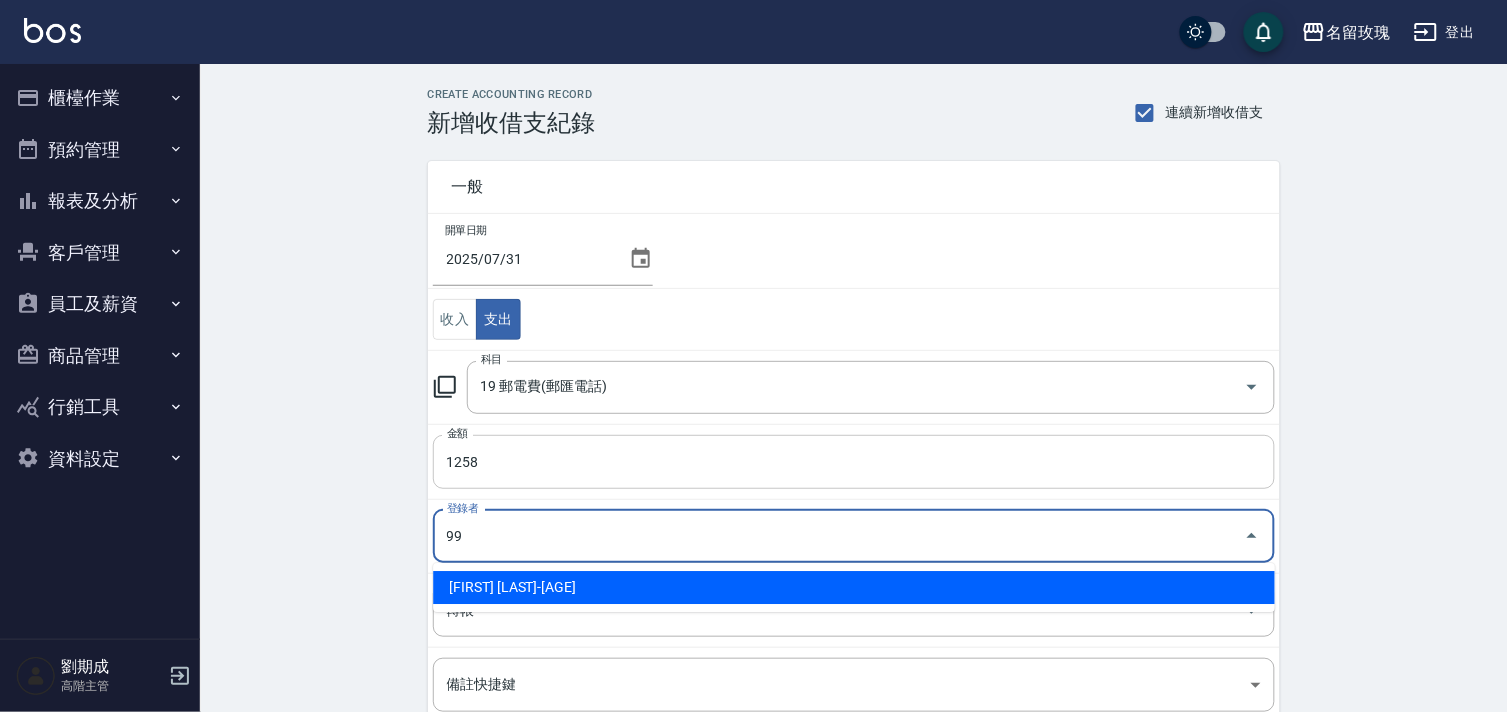type on "[NAME]-99" 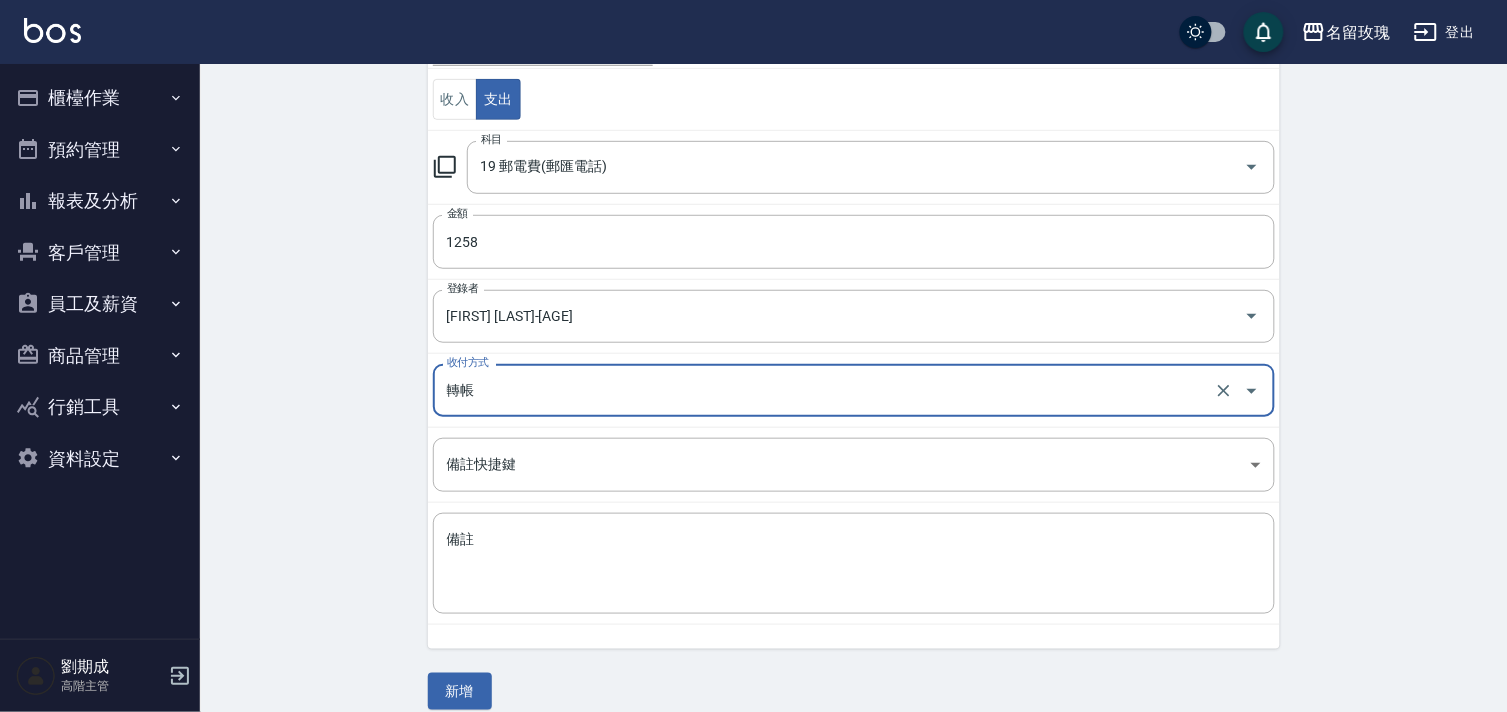 scroll, scrollTop: 242, scrollLeft: 0, axis: vertical 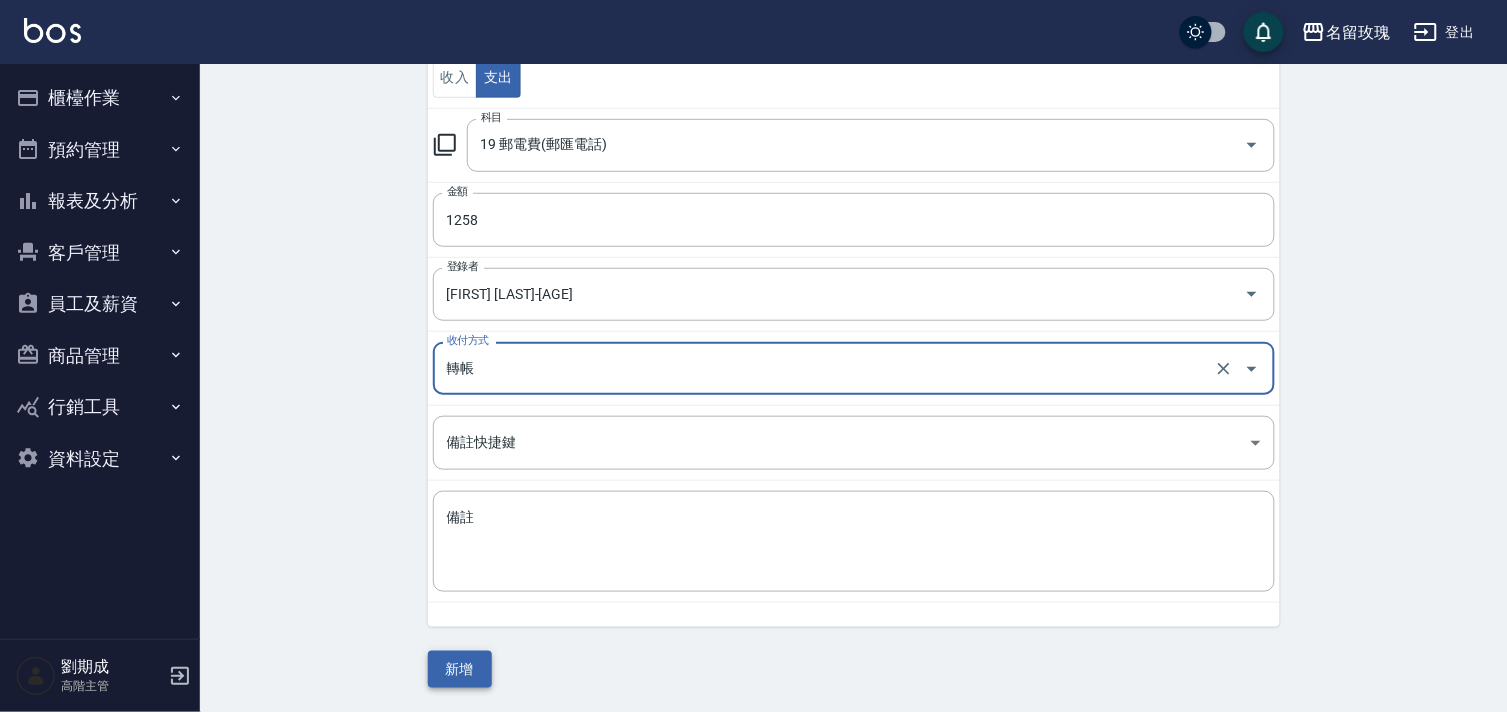 click on "新增" at bounding box center (460, 669) 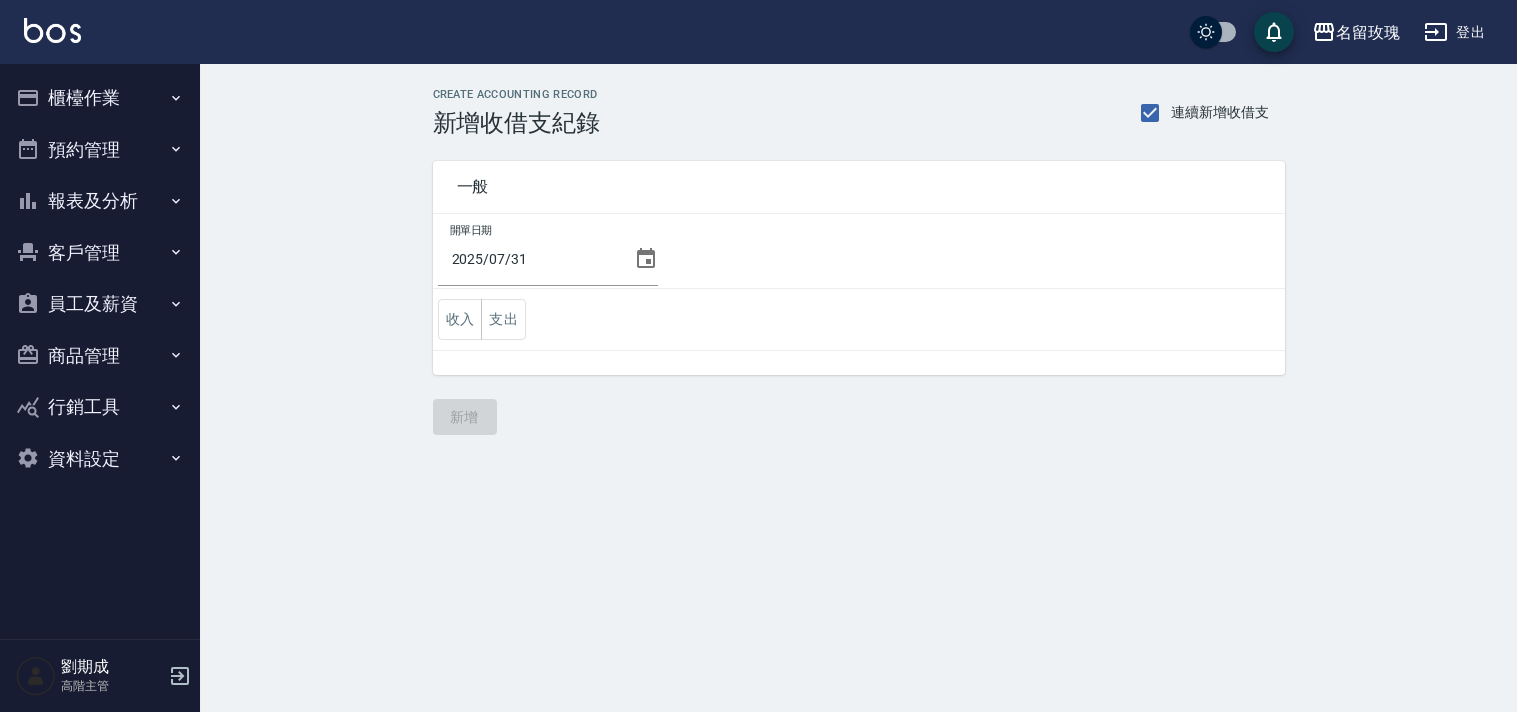 scroll, scrollTop: 0, scrollLeft: 0, axis: both 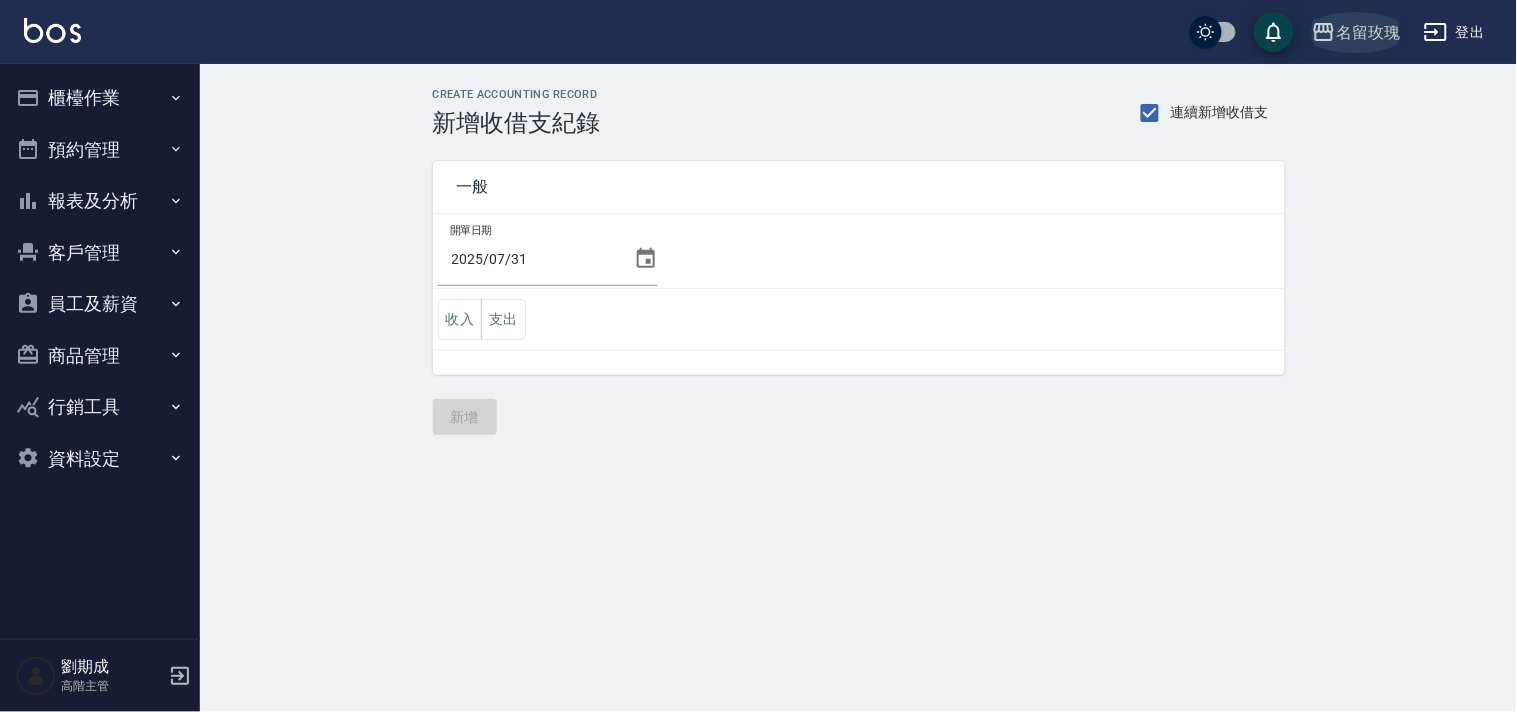 click on "名留玫瑰" at bounding box center [1368, 32] 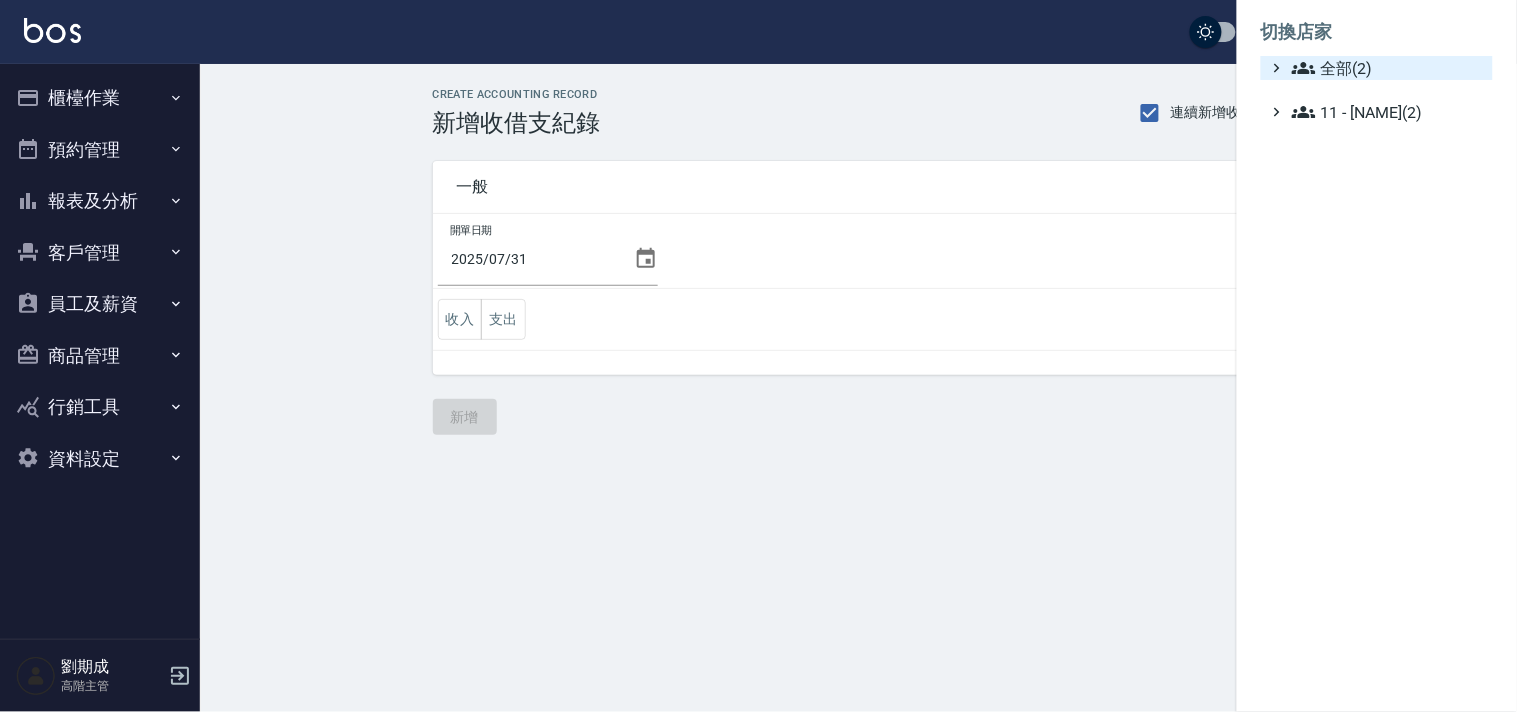 click on "全部(2)" at bounding box center (1388, 68) 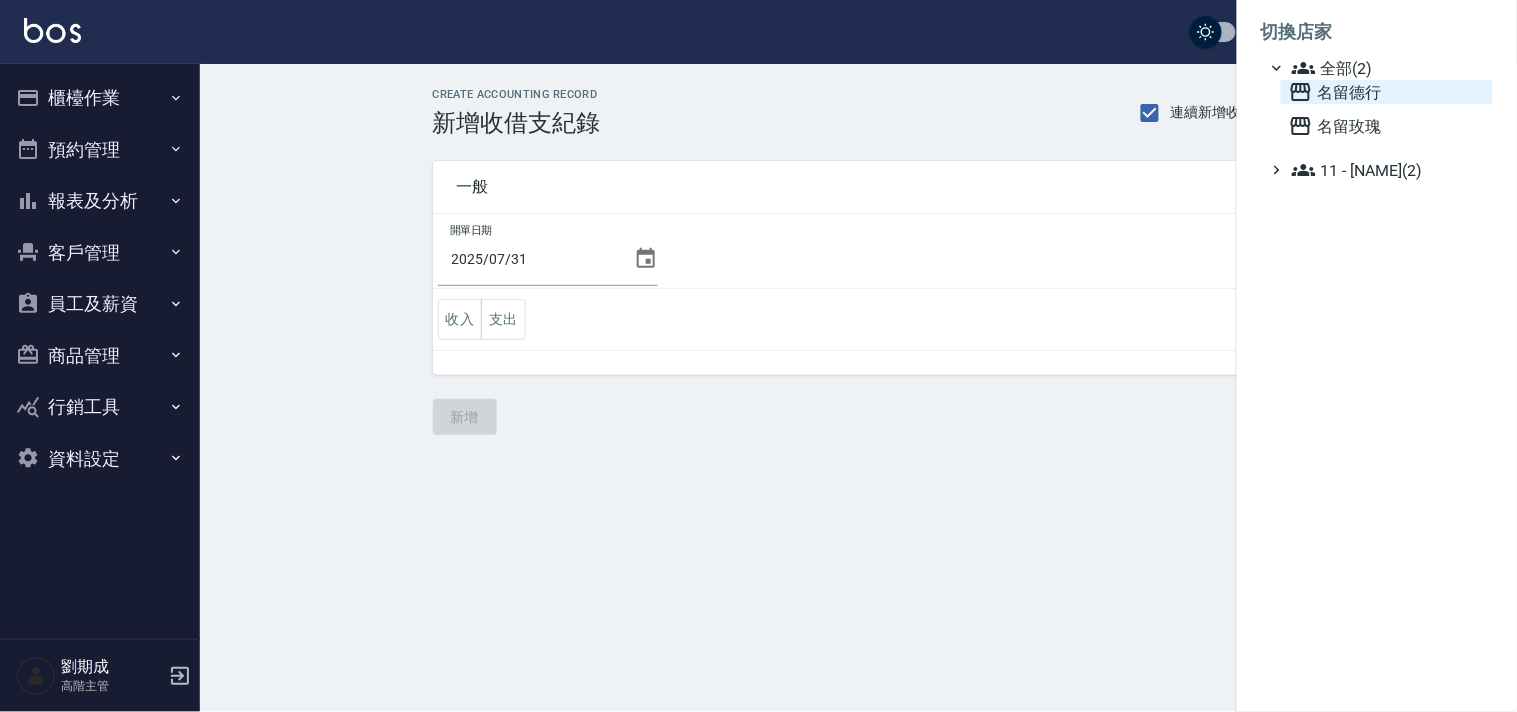 click on "名留德行" at bounding box center (1387, 92) 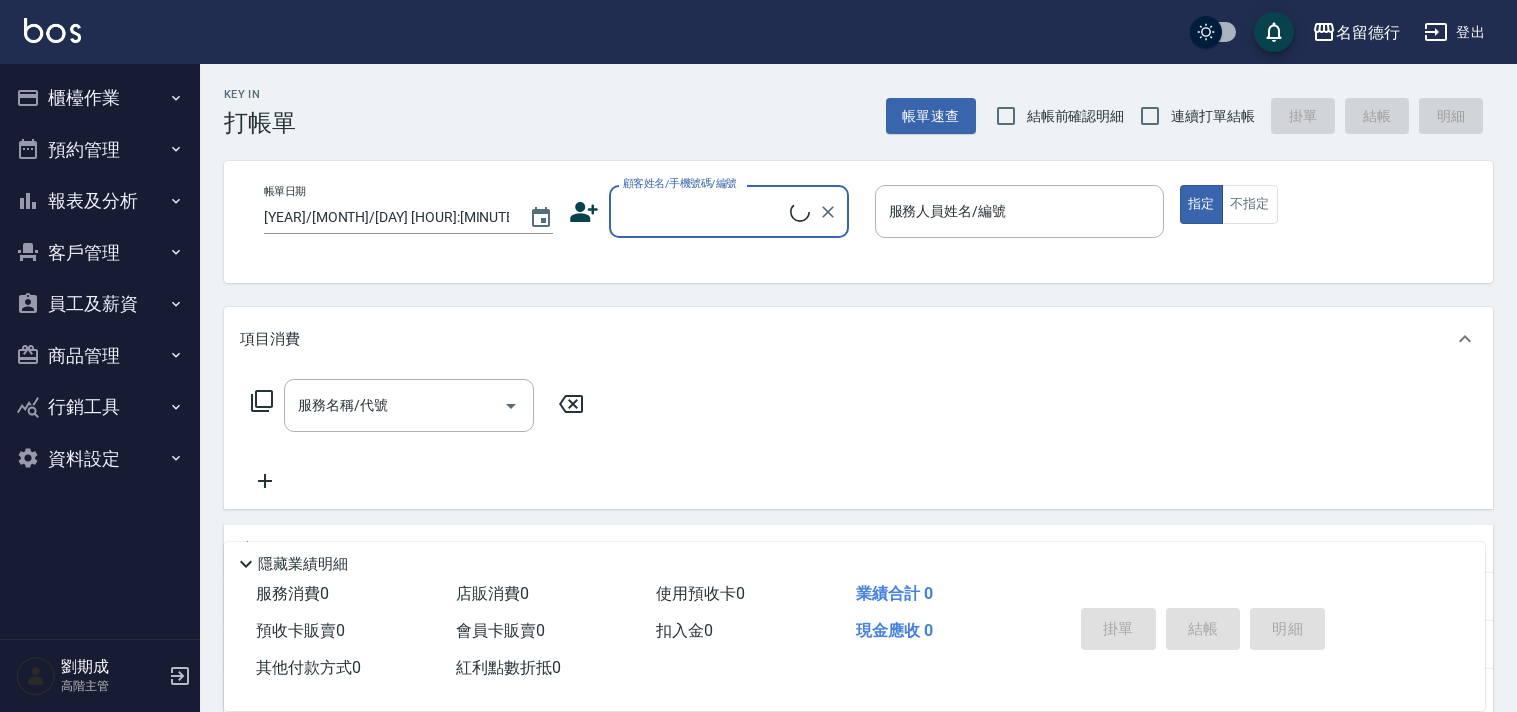 click on "櫃檯作業" at bounding box center (100, 98) 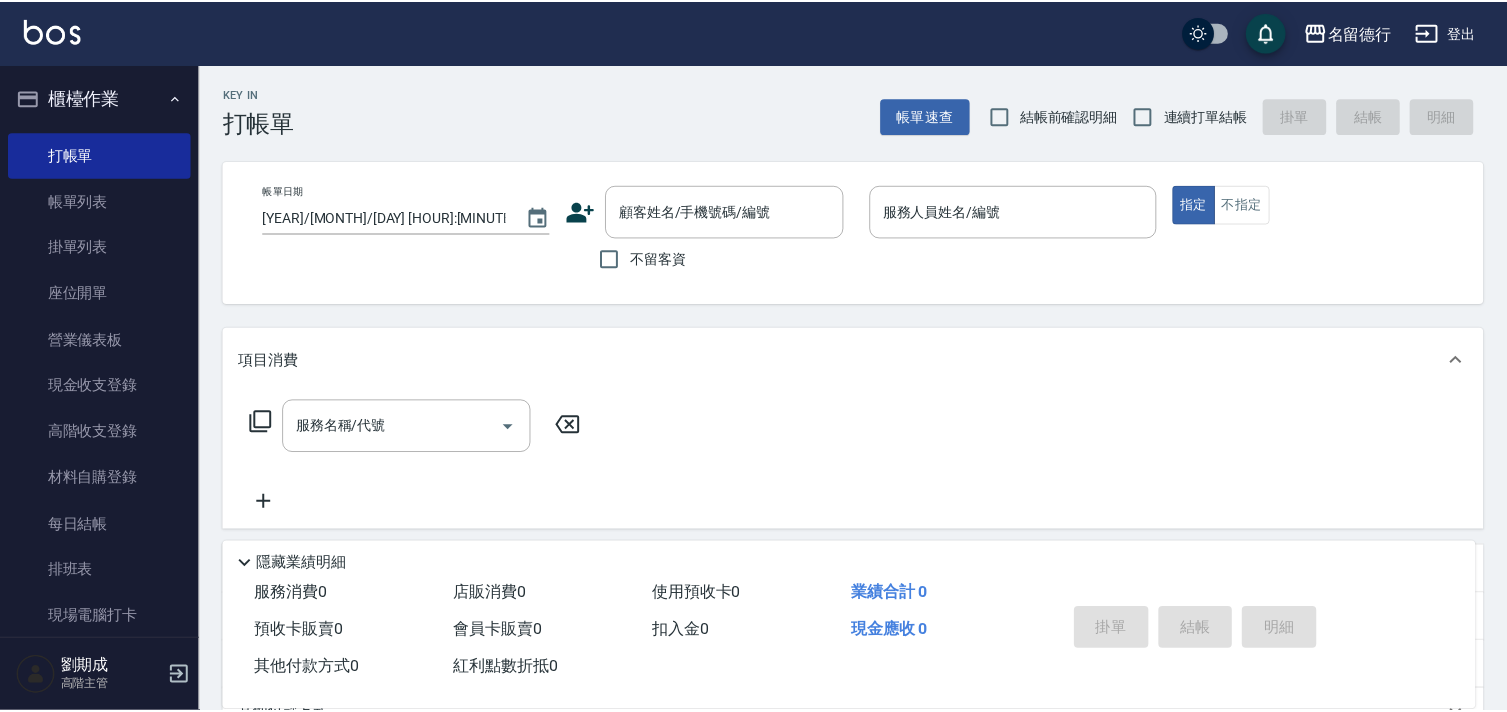 scroll, scrollTop: 0, scrollLeft: 0, axis: both 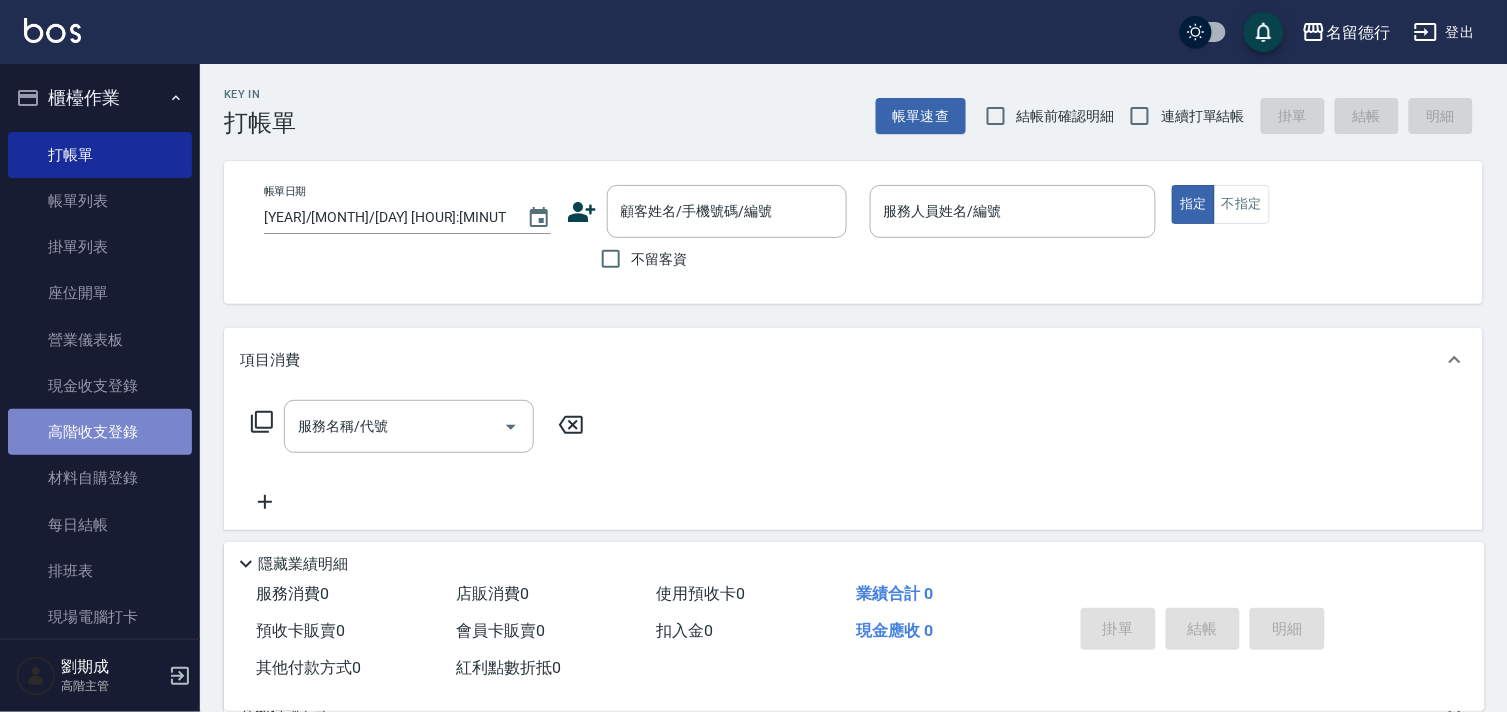 click on "高階收支登錄" at bounding box center [100, 432] 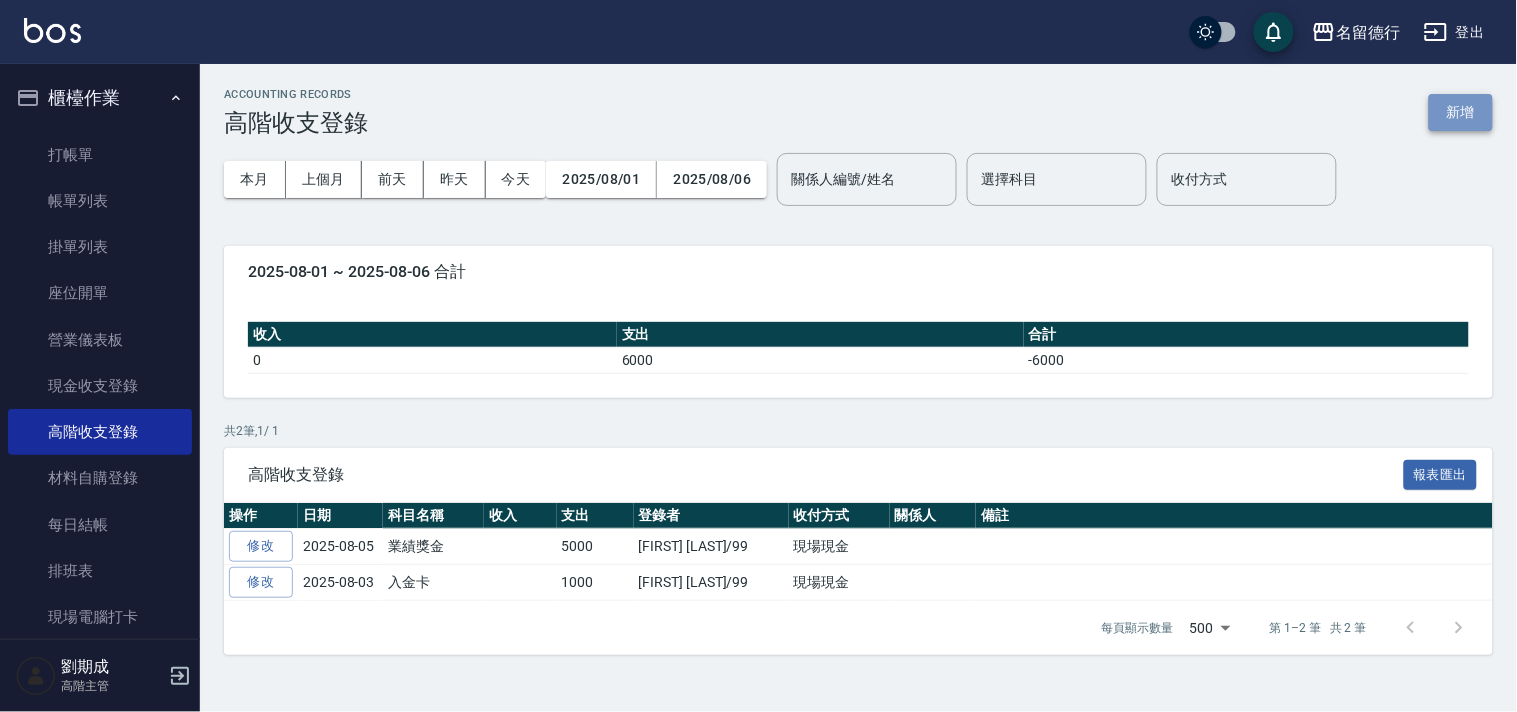 click on "新增" at bounding box center (1461, 112) 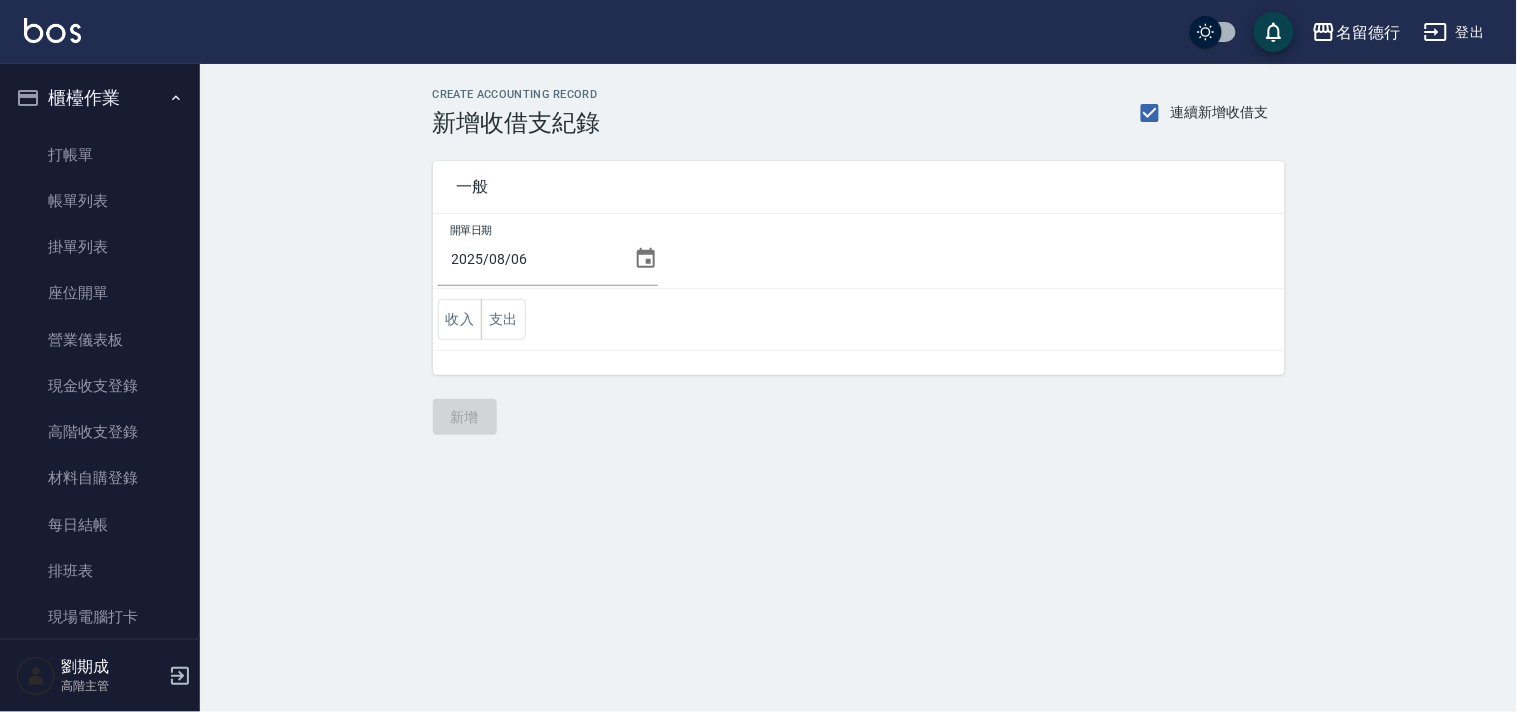 click 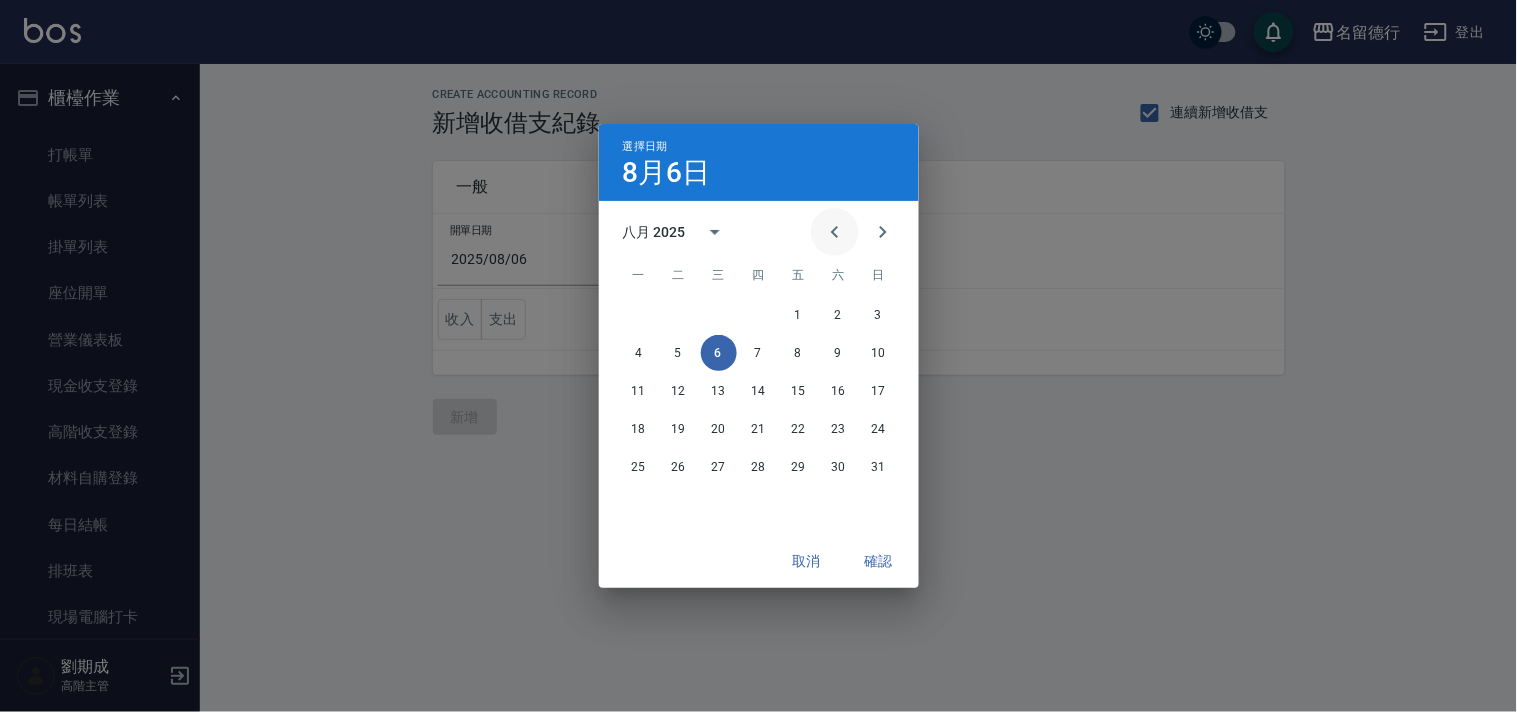 click 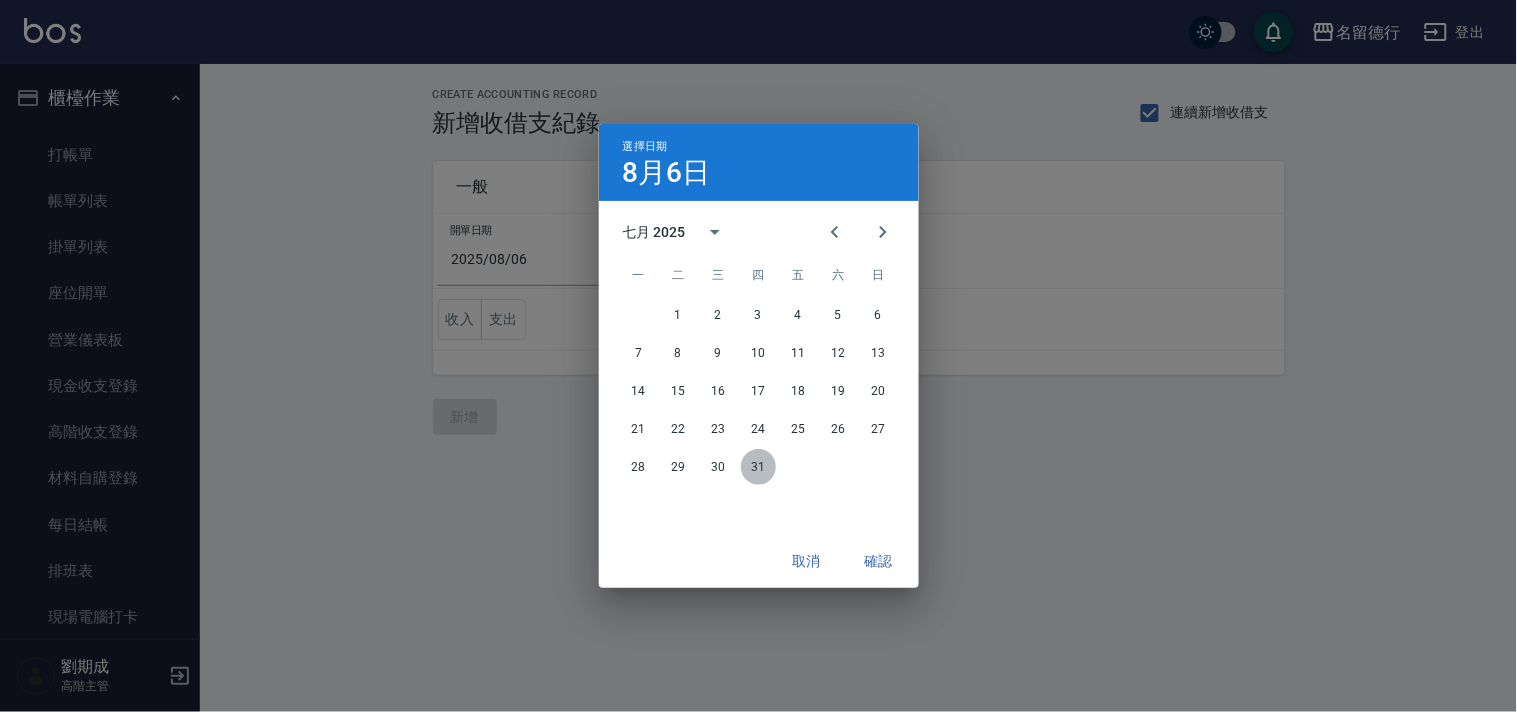 click on "31" at bounding box center (759, 467) 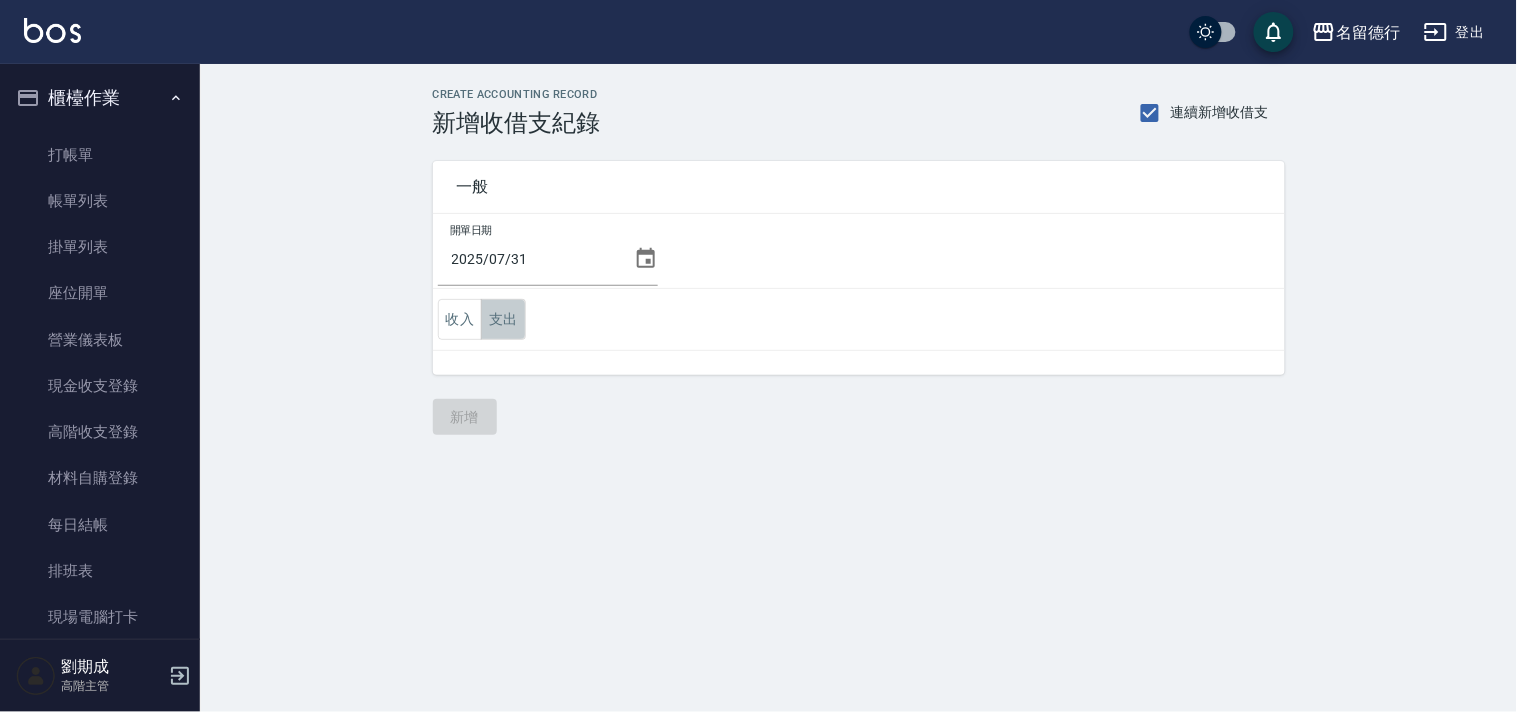 click on "支出" at bounding box center (503, 319) 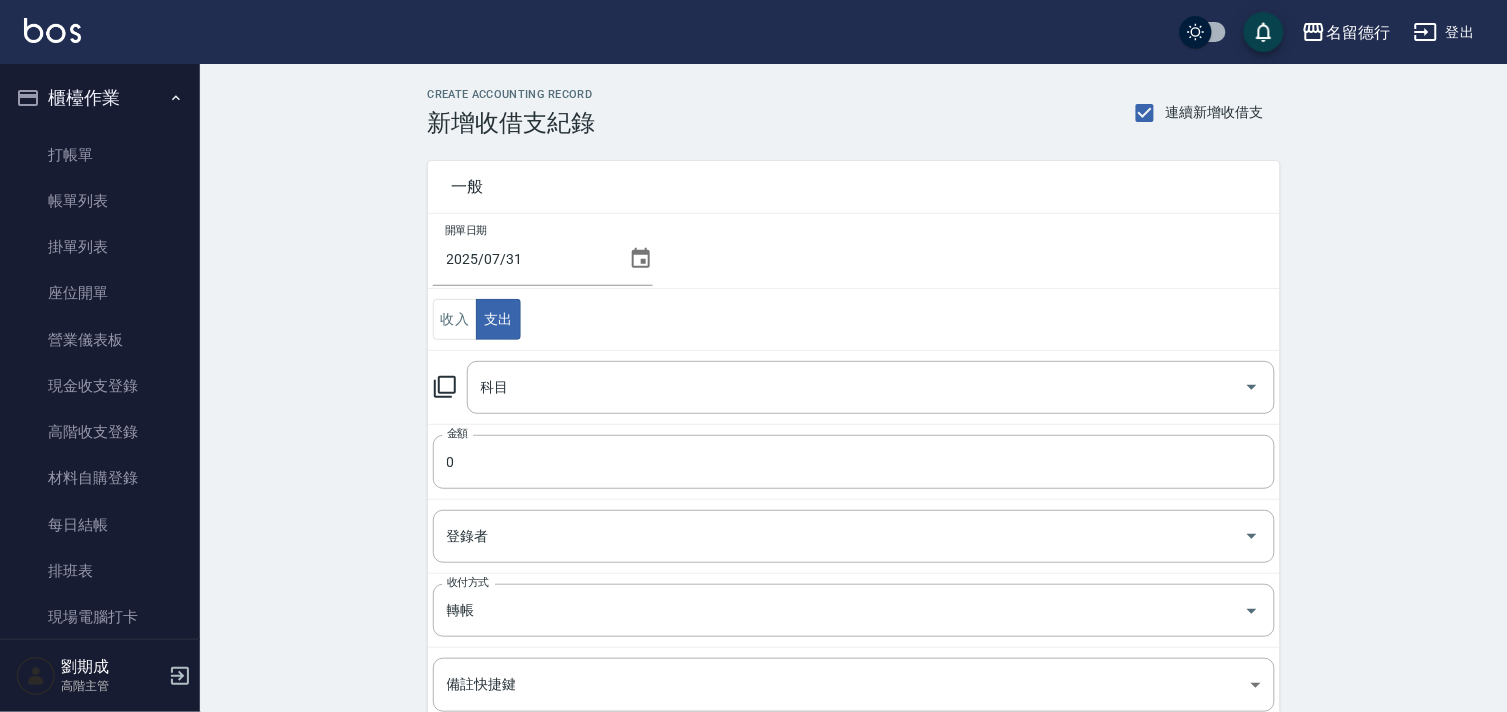 click 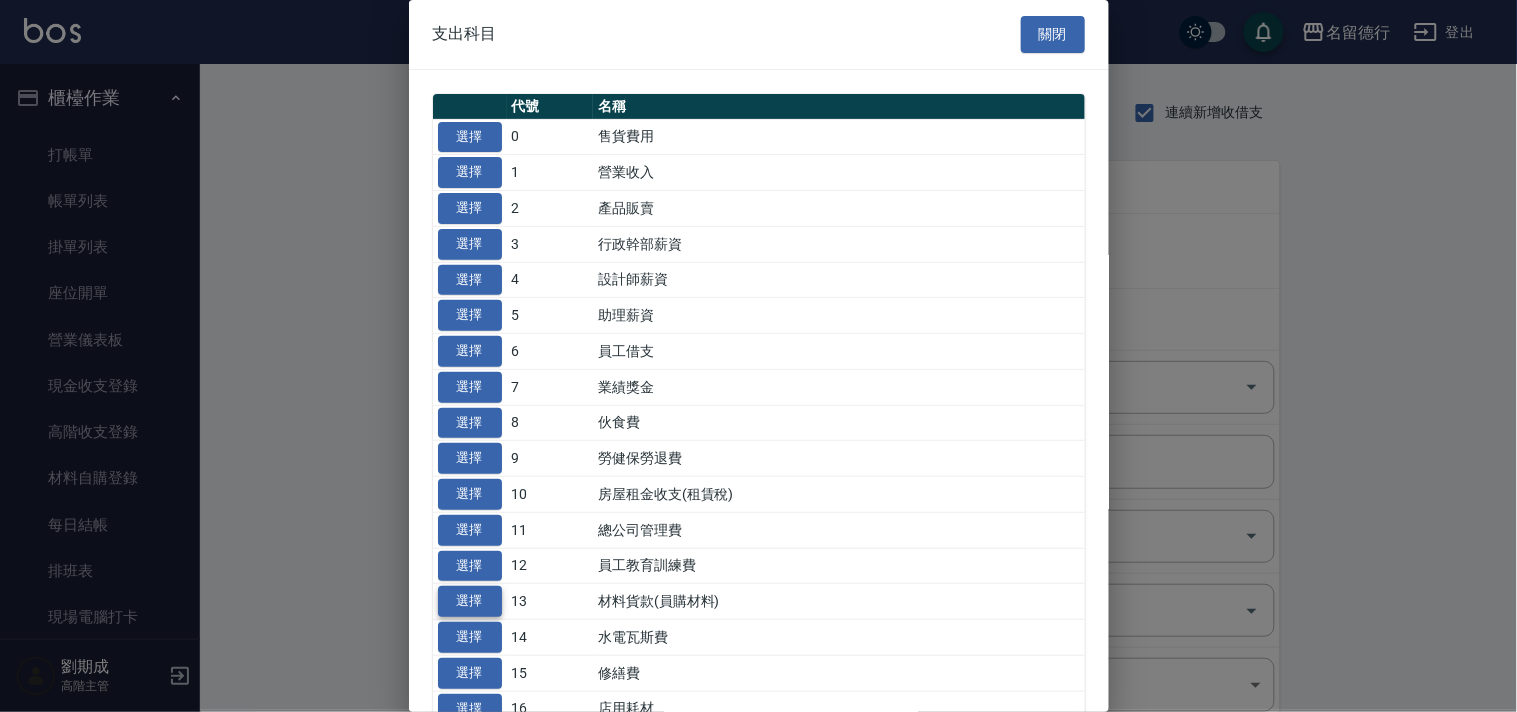 click on "選擇" at bounding box center [470, 601] 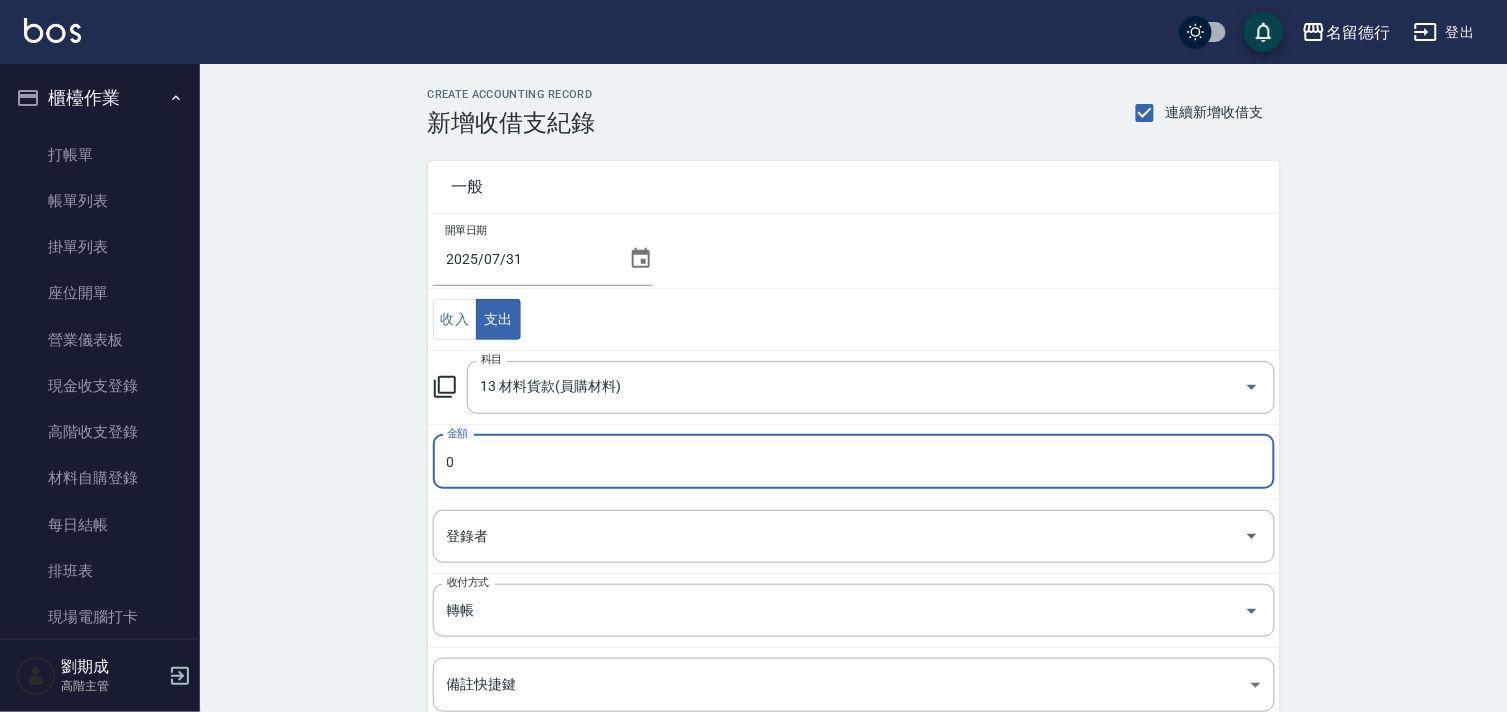 click on "0" at bounding box center (854, 462) 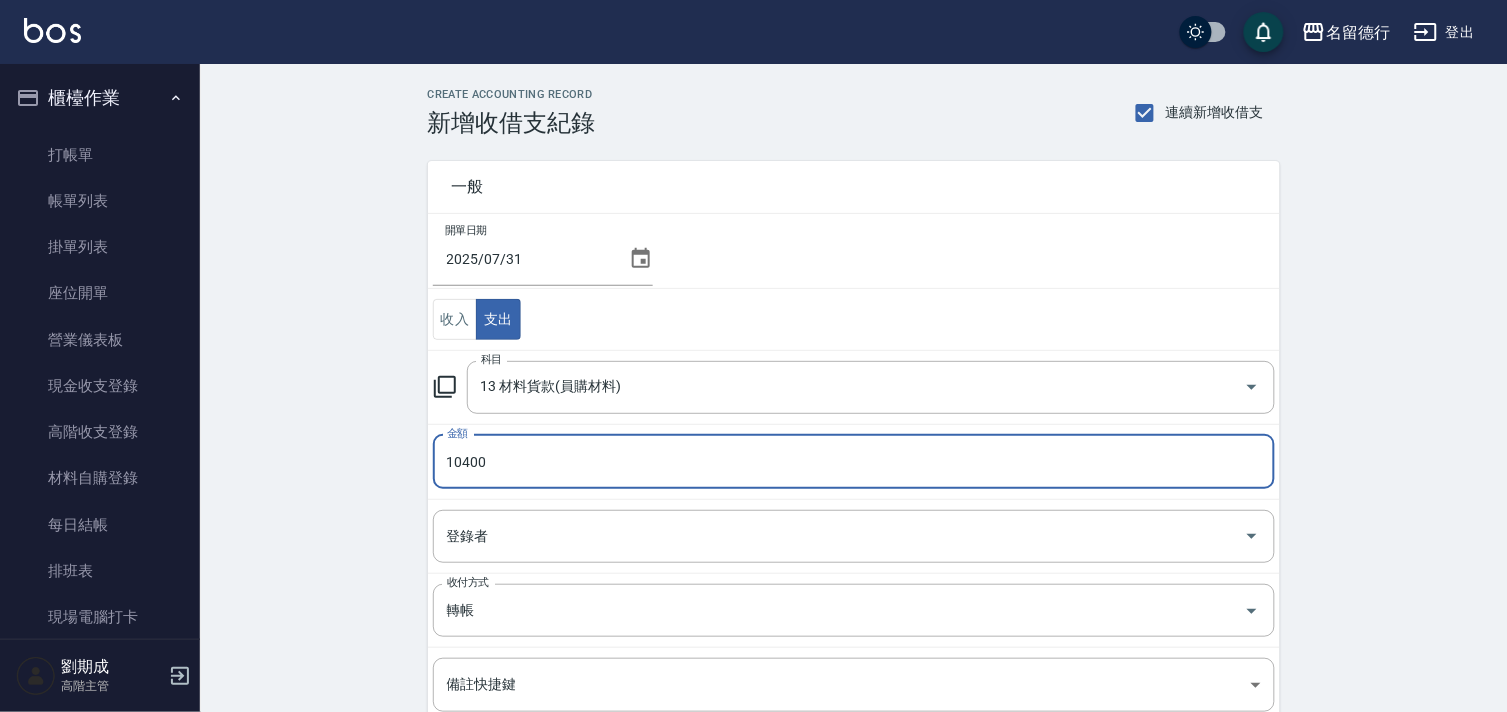 type on "10400" 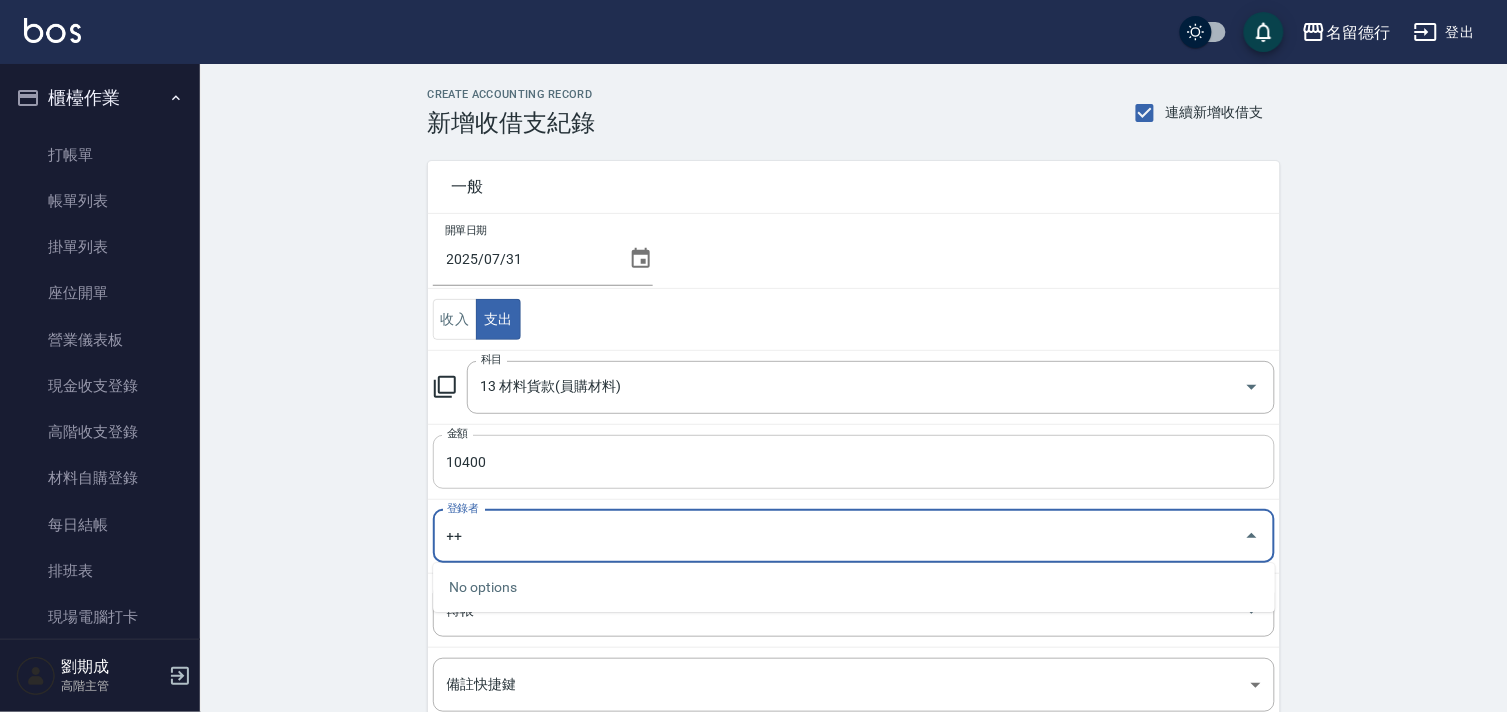 type on "+" 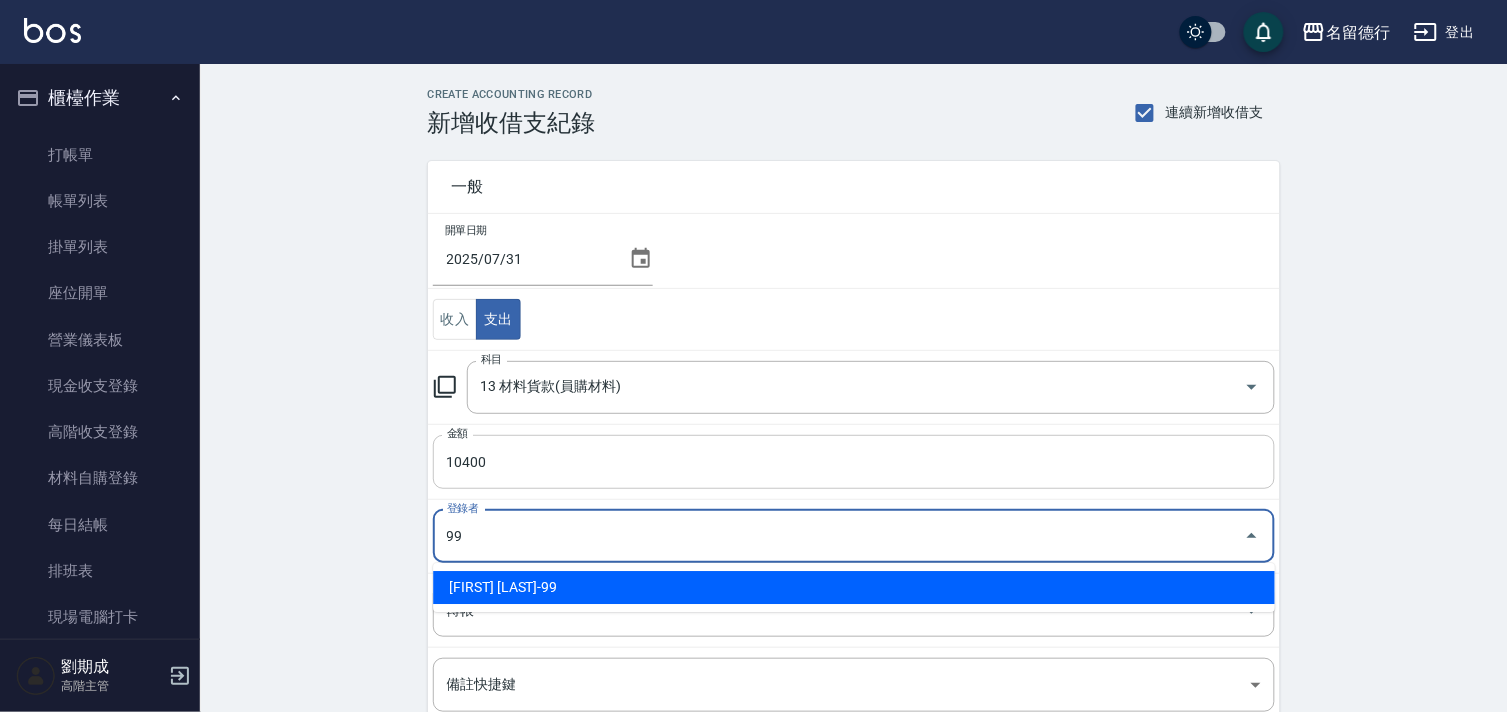 type on "[NAME]-99" 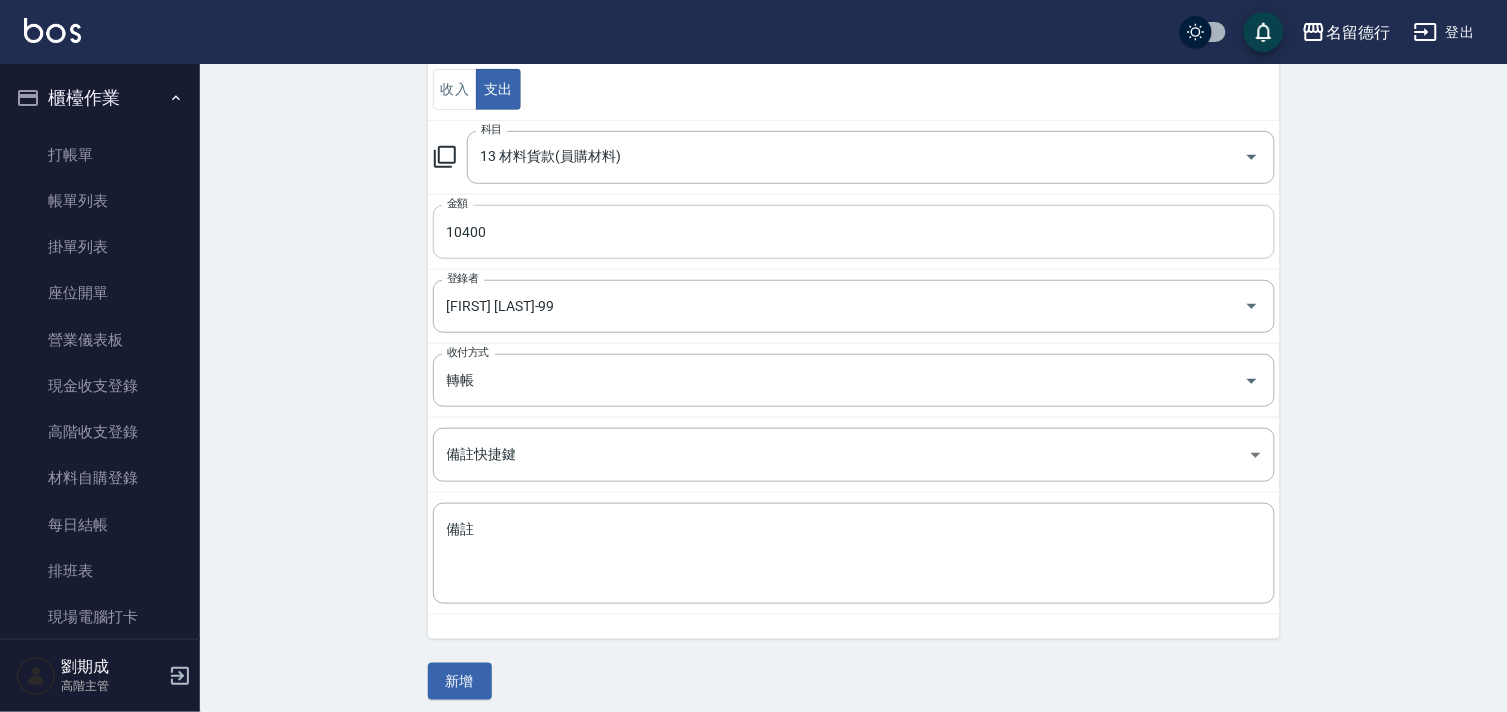 scroll, scrollTop: 242, scrollLeft: 0, axis: vertical 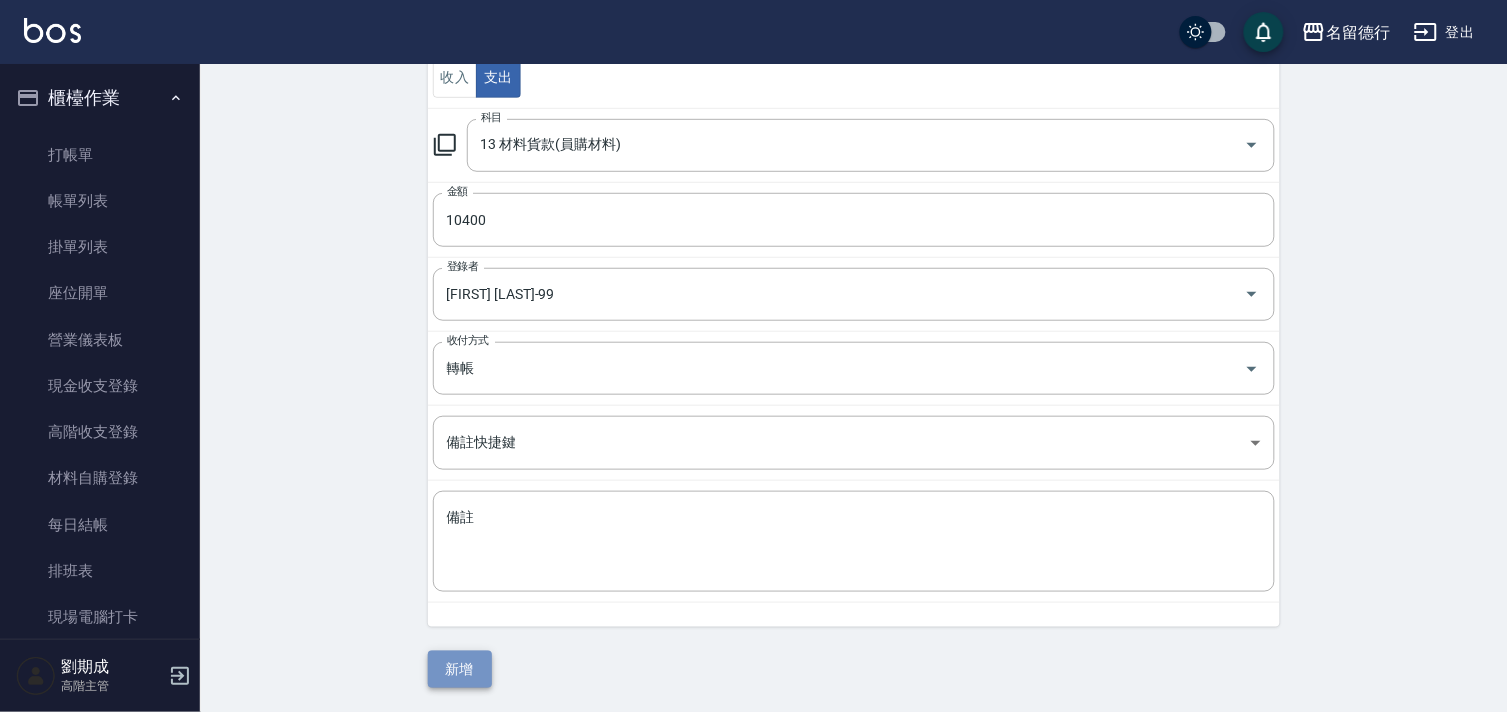click on "新增" at bounding box center (460, 669) 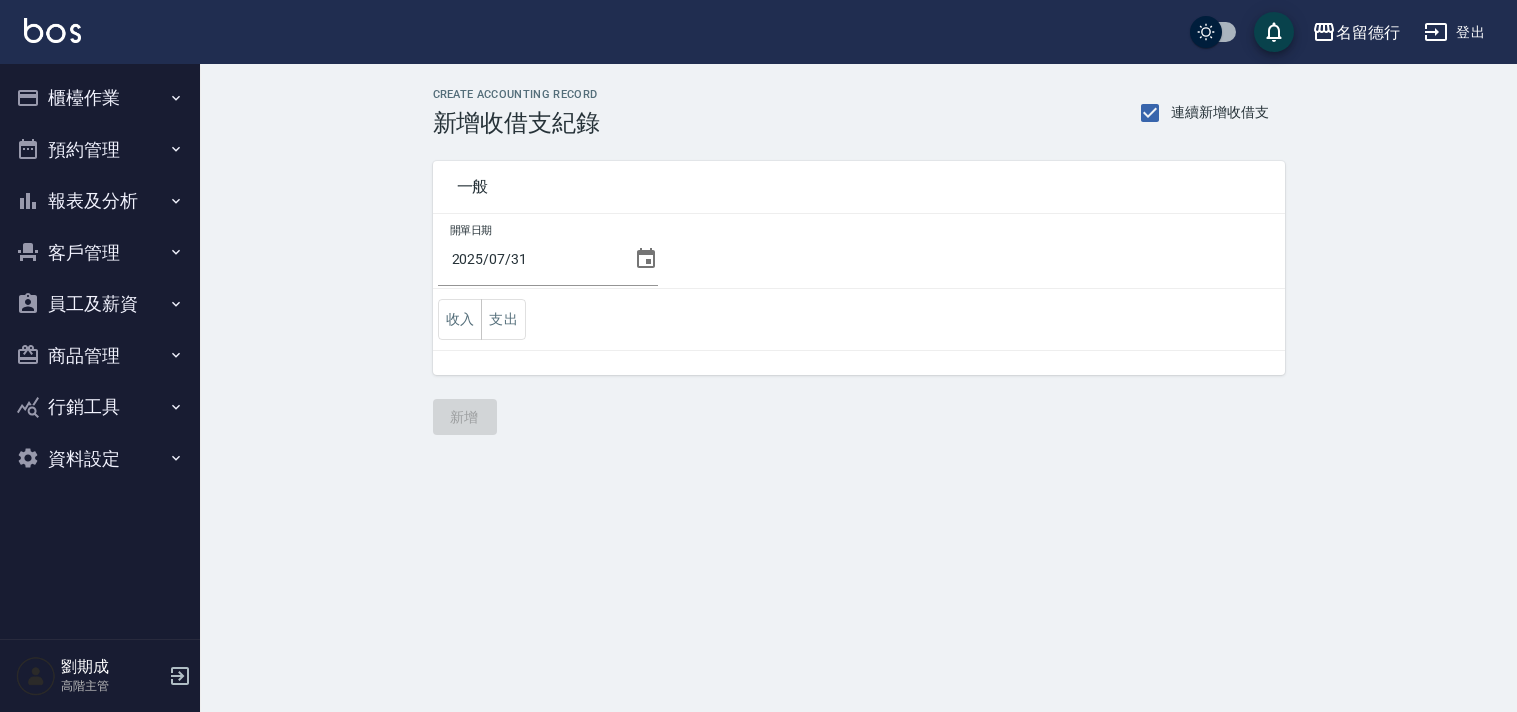 scroll, scrollTop: 0, scrollLeft: 0, axis: both 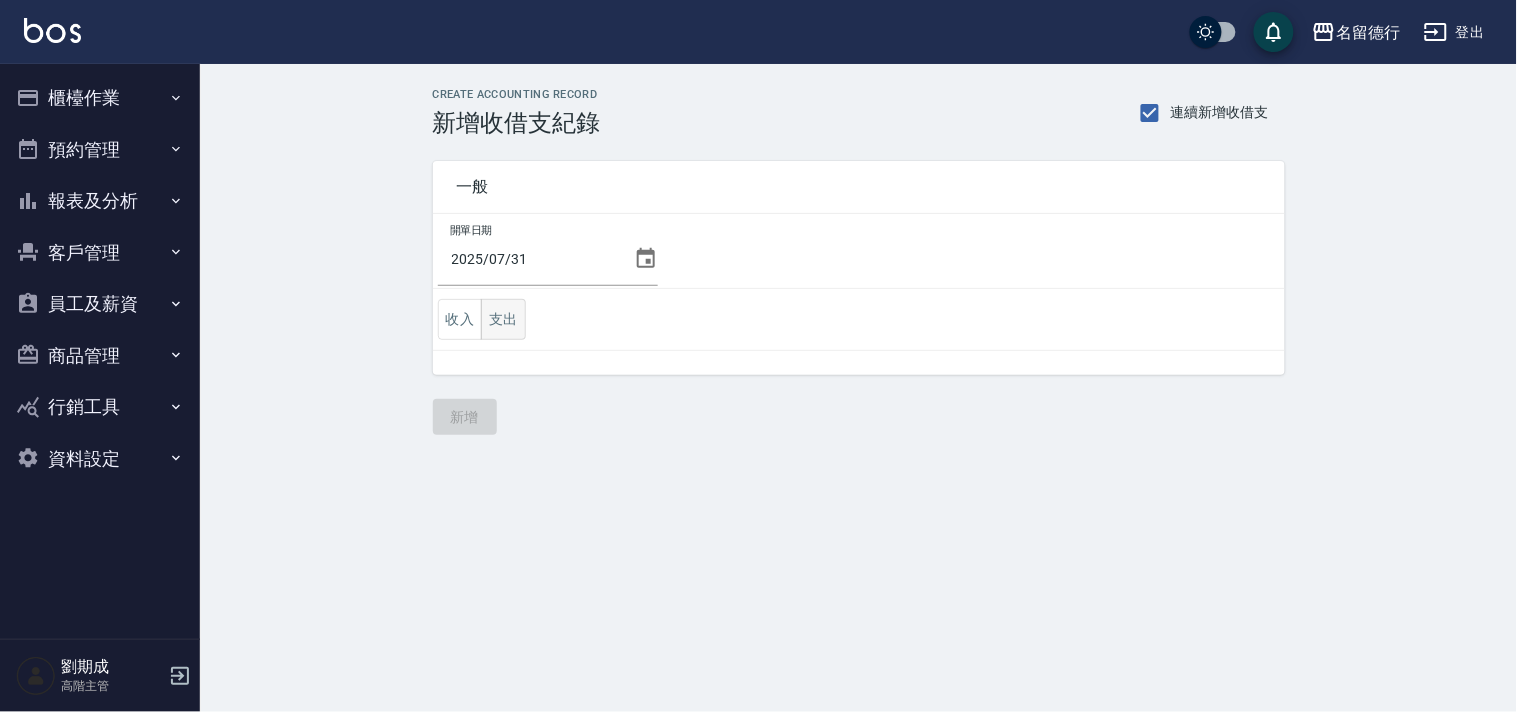 click on "支出" at bounding box center [503, 319] 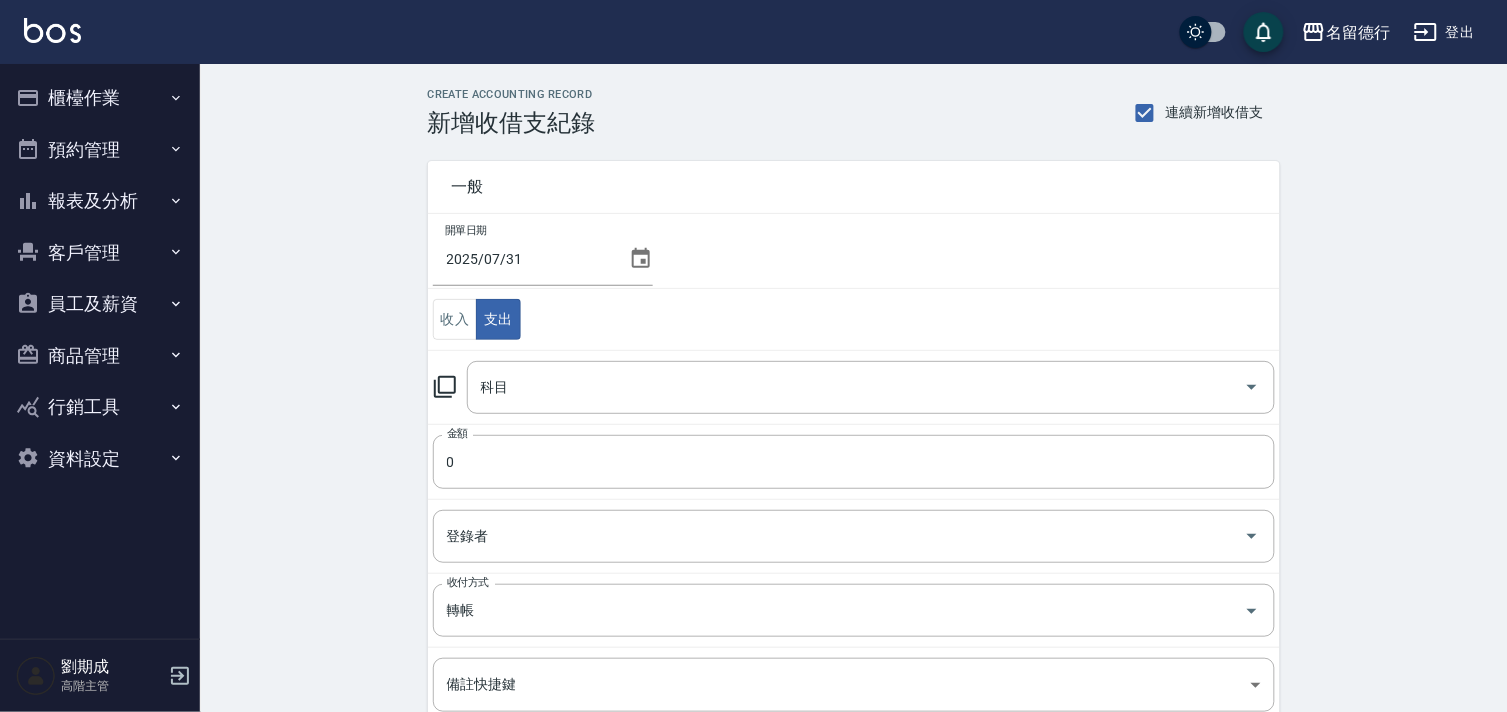 click 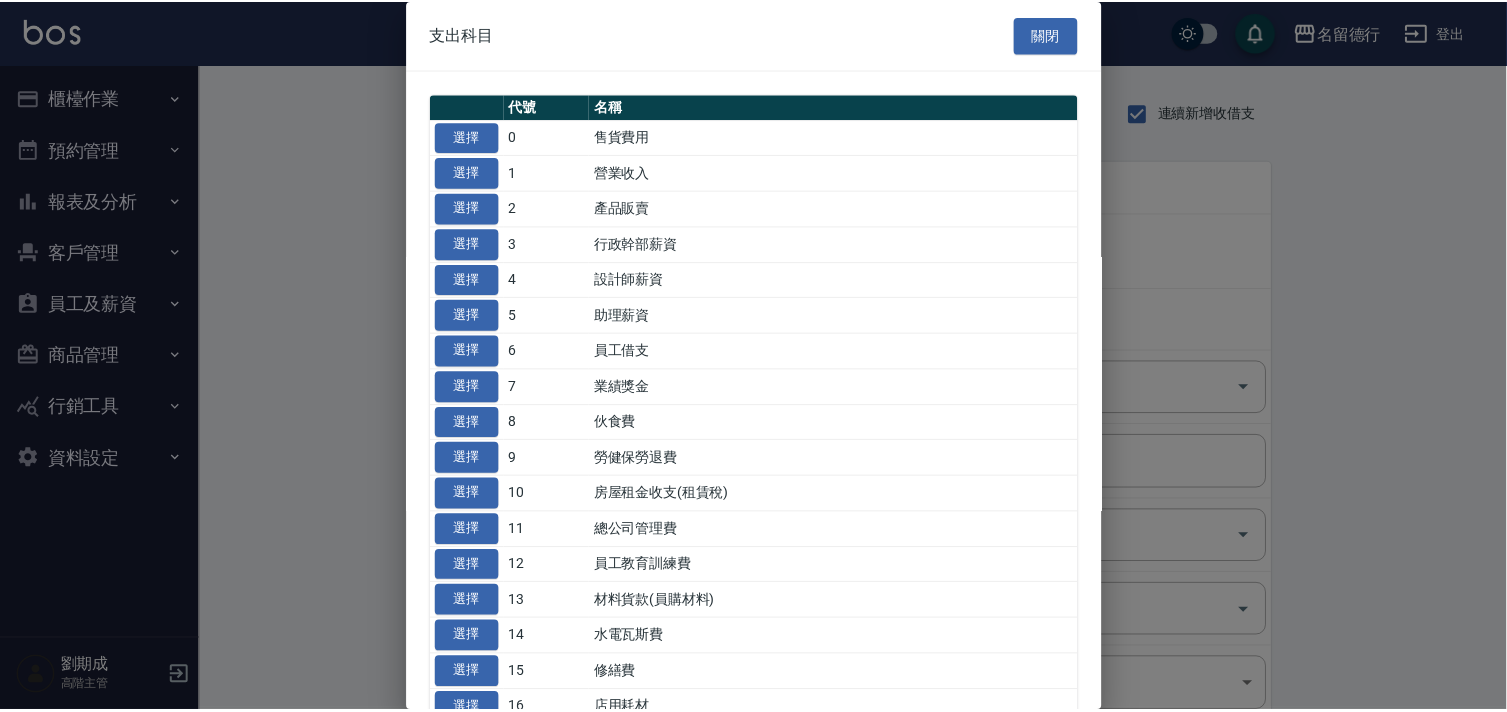 scroll, scrollTop: 222, scrollLeft: 0, axis: vertical 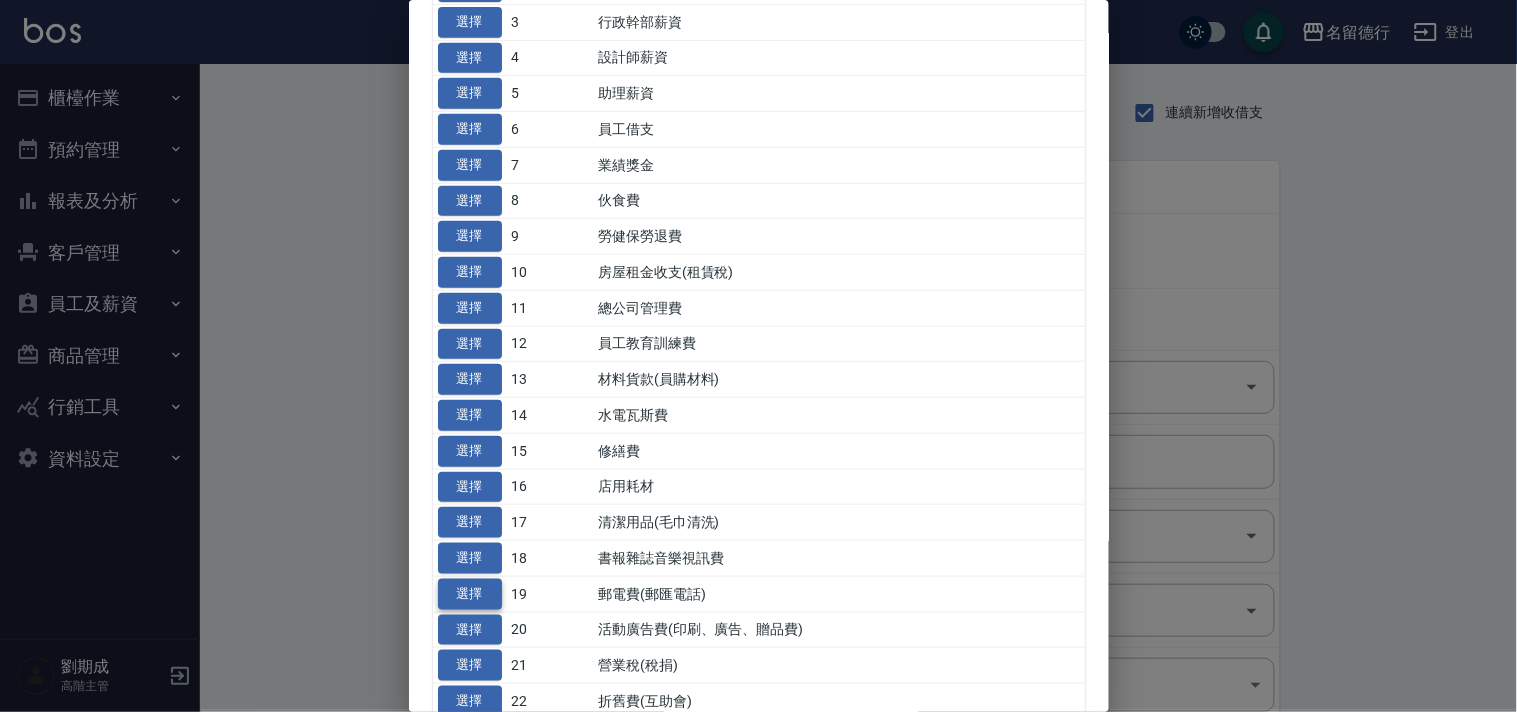 click on "選擇" at bounding box center [470, 594] 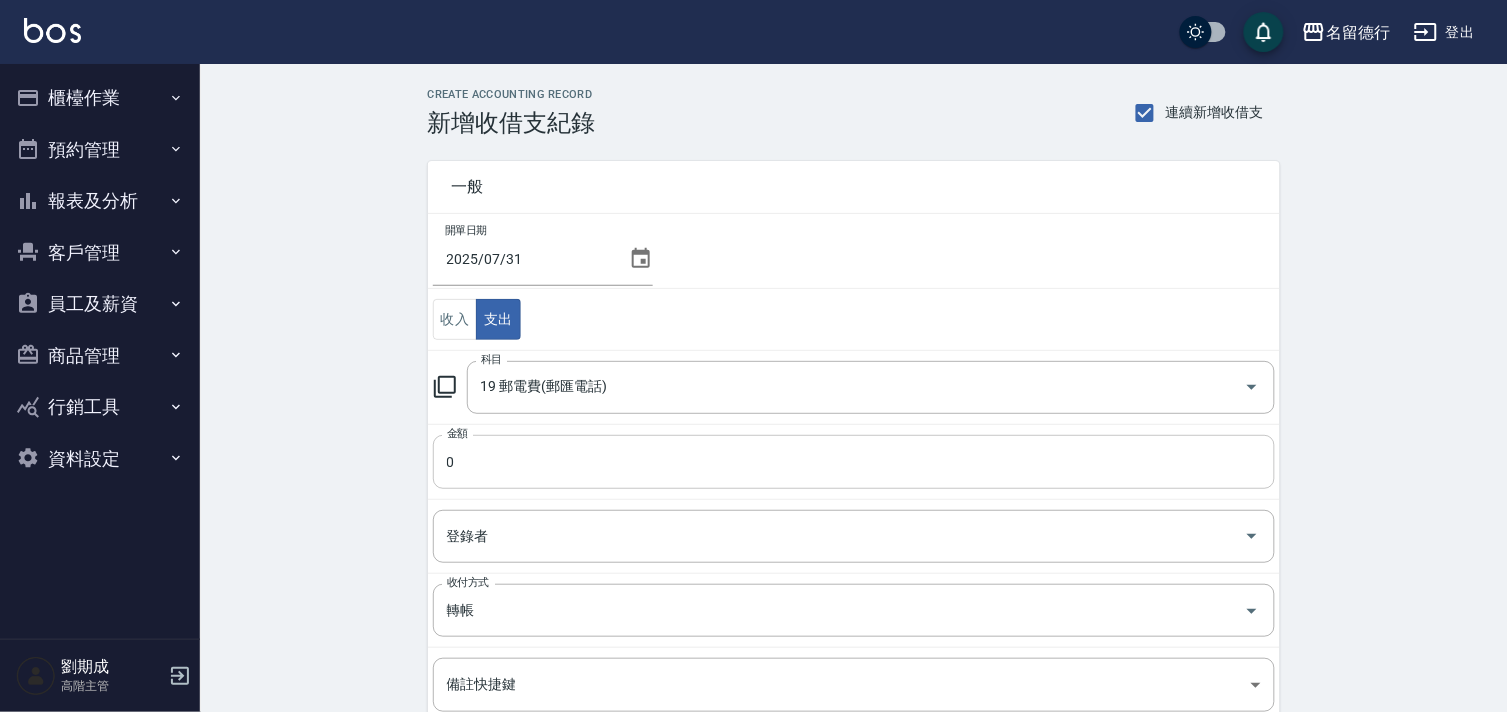 click on "0" at bounding box center (854, 462) 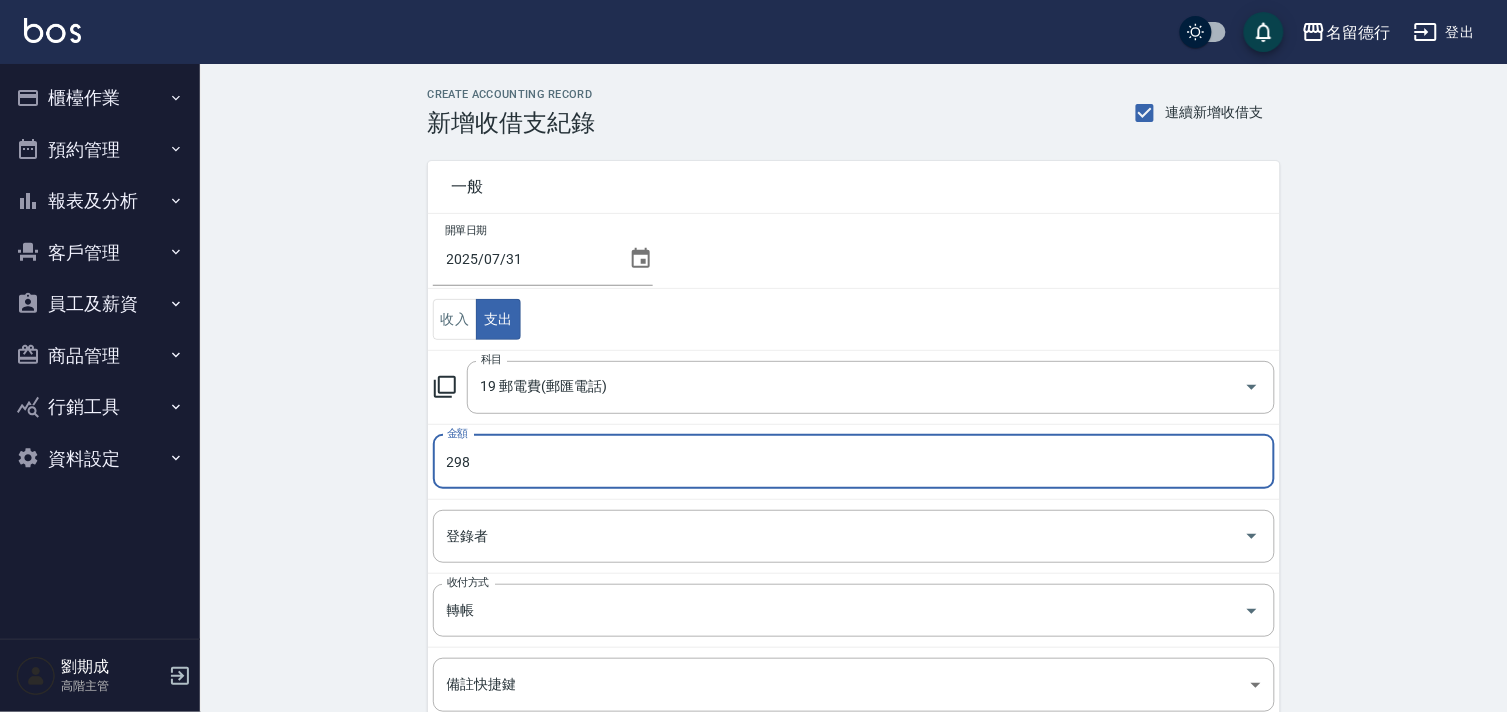 type on "298" 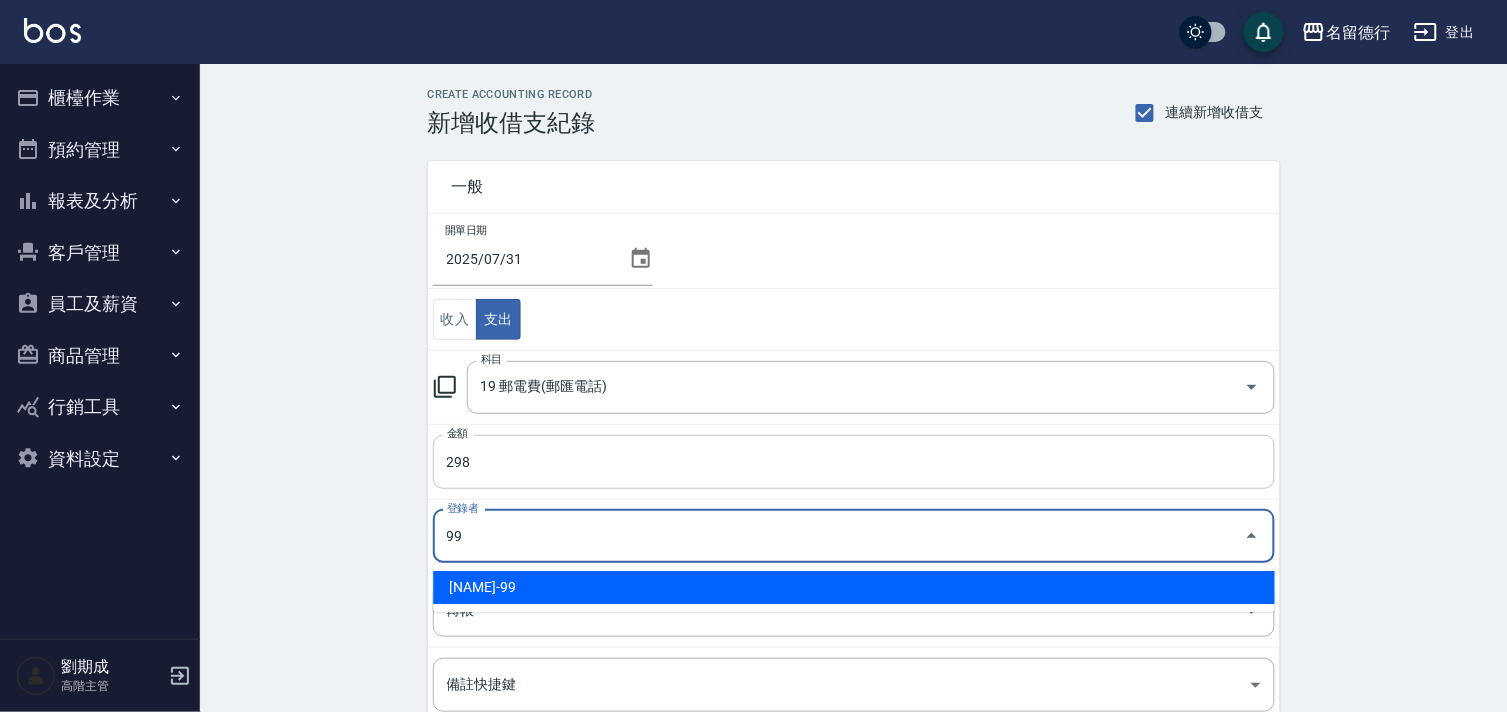 type on "[NAME]-[NUMBER]" 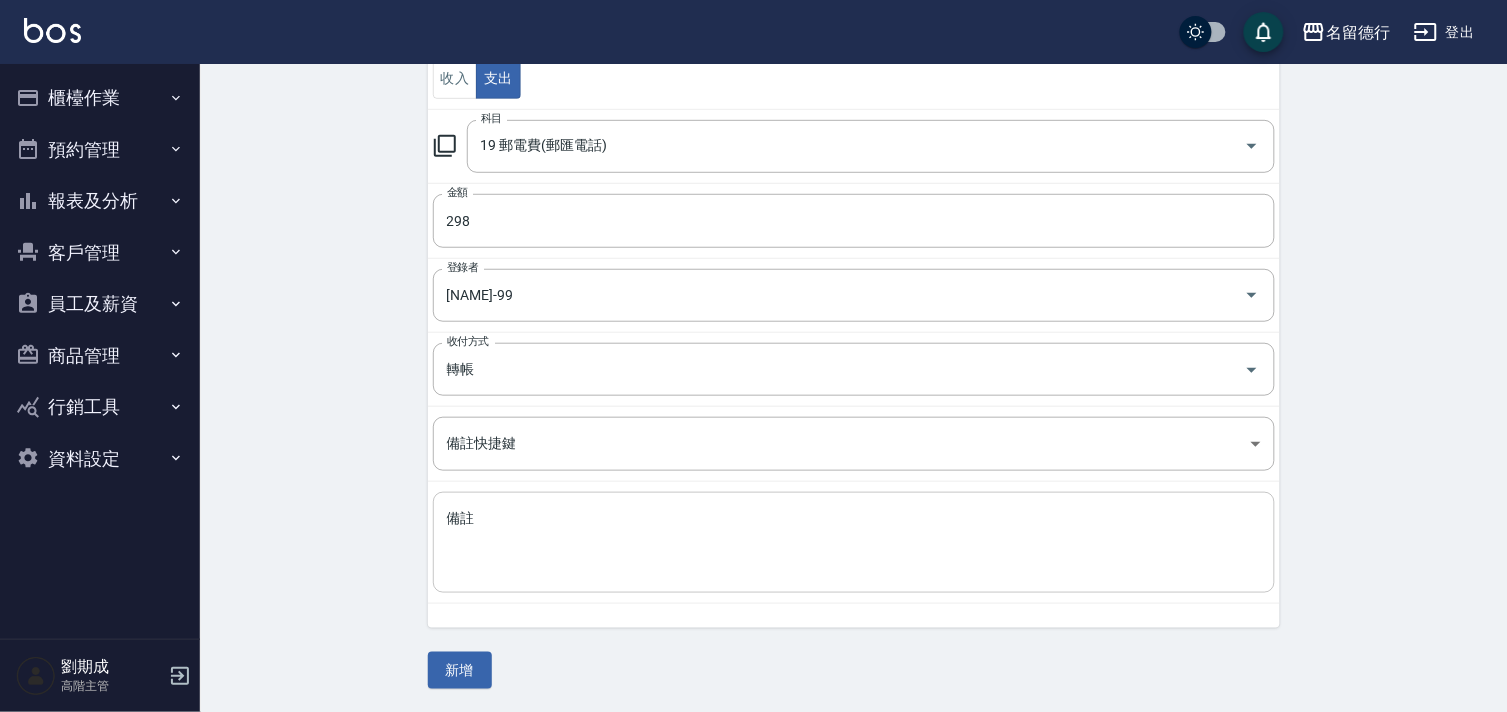 scroll, scrollTop: 242, scrollLeft: 0, axis: vertical 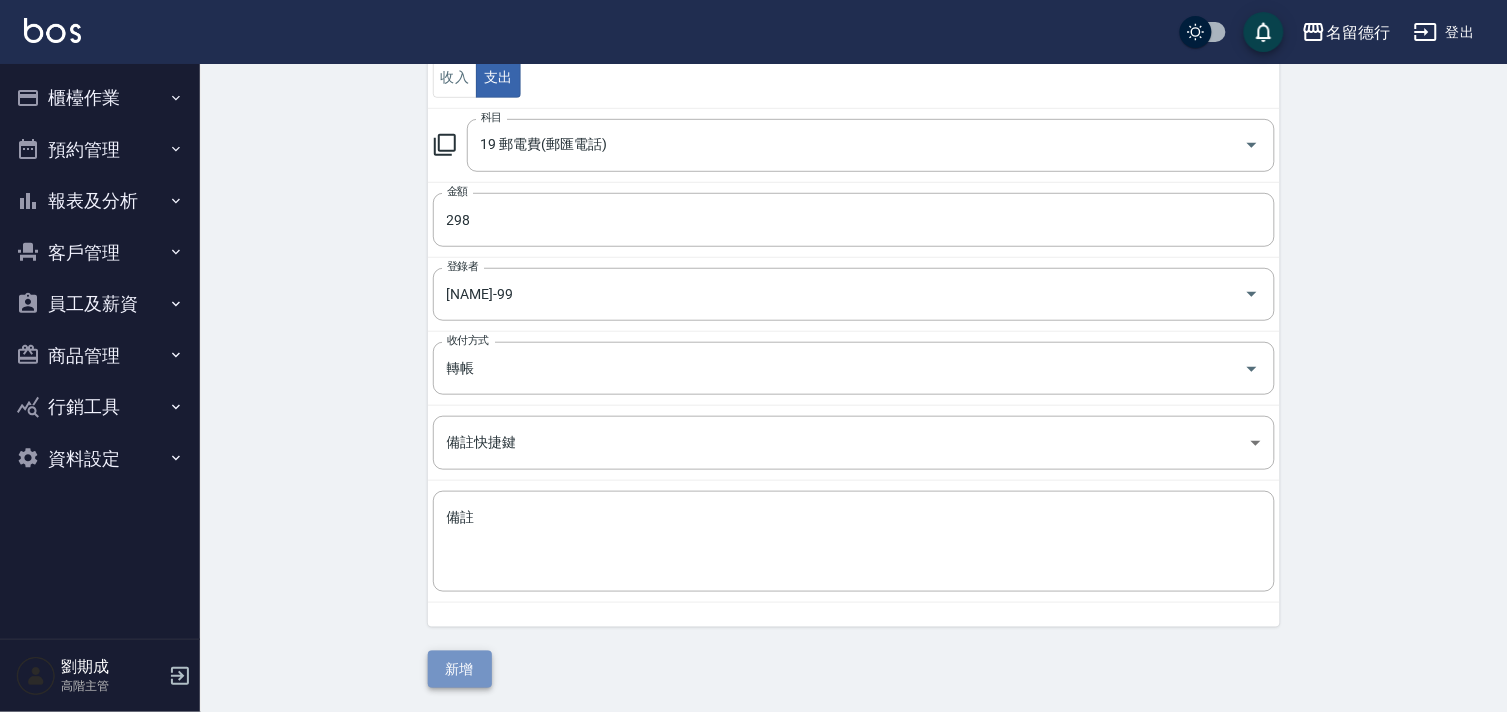 click on "新增" at bounding box center [460, 669] 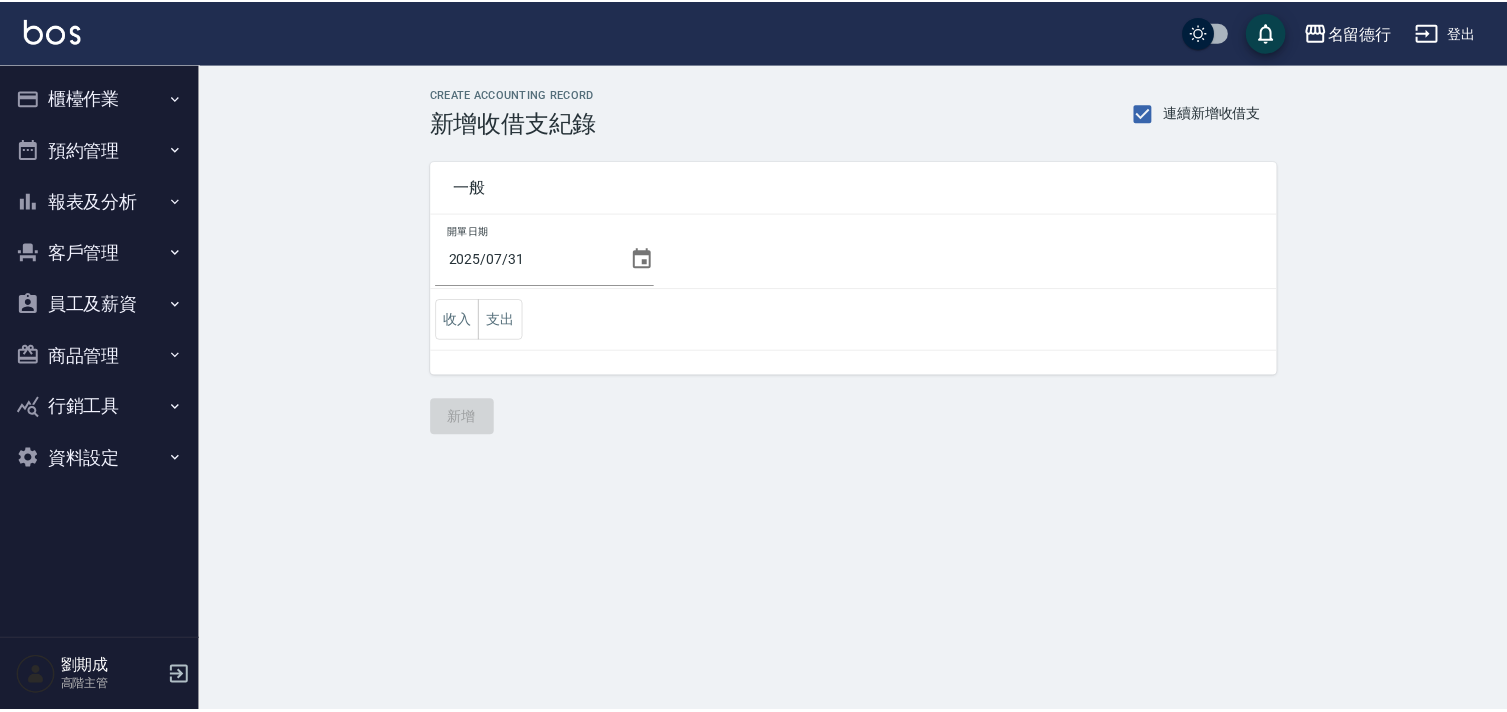 scroll, scrollTop: 0, scrollLeft: 0, axis: both 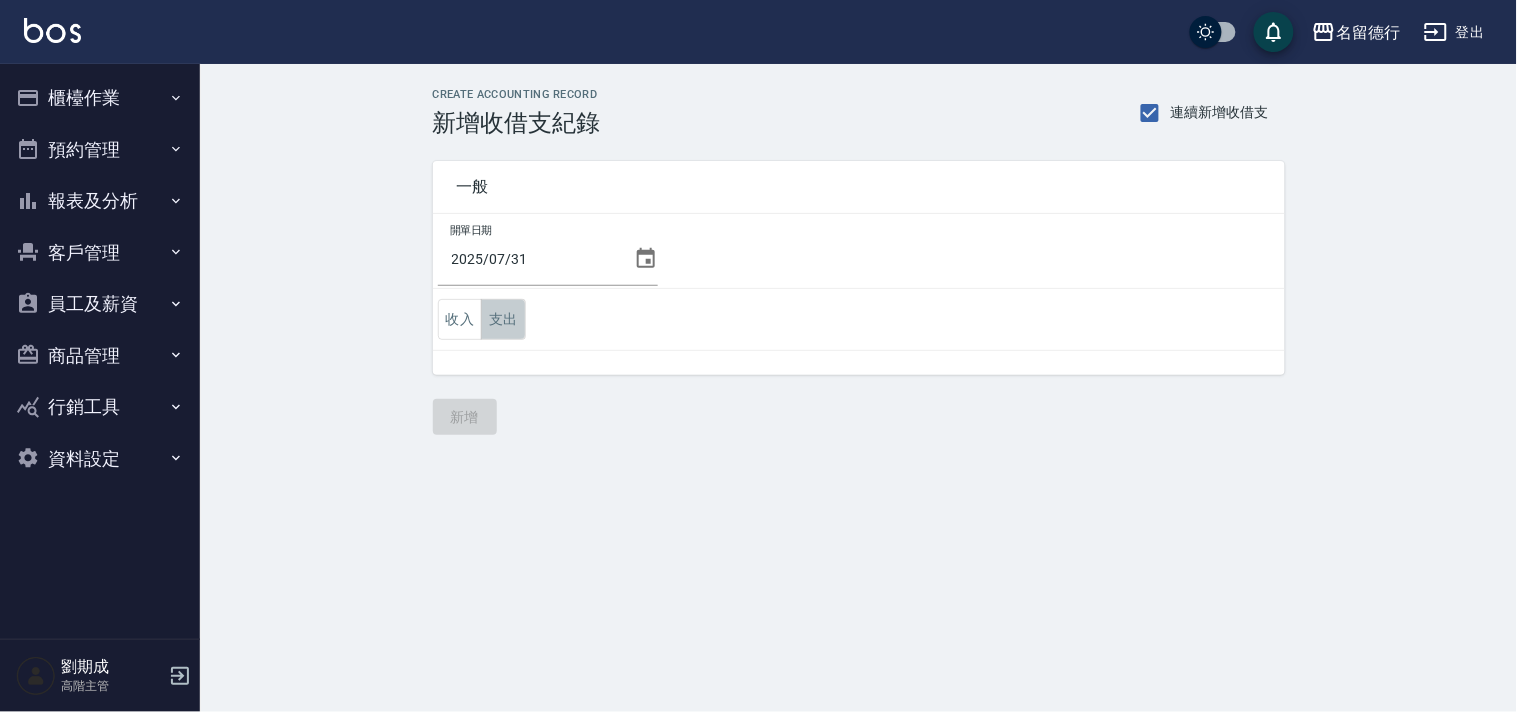 click on "支出" at bounding box center [503, 319] 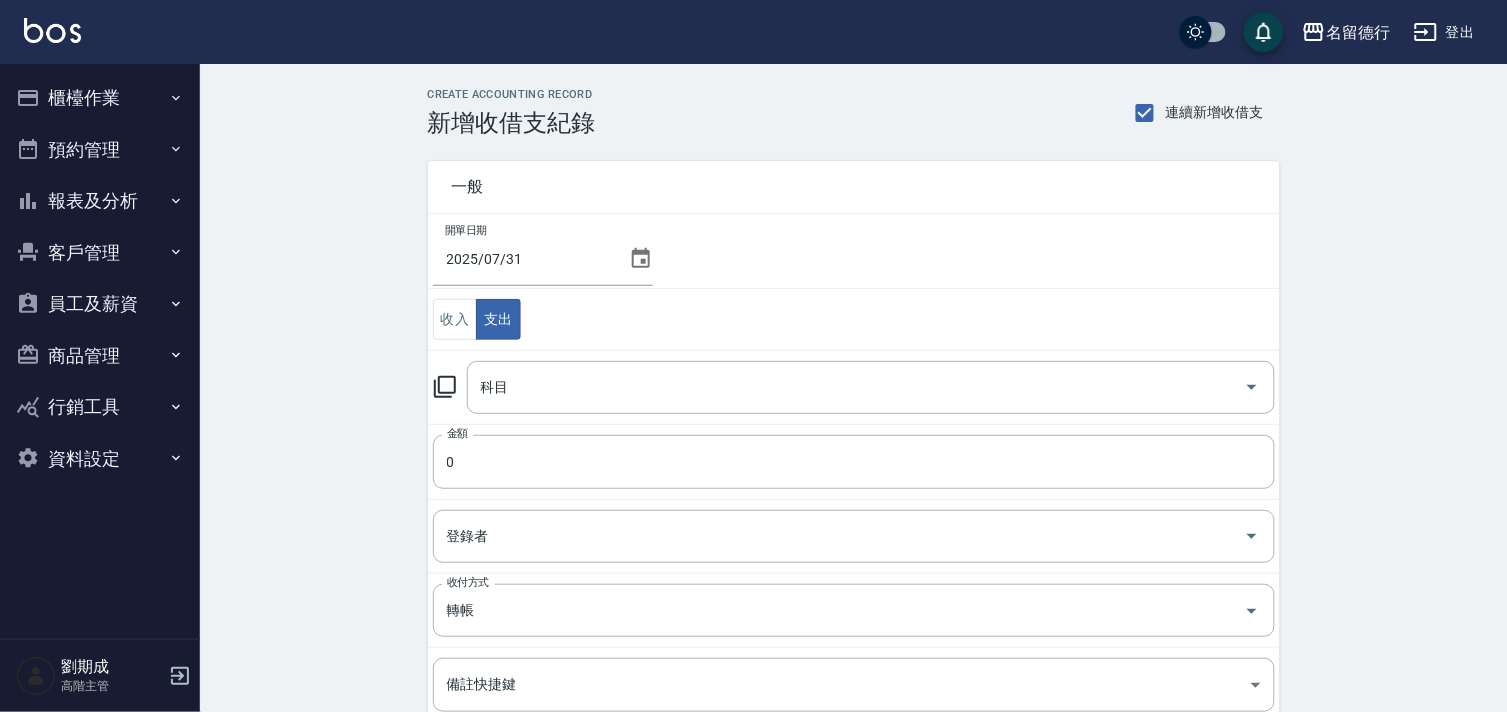 click 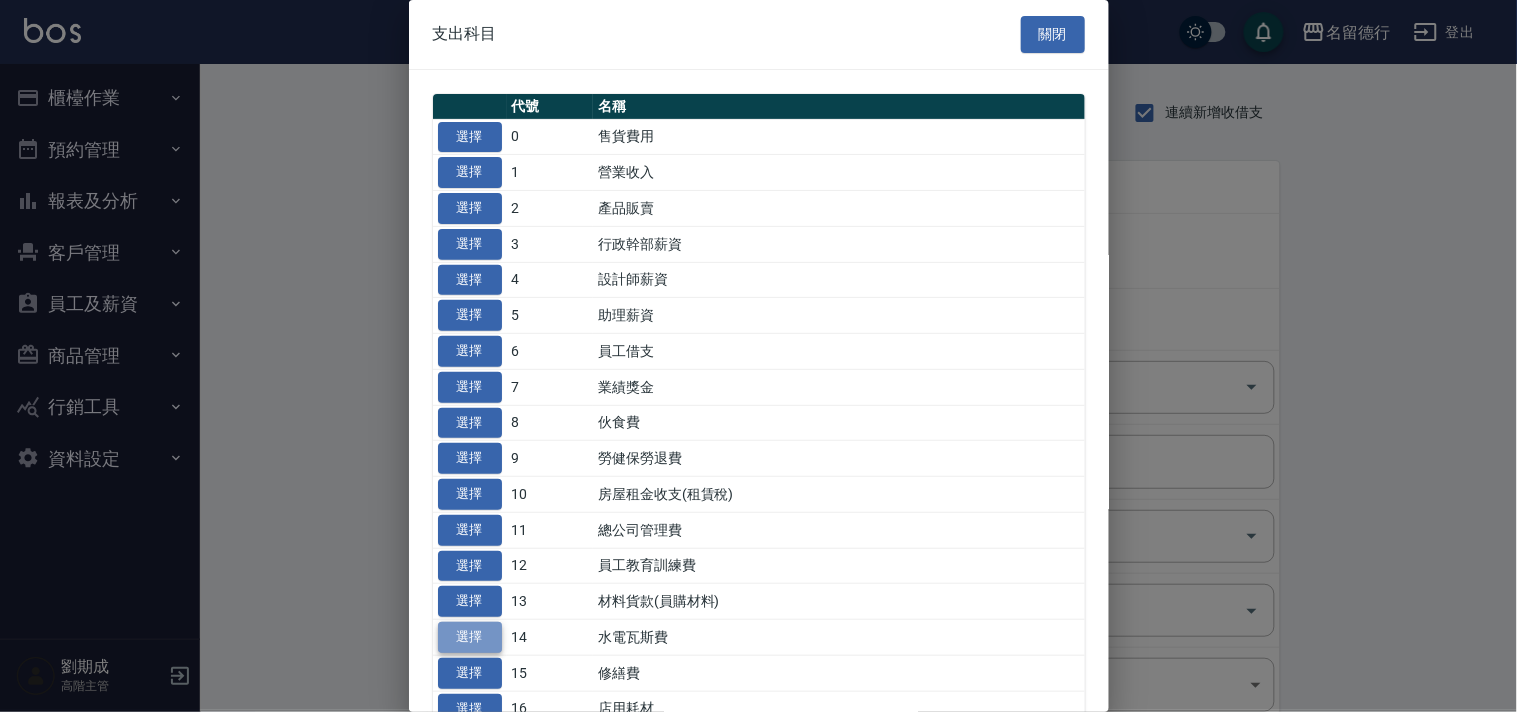 click on "選擇" at bounding box center [470, 637] 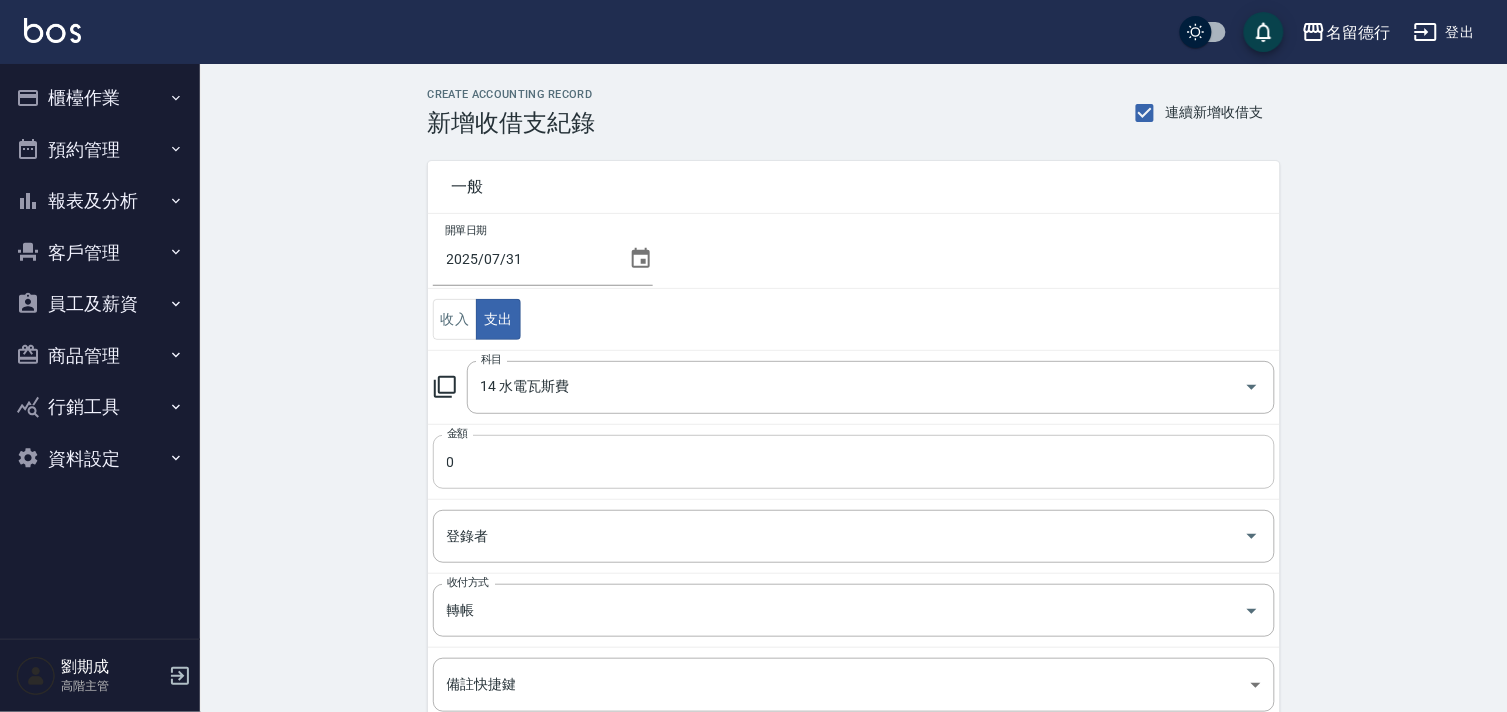 click on "0" at bounding box center (854, 462) 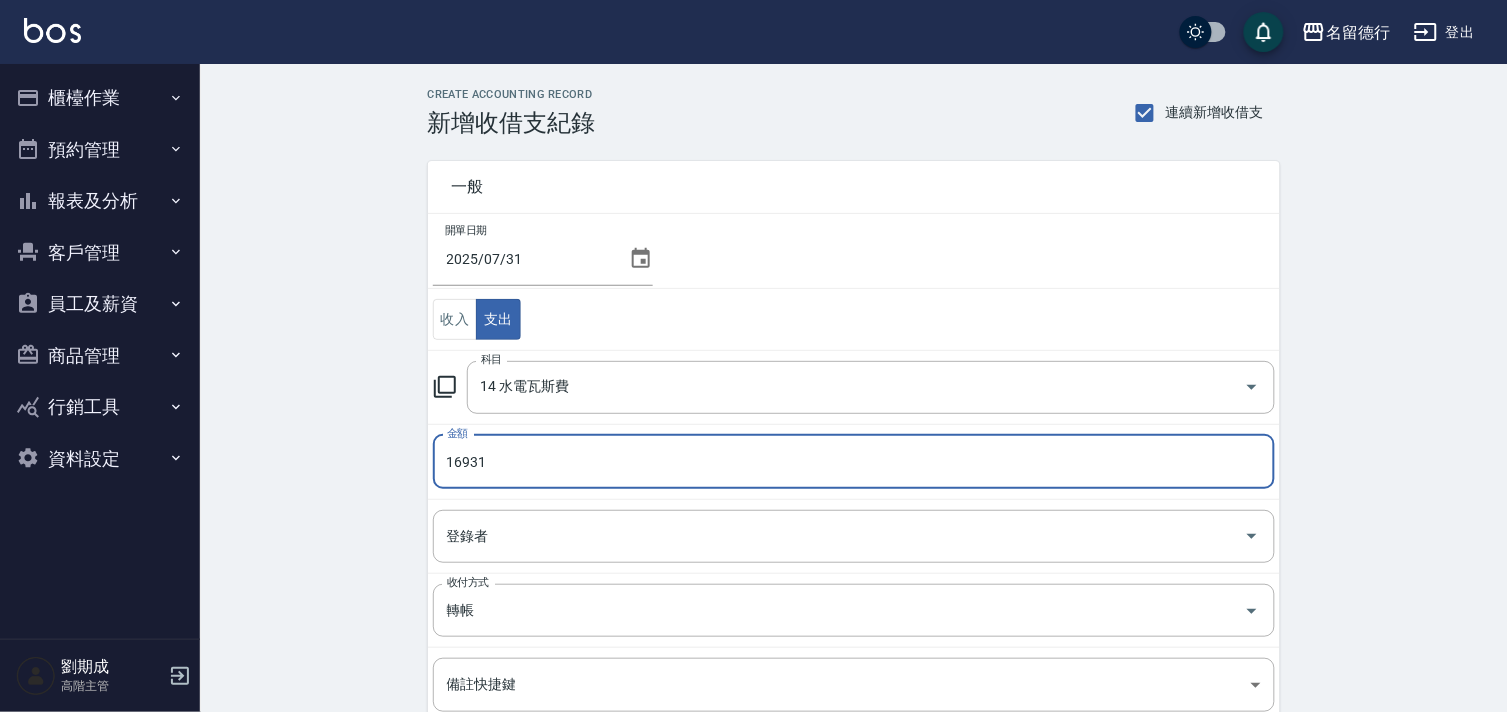 type on "16931" 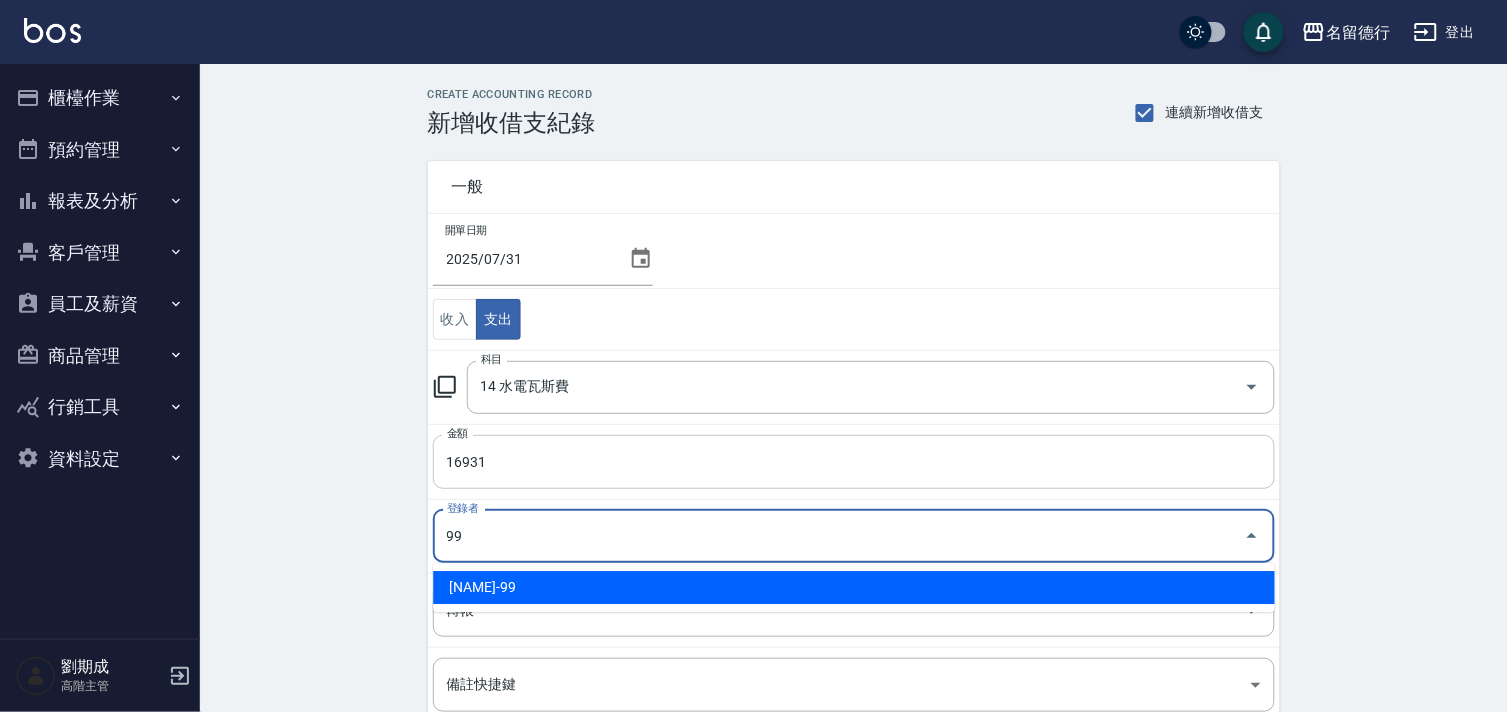 type on "[NAME]-[NUMBER]" 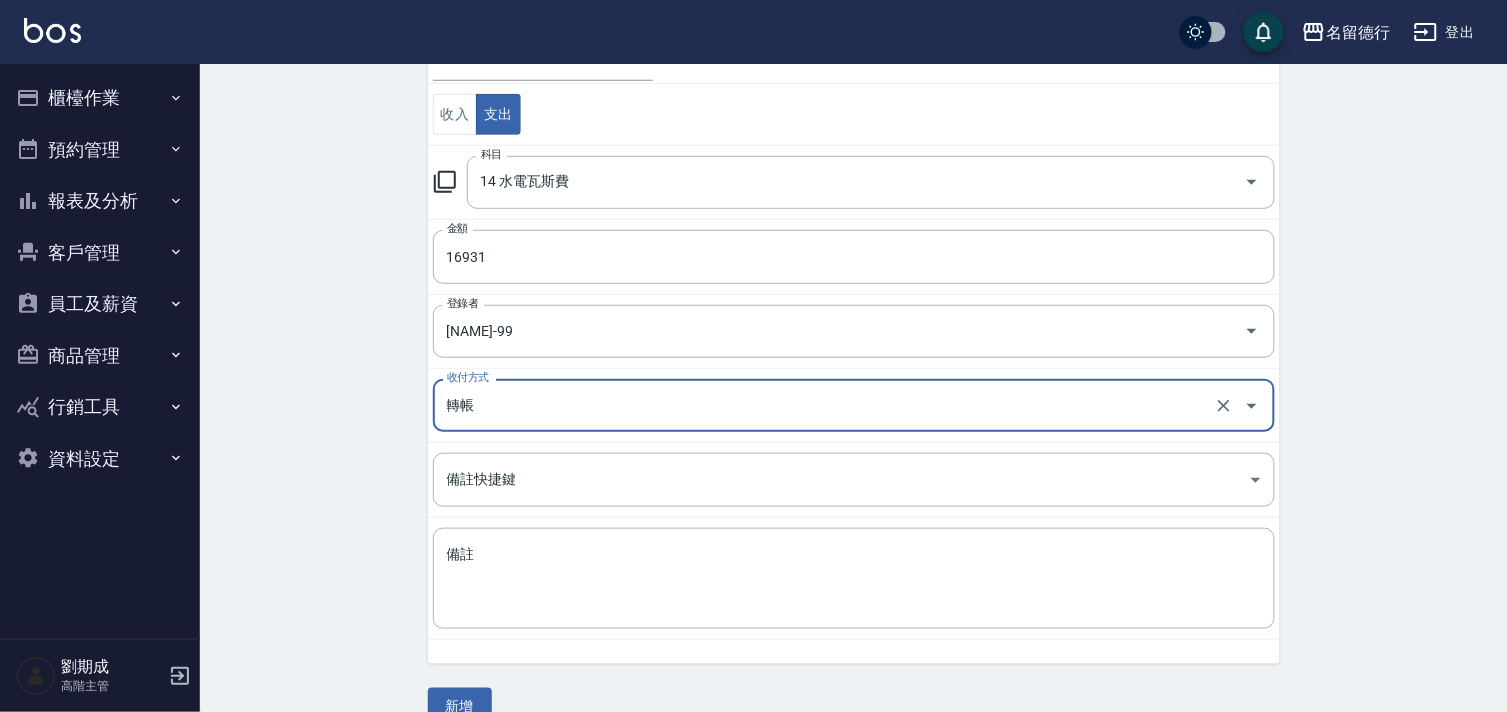 scroll, scrollTop: 222, scrollLeft: 0, axis: vertical 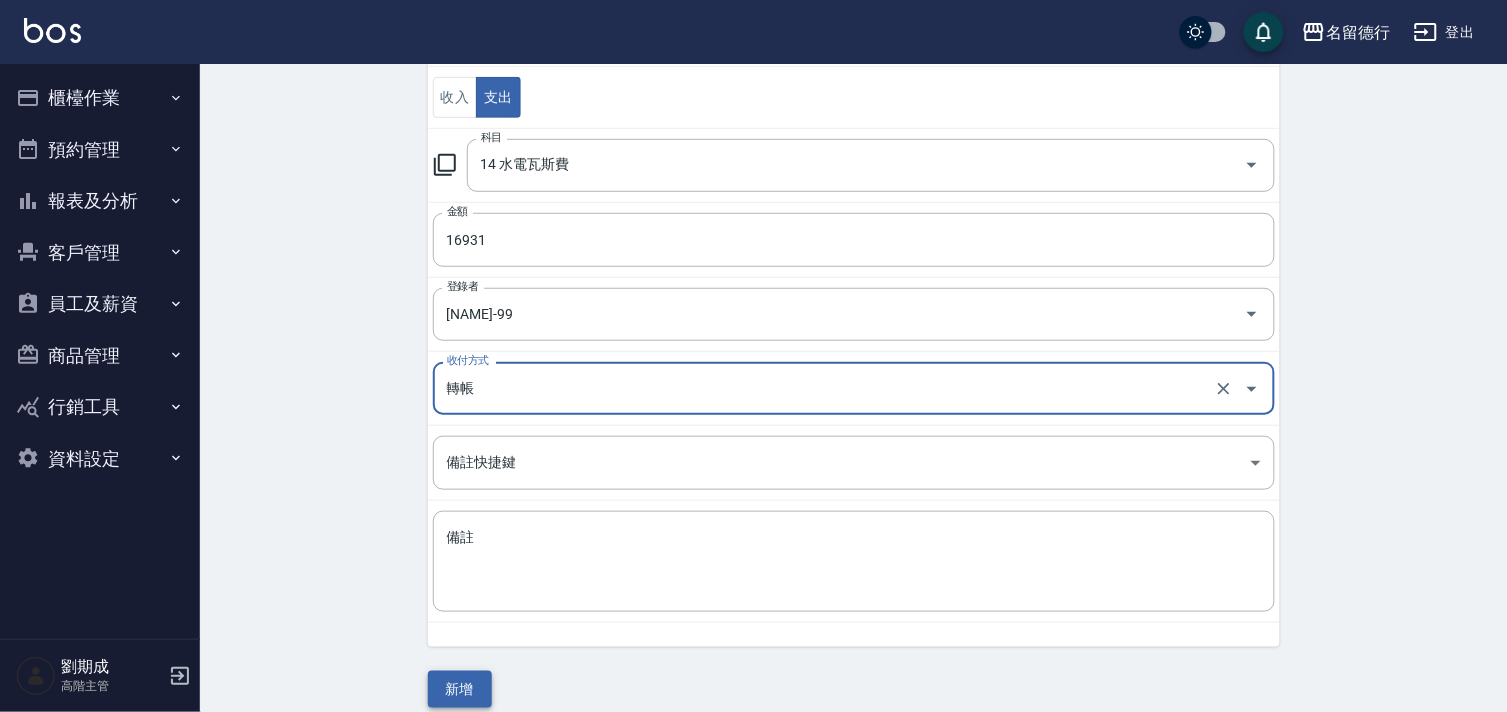 click on "新增" at bounding box center [460, 689] 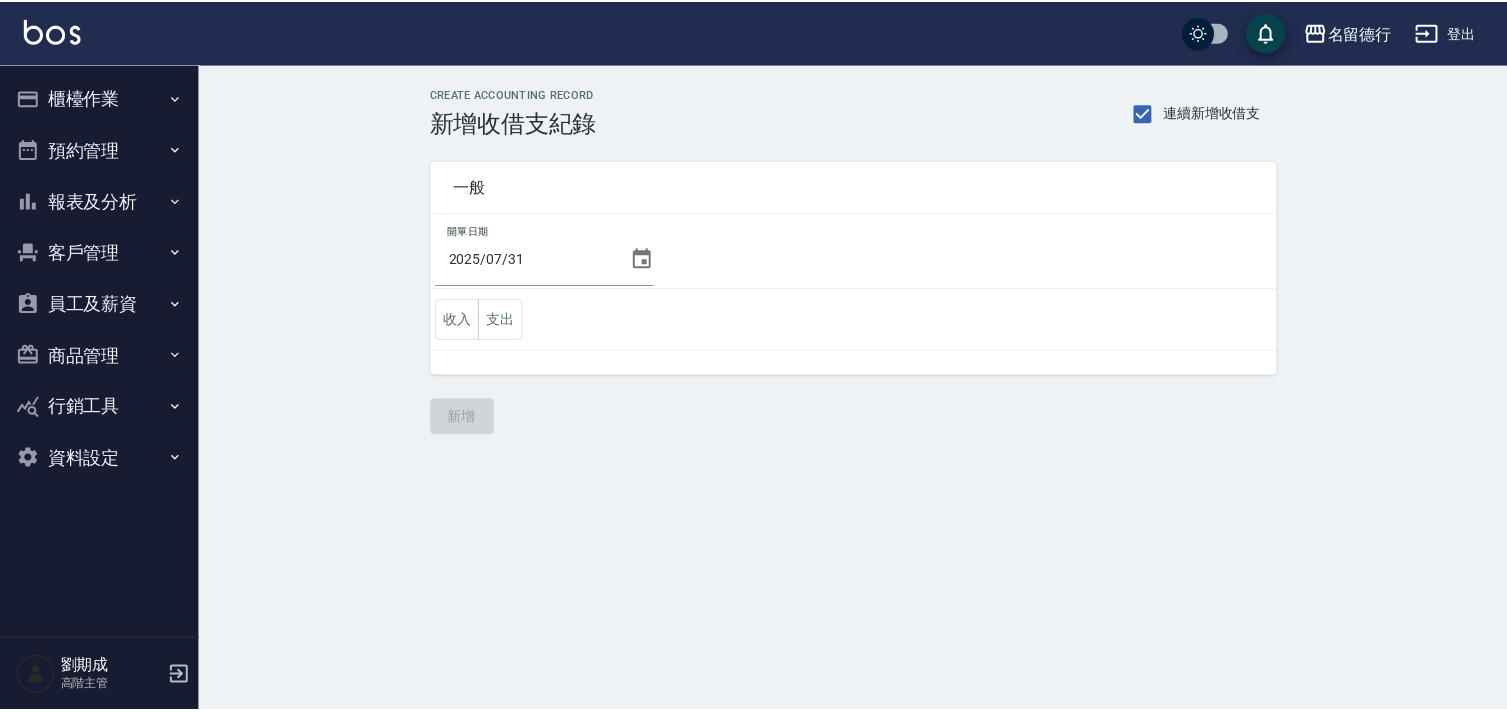 scroll, scrollTop: 0, scrollLeft: 0, axis: both 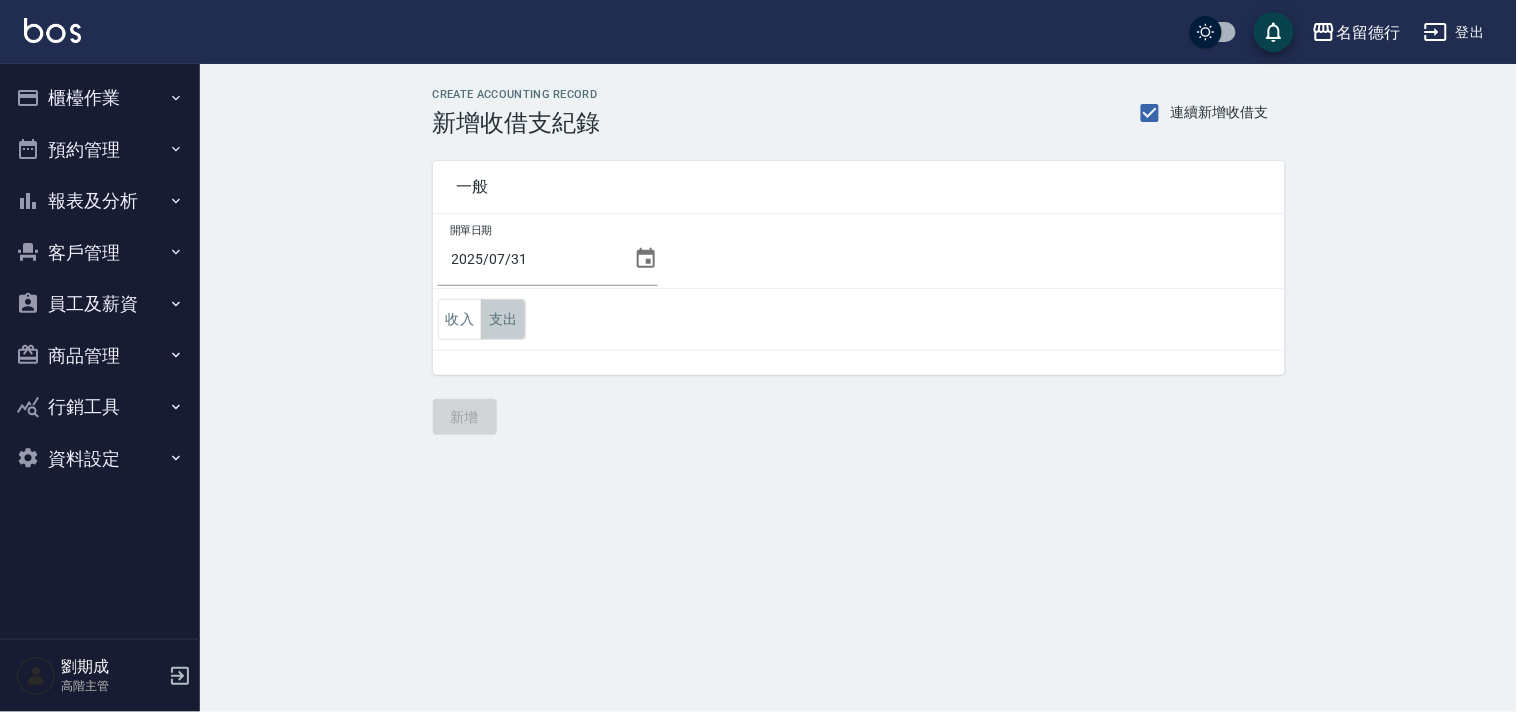 click on "支出" at bounding box center (503, 319) 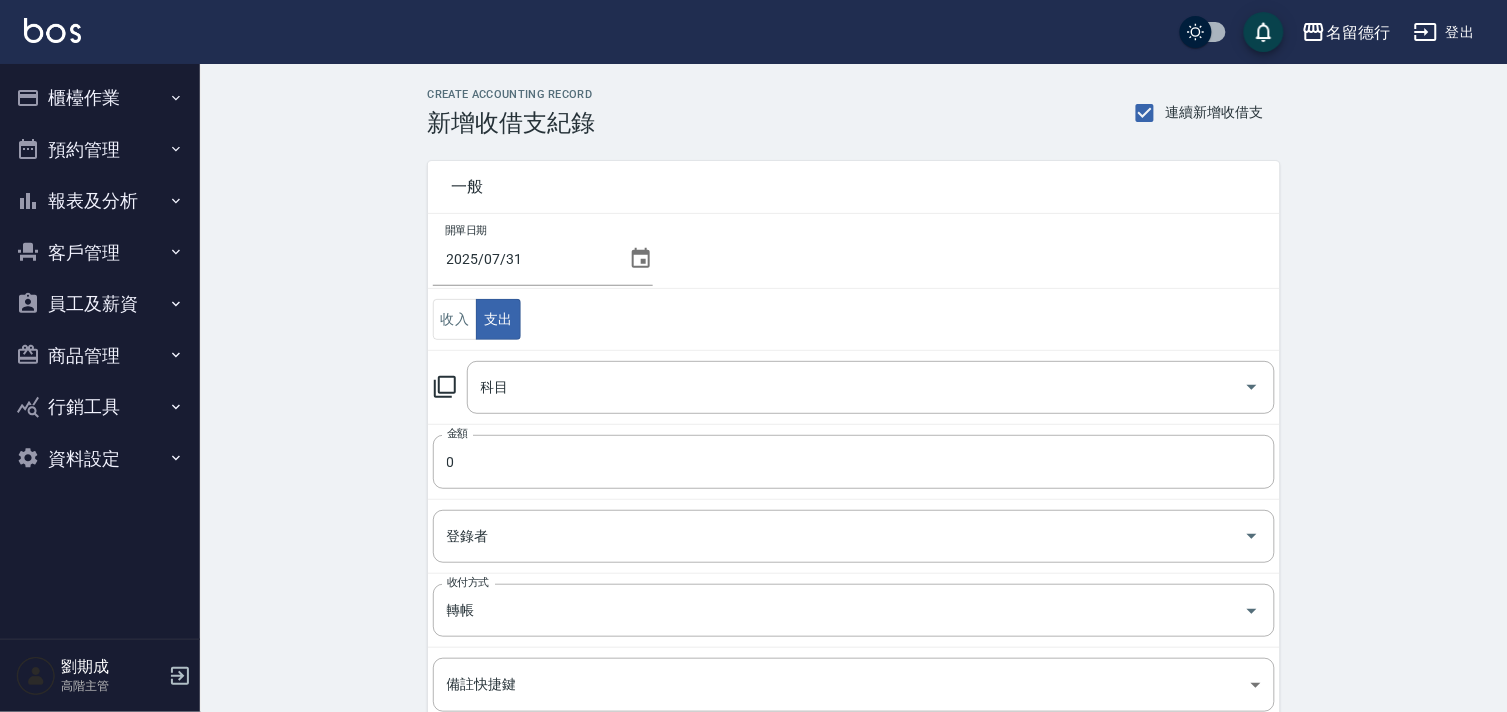 click on "科目 科目" at bounding box center [854, 387] 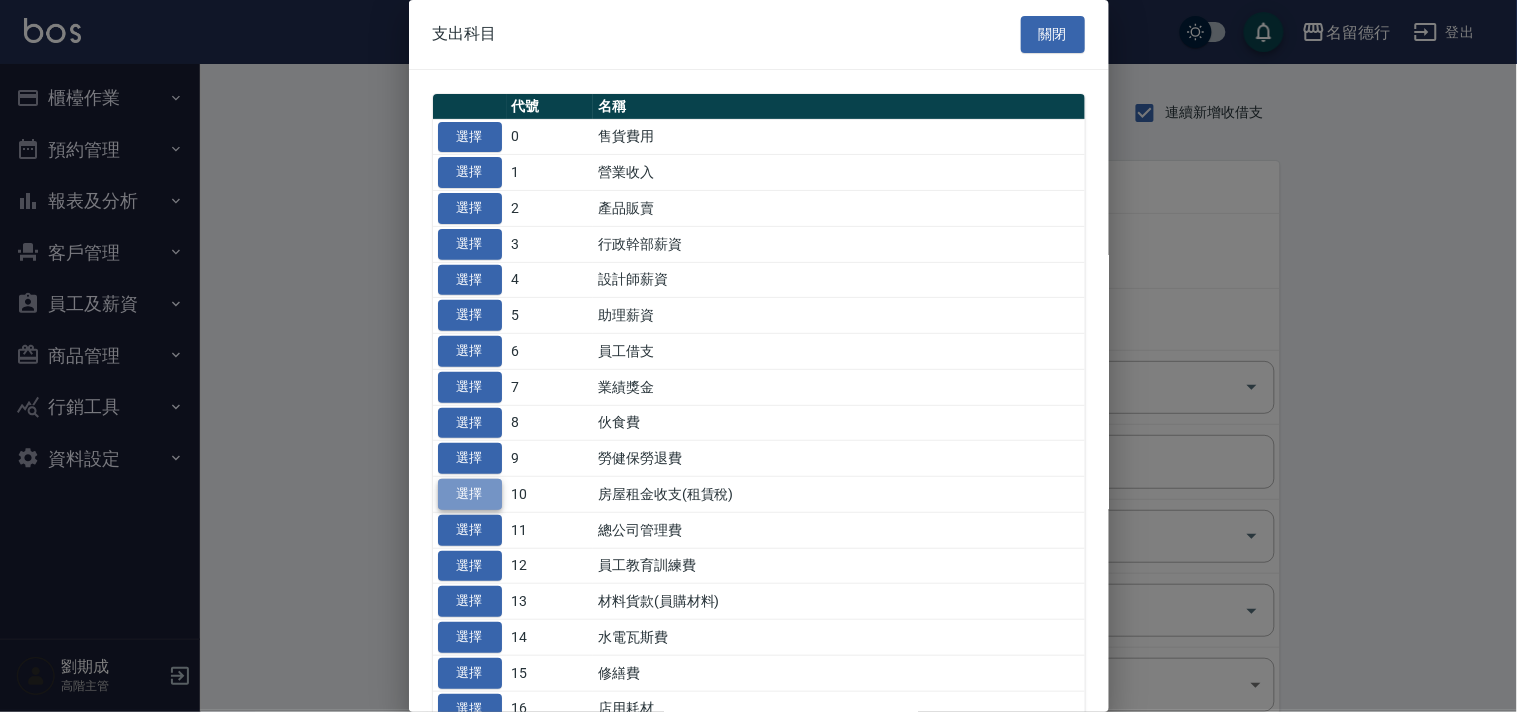 click on "選擇" at bounding box center [470, 494] 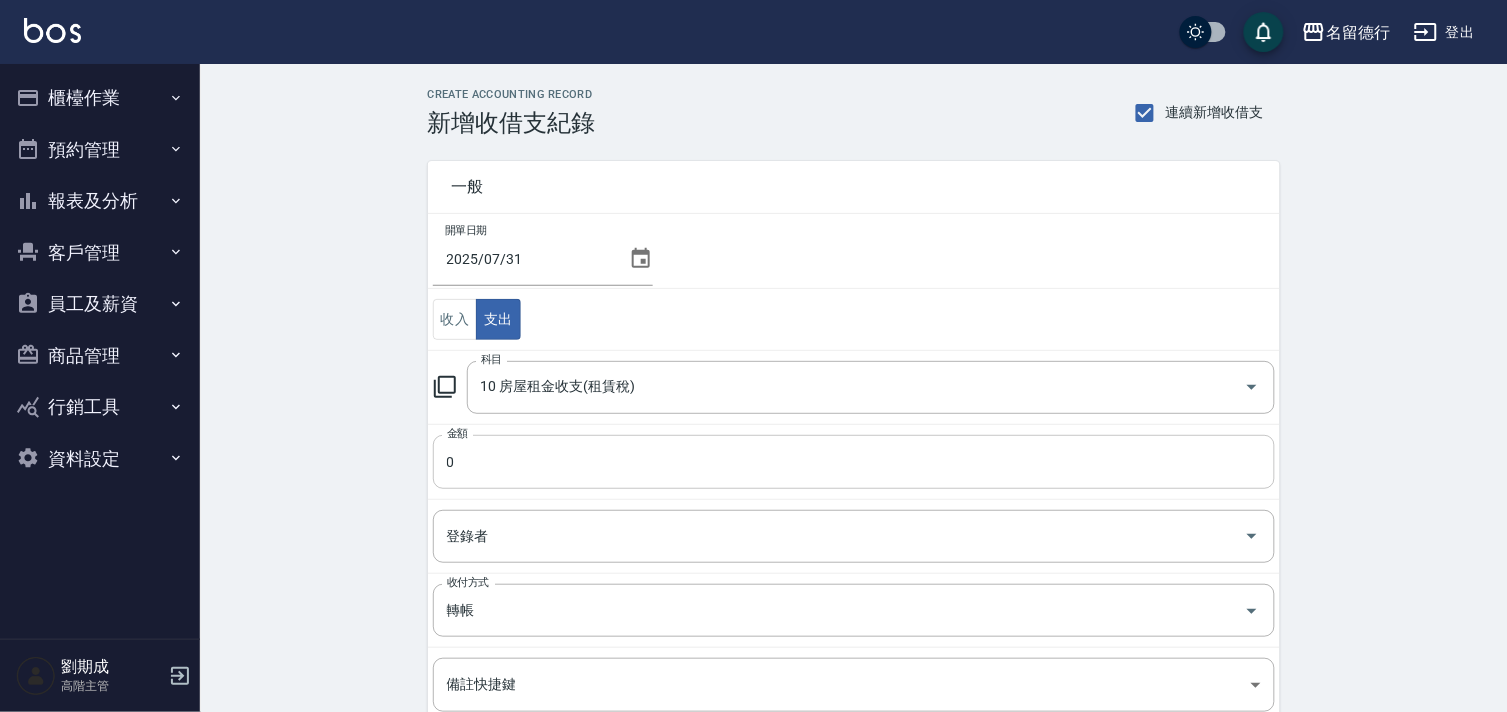 click on "0" at bounding box center [854, 462] 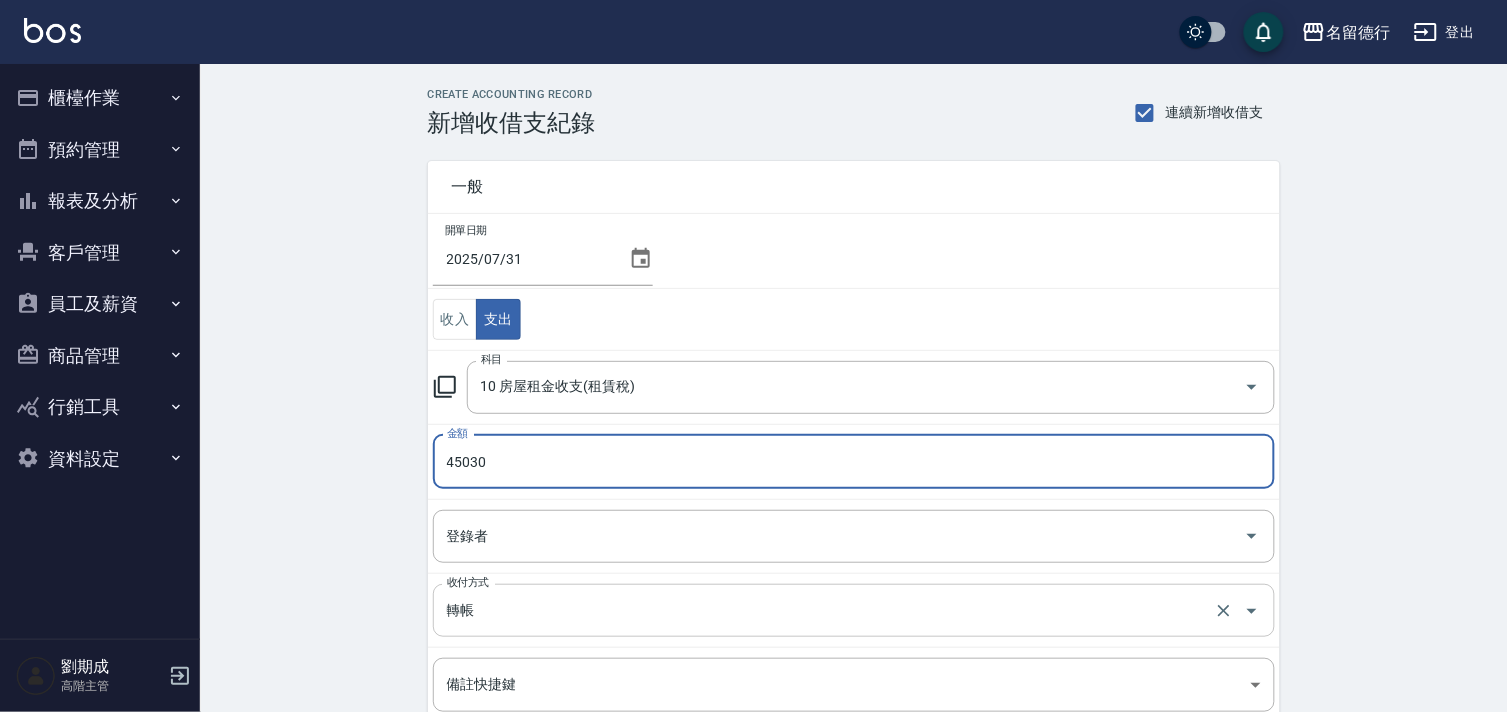 type on "45030" 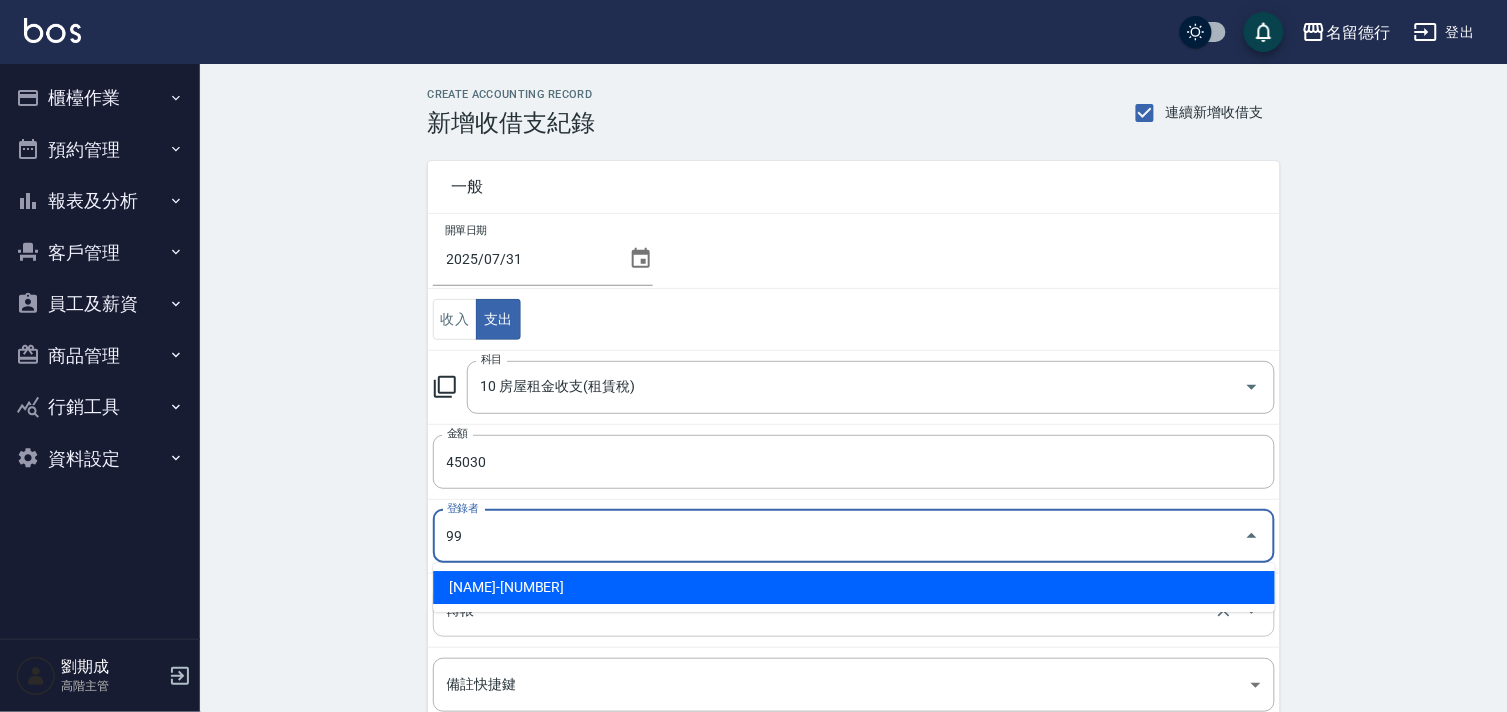 type on "[NAME]-99" 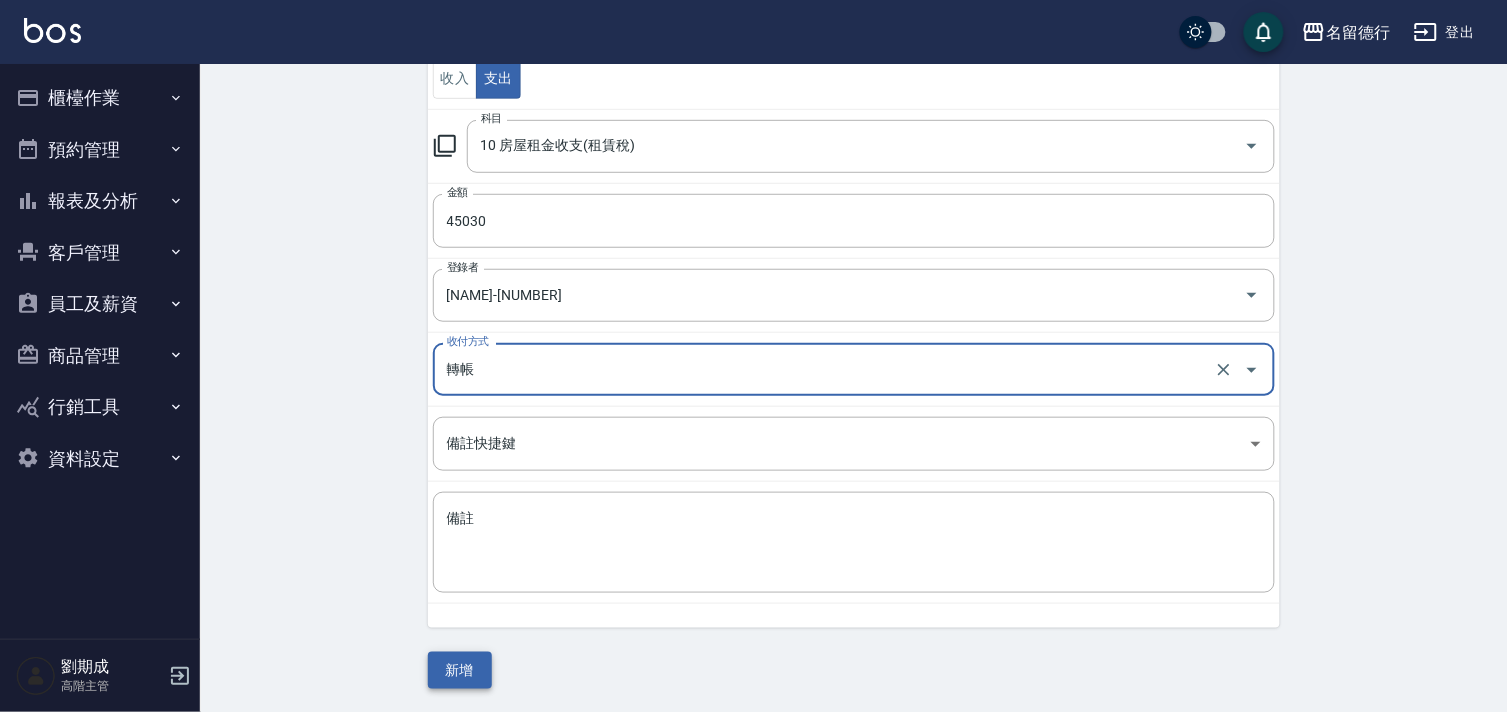 scroll, scrollTop: 242, scrollLeft: 0, axis: vertical 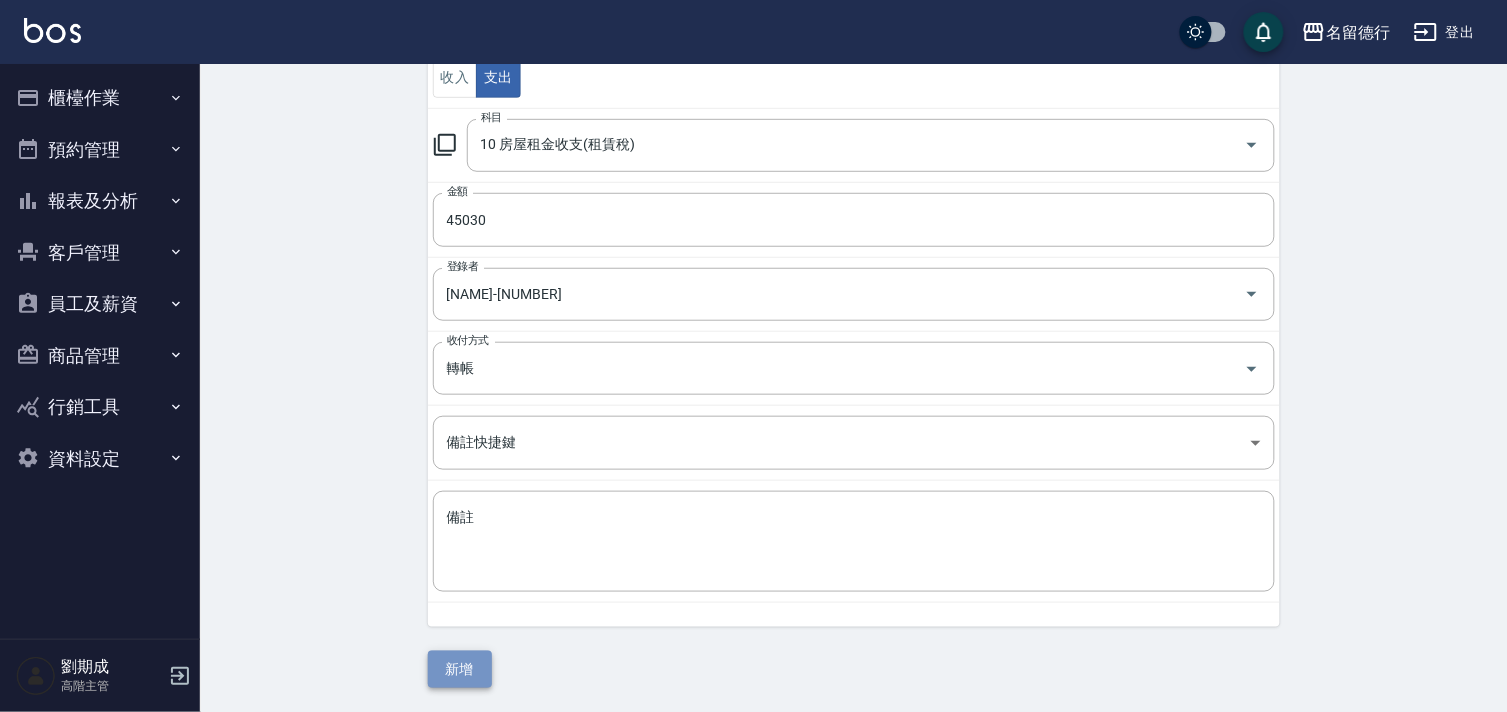 click on "新增" at bounding box center (460, 669) 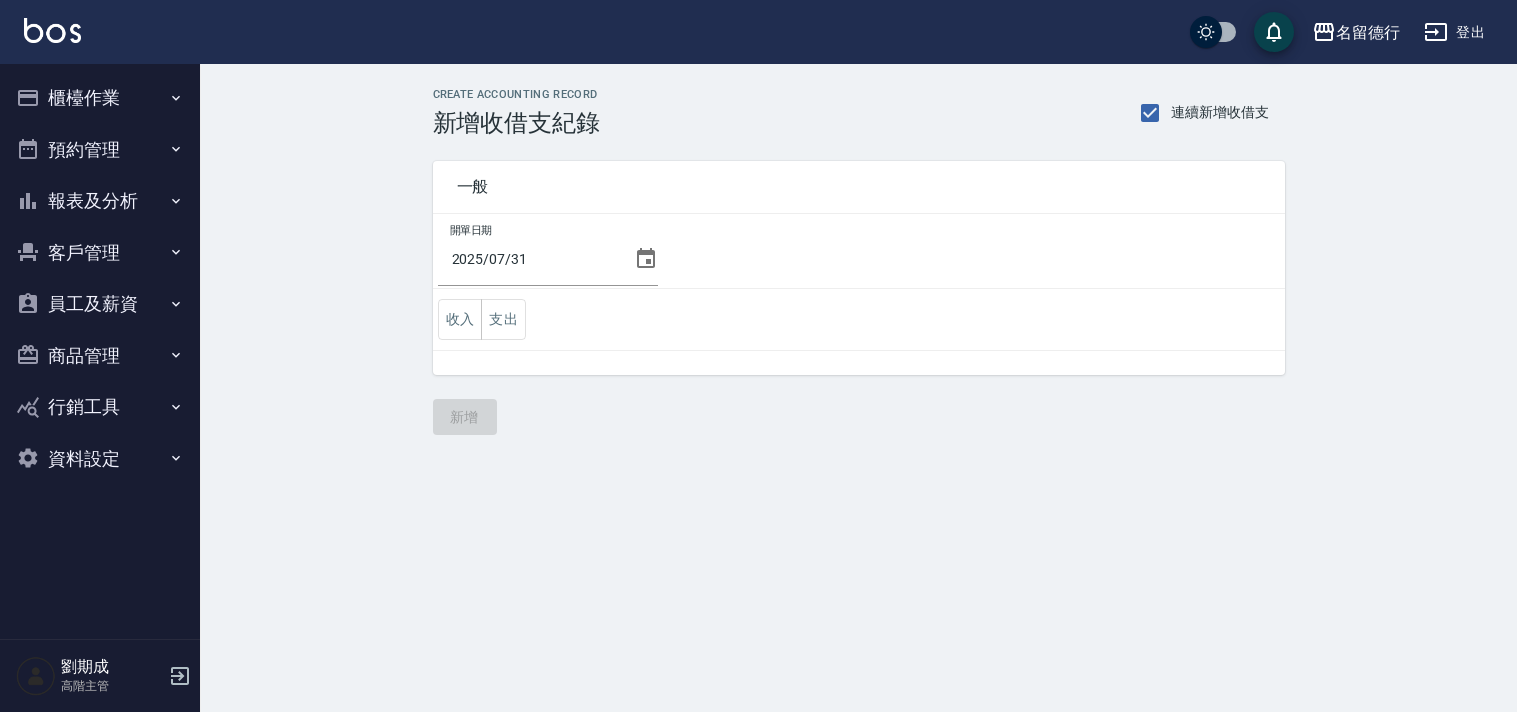 scroll, scrollTop: 0, scrollLeft: 0, axis: both 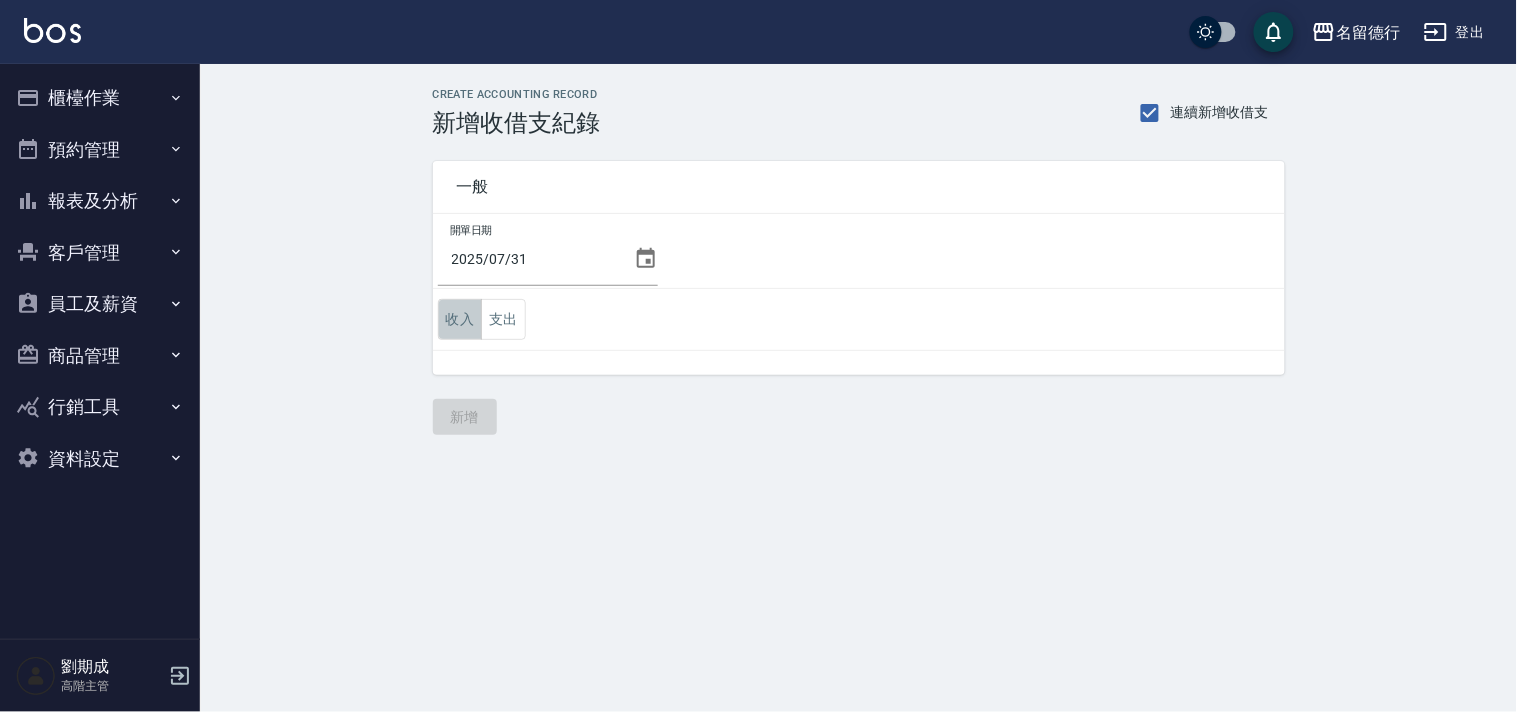 click on "收入" at bounding box center [460, 319] 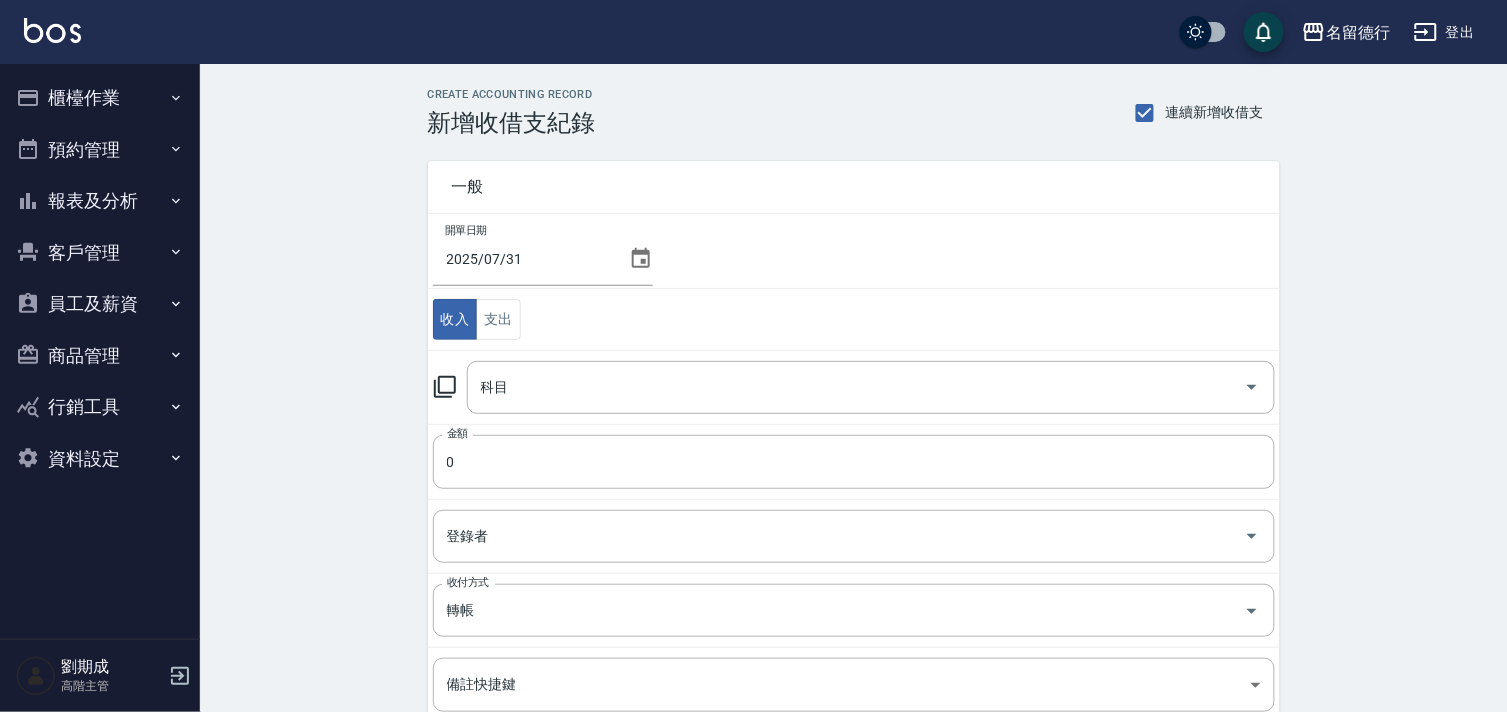 click 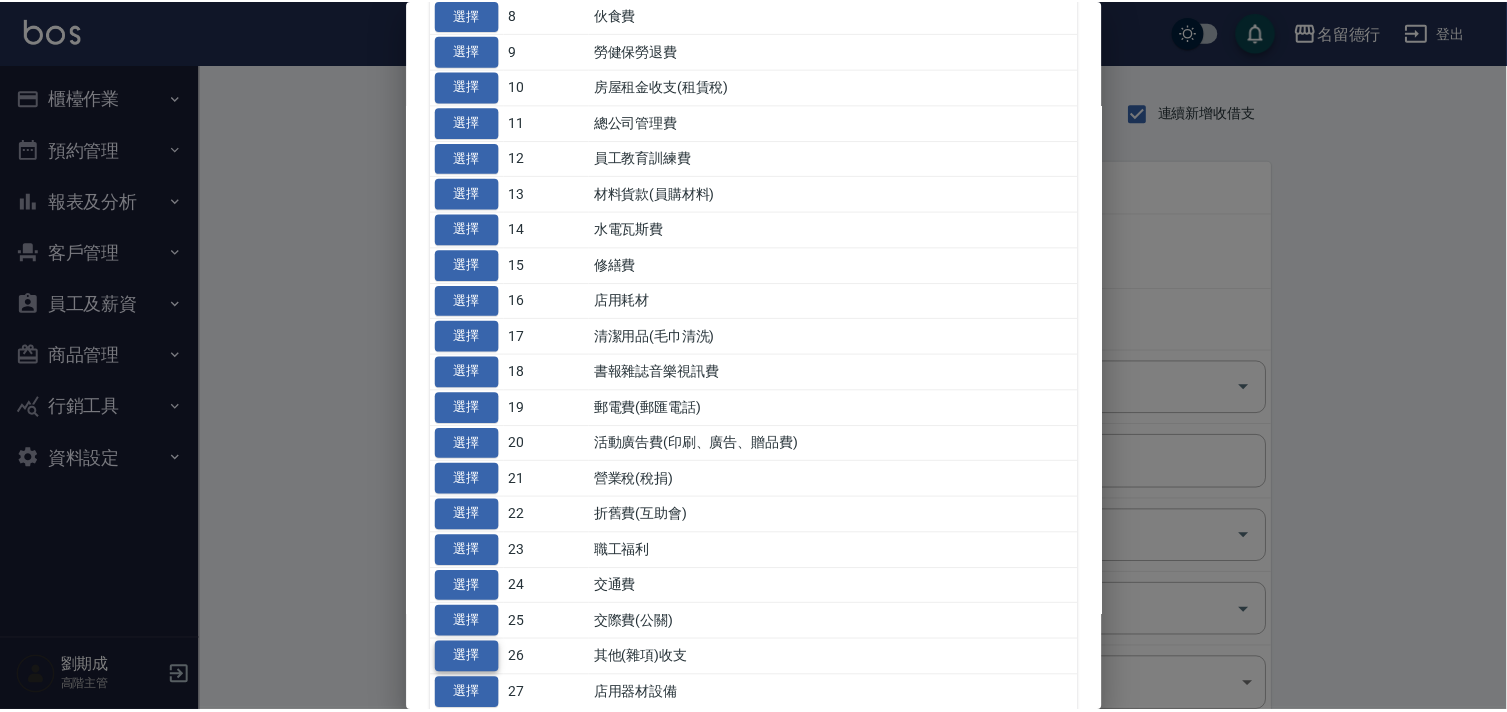 scroll, scrollTop: 444, scrollLeft: 0, axis: vertical 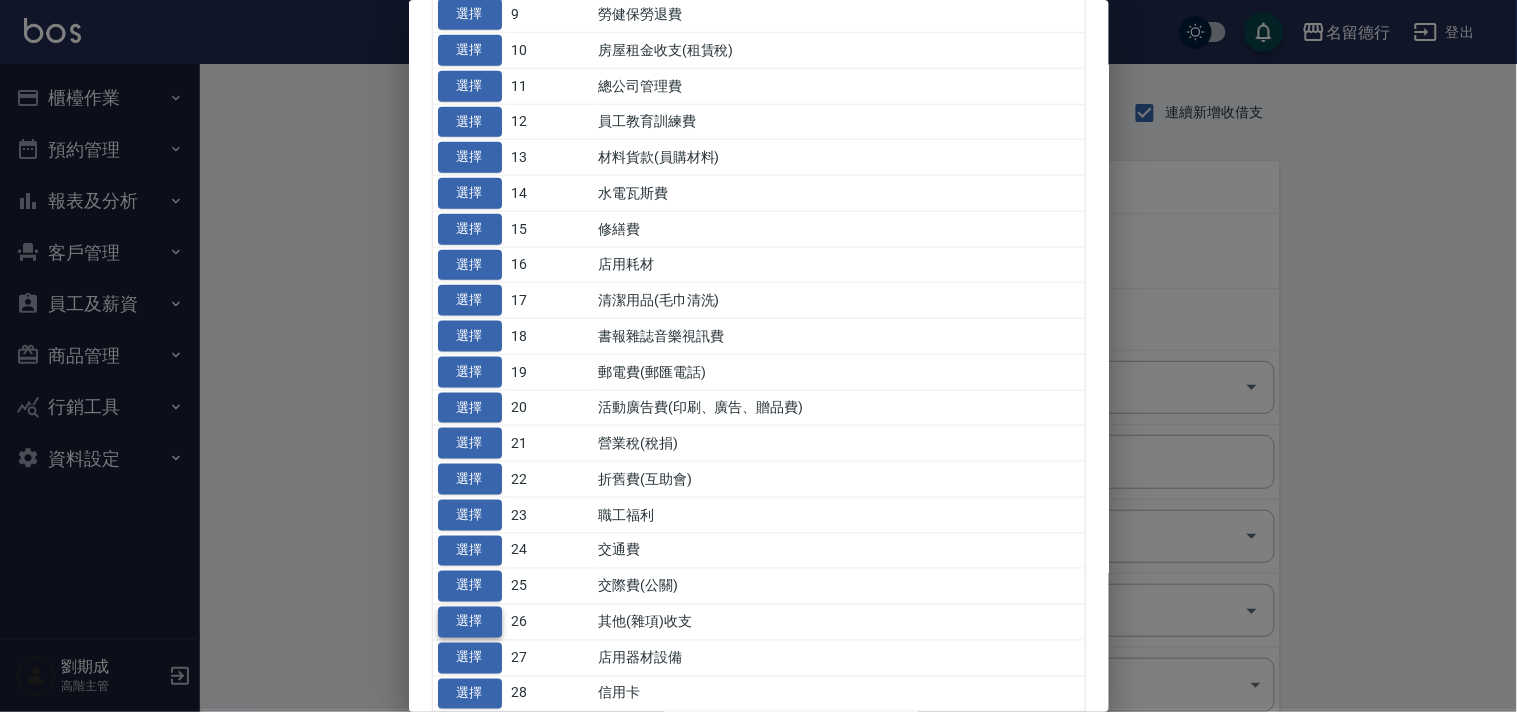click on "選擇" at bounding box center [470, 622] 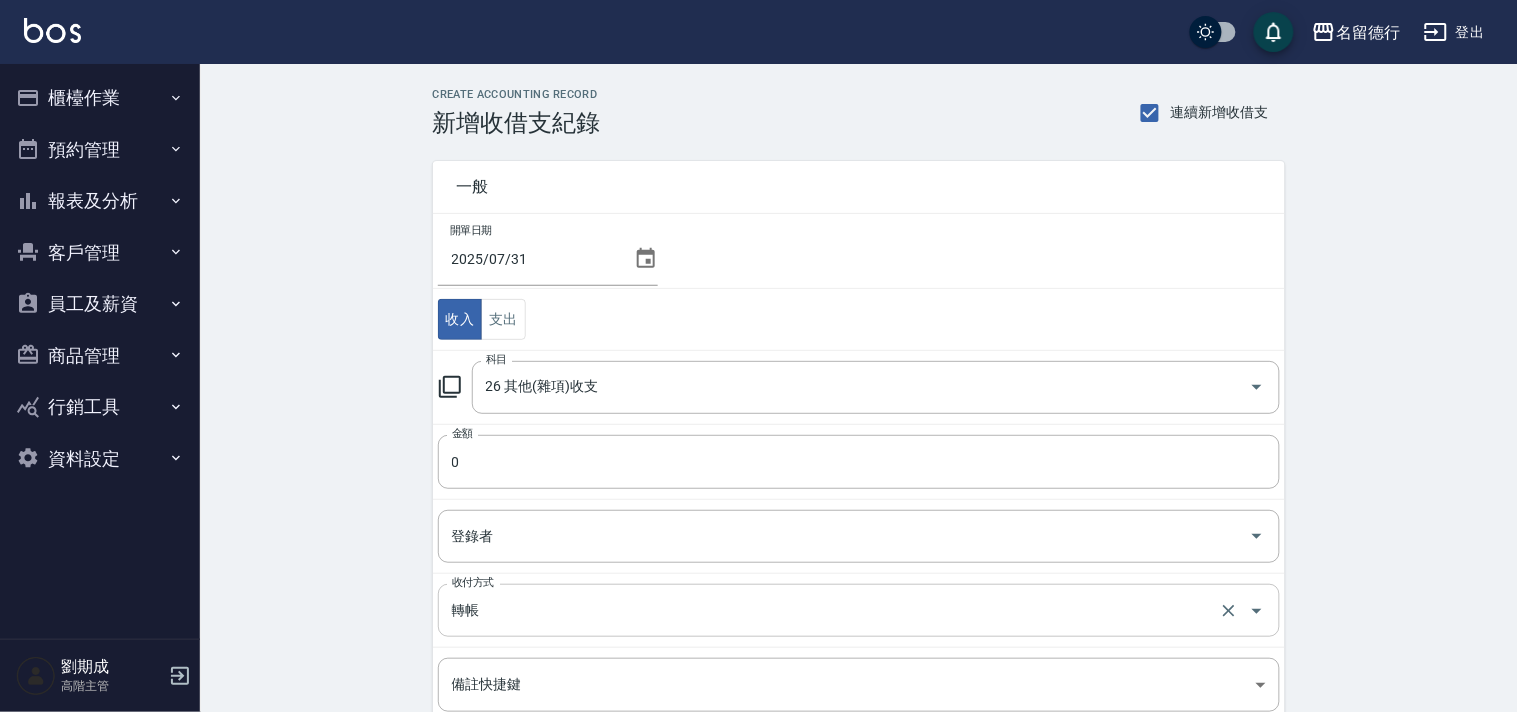 type on "26 其他(雜項)收支" 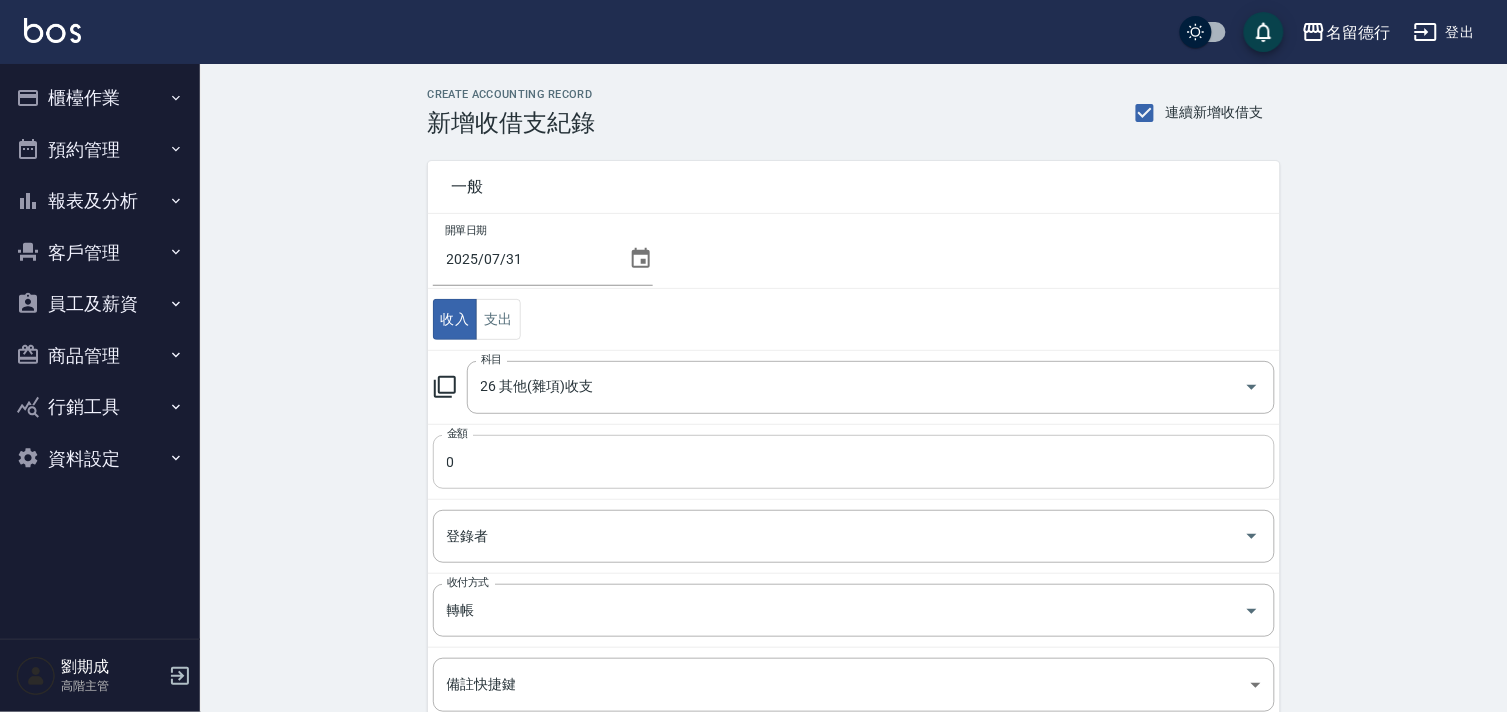 click on "0" at bounding box center [854, 462] 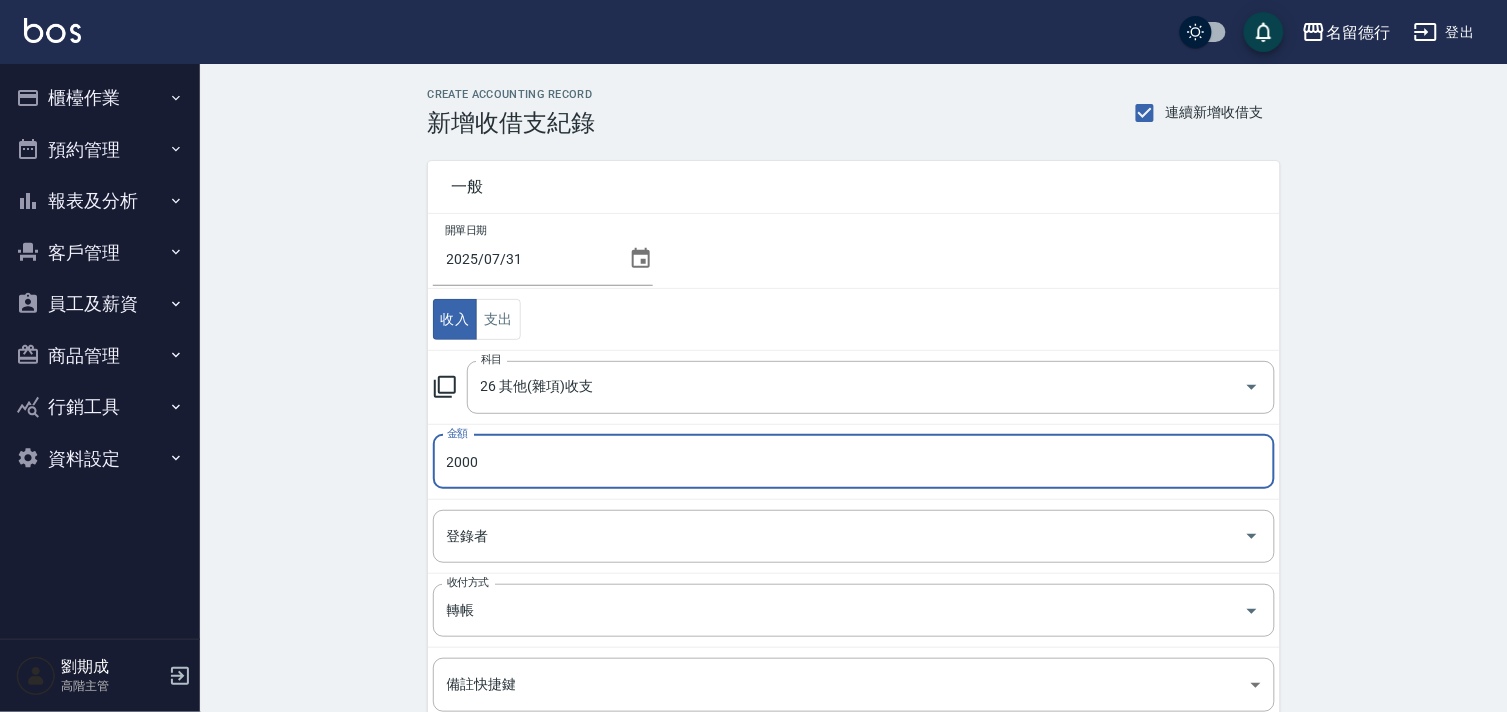 type on "2000" 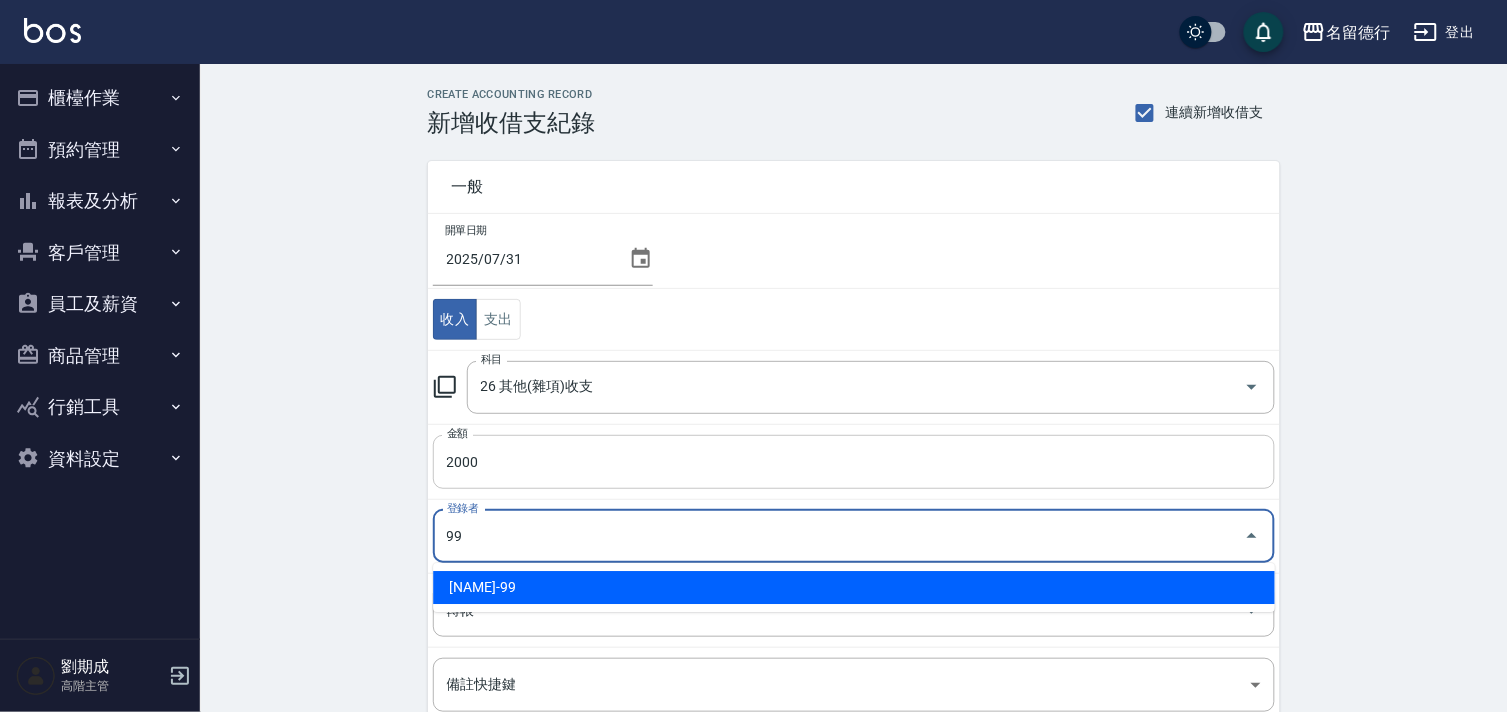 type on "[NAME]-99" 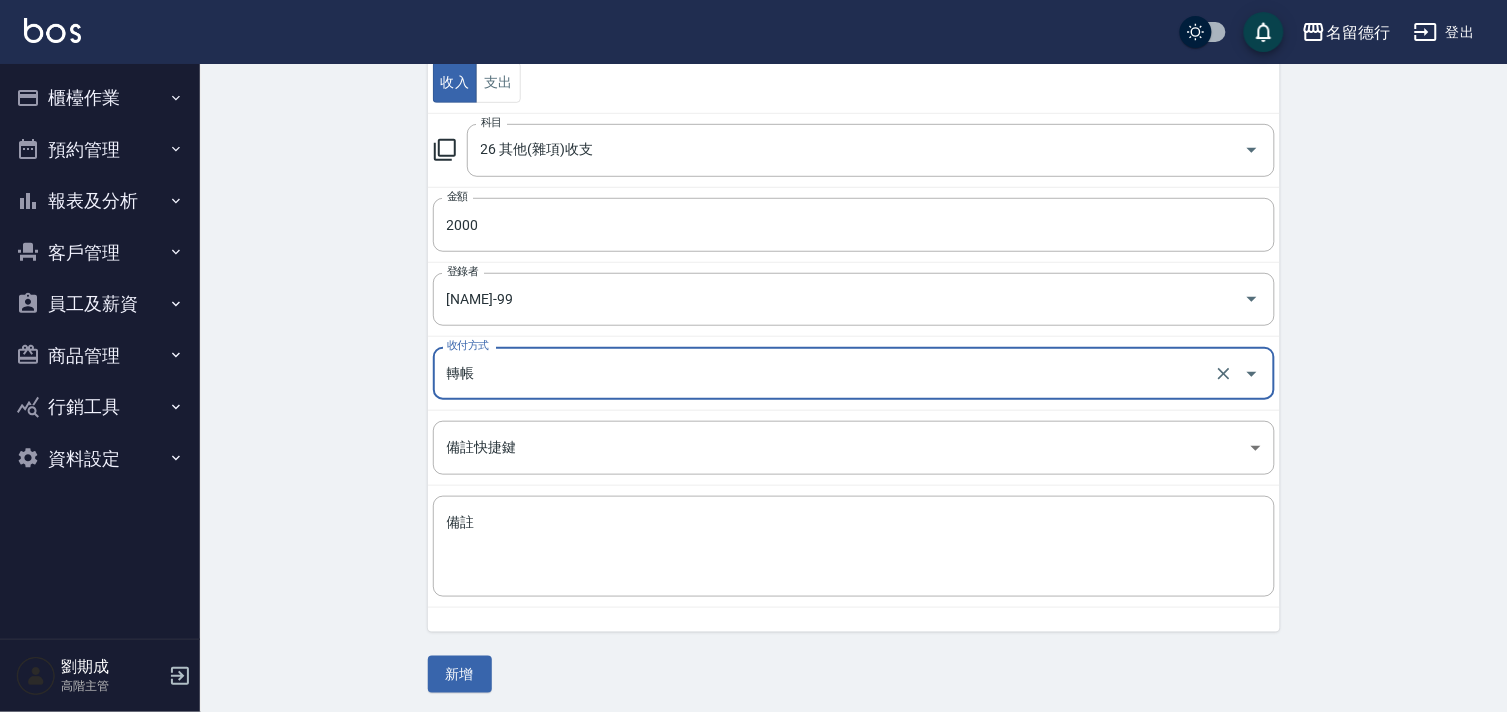 scroll, scrollTop: 242, scrollLeft: 0, axis: vertical 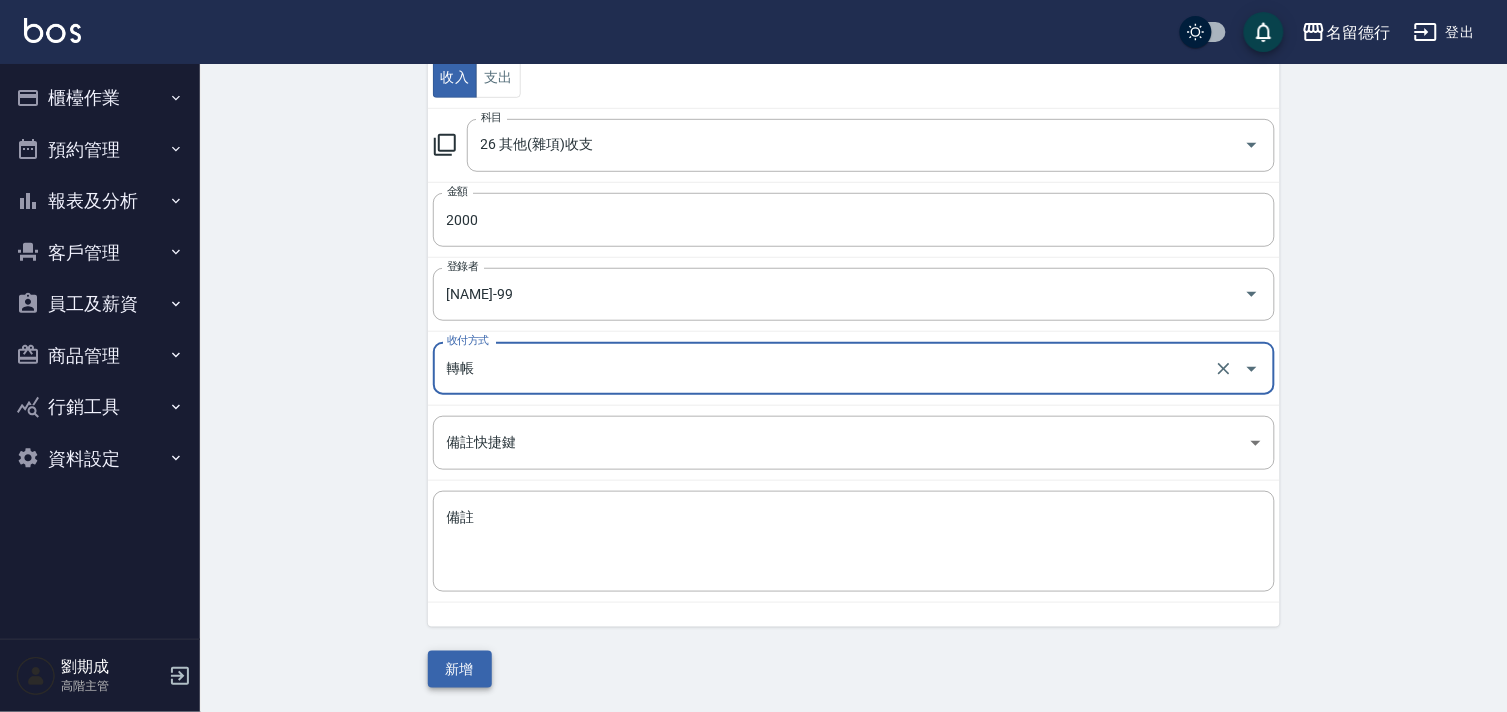 click on "新增" at bounding box center [460, 669] 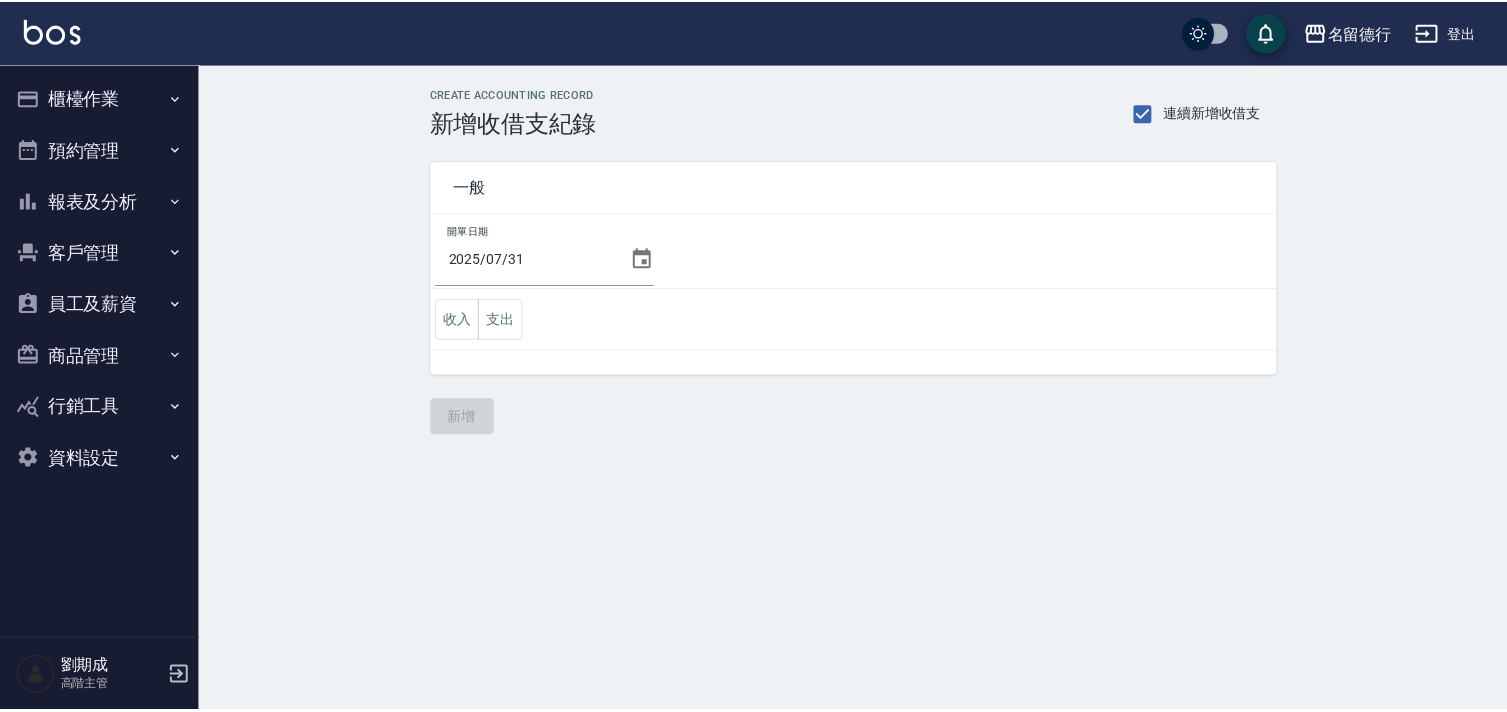scroll, scrollTop: 0, scrollLeft: 0, axis: both 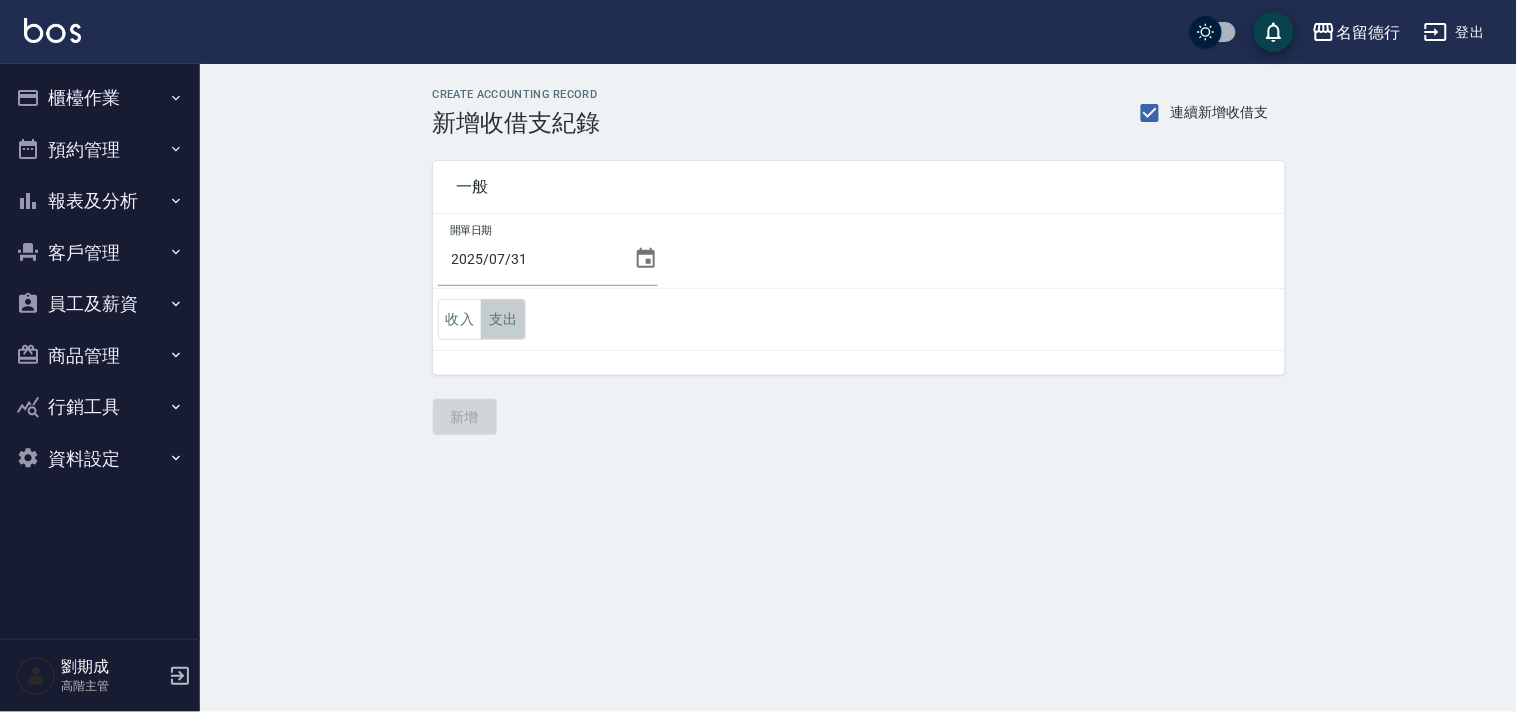click on "支出" at bounding box center (503, 319) 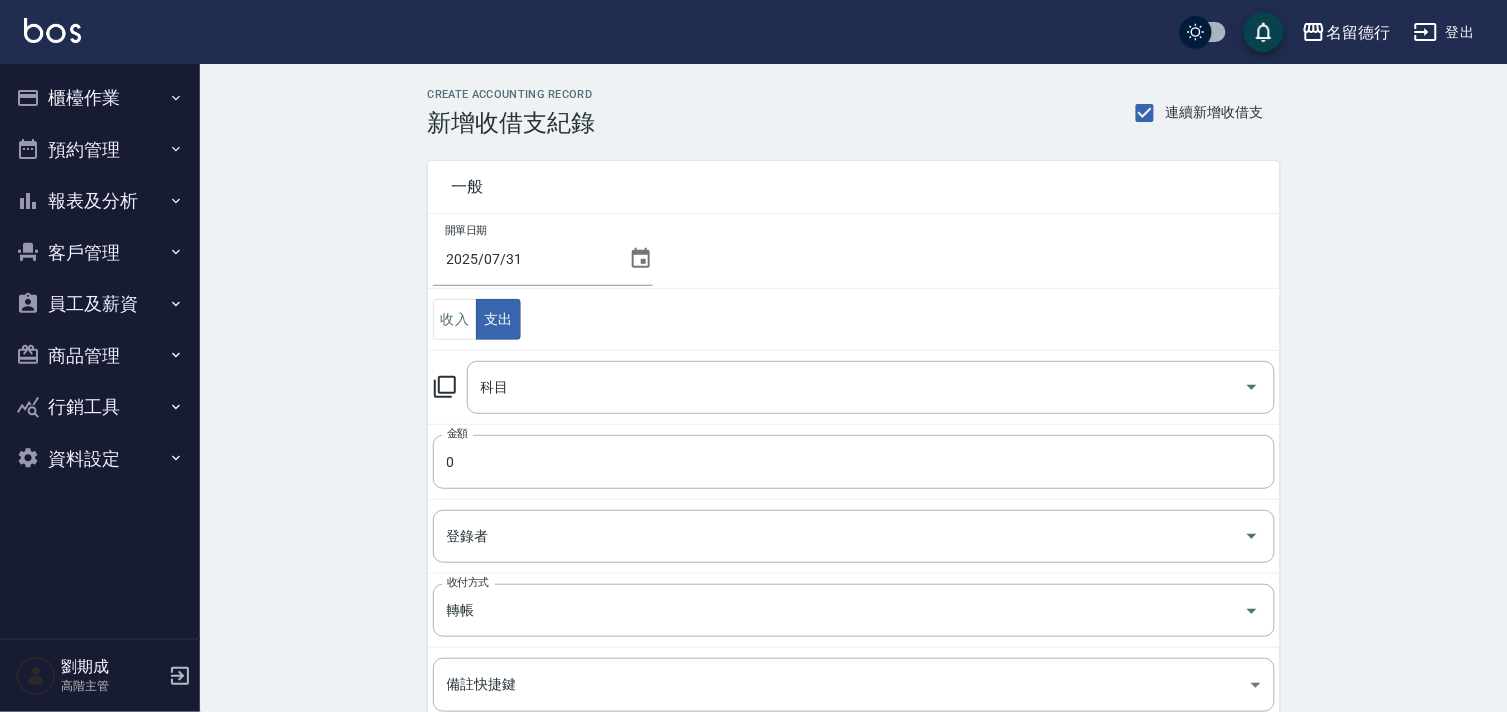 click 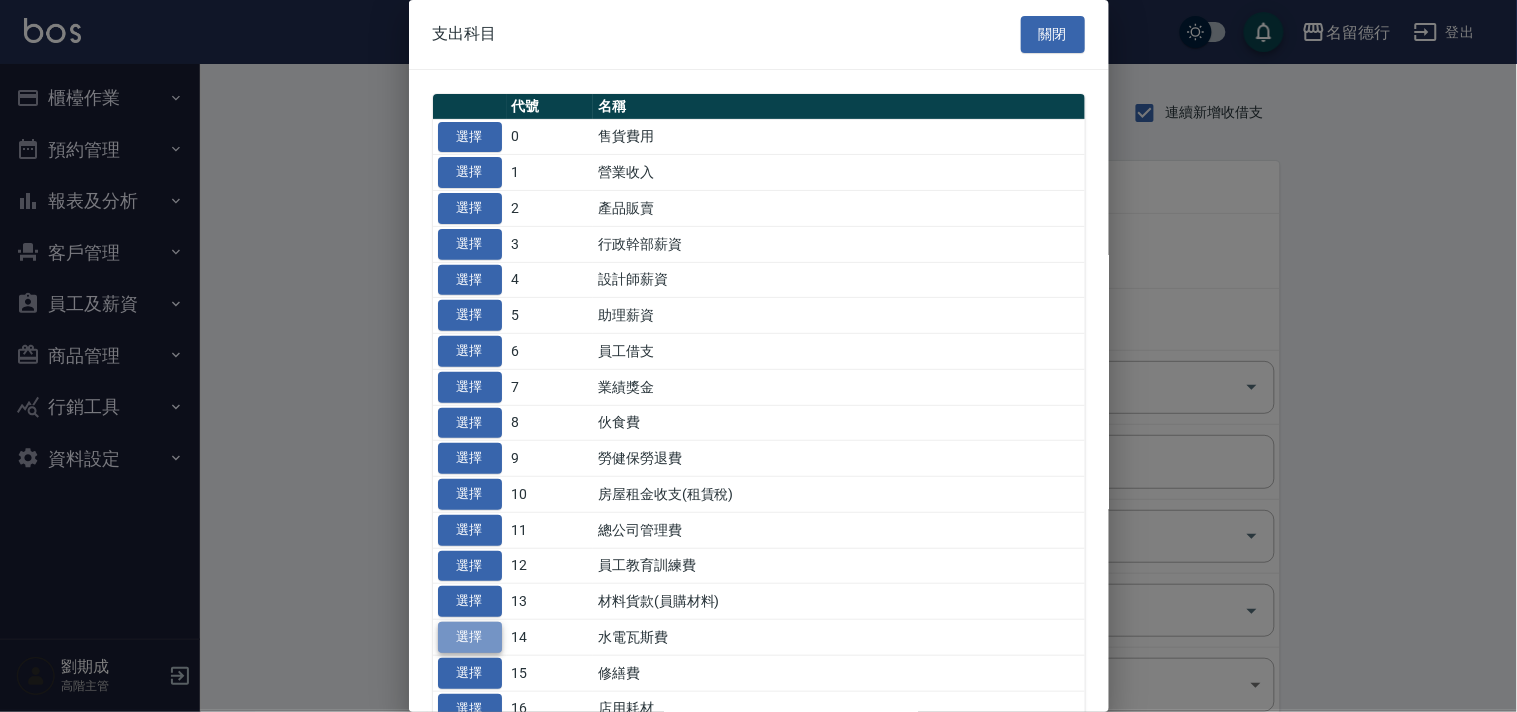 click on "選擇" at bounding box center (470, 637) 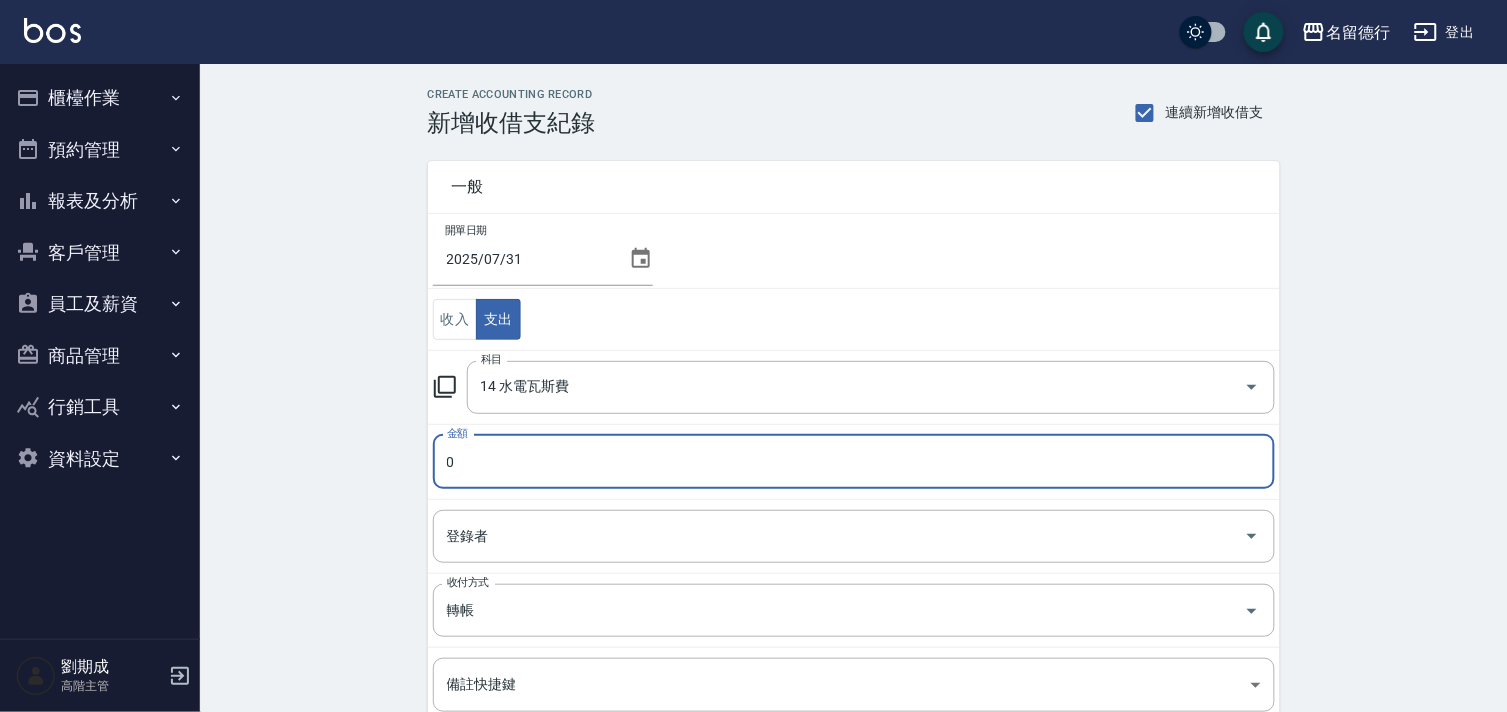 click on "0" at bounding box center [854, 462] 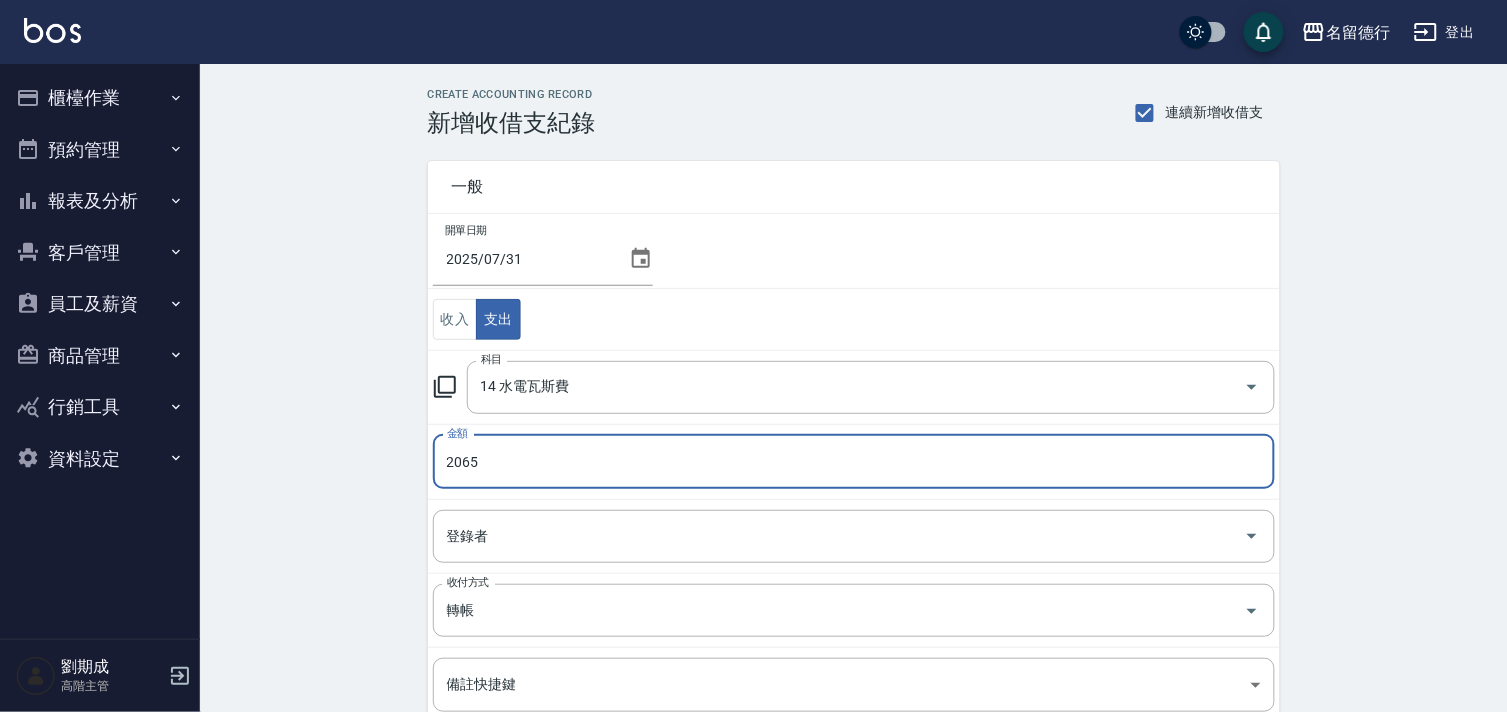 type on "2065" 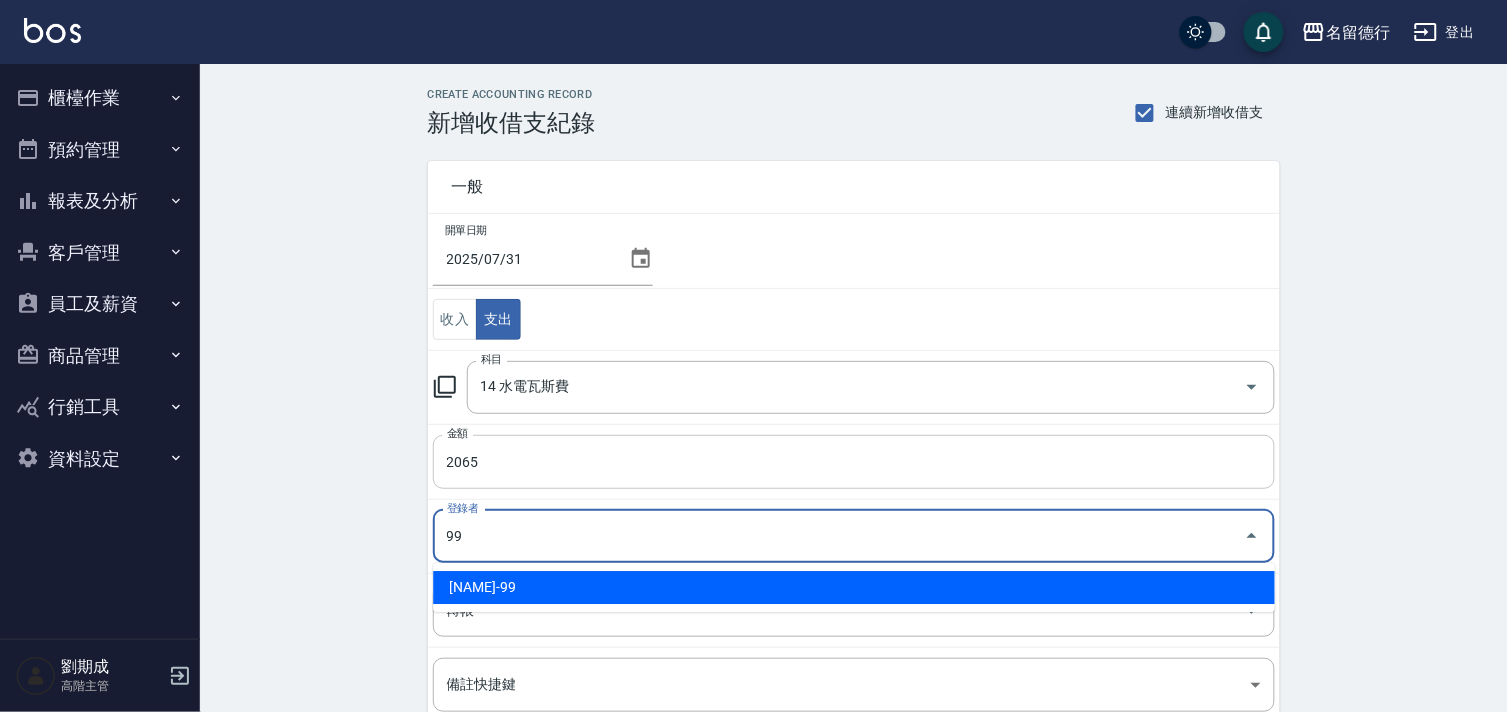 type on "[NAME]-99" 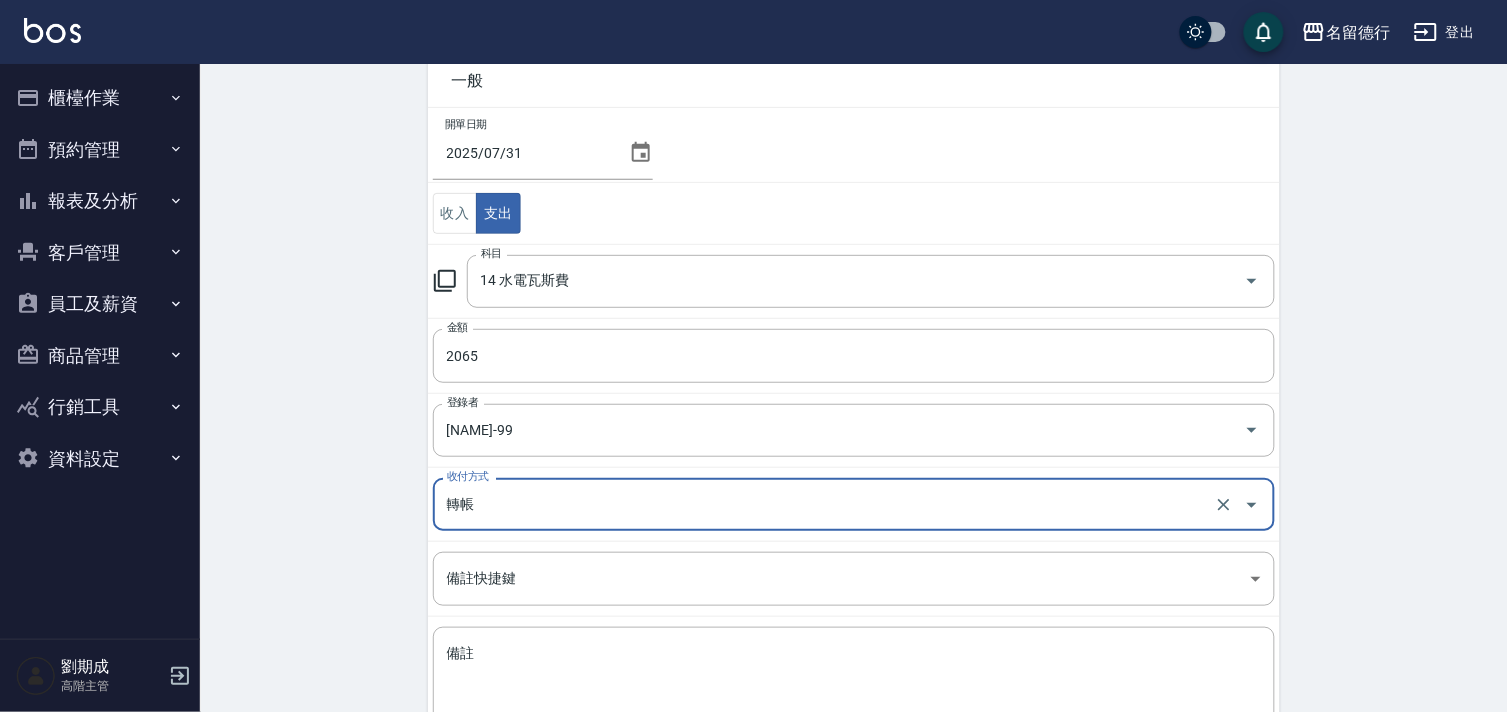 scroll, scrollTop: 242, scrollLeft: 0, axis: vertical 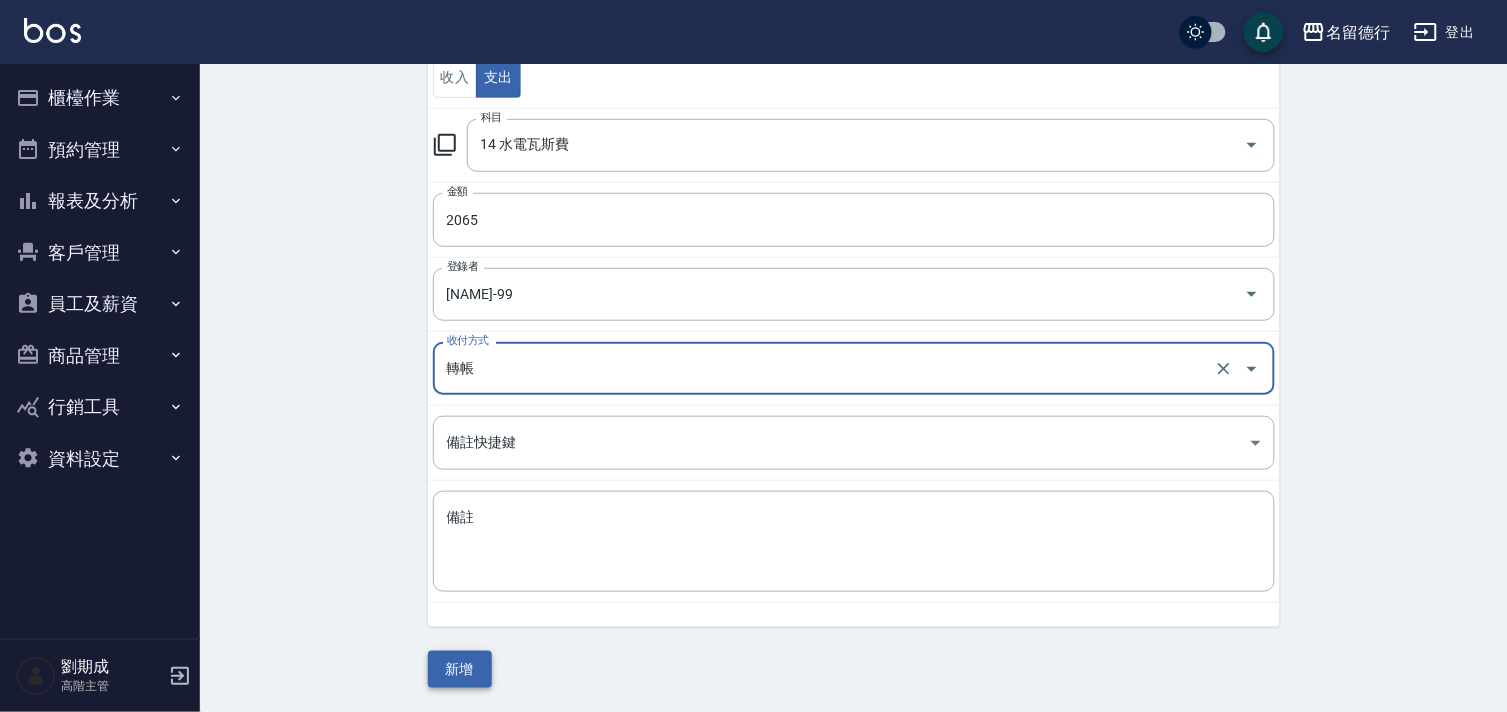 click on "新增" at bounding box center (460, 669) 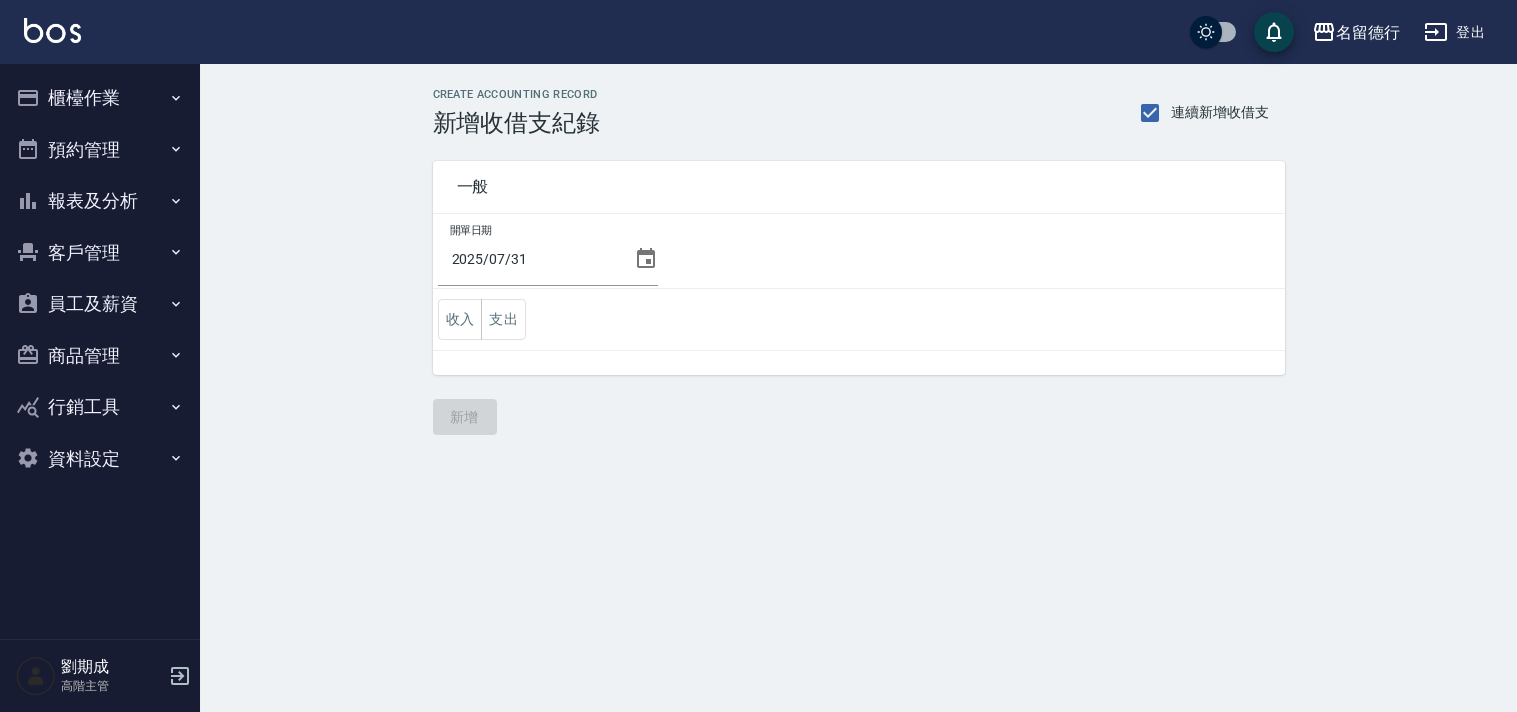 scroll, scrollTop: 0, scrollLeft: 0, axis: both 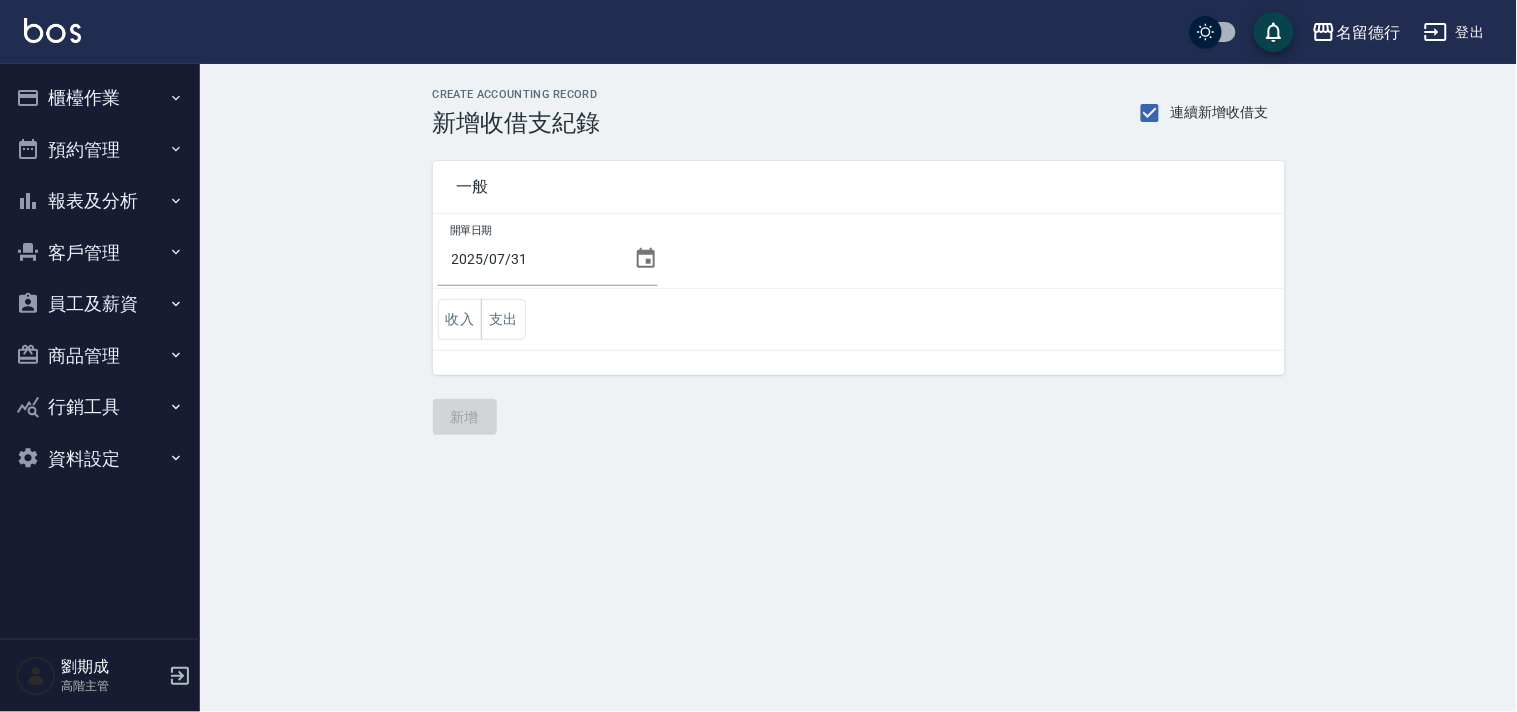 click on "支出" at bounding box center [503, 319] 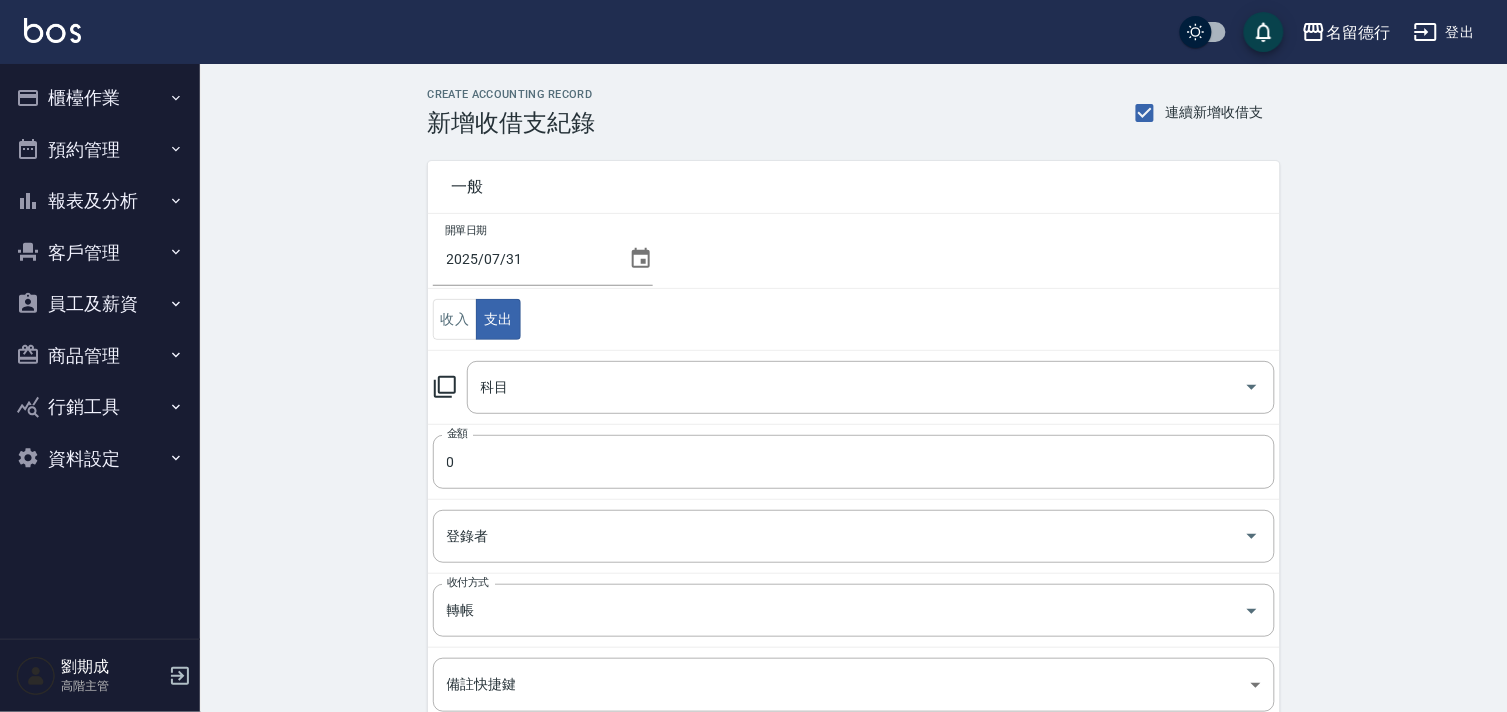 click on "科目 科目" at bounding box center [854, 387] 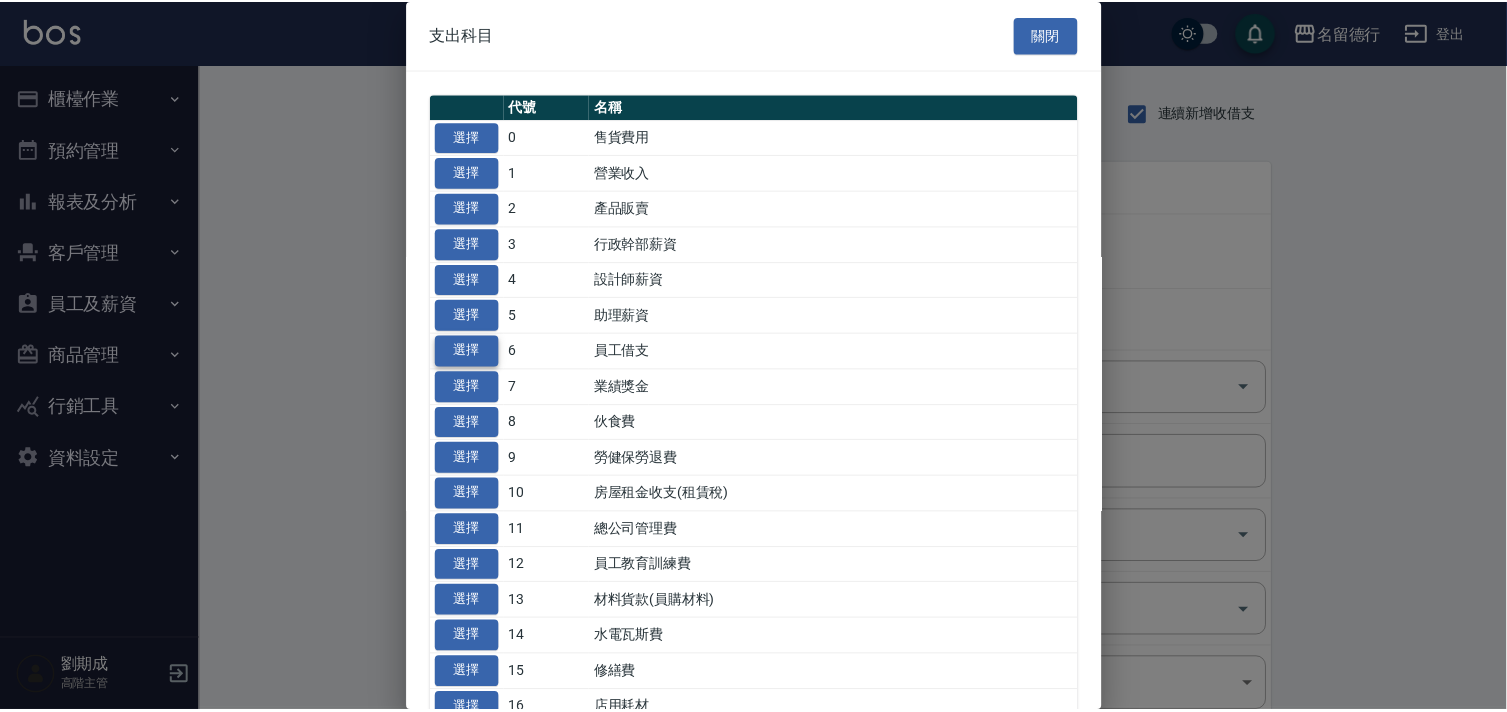 scroll, scrollTop: 777, scrollLeft: 0, axis: vertical 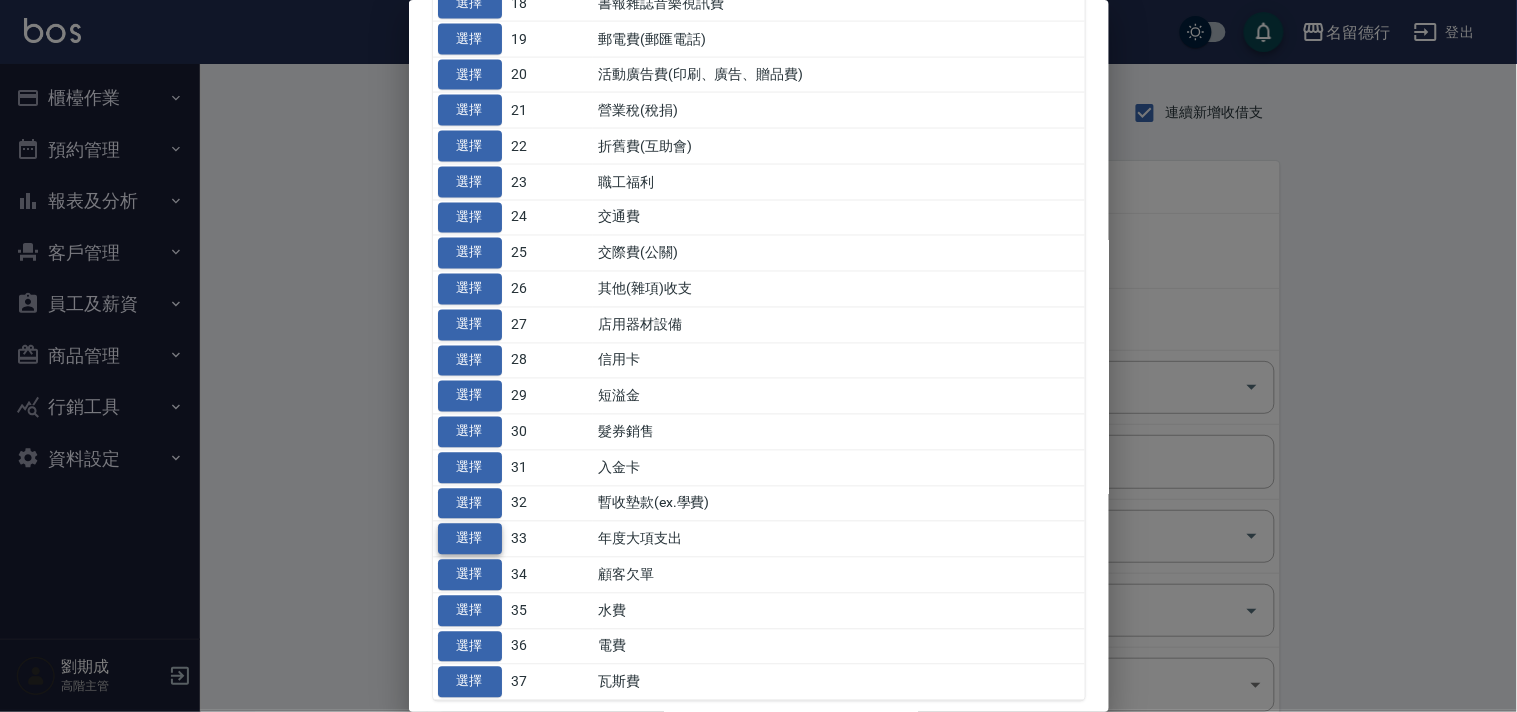 click on "選擇" at bounding box center [470, 539] 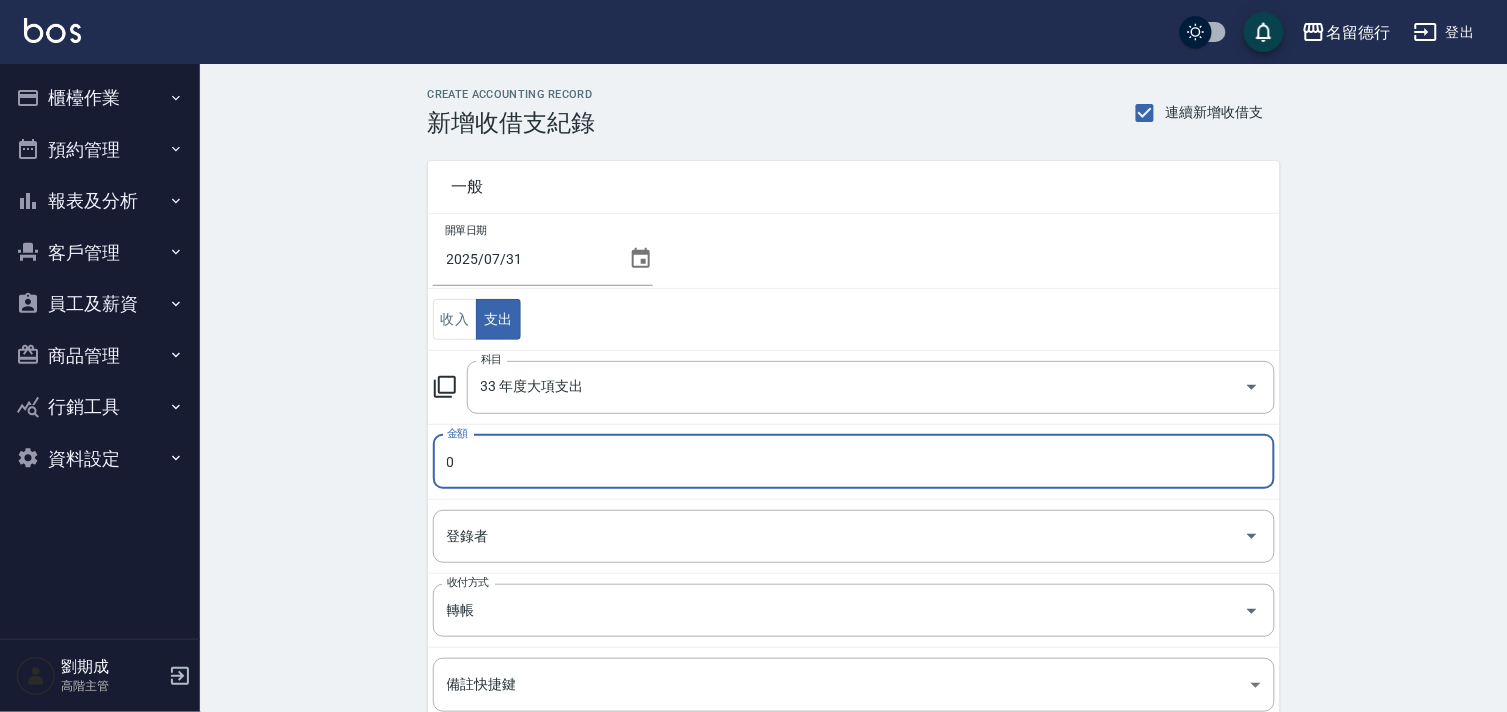 click on "0" at bounding box center [854, 462] 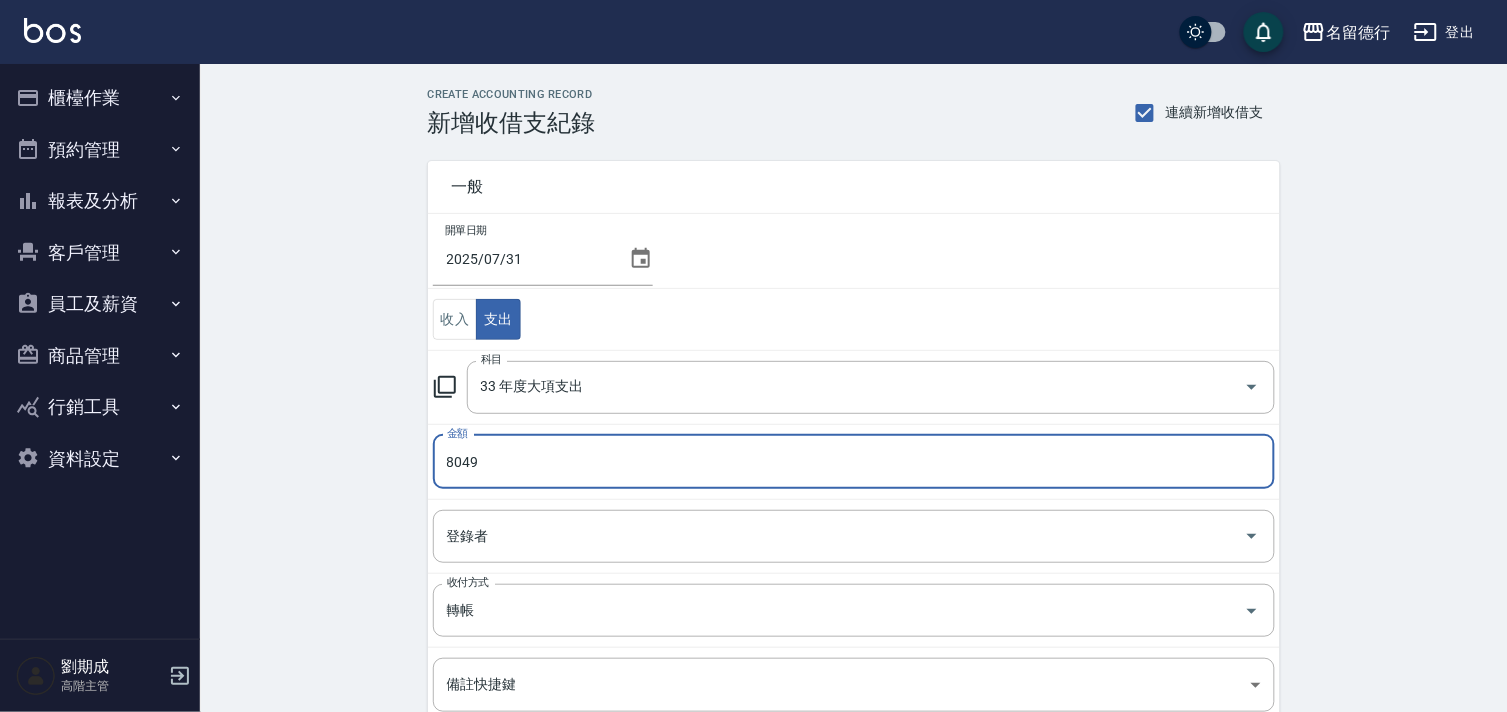 type on "8049" 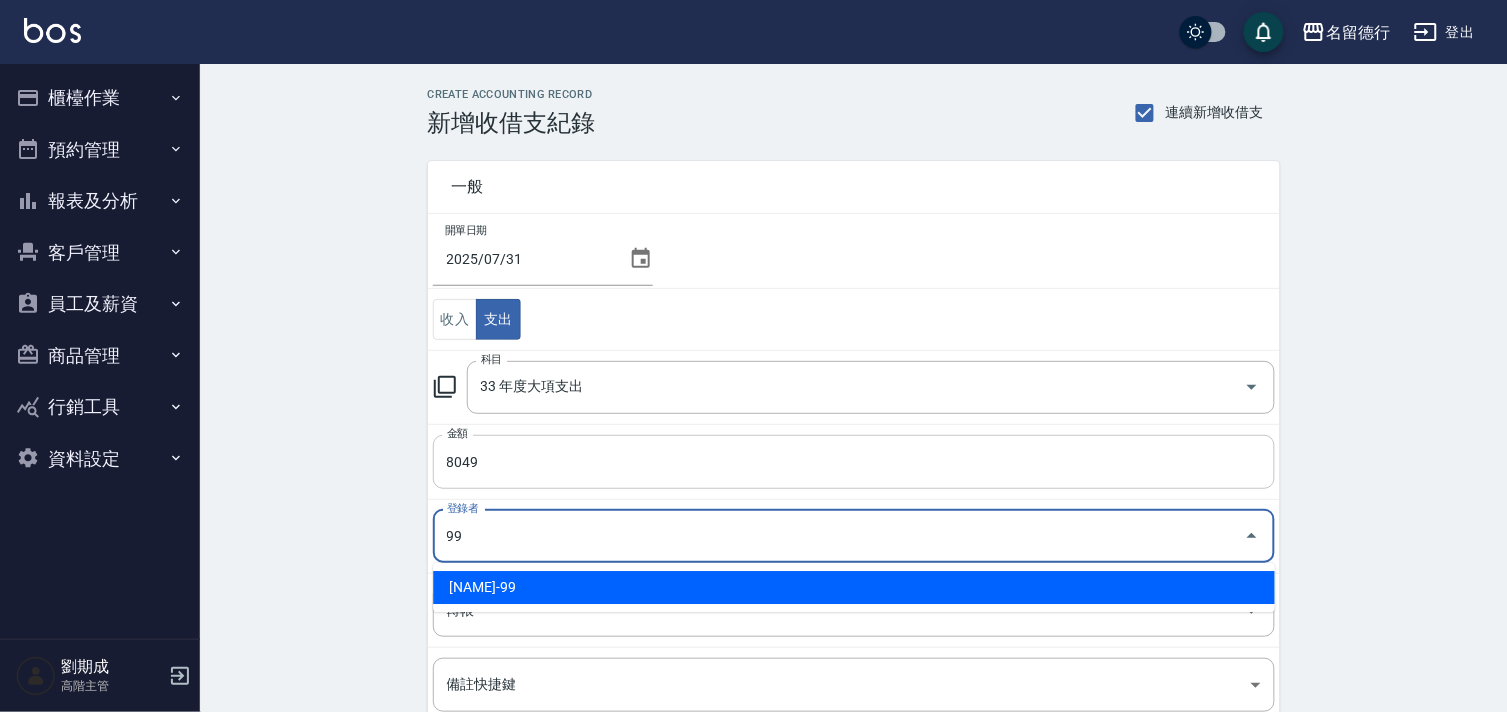 type on "劉期成-99" 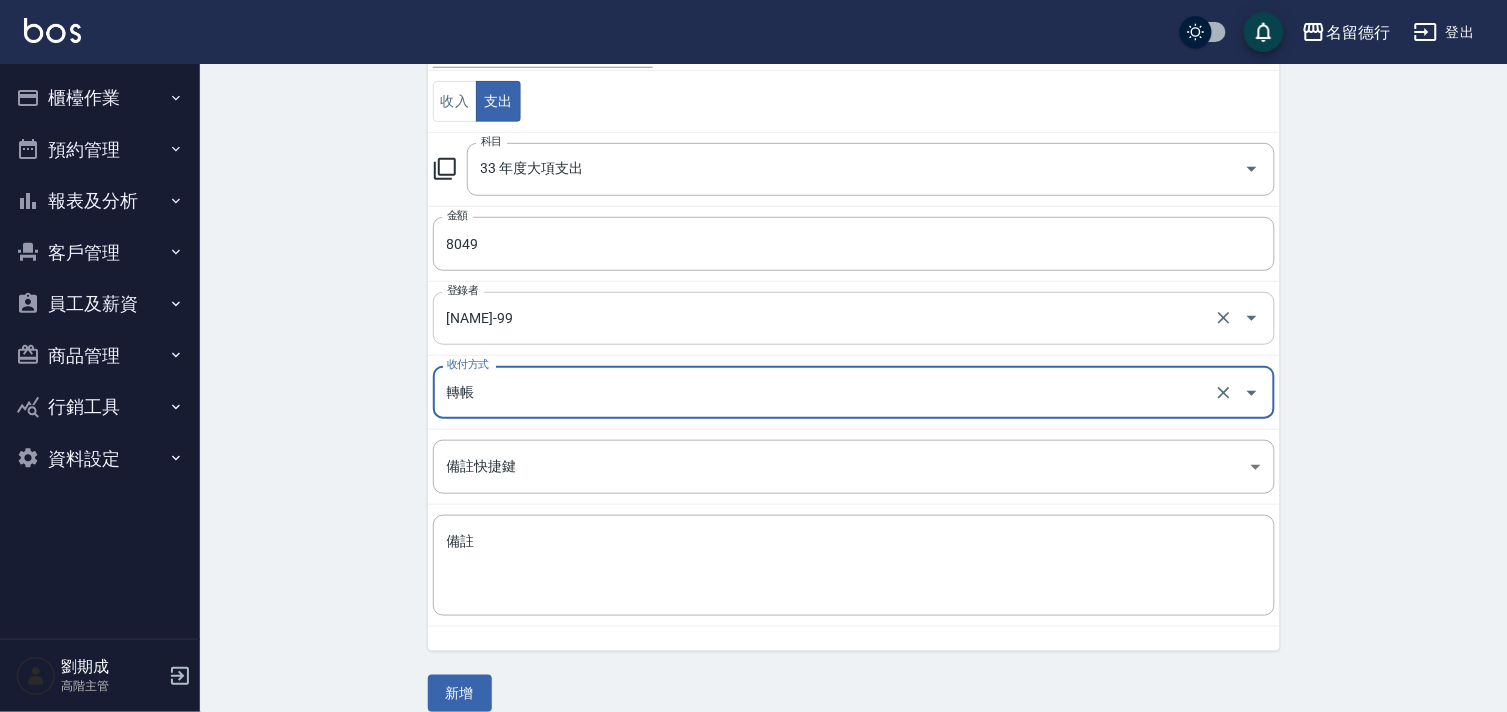 scroll, scrollTop: 242, scrollLeft: 0, axis: vertical 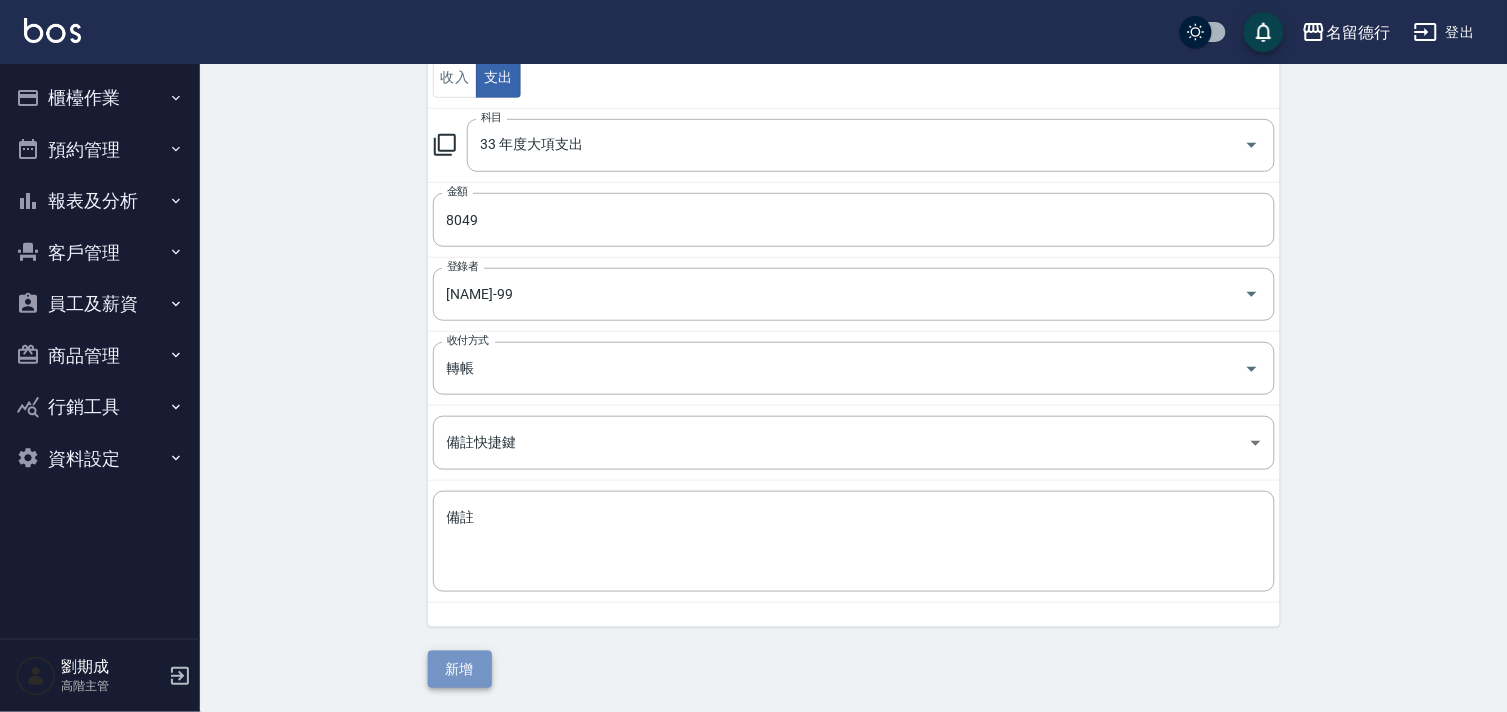 click on "新增" at bounding box center (460, 669) 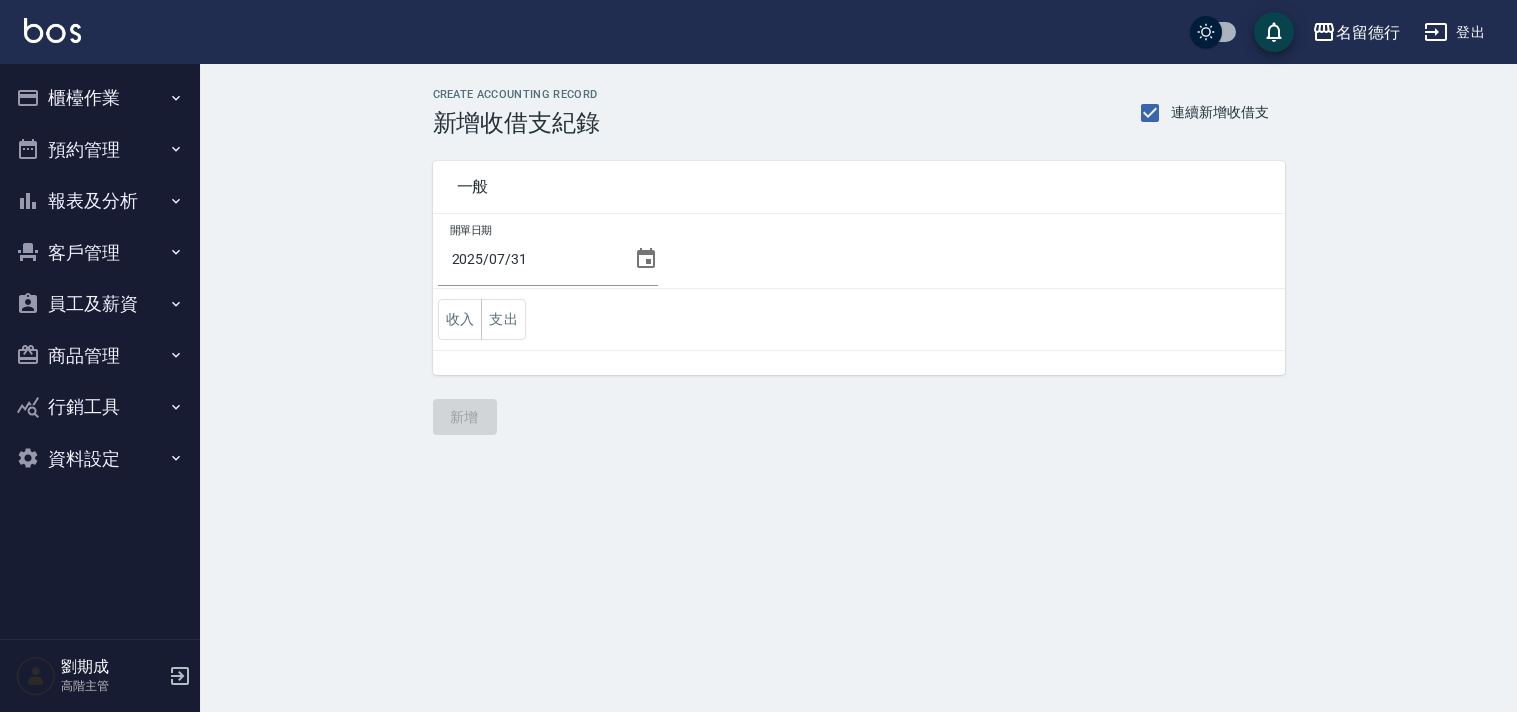 scroll, scrollTop: 0, scrollLeft: 0, axis: both 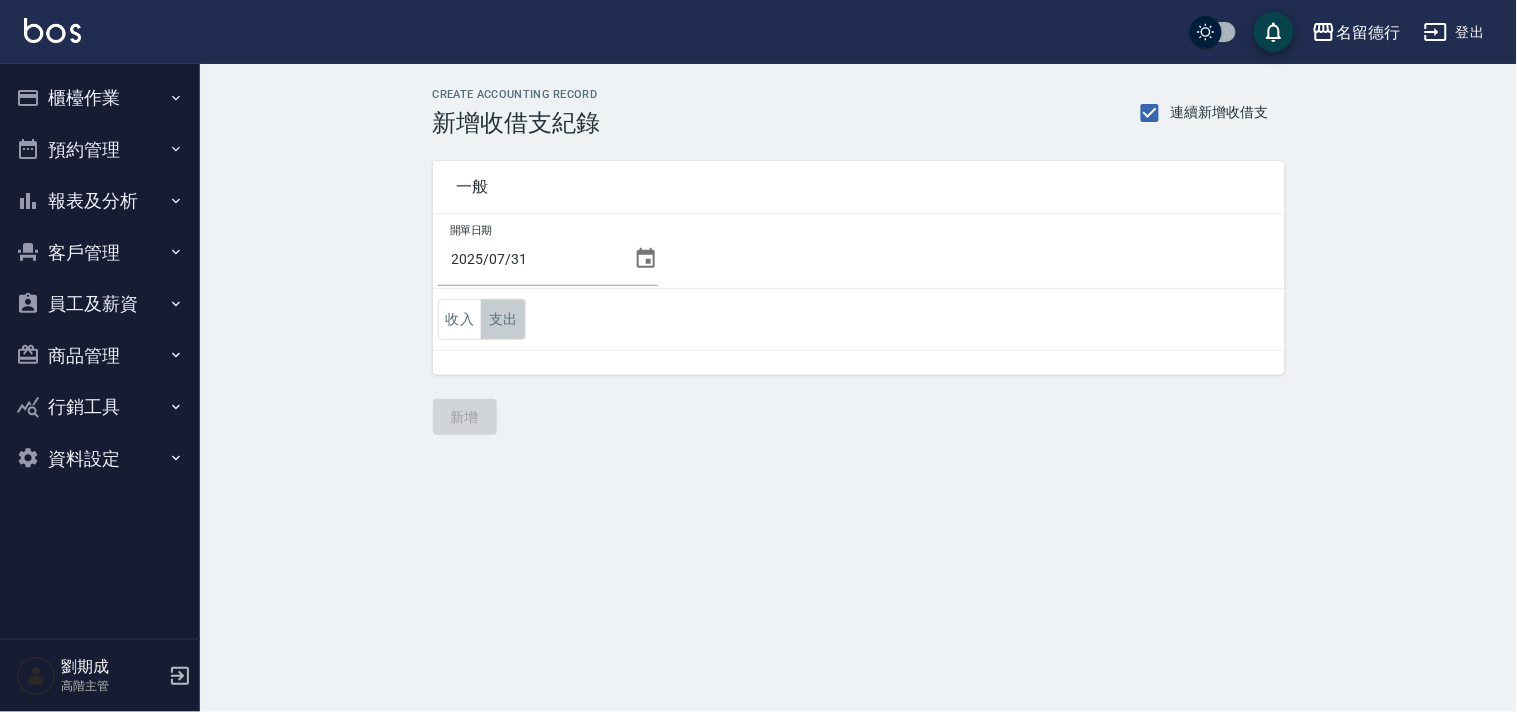 click on "支出" at bounding box center [503, 319] 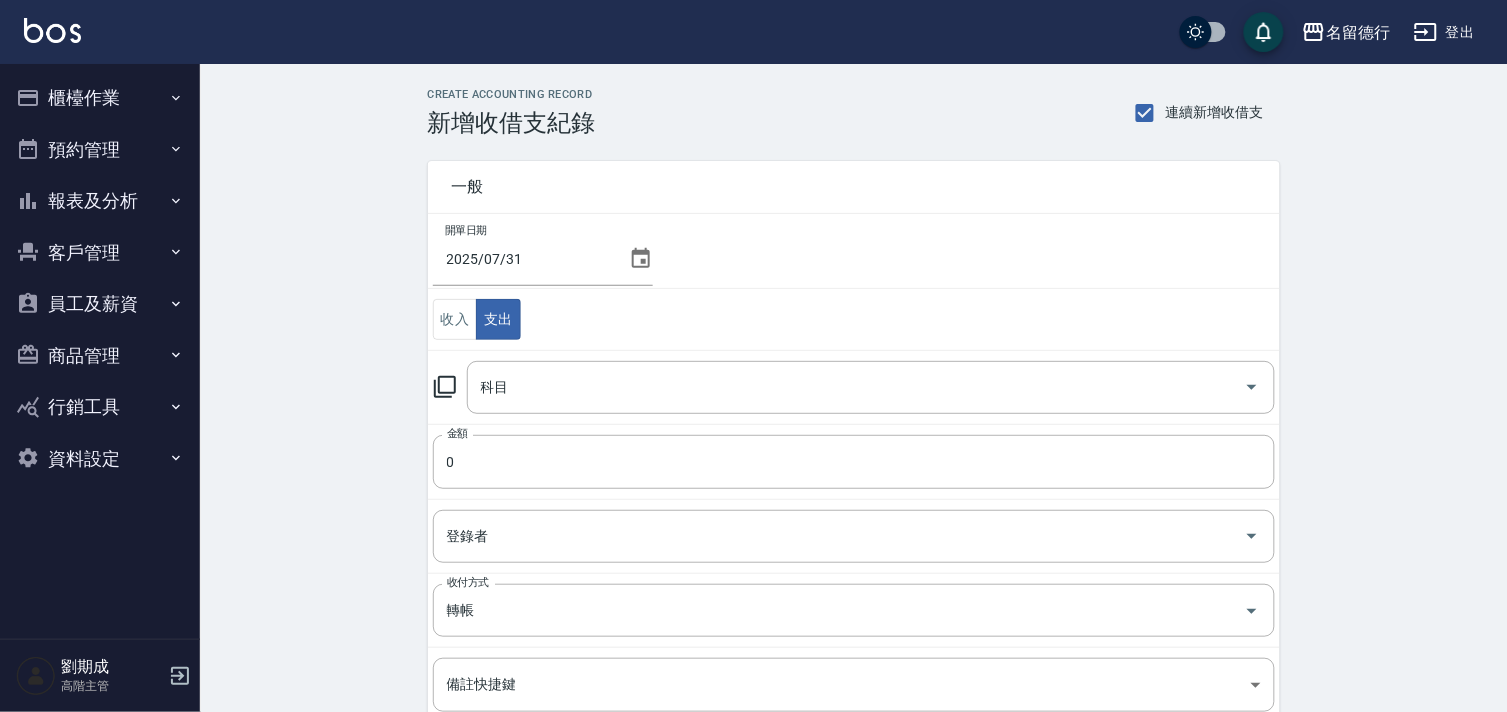 click 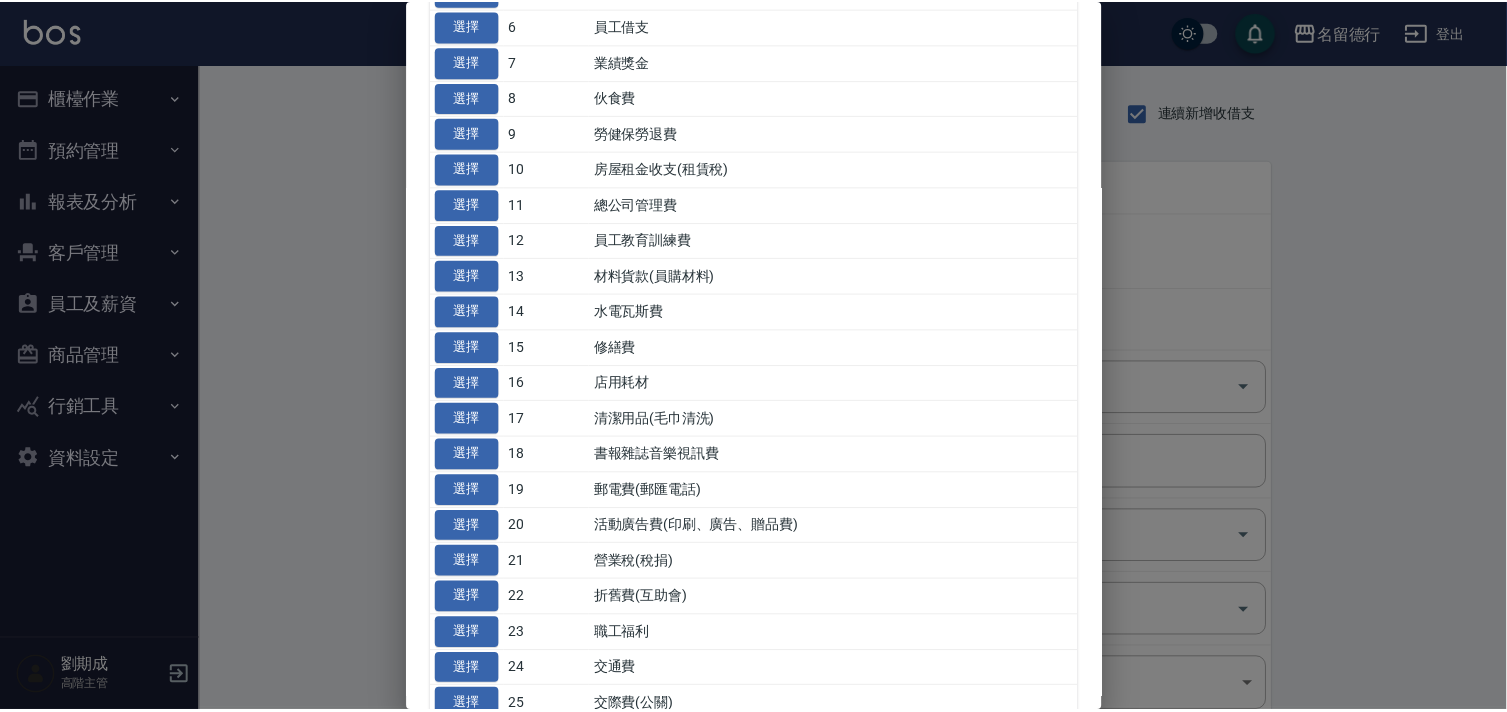 scroll, scrollTop: 333, scrollLeft: 0, axis: vertical 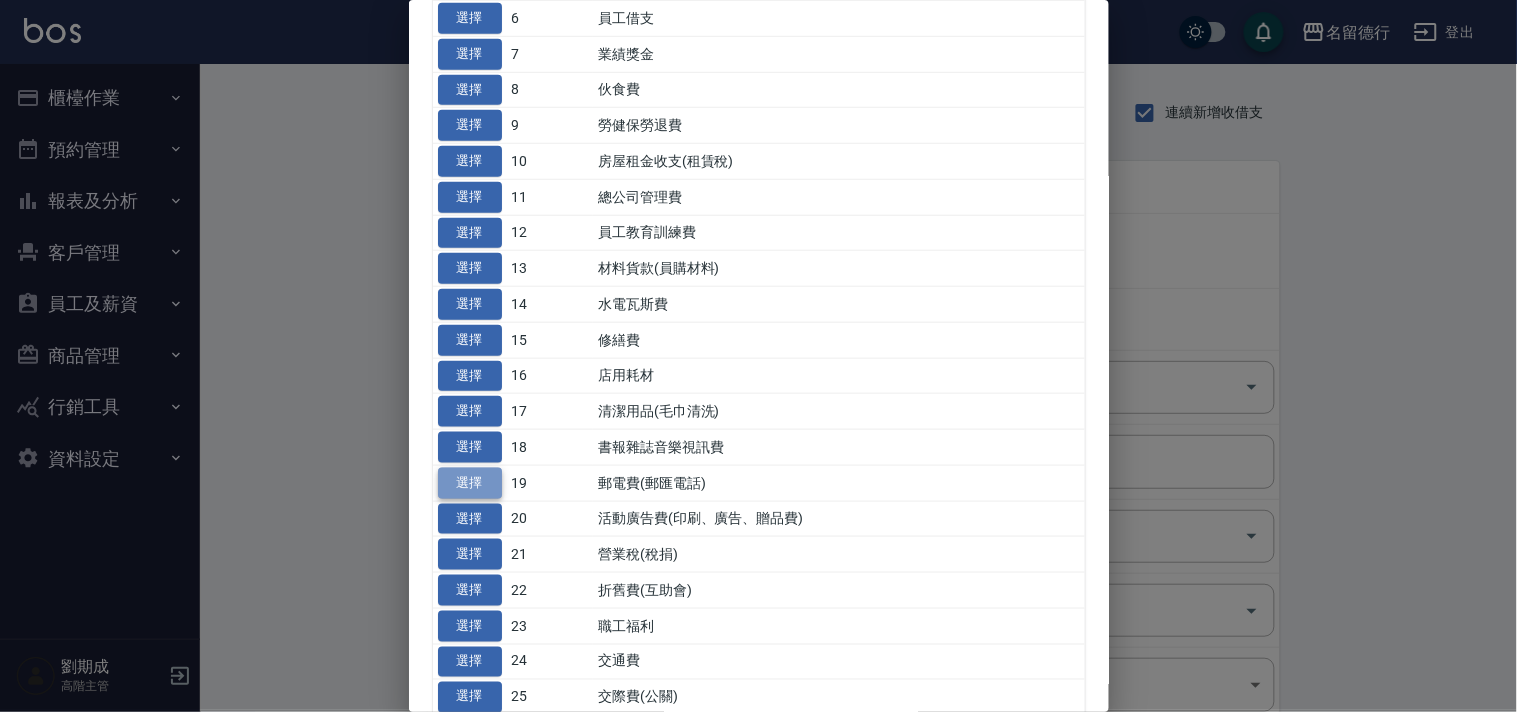 click on "選擇" at bounding box center [470, 483] 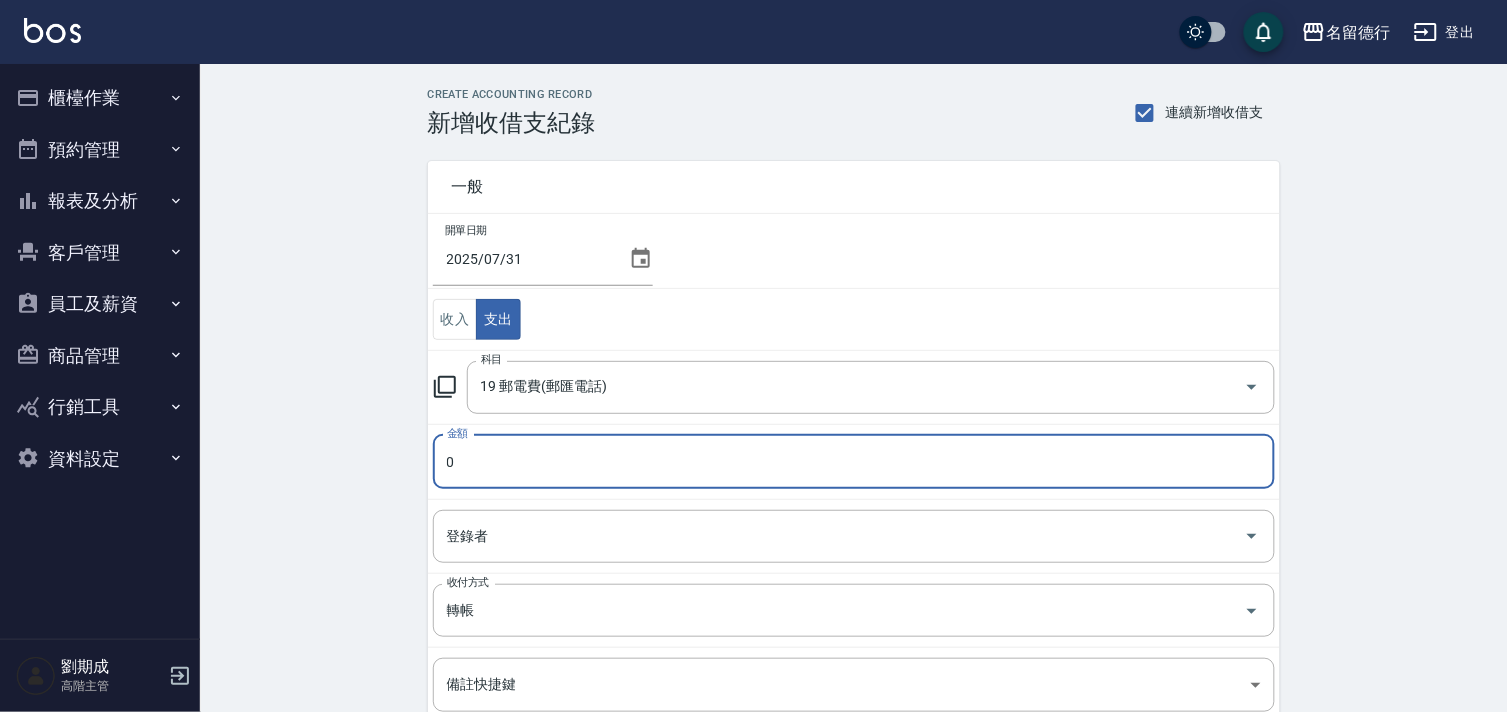 click on "0" at bounding box center (854, 462) 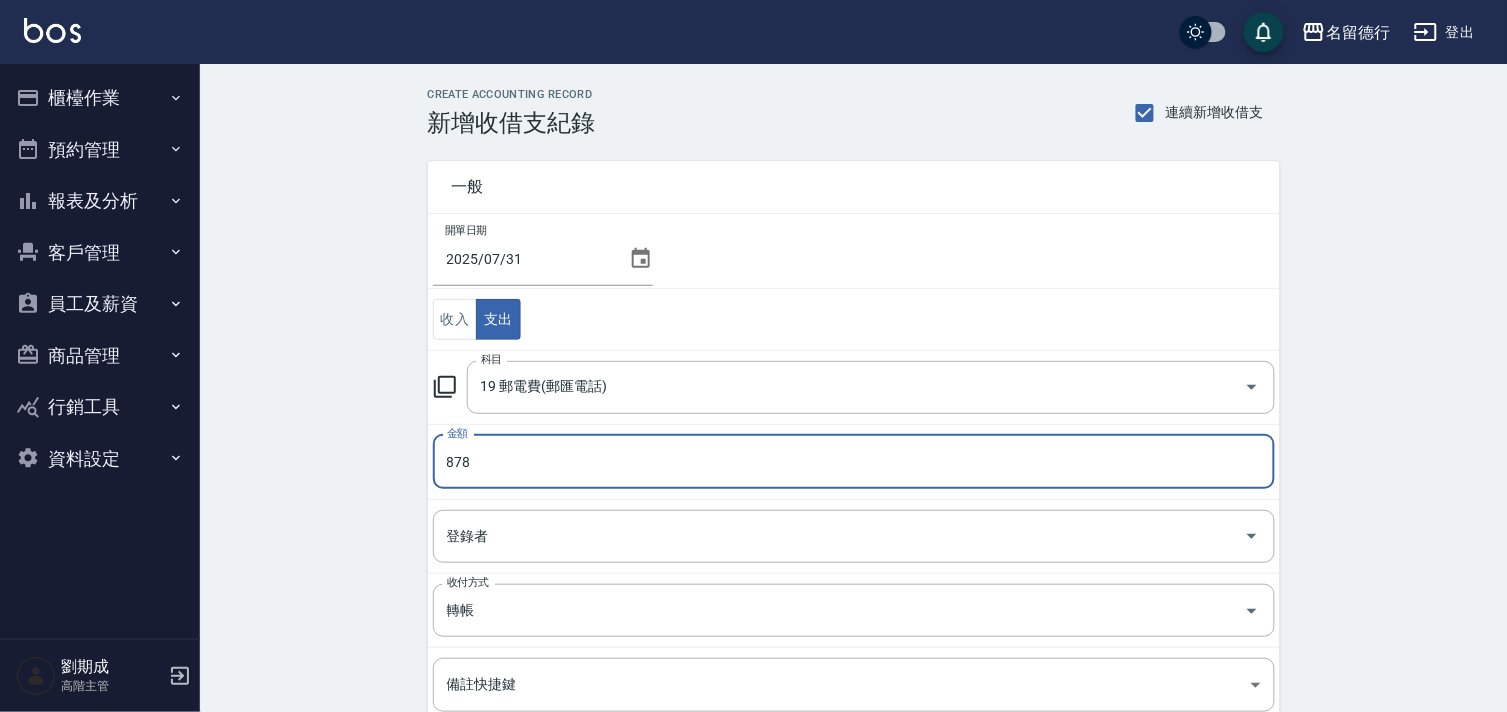 type on "878" 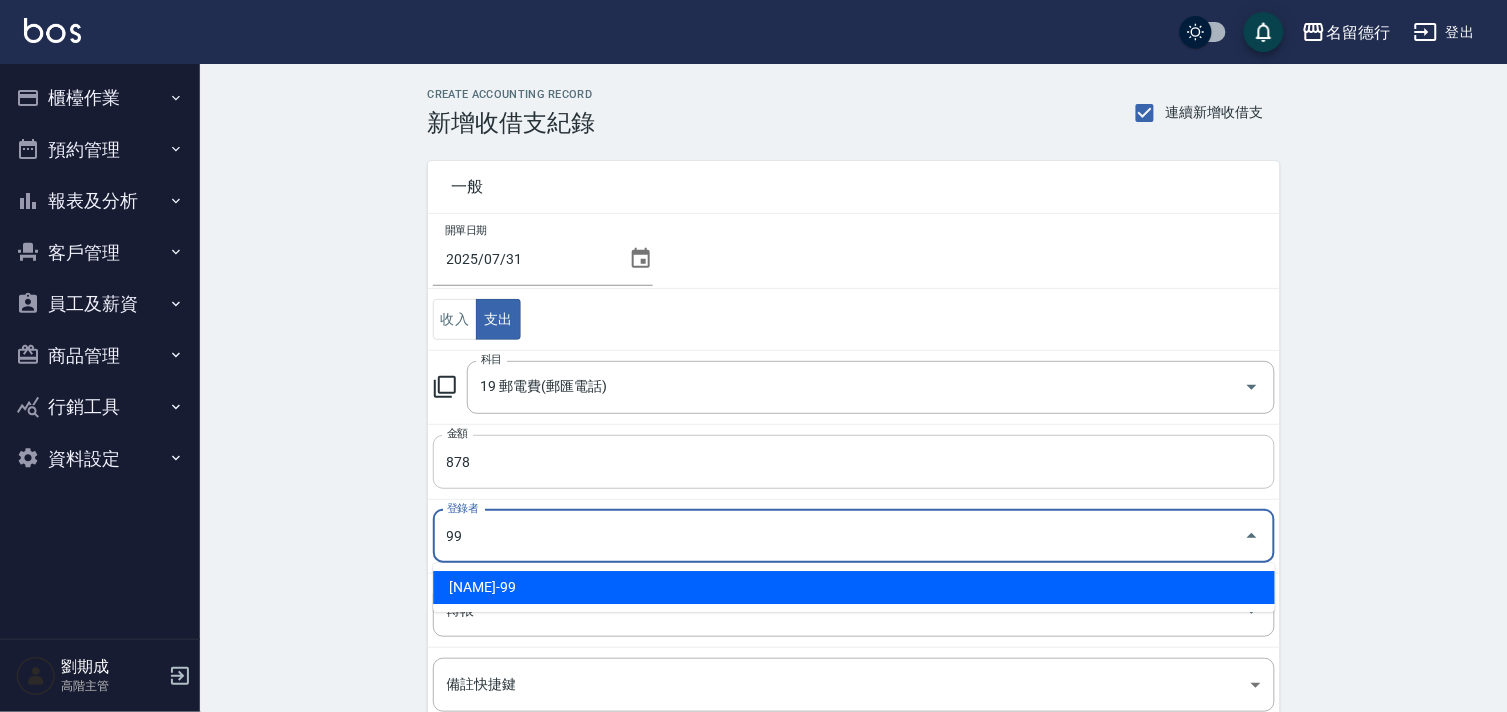 type on "[NAME]-99" 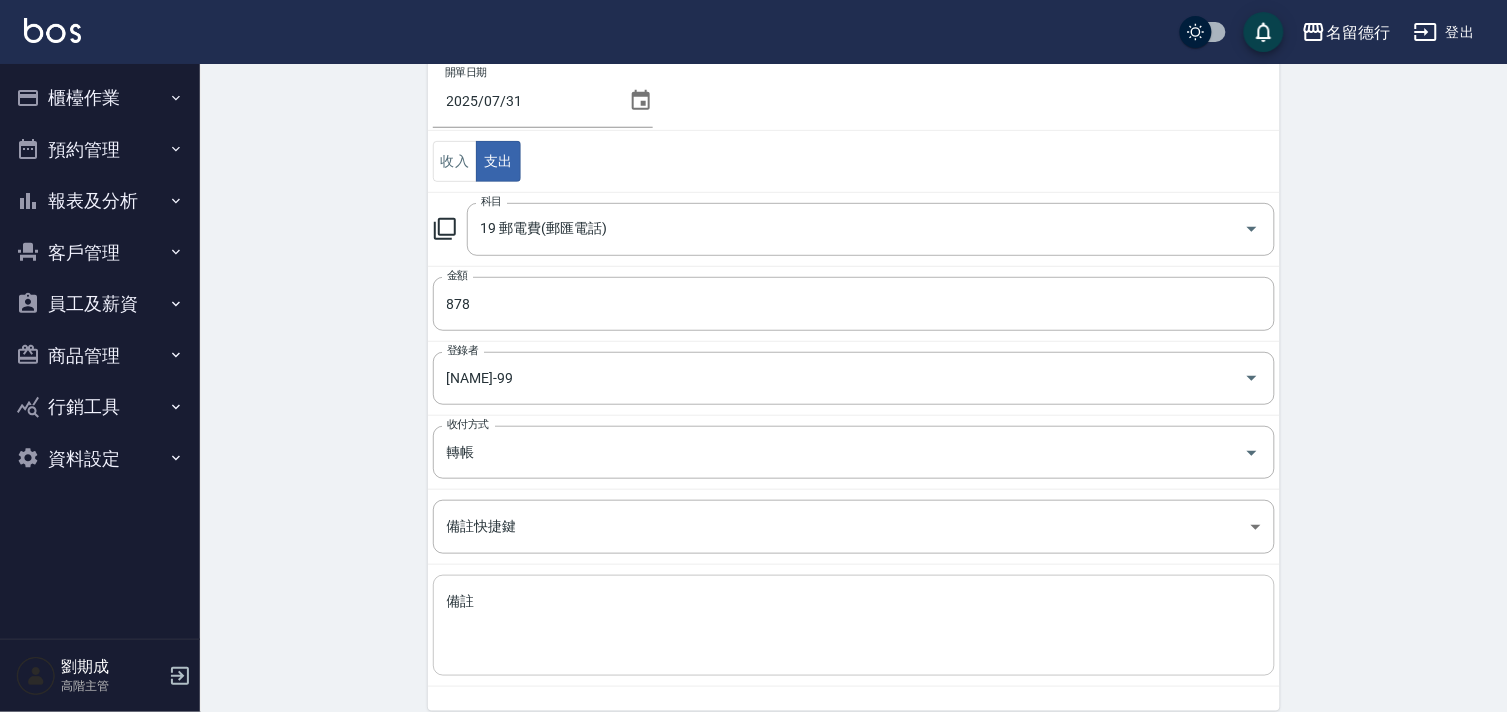scroll, scrollTop: 242, scrollLeft: 0, axis: vertical 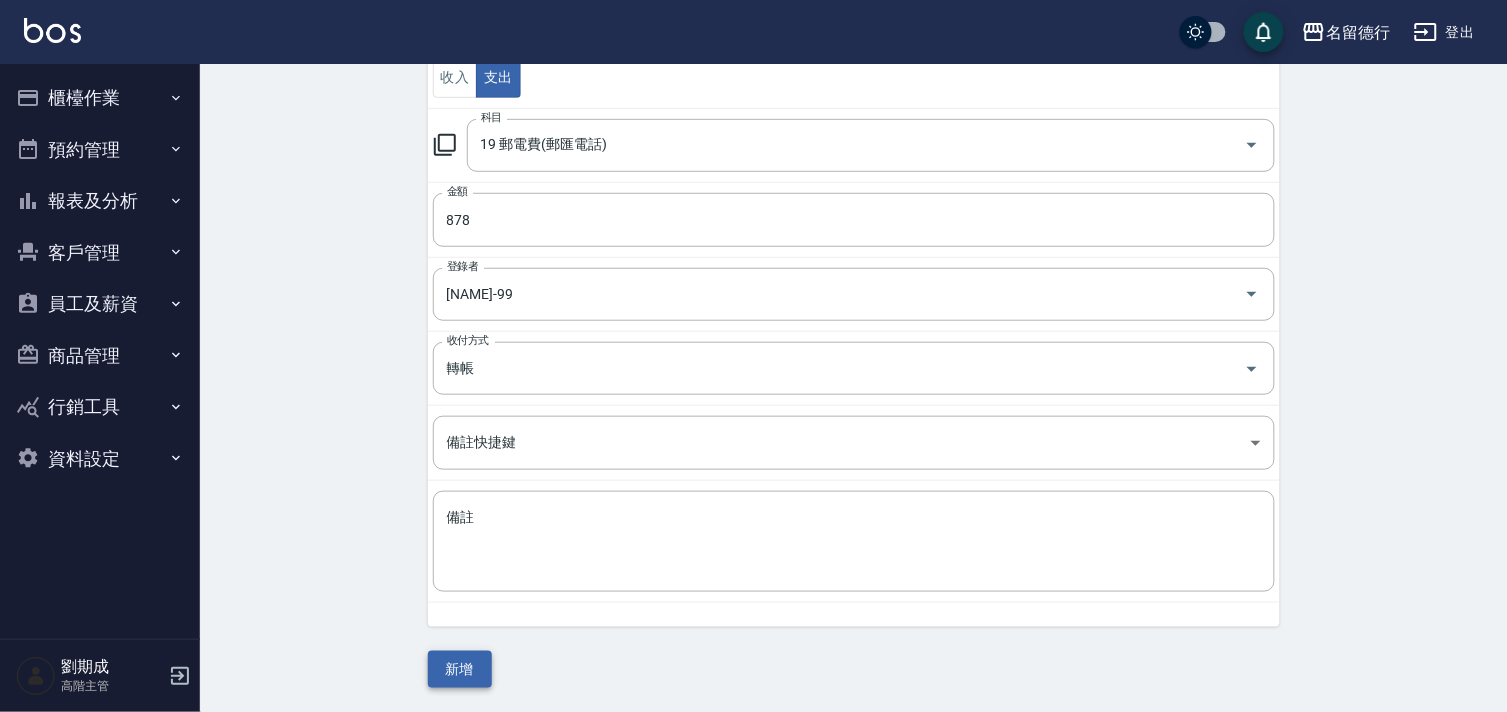 click on "新增" at bounding box center (460, 669) 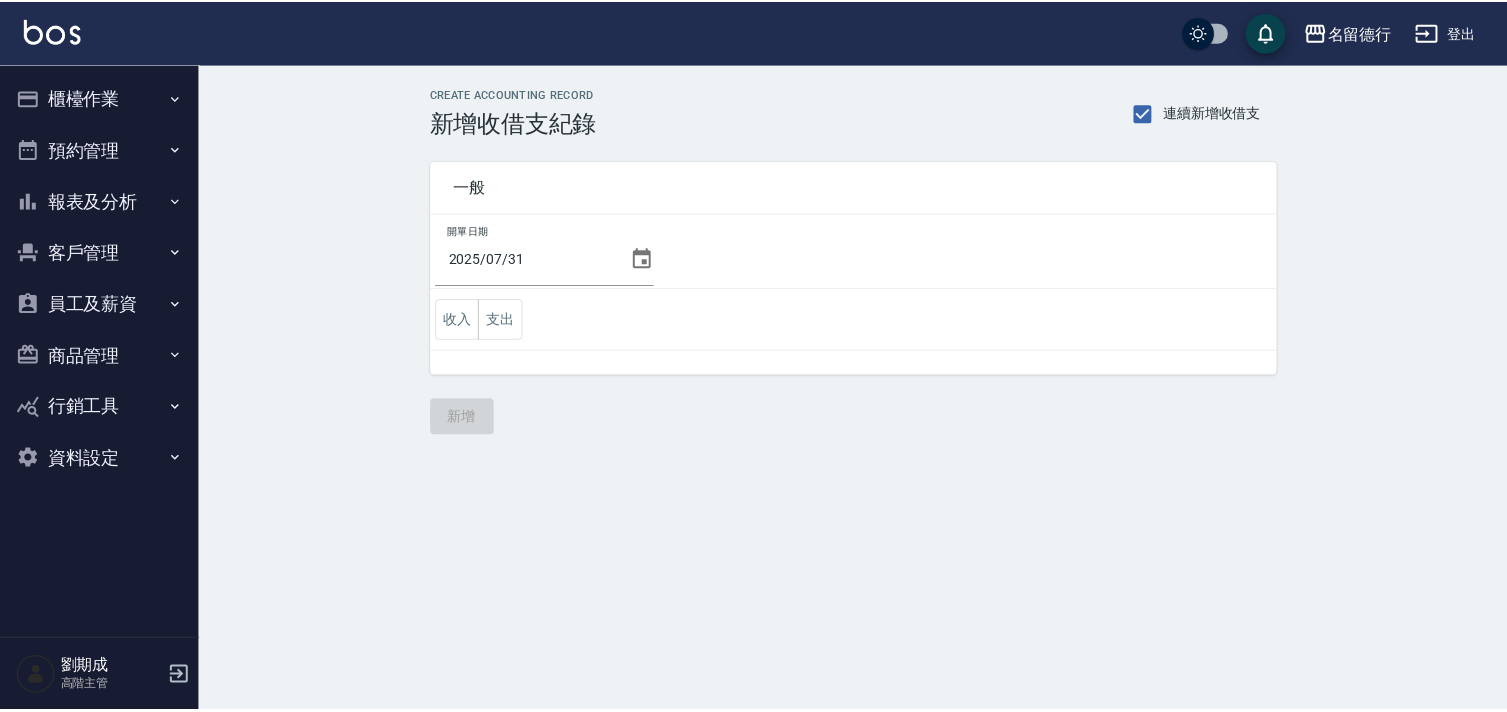scroll, scrollTop: 0, scrollLeft: 0, axis: both 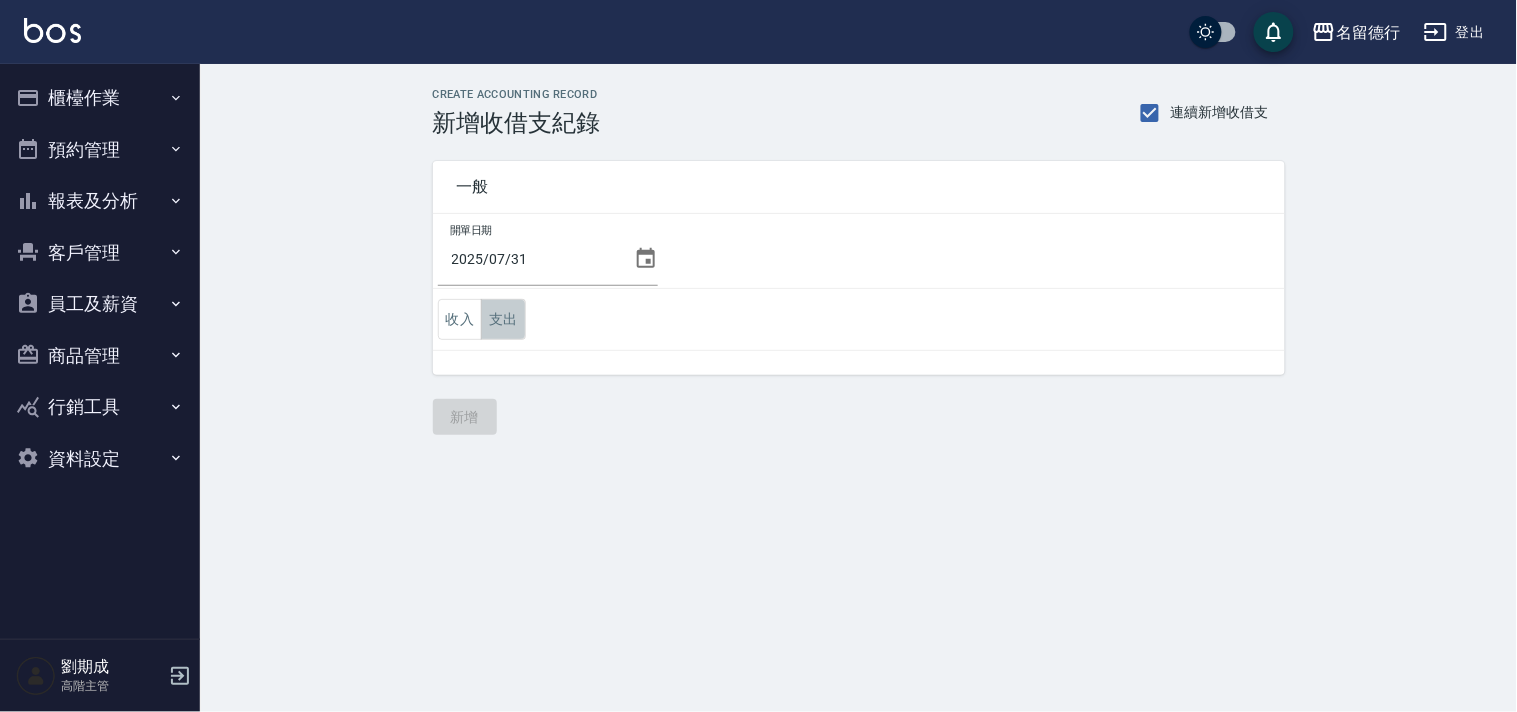click on "支出" at bounding box center (503, 319) 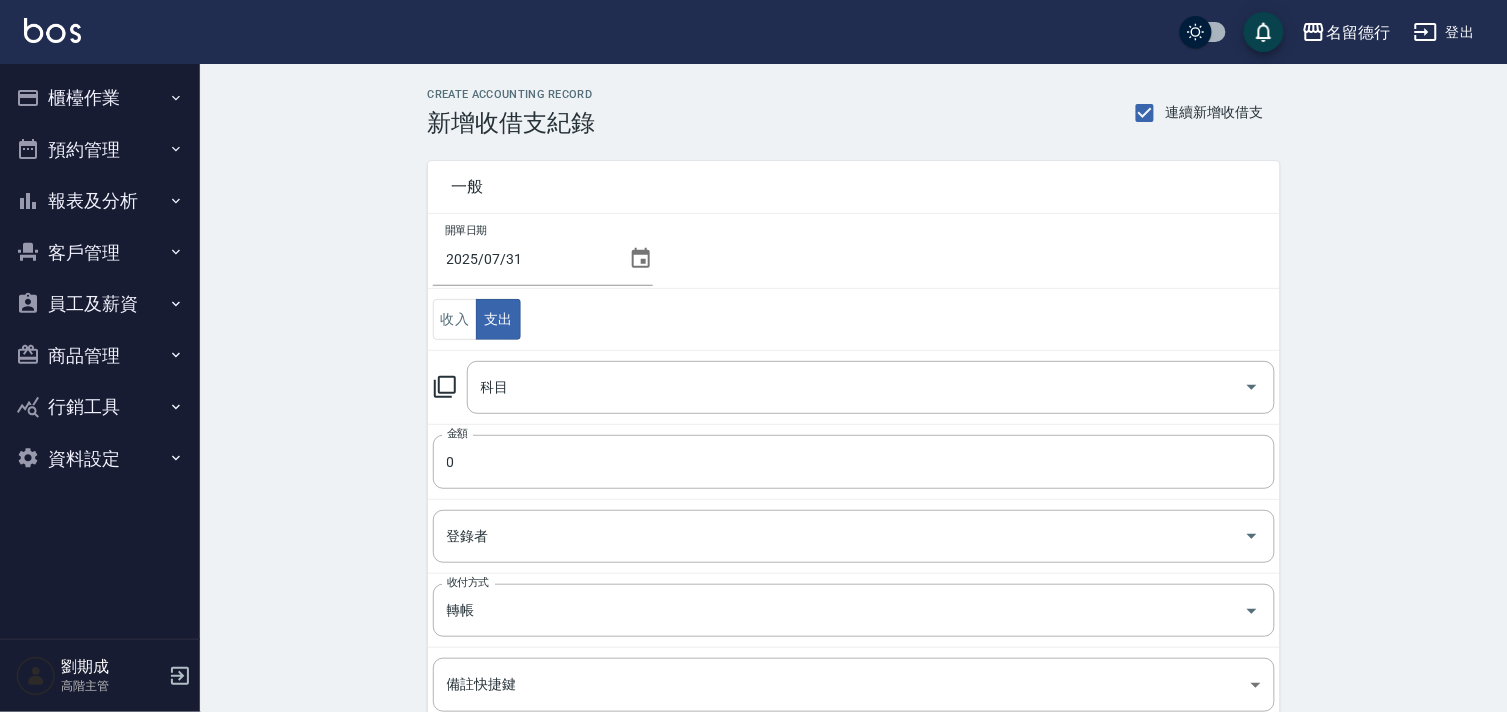 click 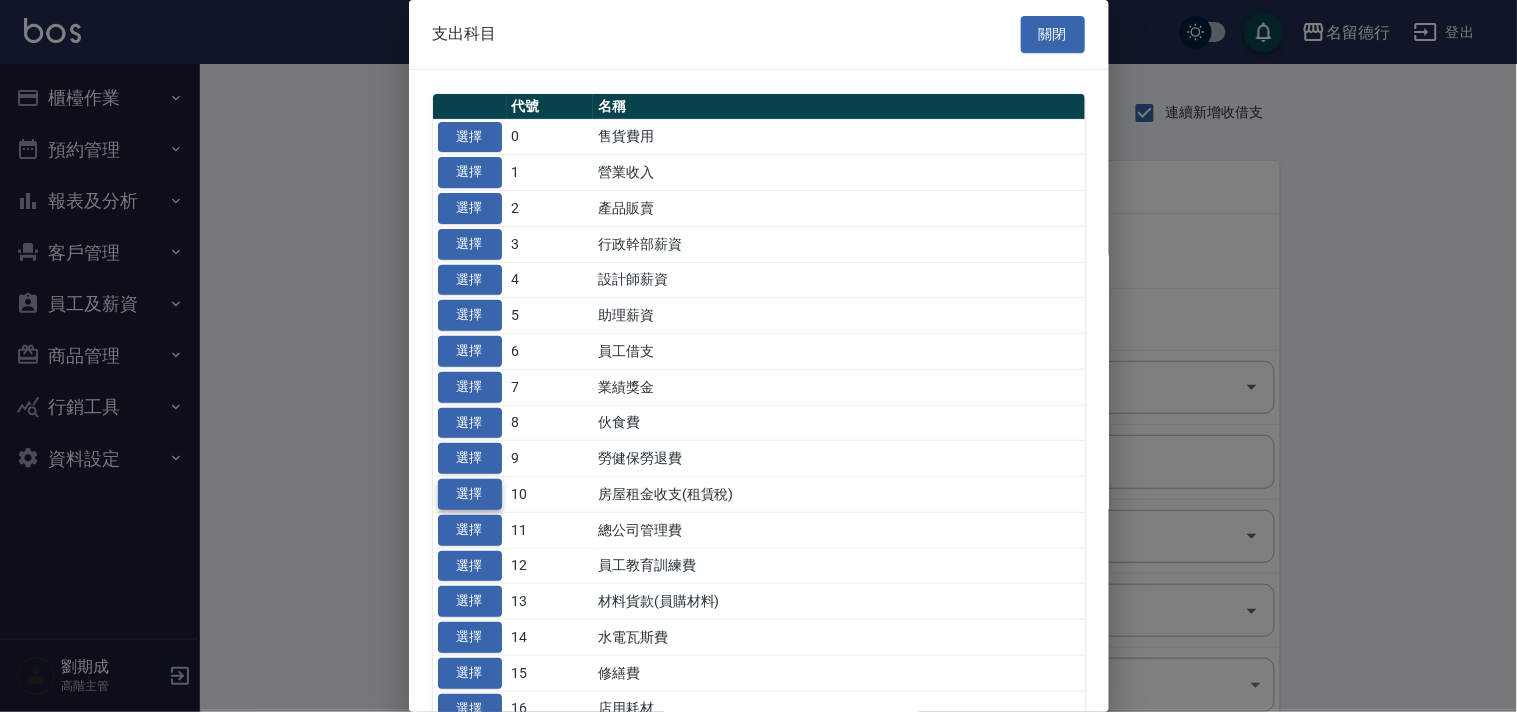 click on "選擇" at bounding box center (470, 494) 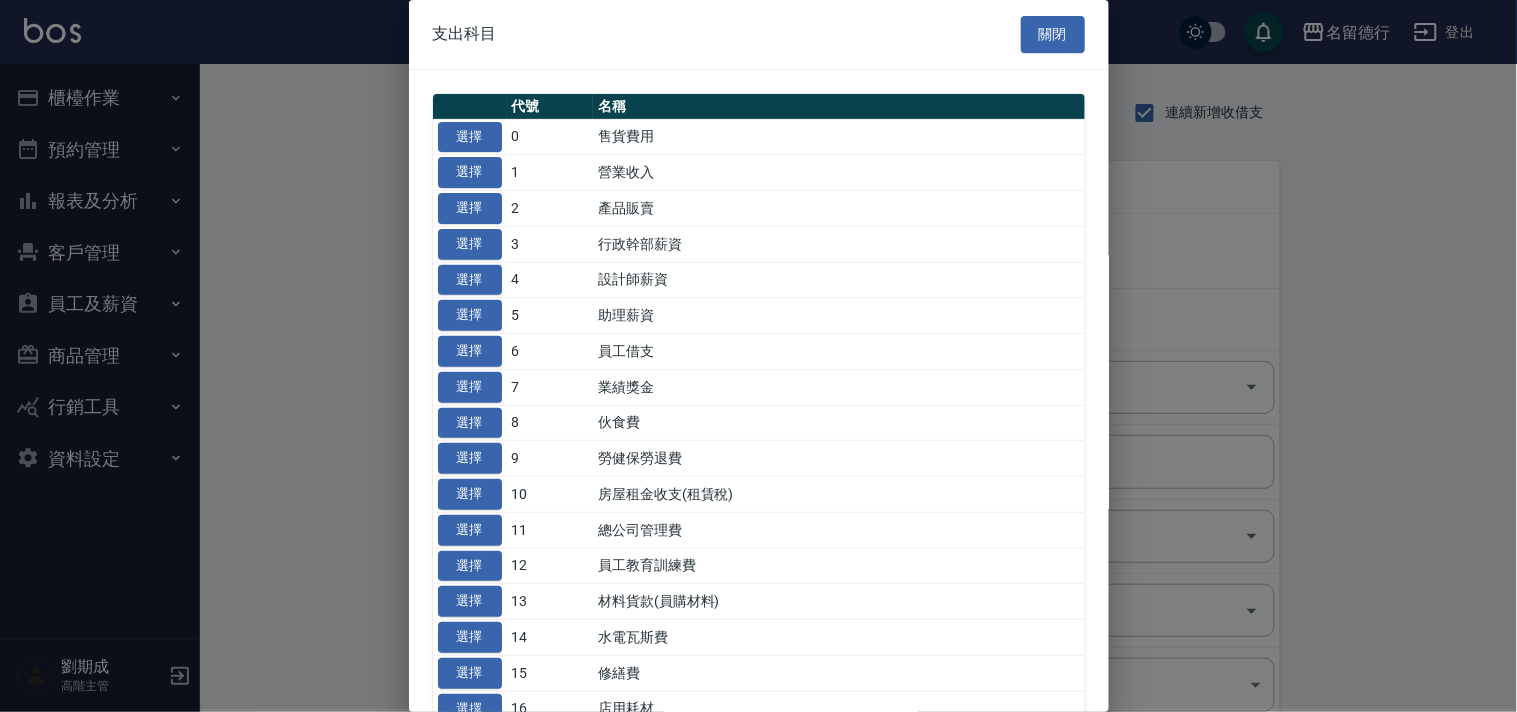 type on "10 房屋租金收支(租賃稅)" 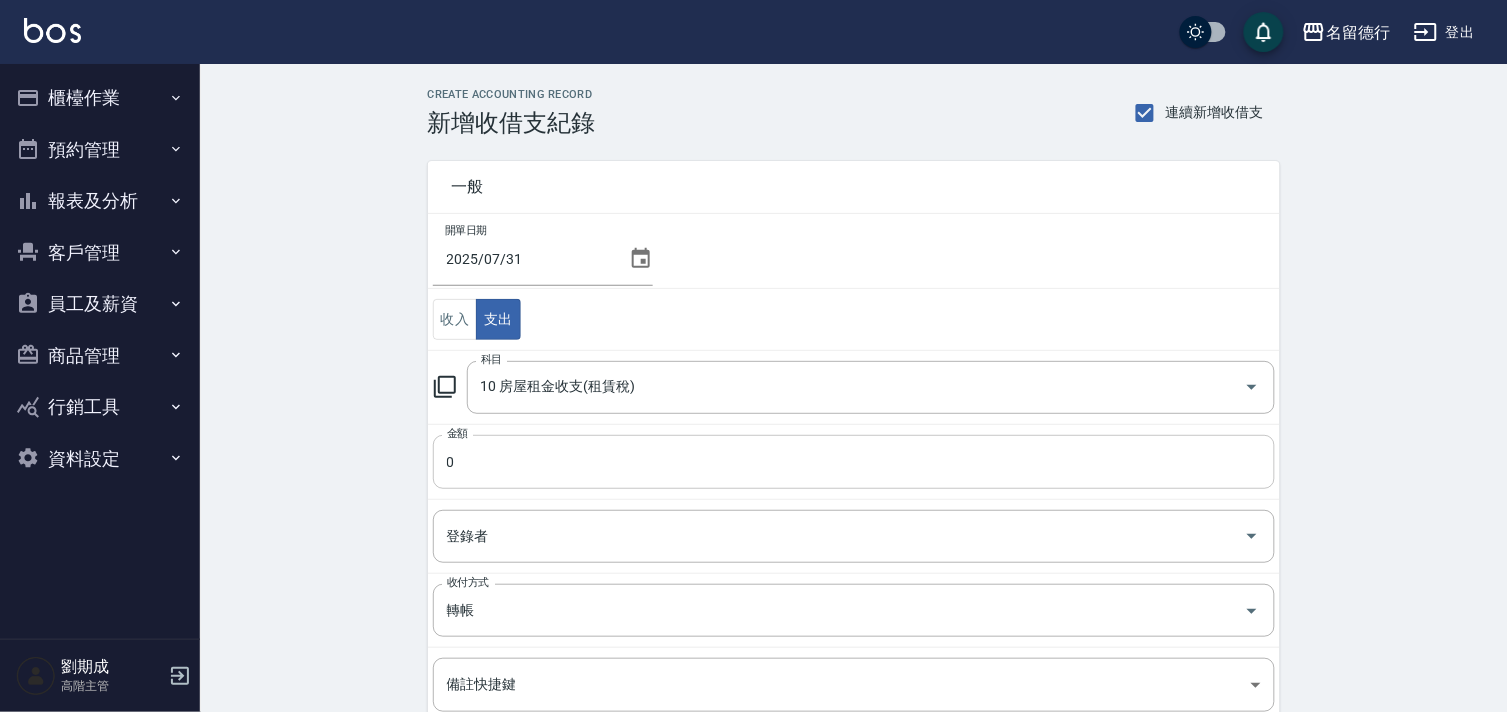 click on "0" at bounding box center (854, 462) 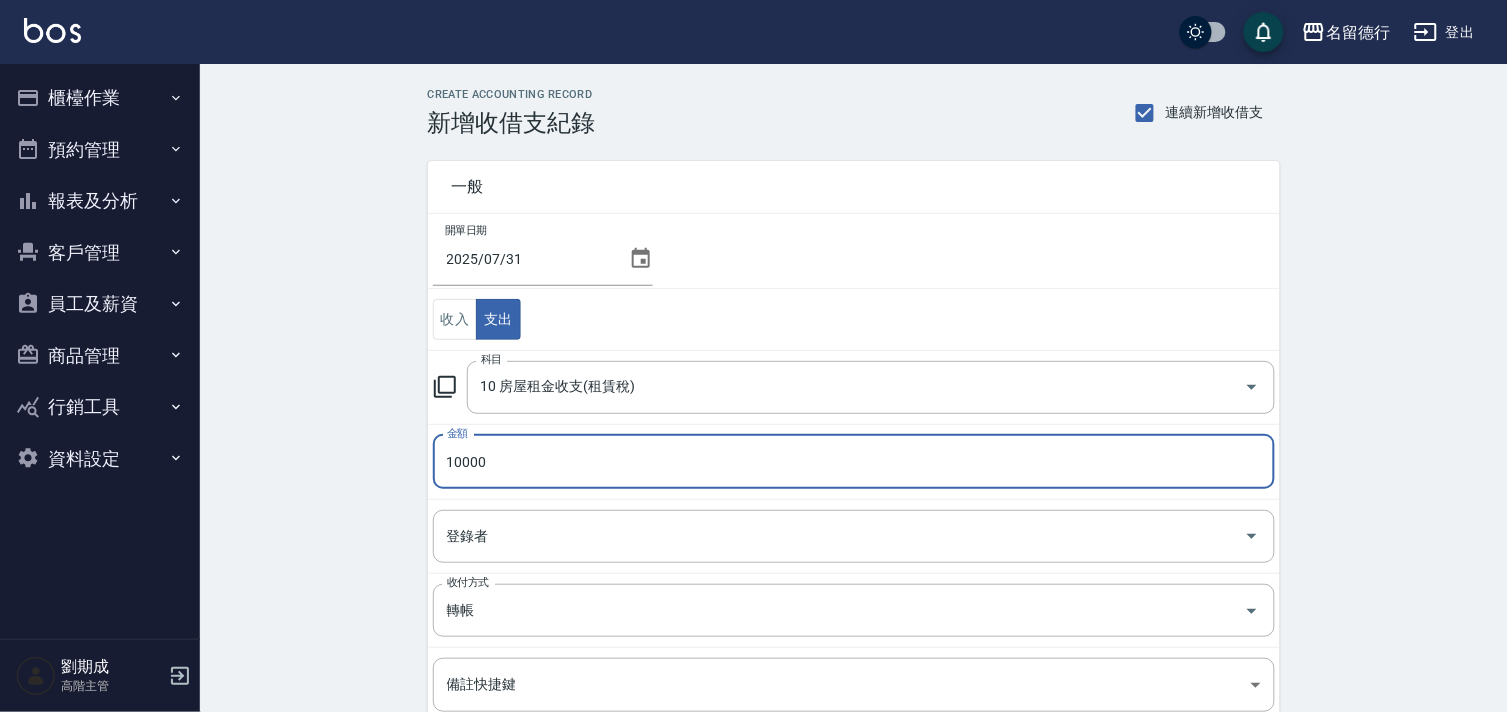 type on "10000" 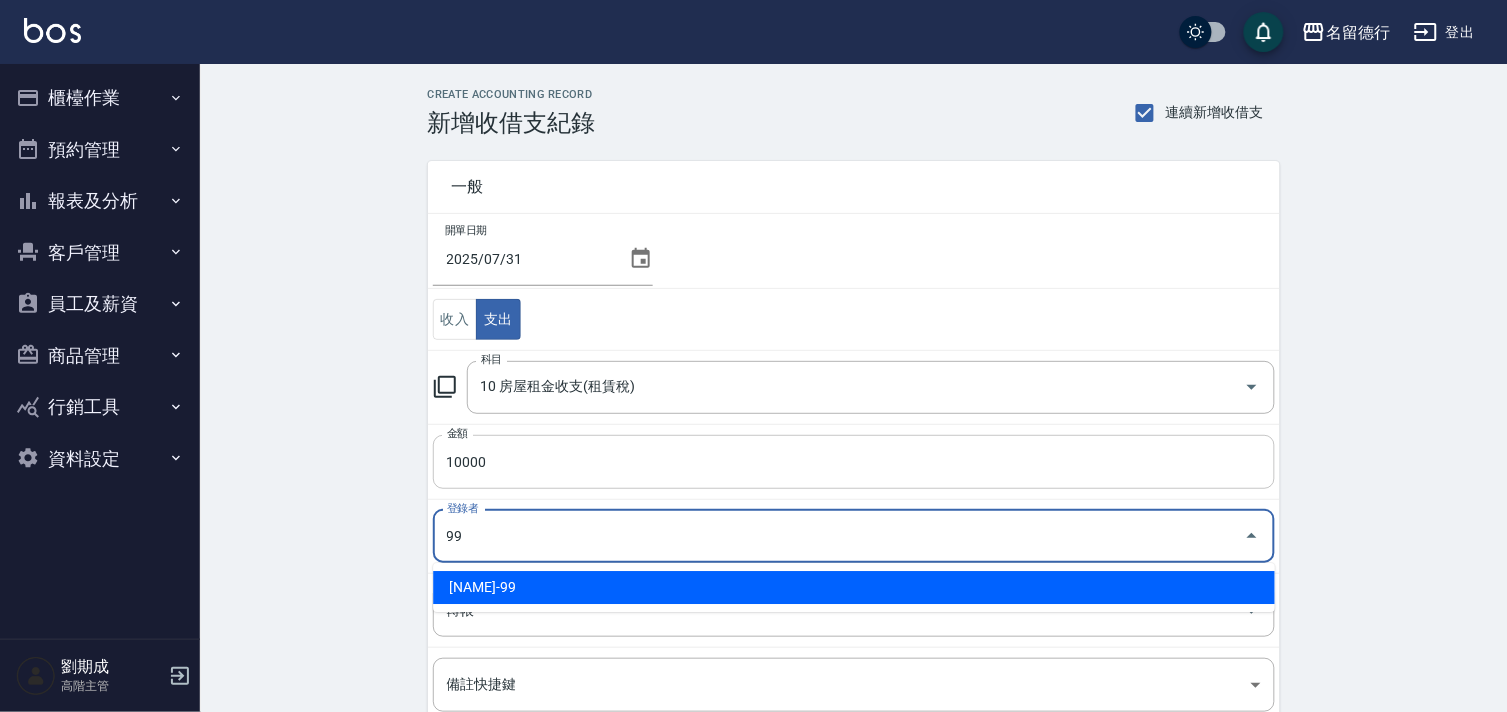 type on "劉期成-99" 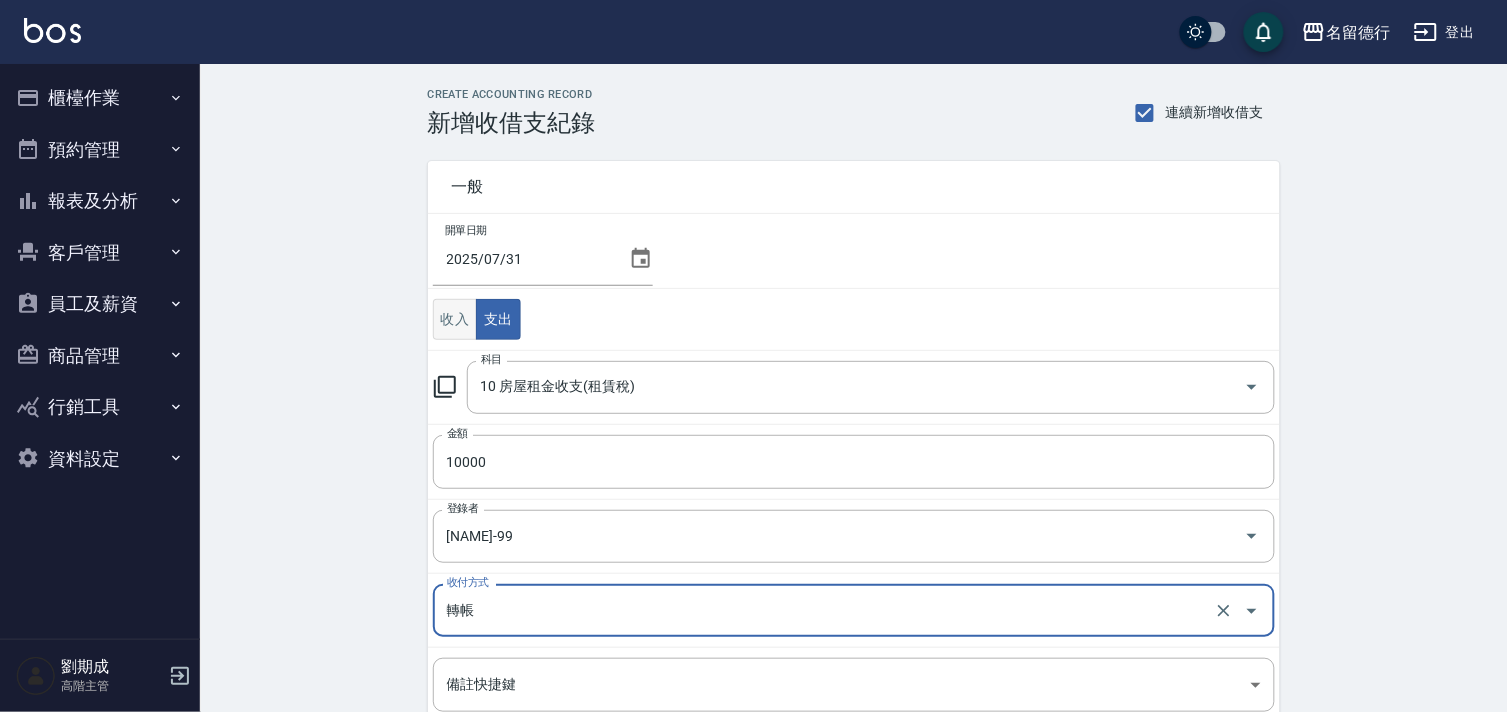 click on "收入" at bounding box center [455, 319] 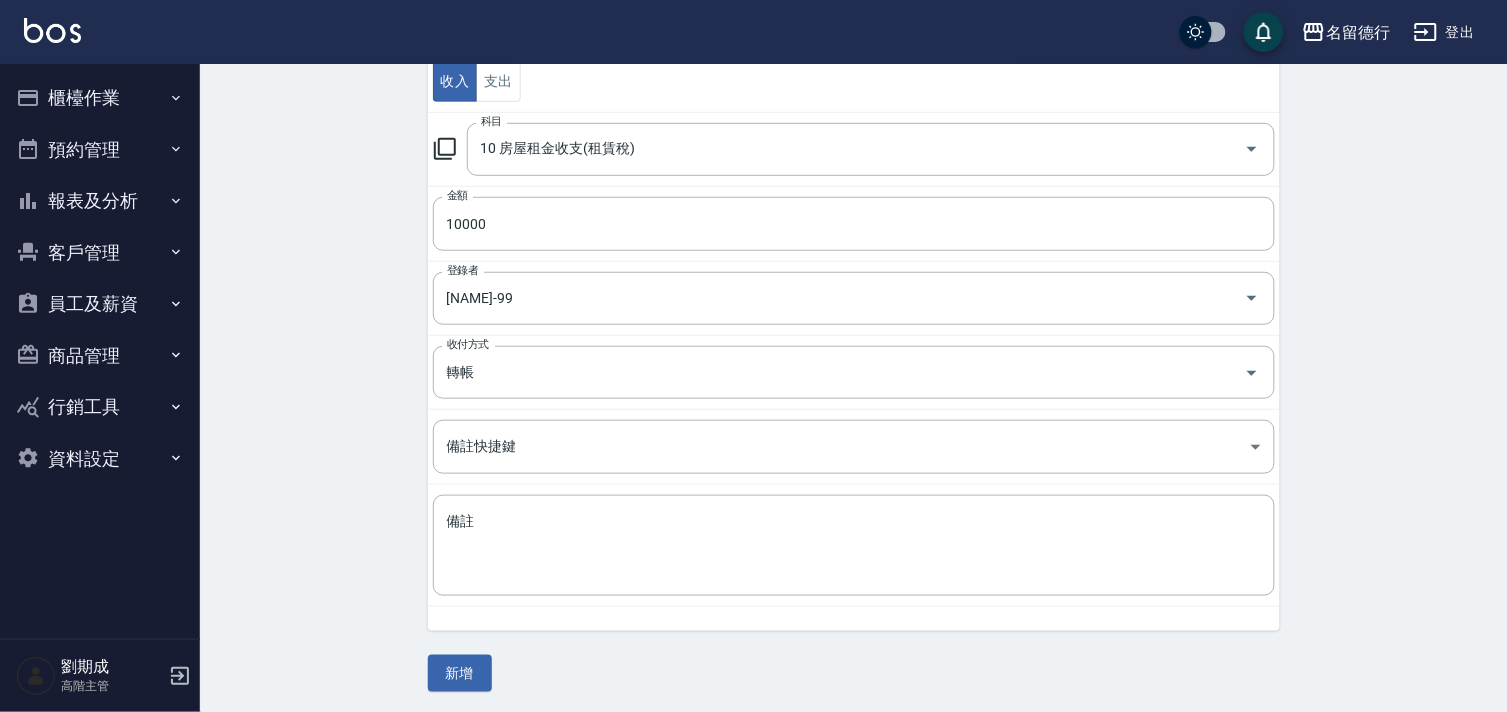 scroll, scrollTop: 242, scrollLeft: 0, axis: vertical 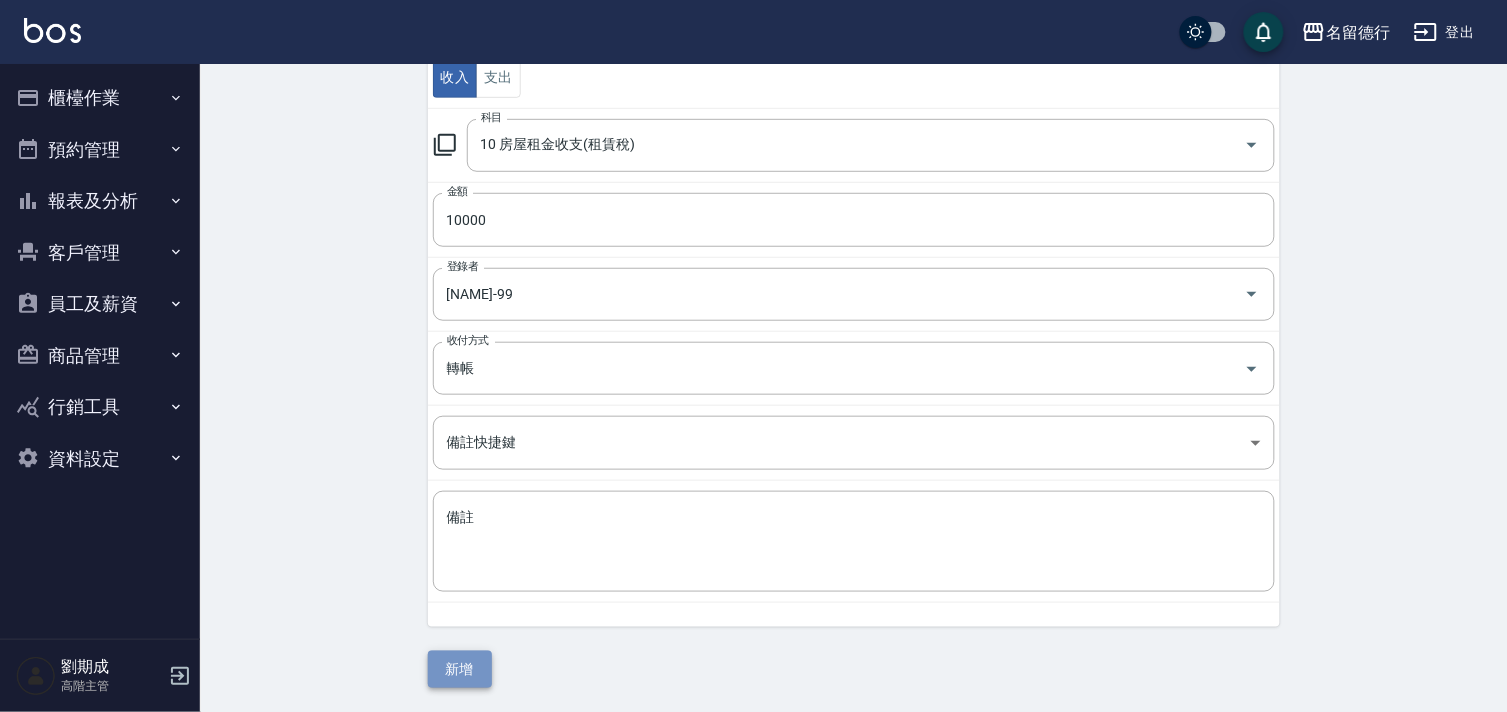 click on "新增" at bounding box center [460, 669] 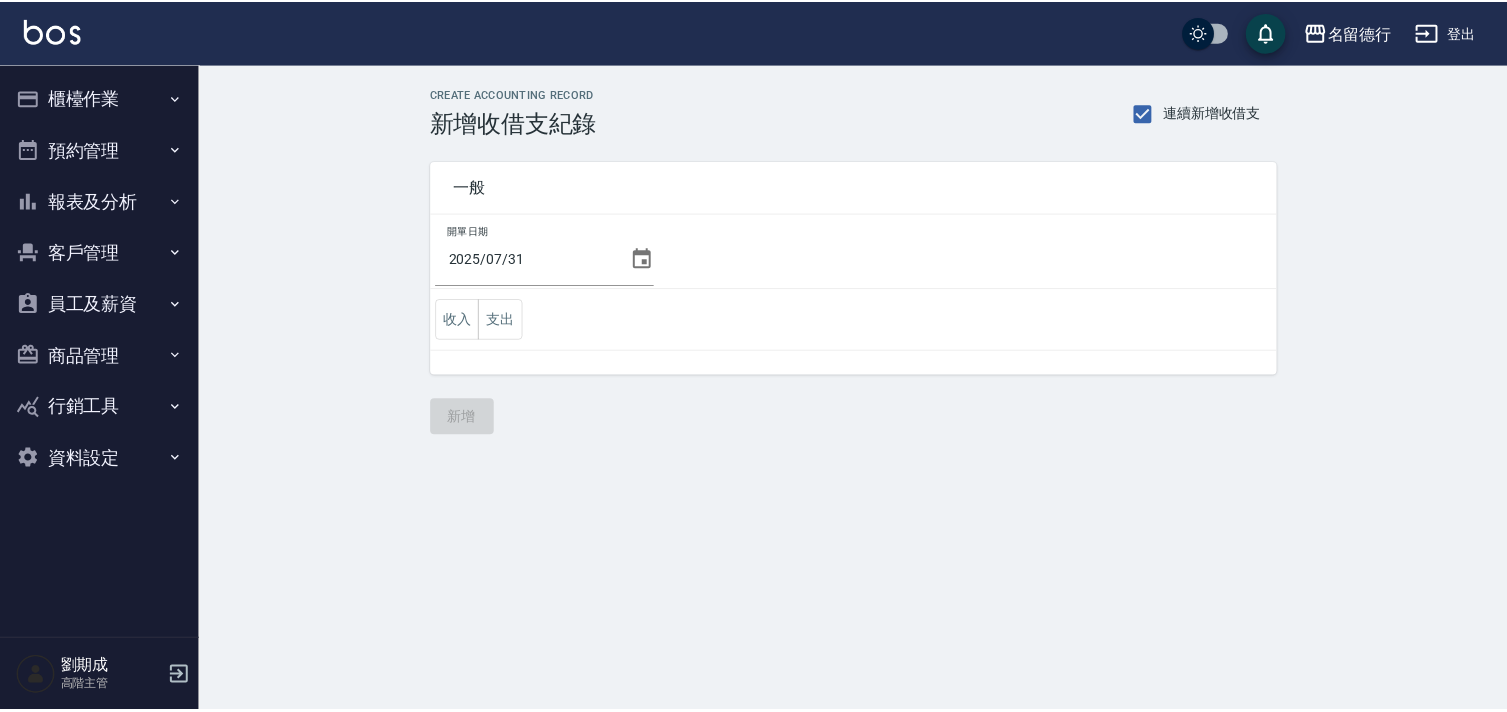 scroll, scrollTop: 0, scrollLeft: 0, axis: both 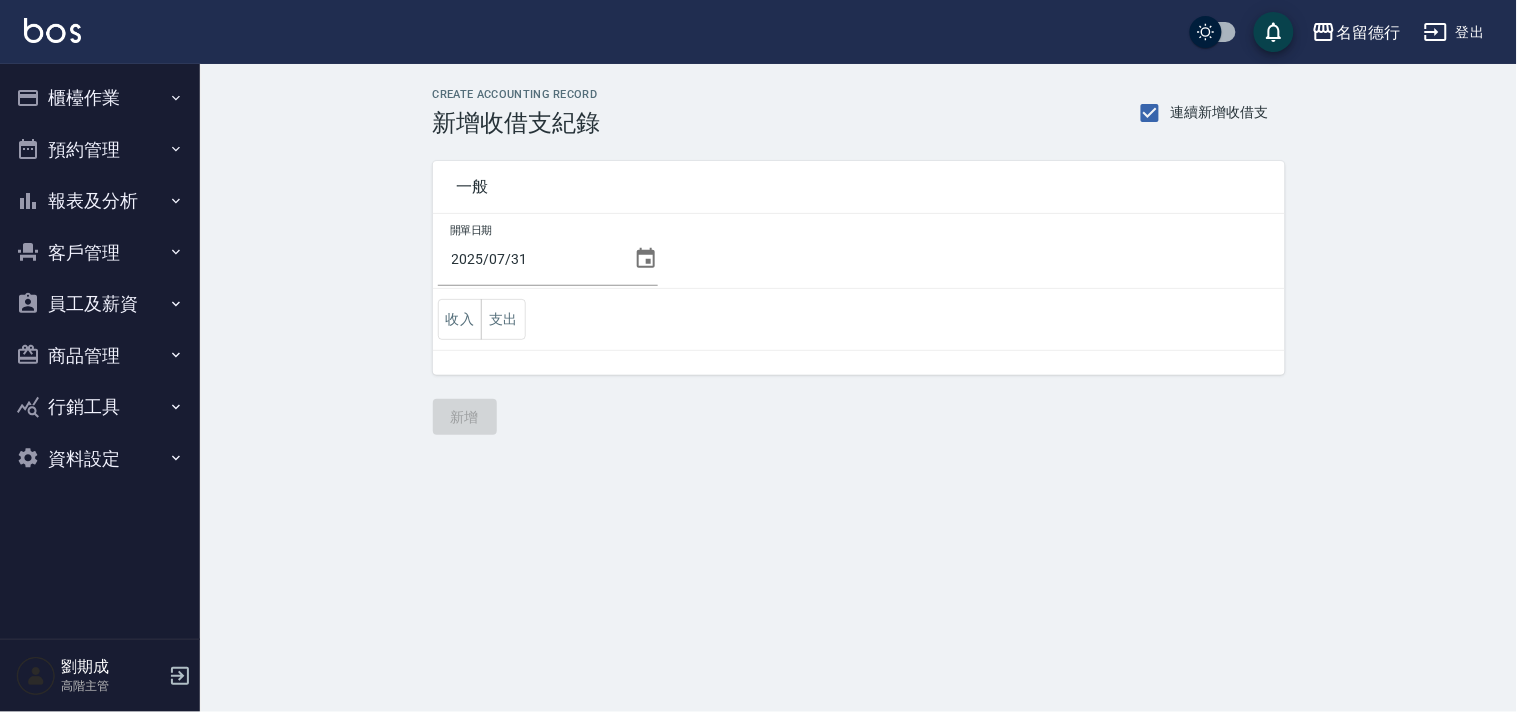 click on "櫃檯作業" at bounding box center (100, 98) 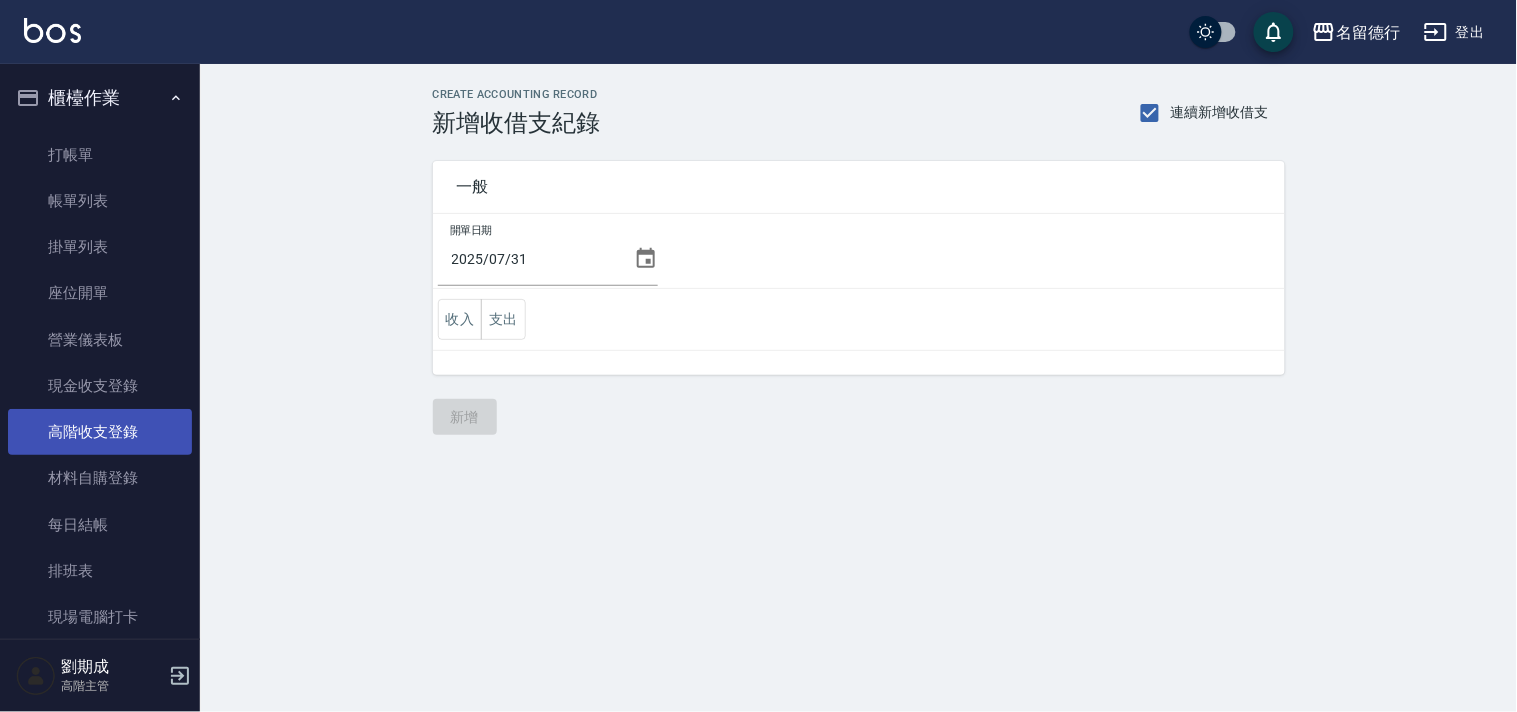 click on "高階收支登錄" at bounding box center [100, 432] 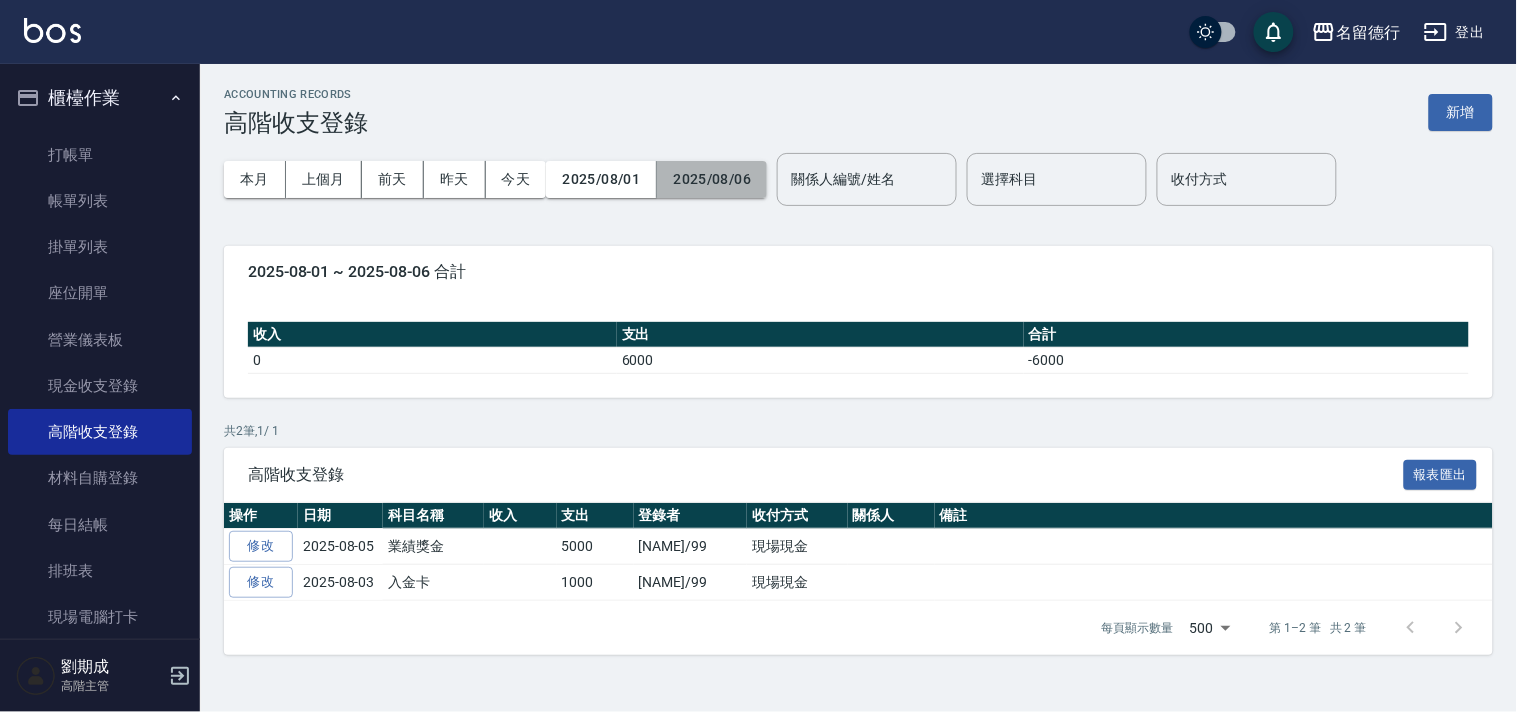 click on "2025/08/06" at bounding box center (712, 179) 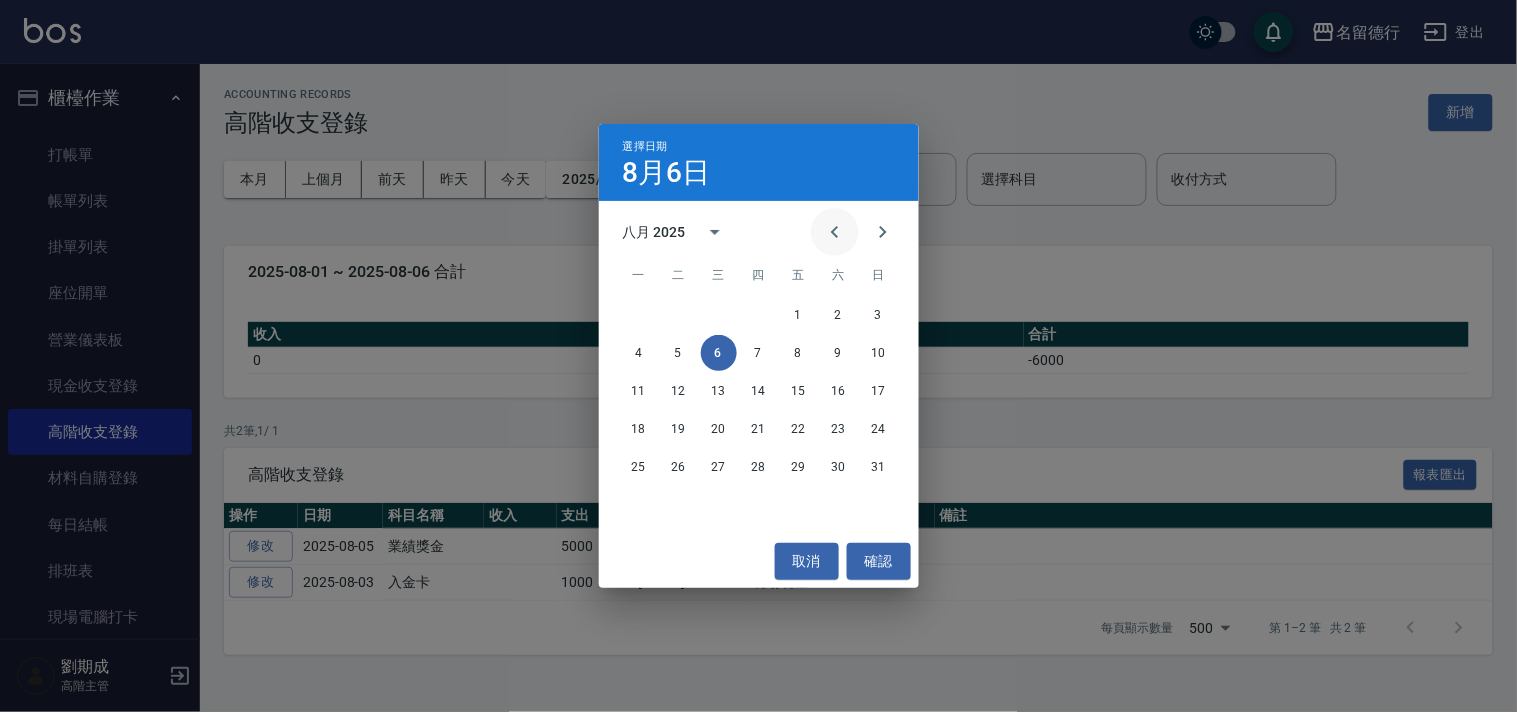 click 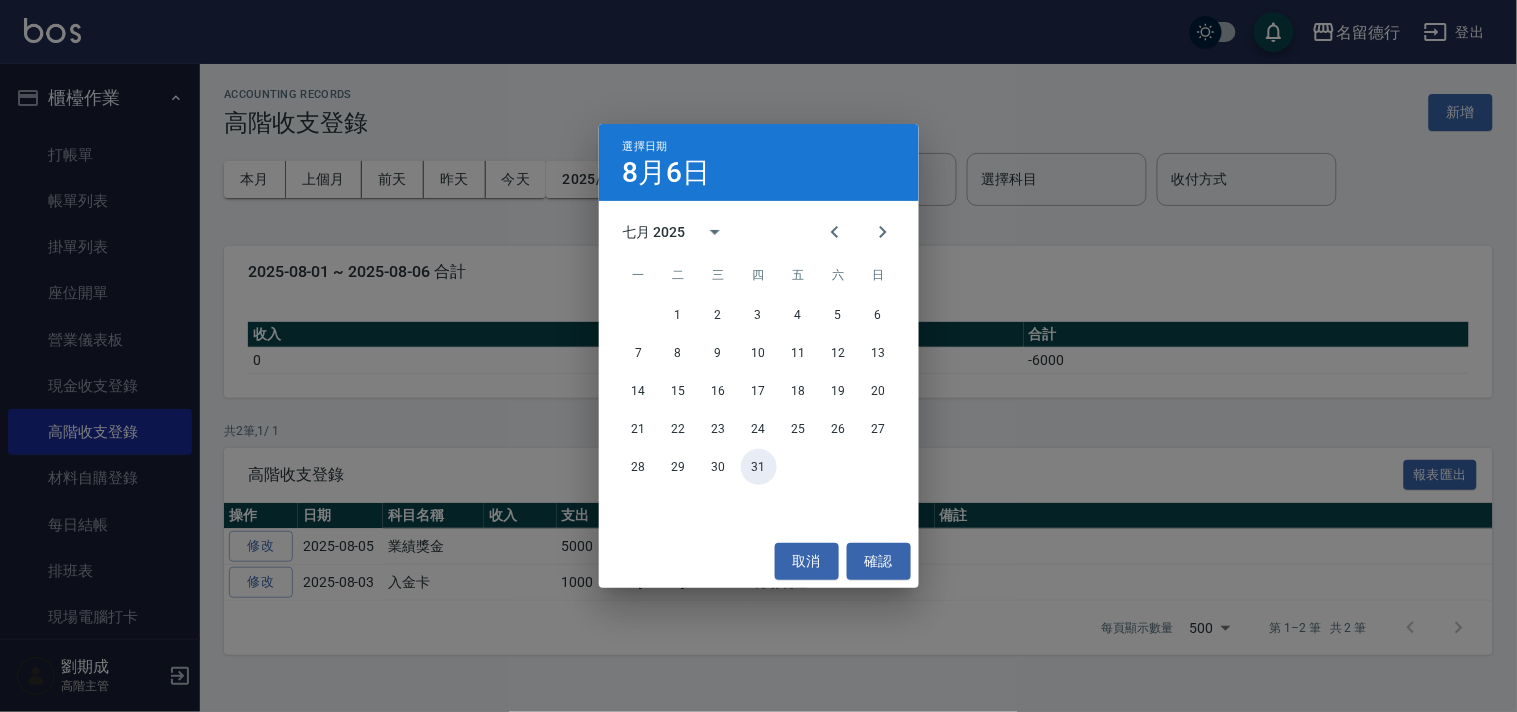 click on "31" at bounding box center [759, 467] 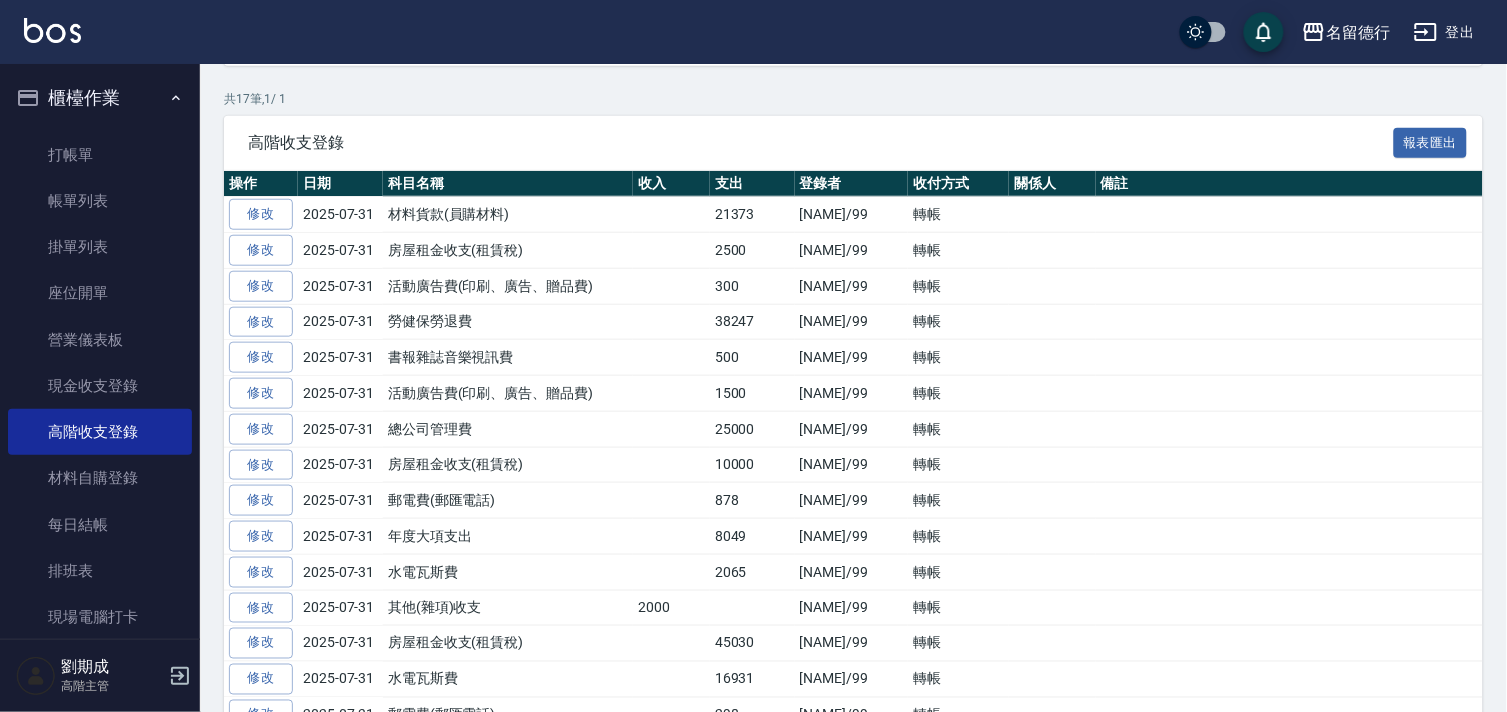 scroll, scrollTop: 333, scrollLeft: 0, axis: vertical 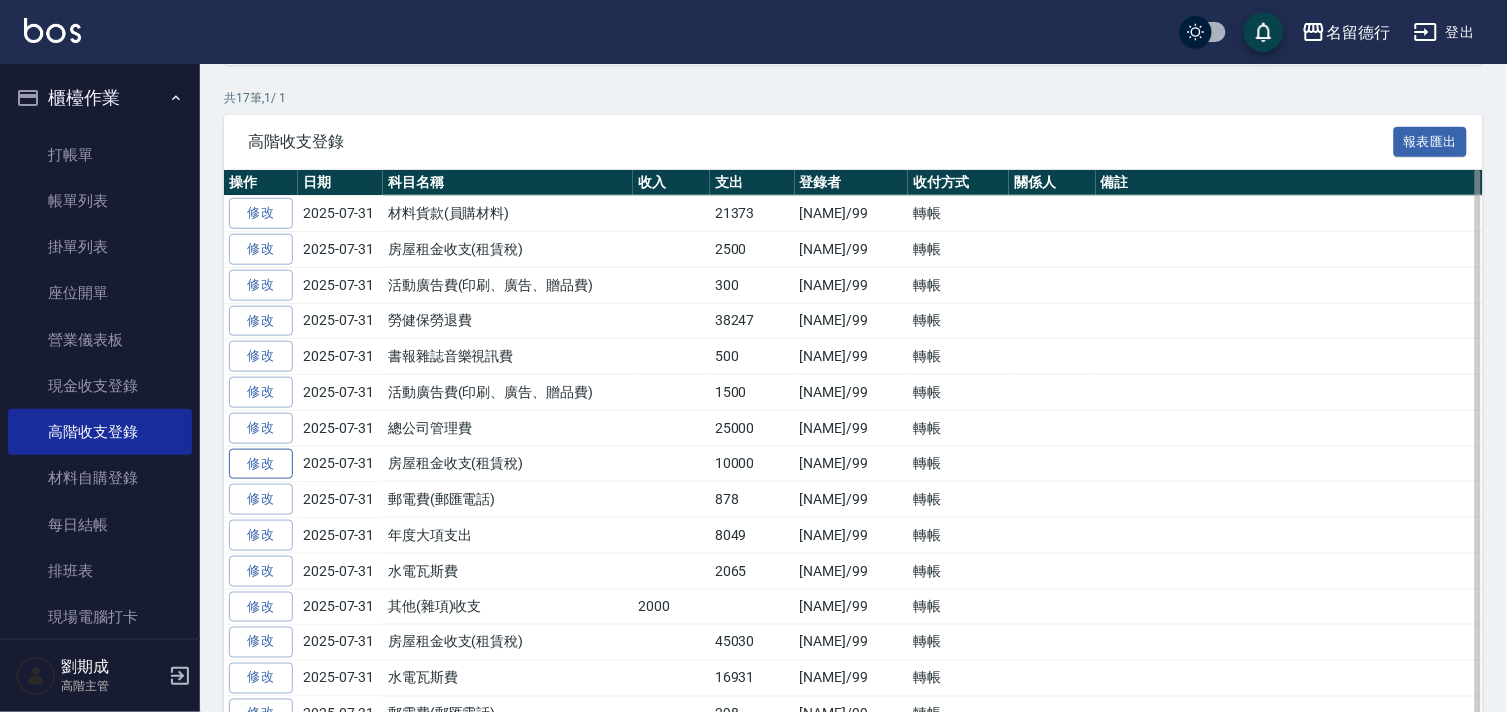 click on "修改" at bounding box center (261, 464) 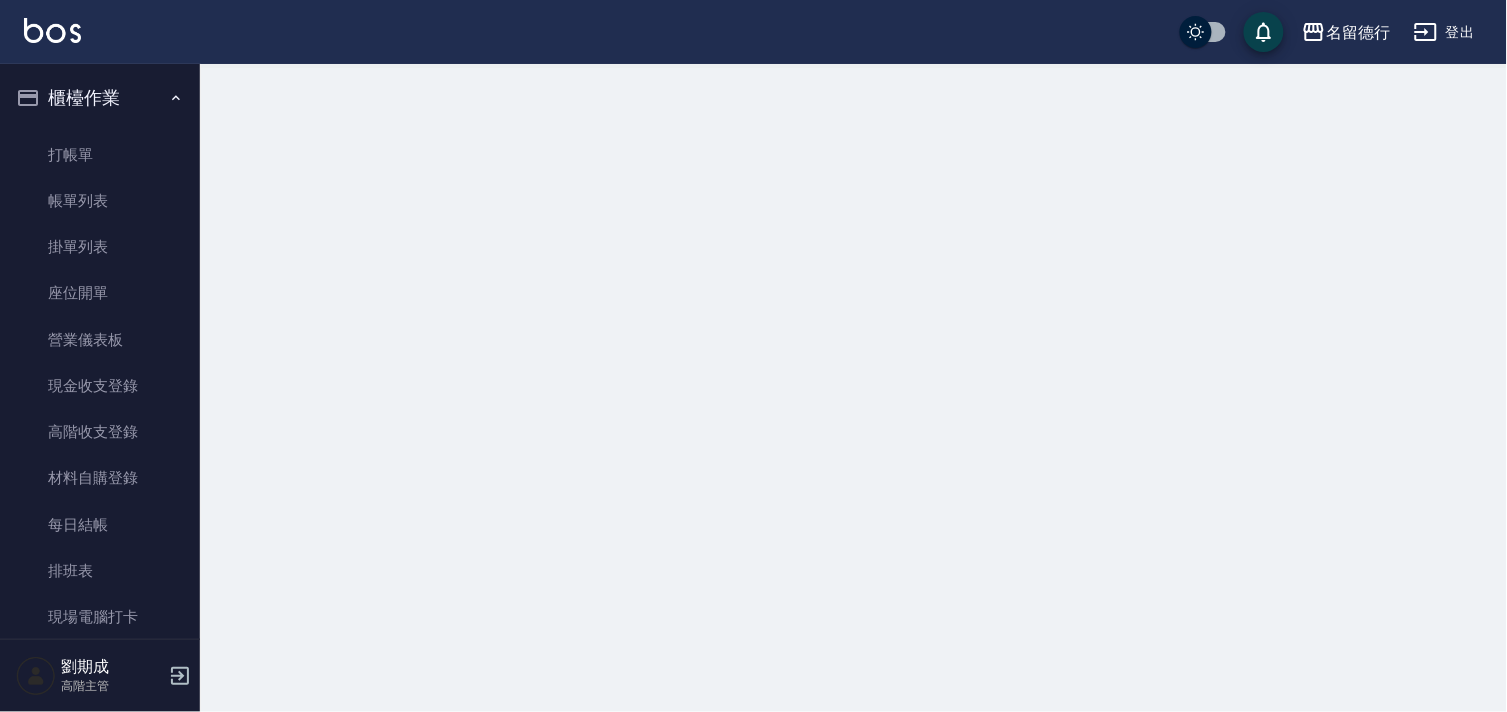 scroll, scrollTop: 0, scrollLeft: 0, axis: both 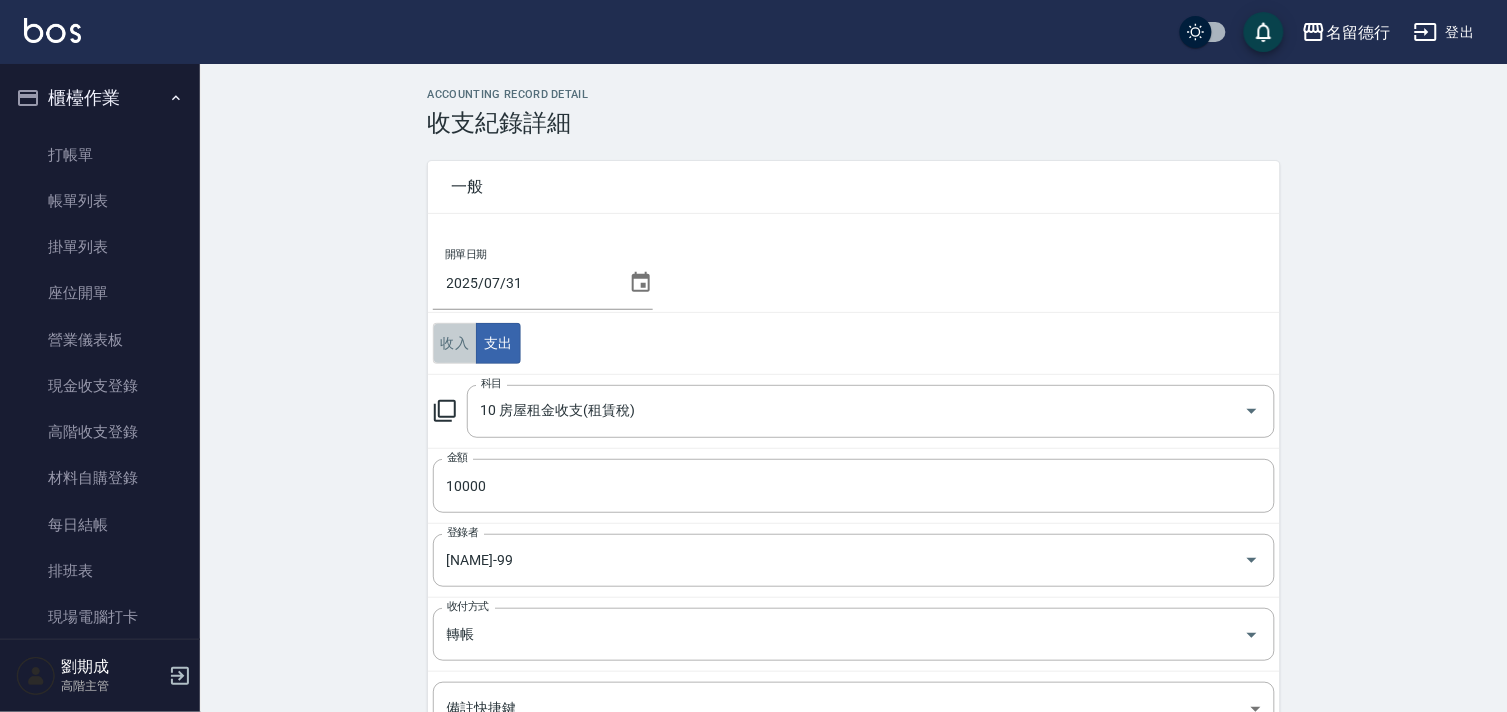 click on "收入" at bounding box center [455, 343] 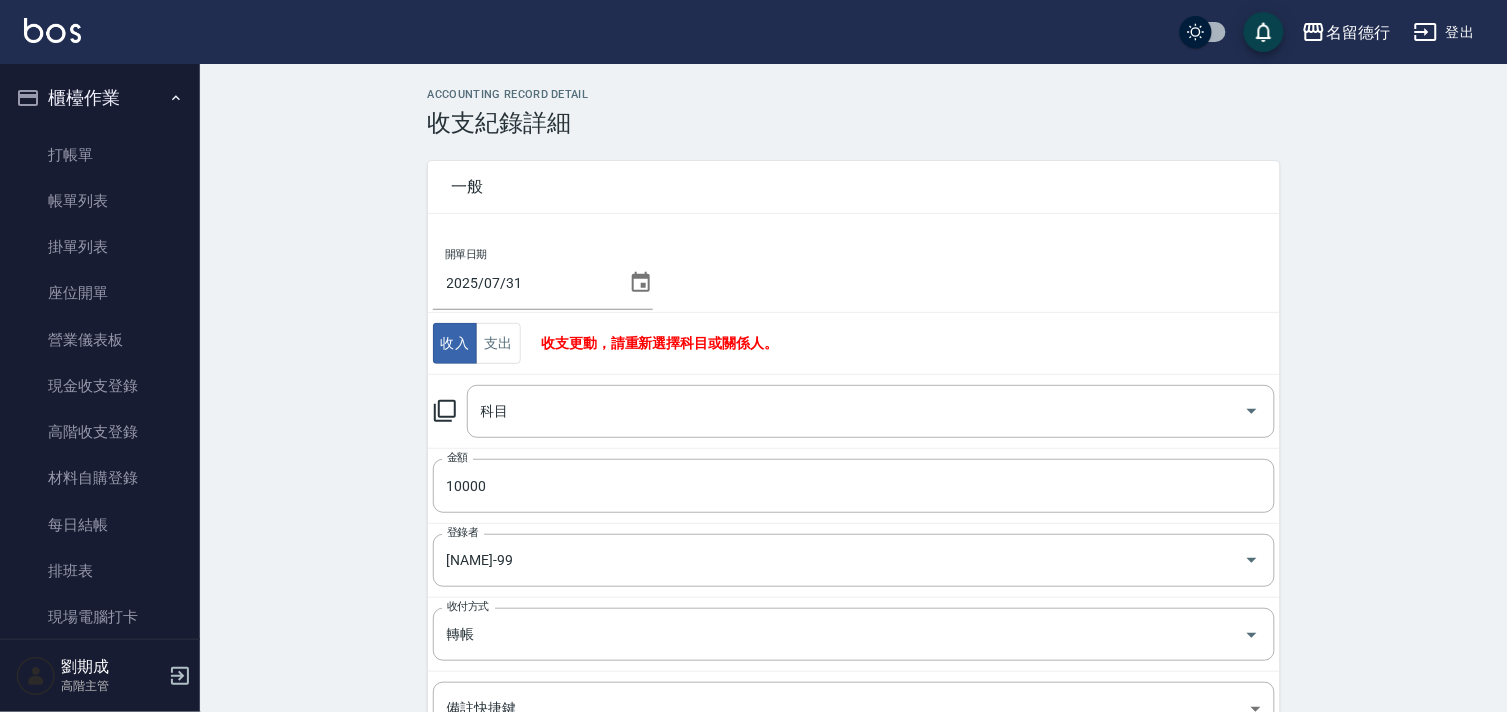 click 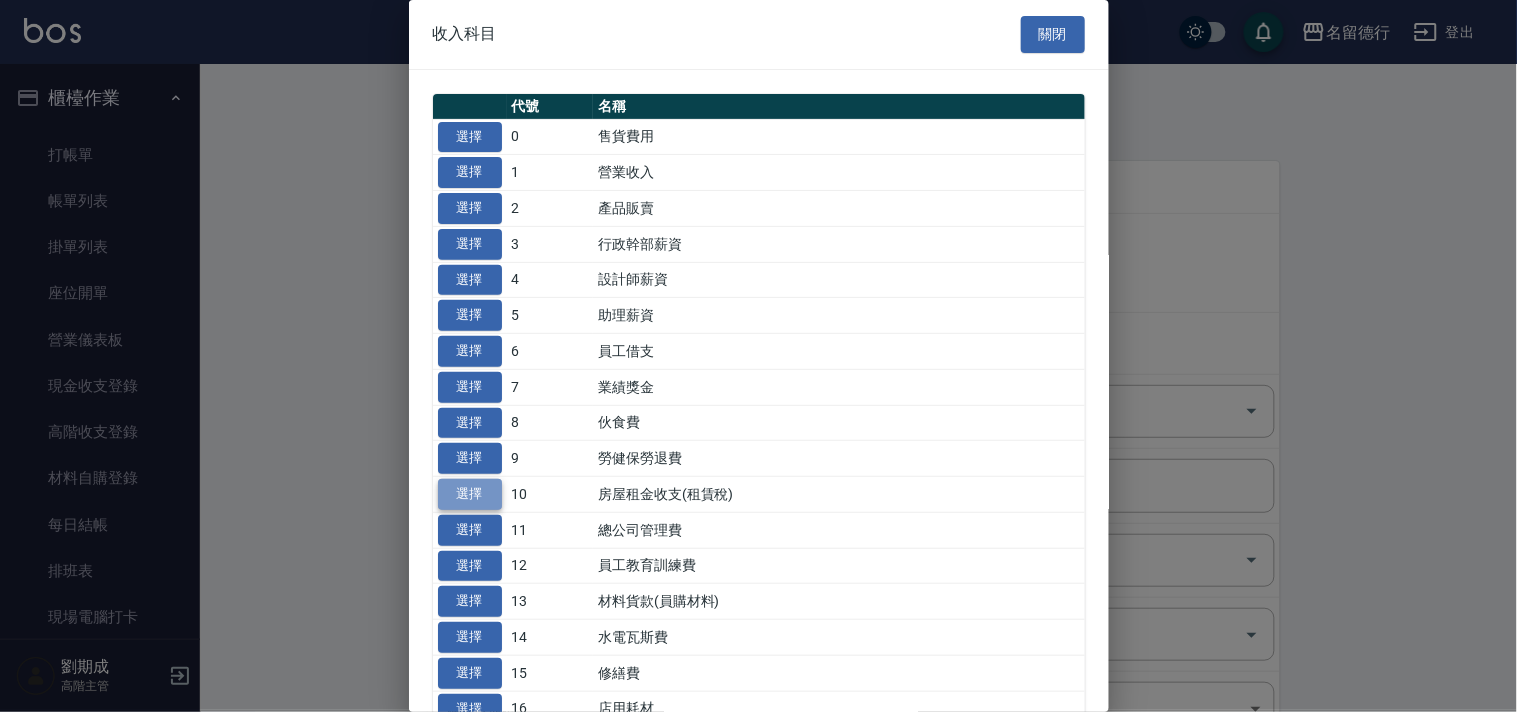click on "選擇" at bounding box center [470, 494] 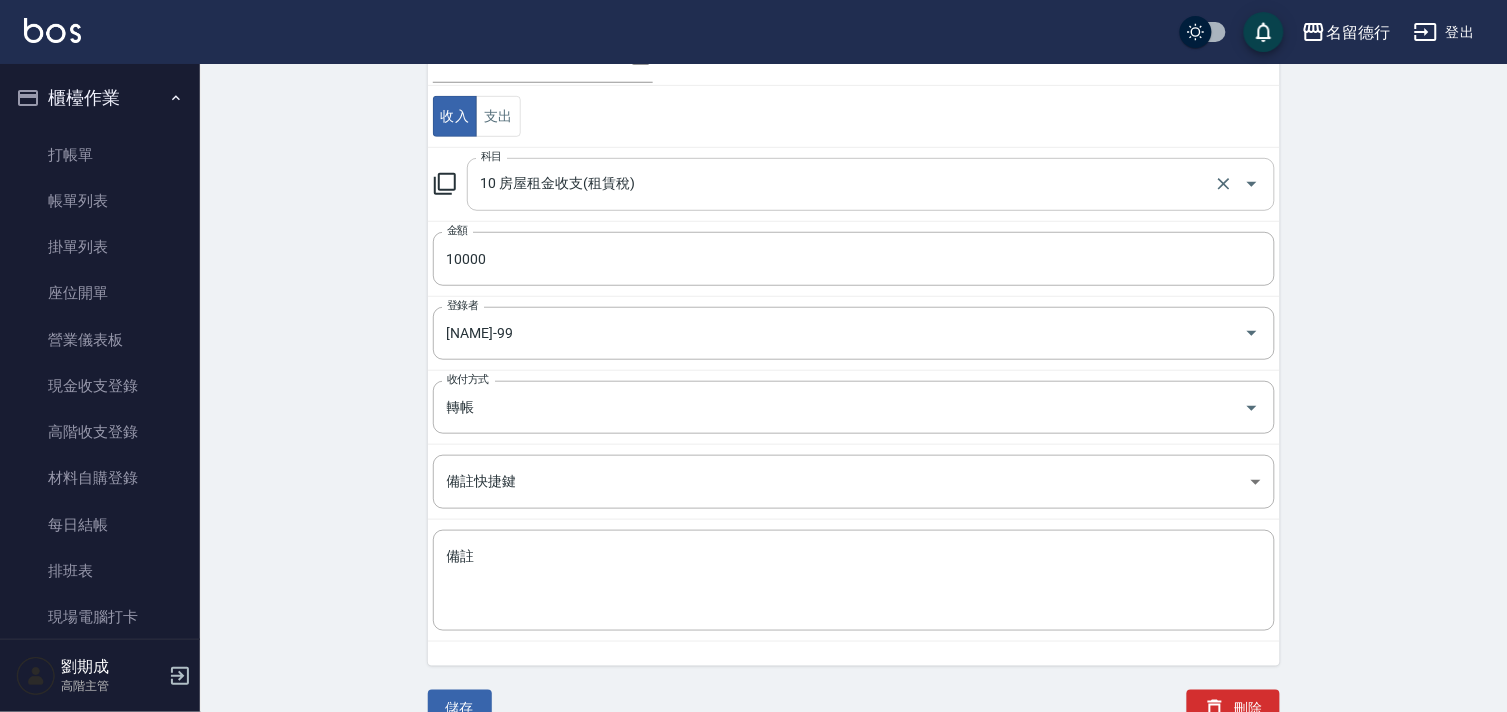 scroll, scrollTop: 266, scrollLeft: 0, axis: vertical 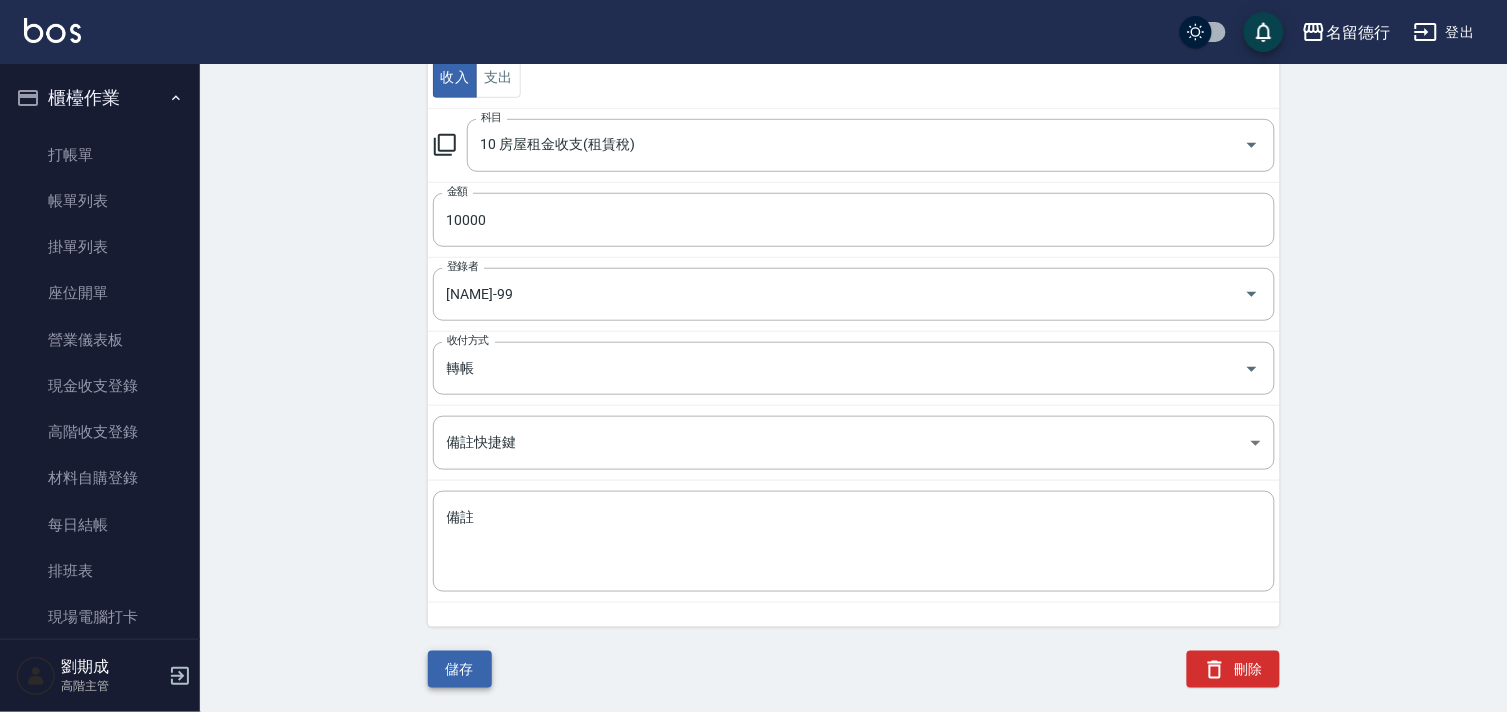 click on "儲存" at bounding box center (460, 669) 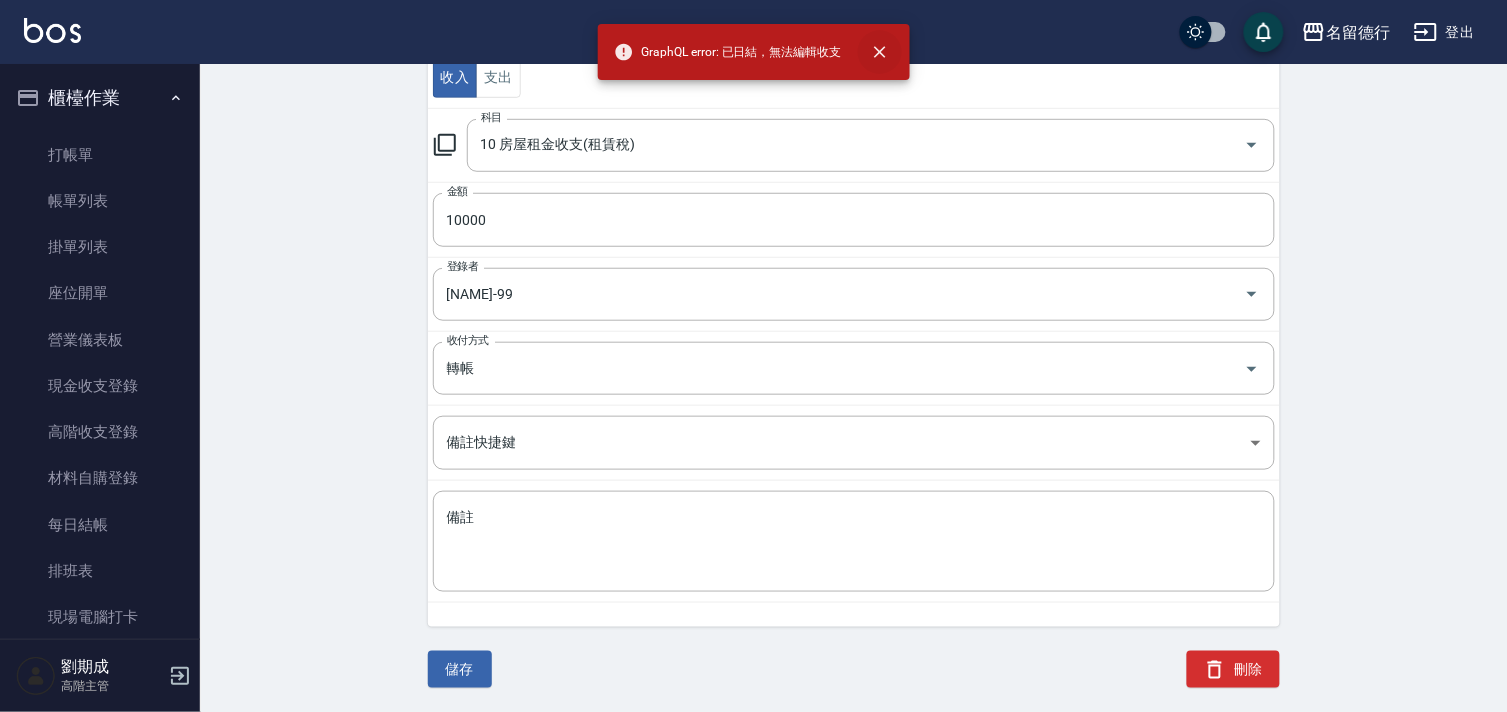 click at bounding box center (880, 52) 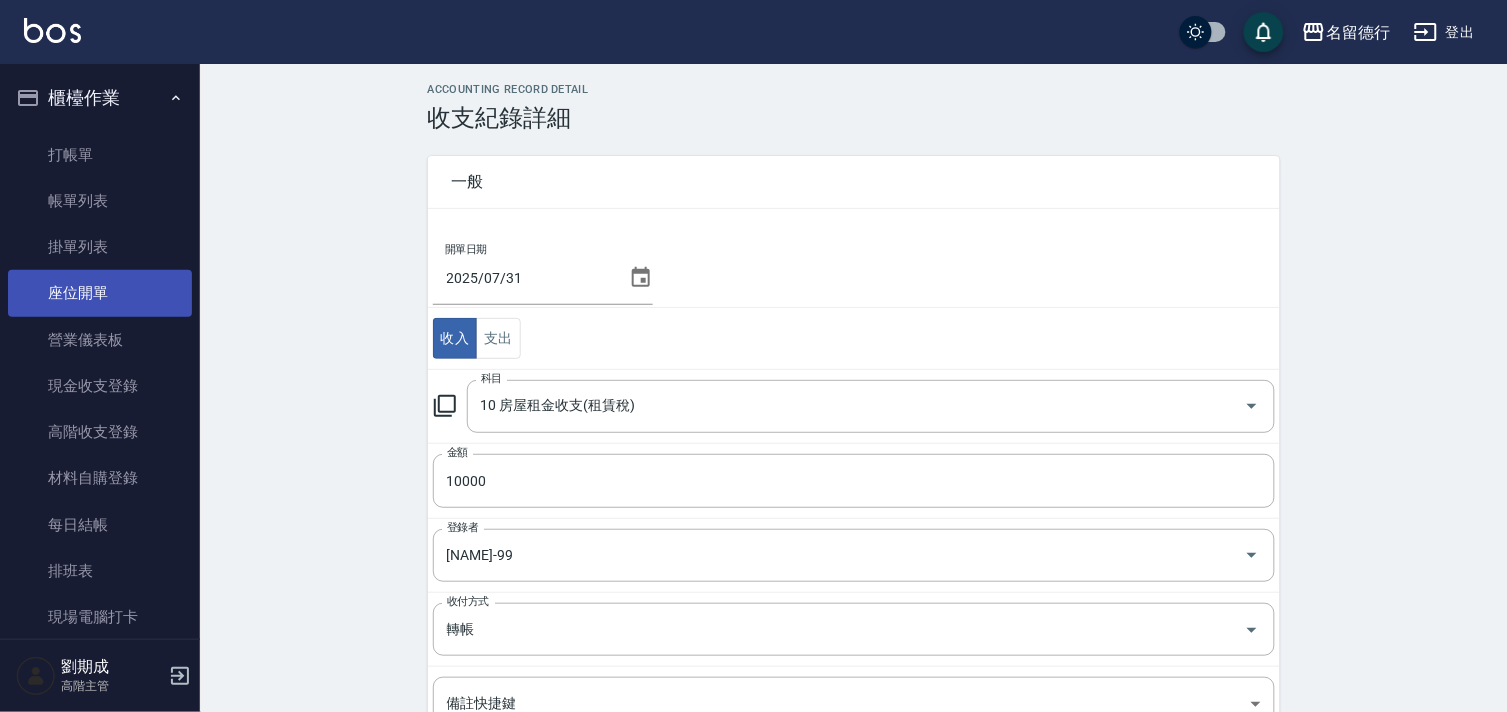 scroll, scrollTop: 0, scrollLeft: 0, axis: both 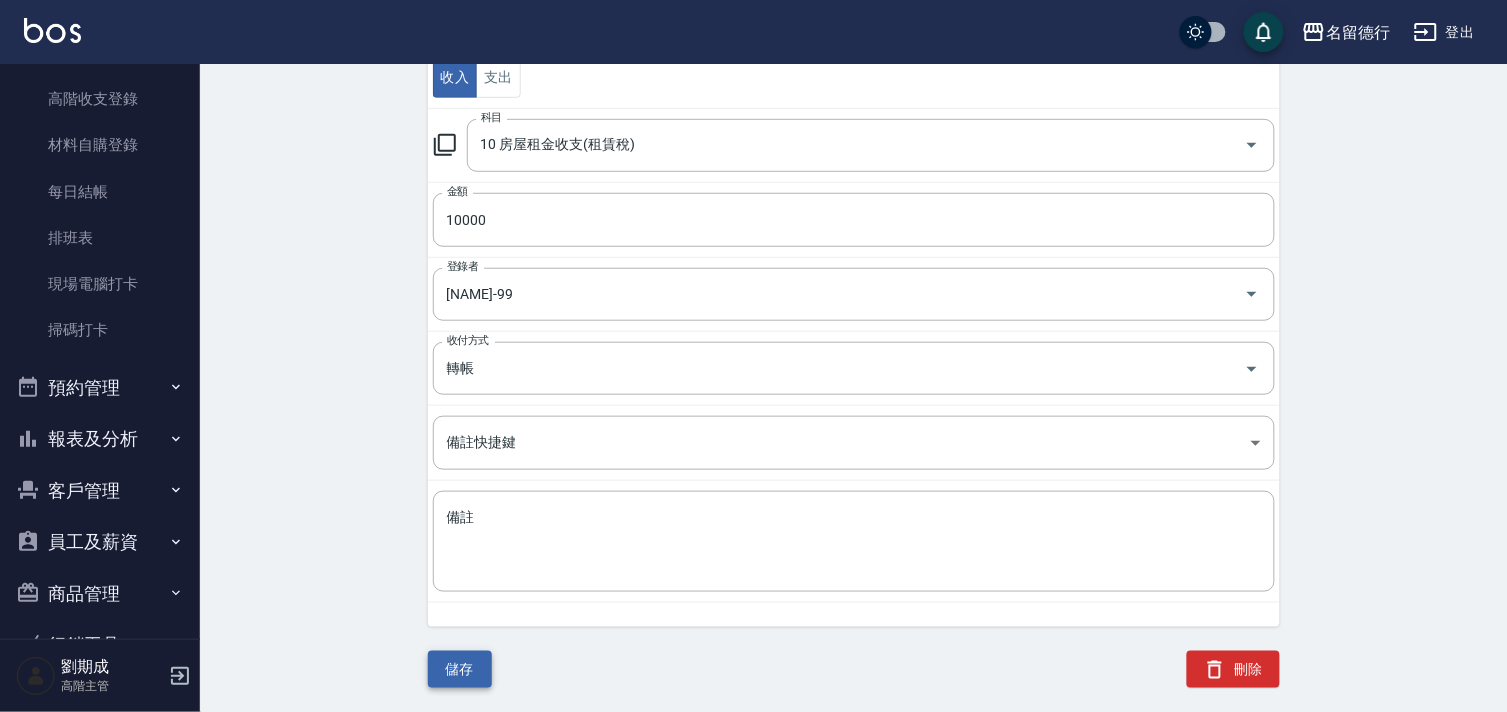 click on "儲存" at bounding box center (460, 669) 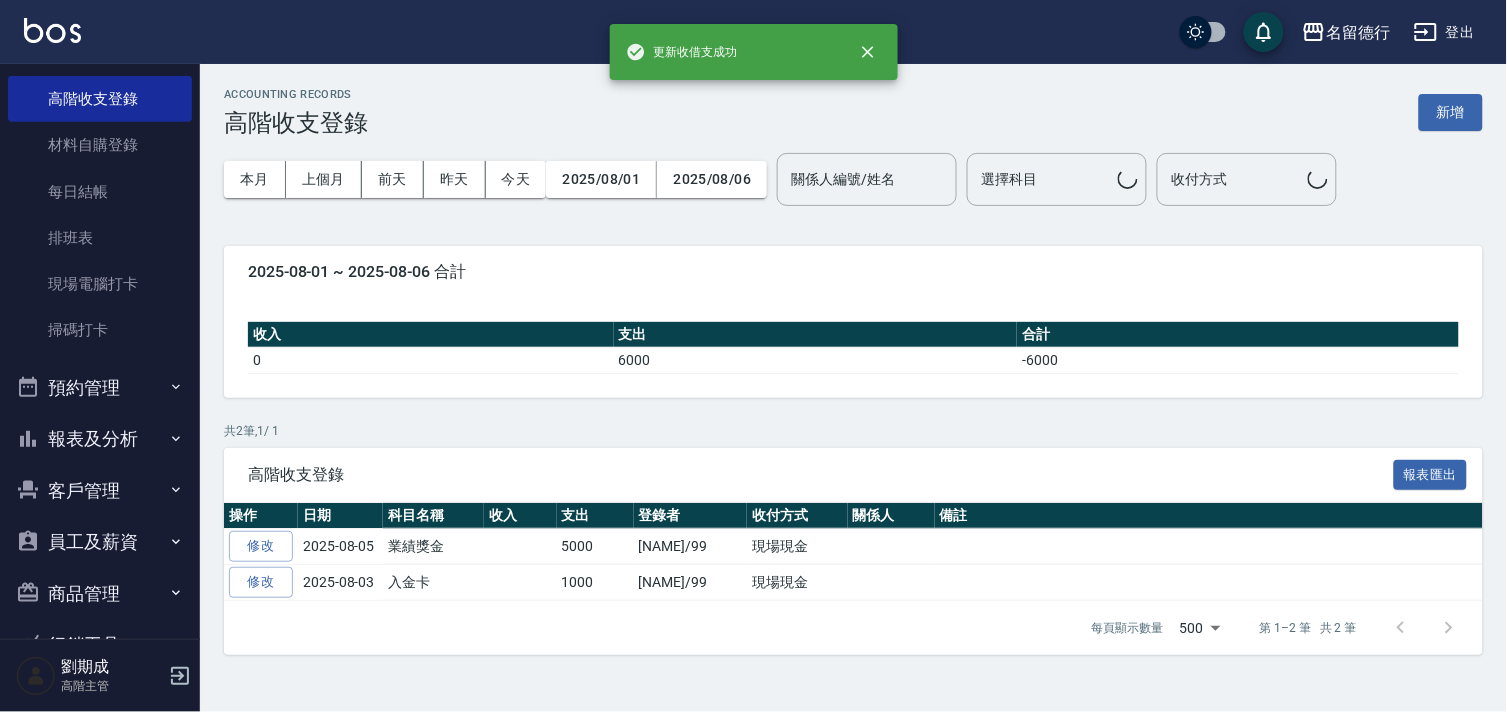scroll, scrollTop: 0, scrollLeft: 0, axis: both 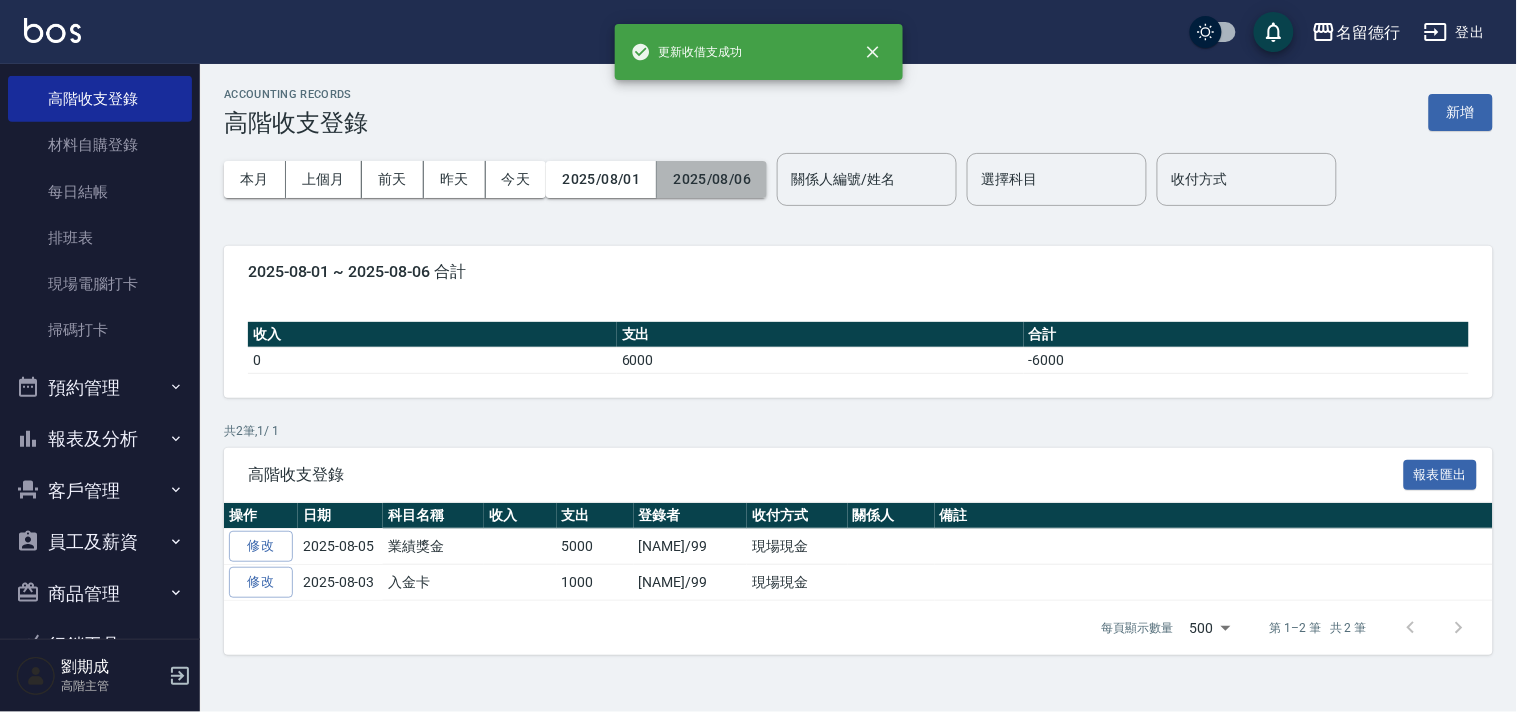 click on "2025/08/06" at bounding box center [712, 179] 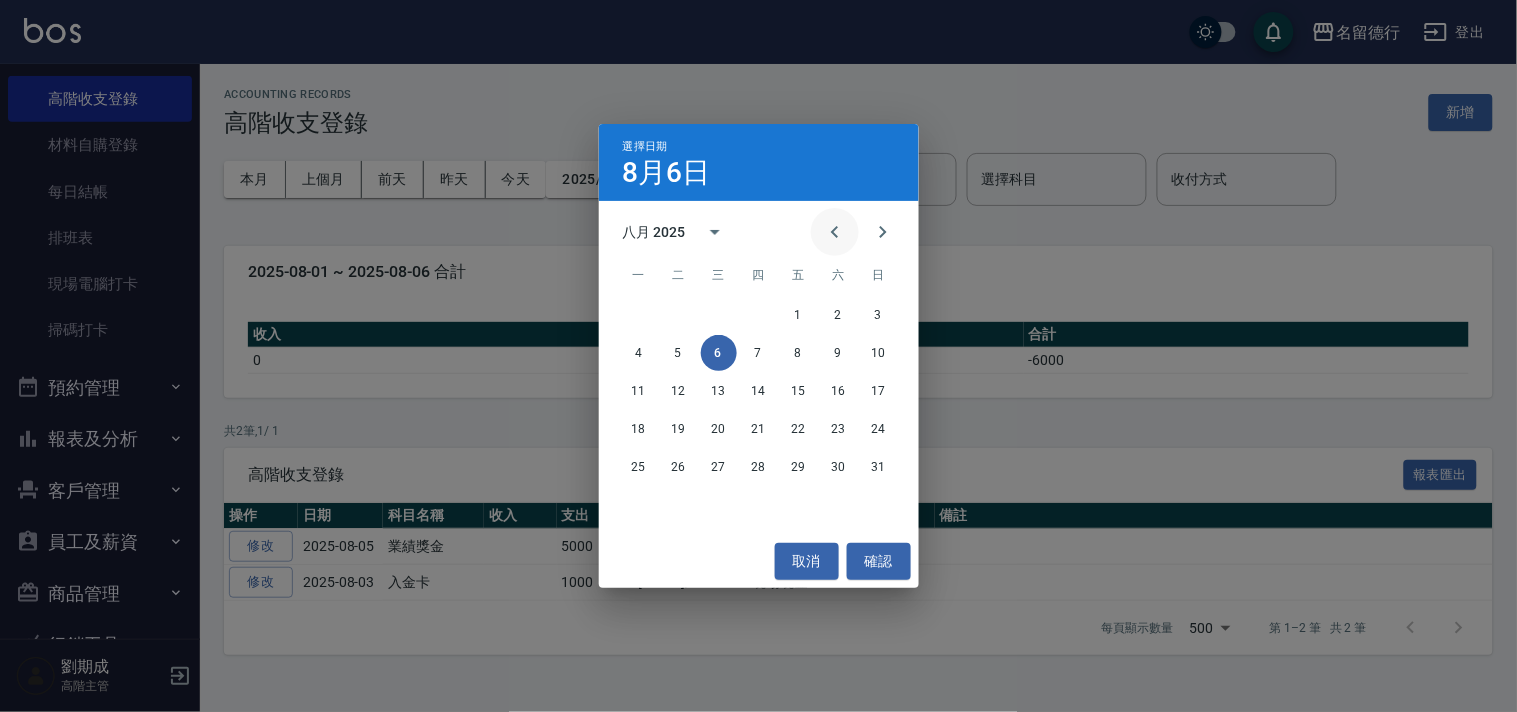 click 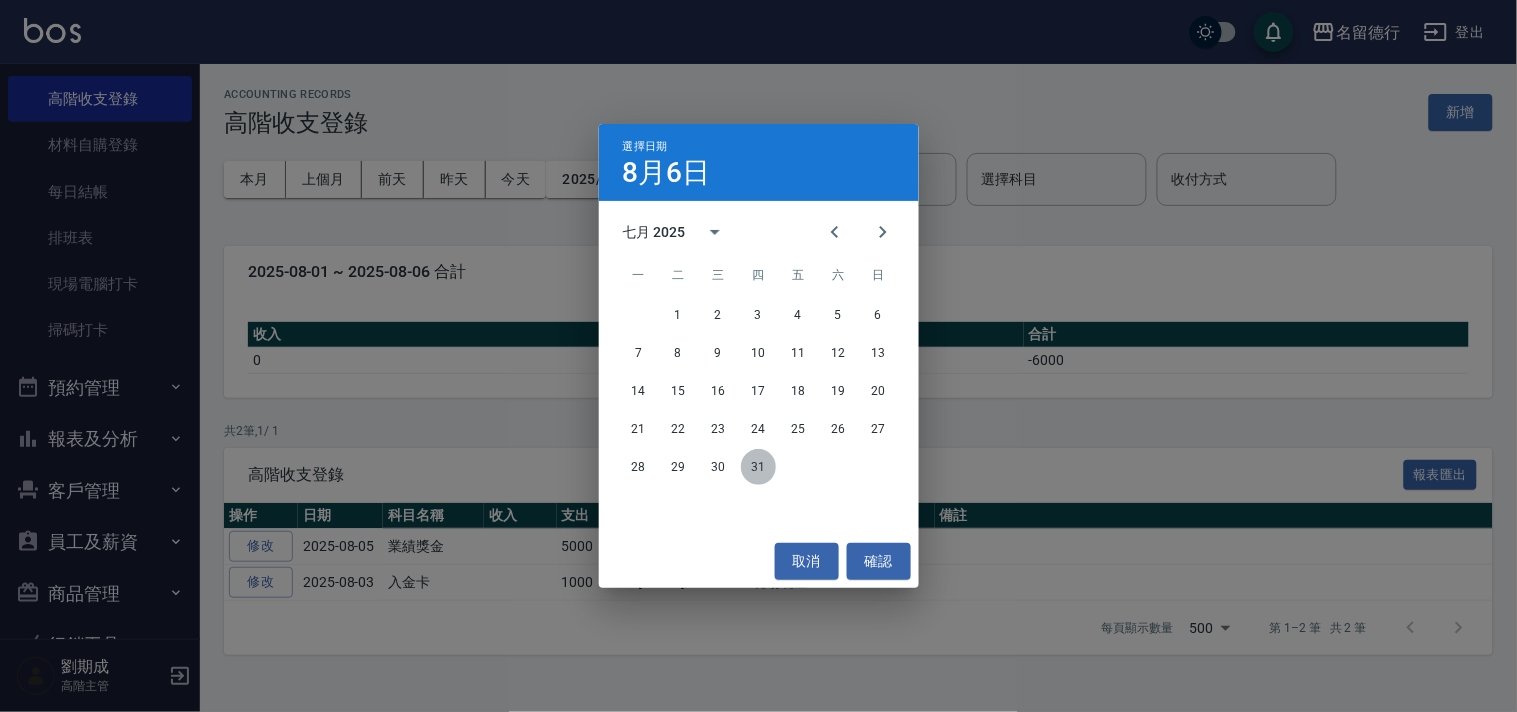 click on "31" at bounding box center (759, 467) 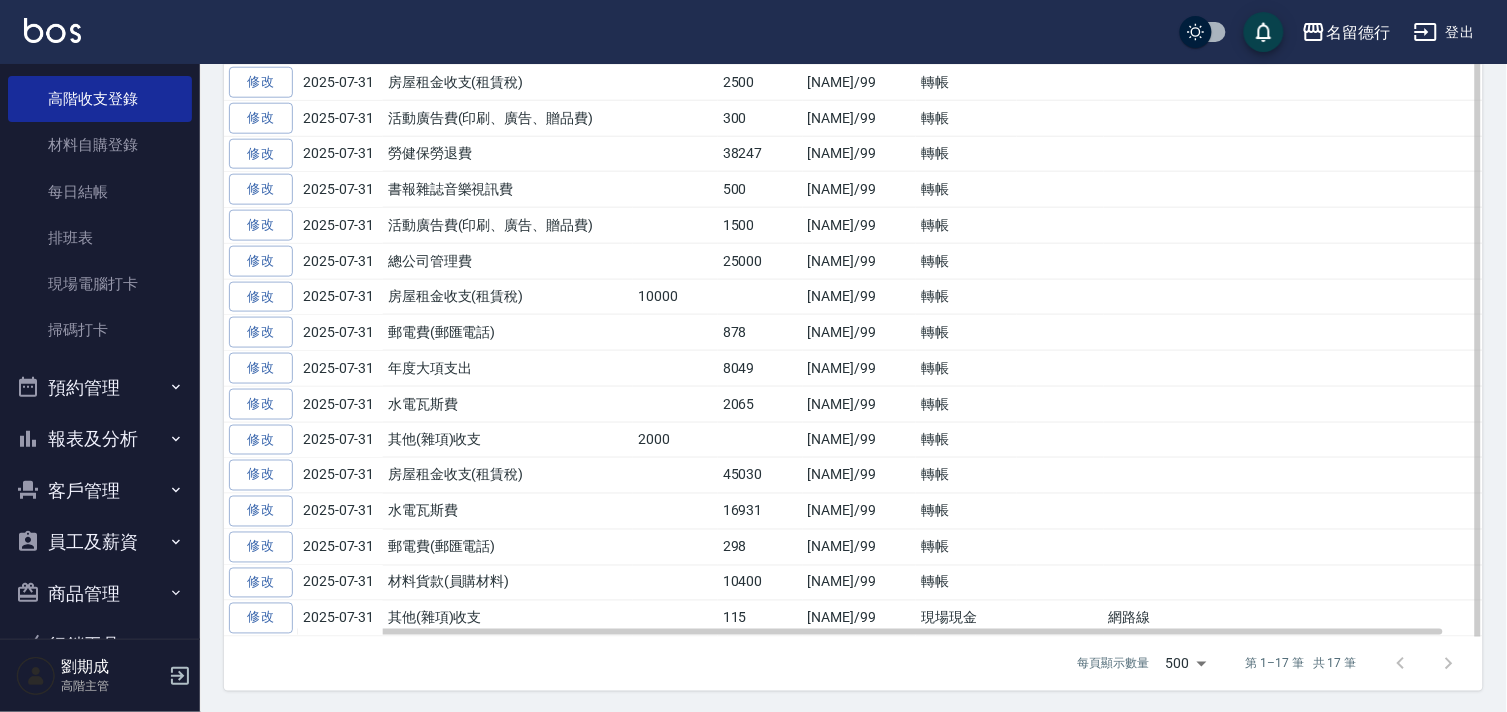 scroll, scrollTop: 507, scrollLeft: 0, axis: vertical 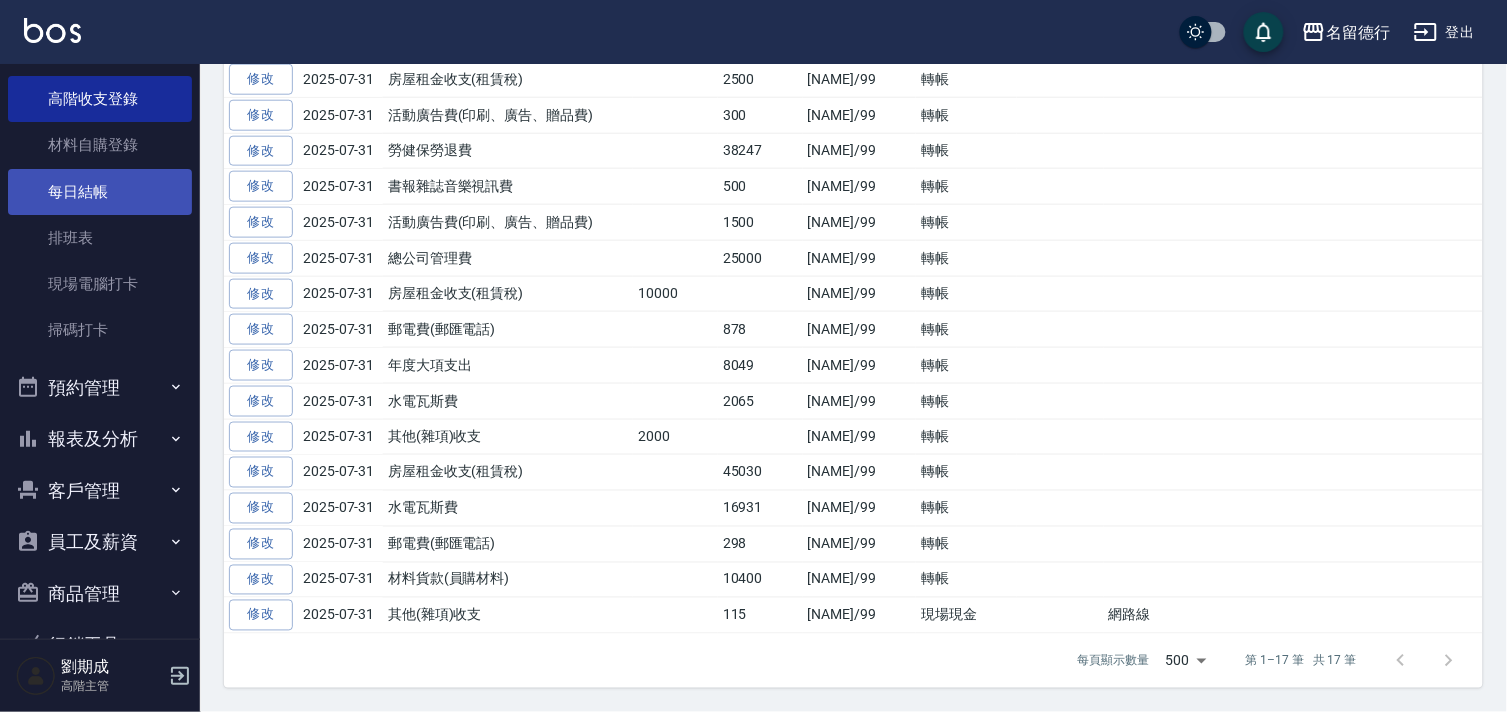 click on "每日結帳" at bounding box center (100, 192) 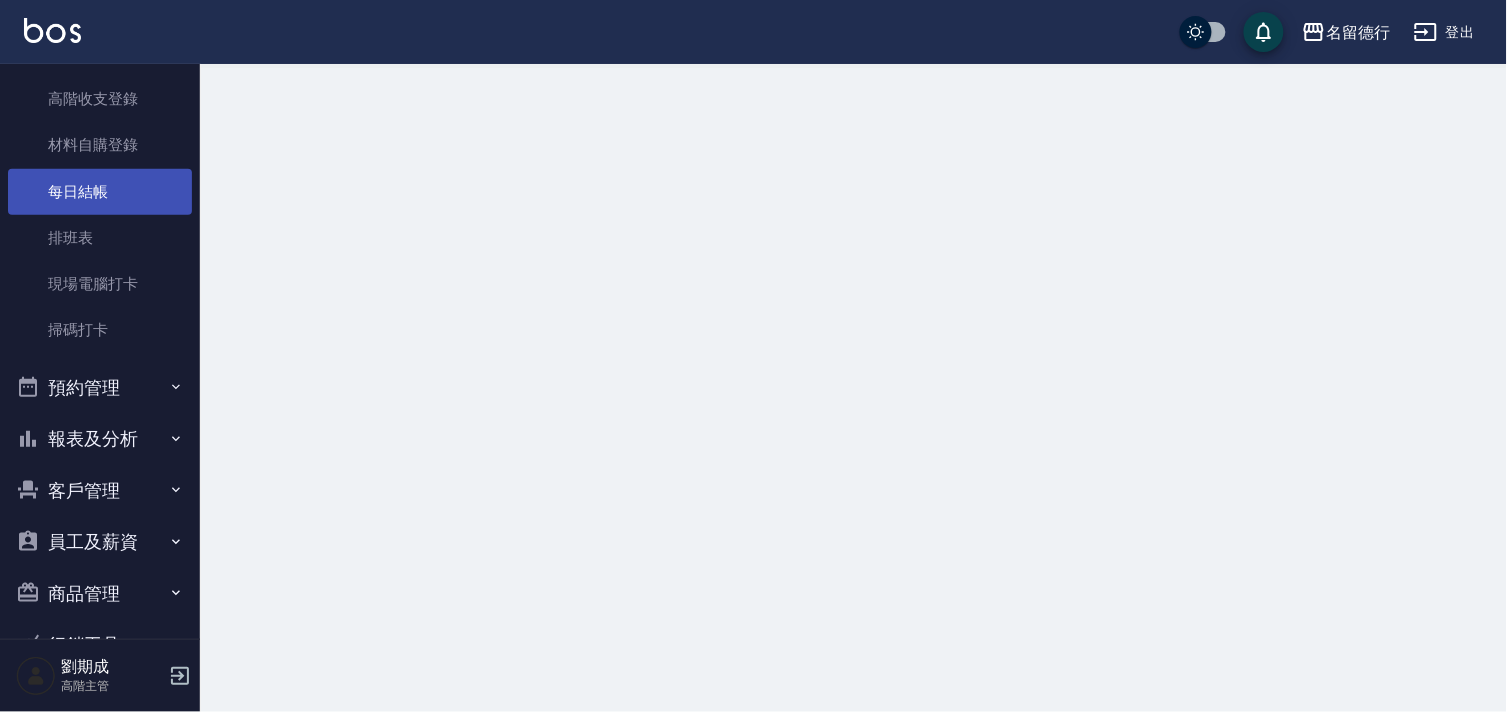 scroll, scrollTop: 0, scrollLeft: 0, axis: both 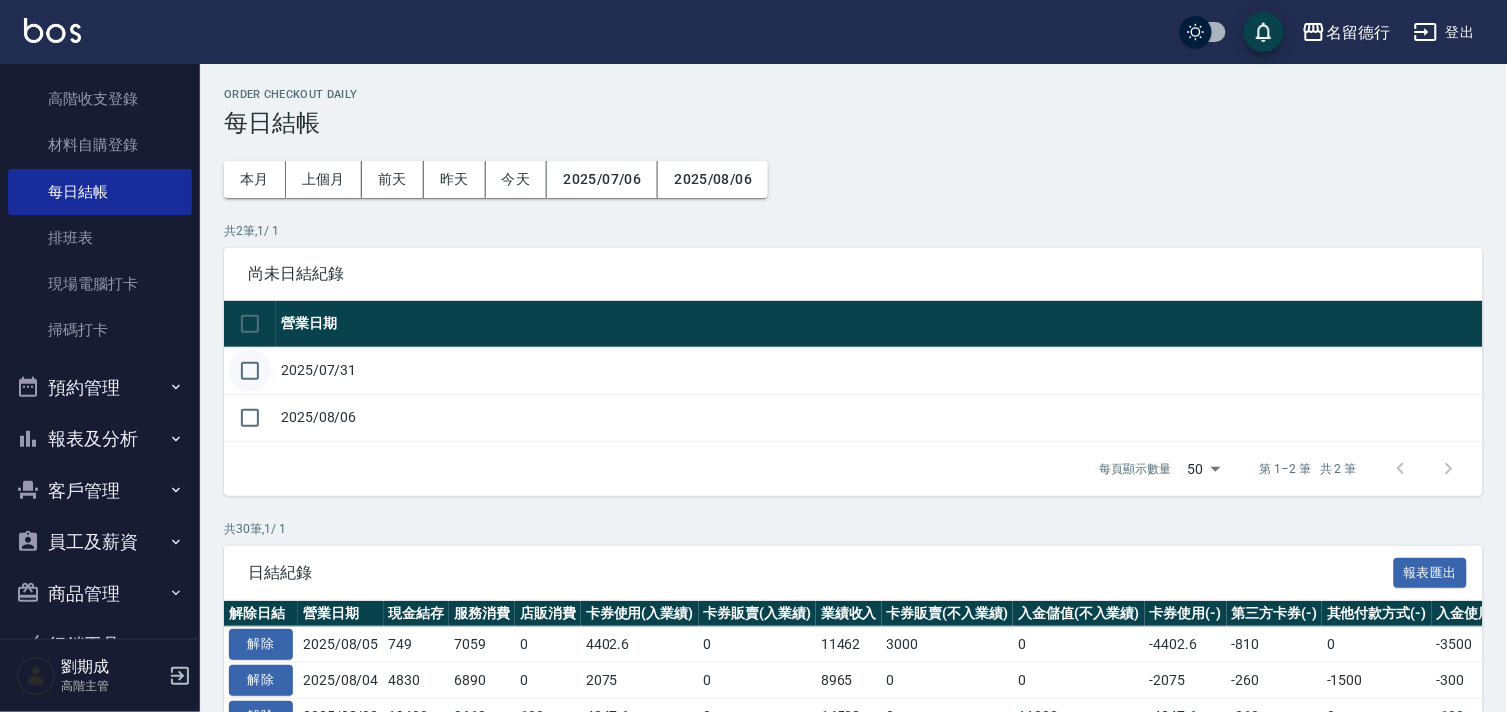 click at bounding box center [250, 371] 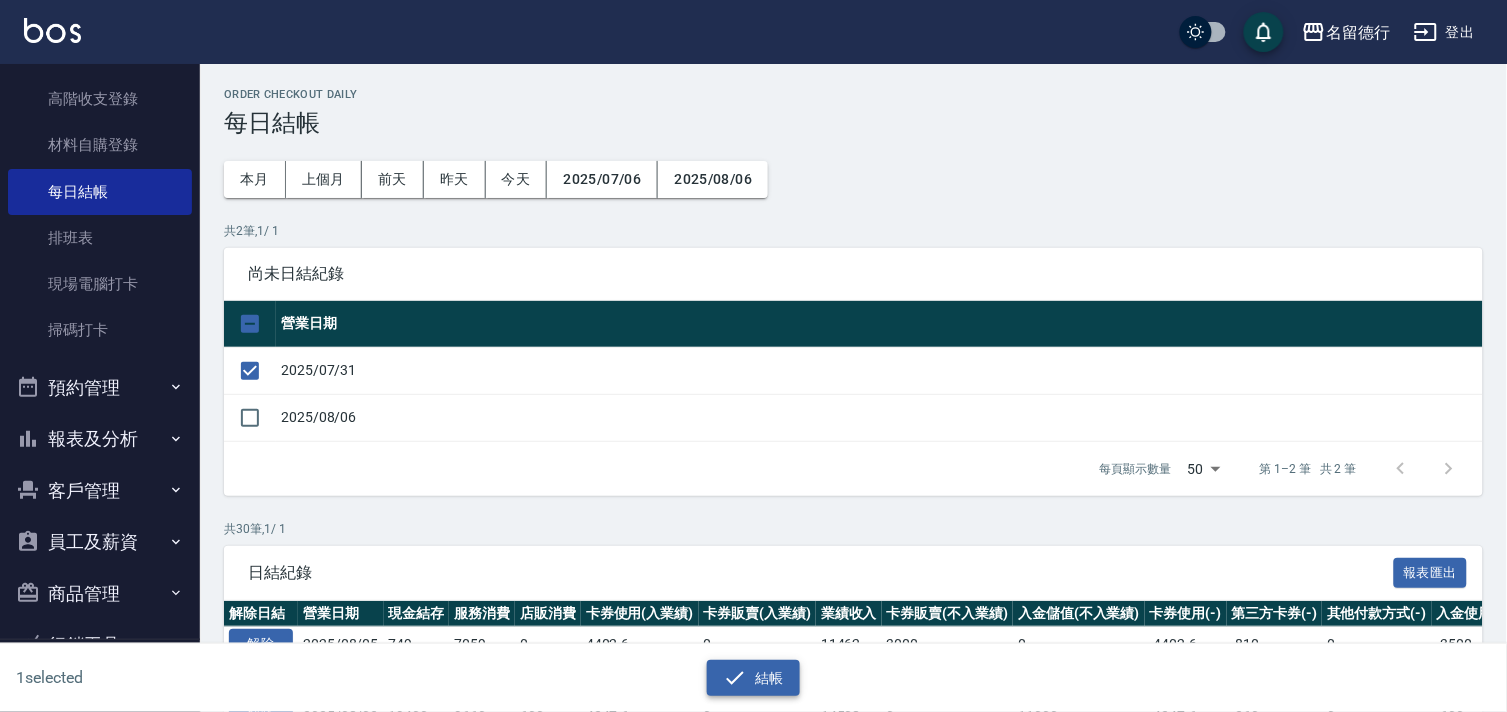 click on "結帳" at bounding box center [753, 678] 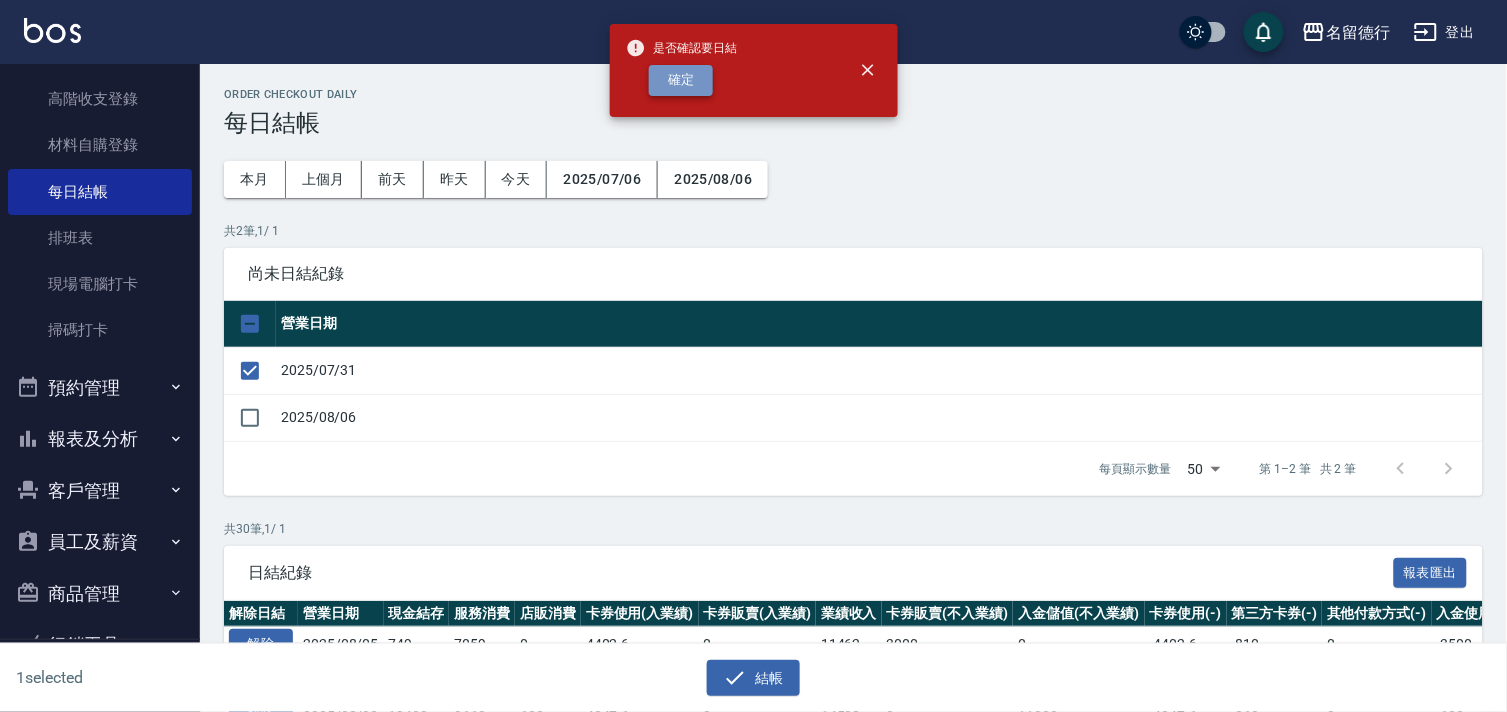 click on "確定" at bounding box center [681, 80] 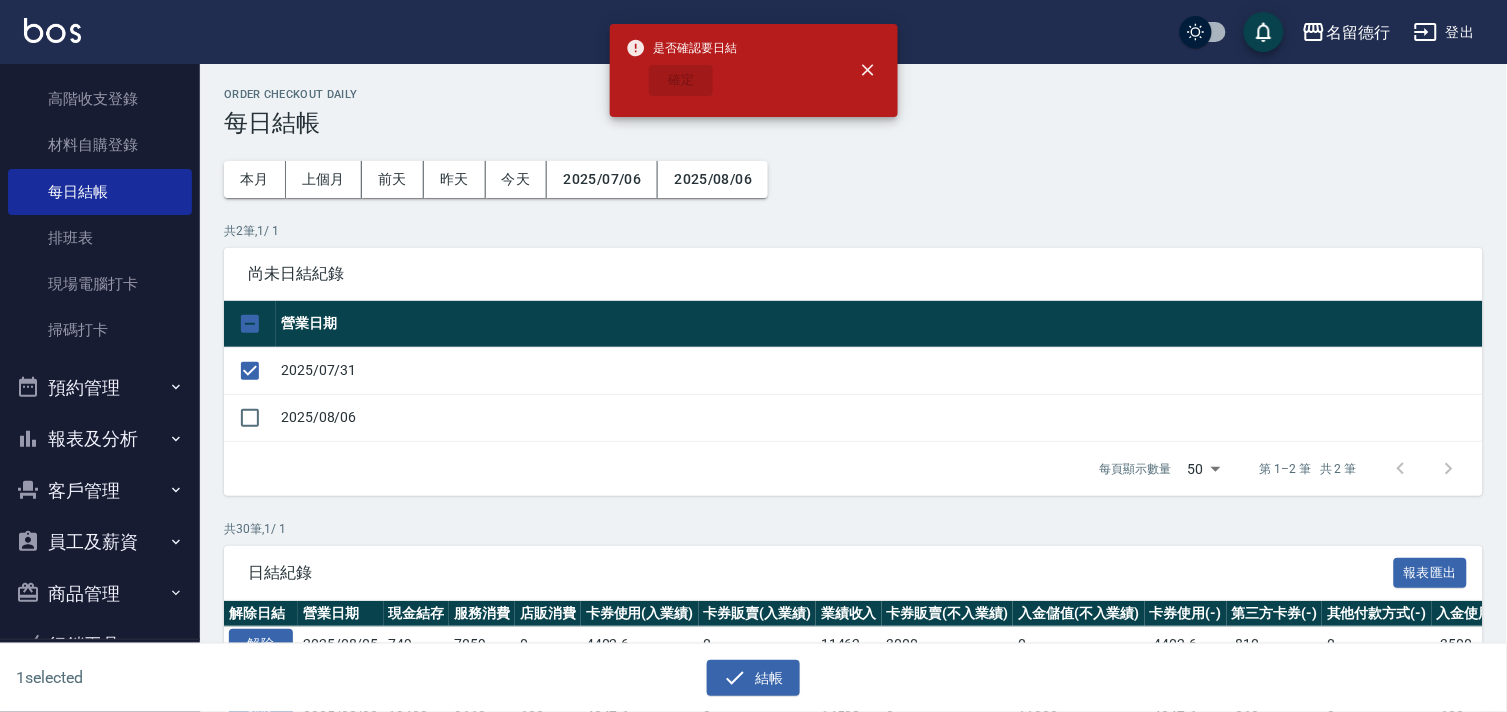 checkbox on "false" 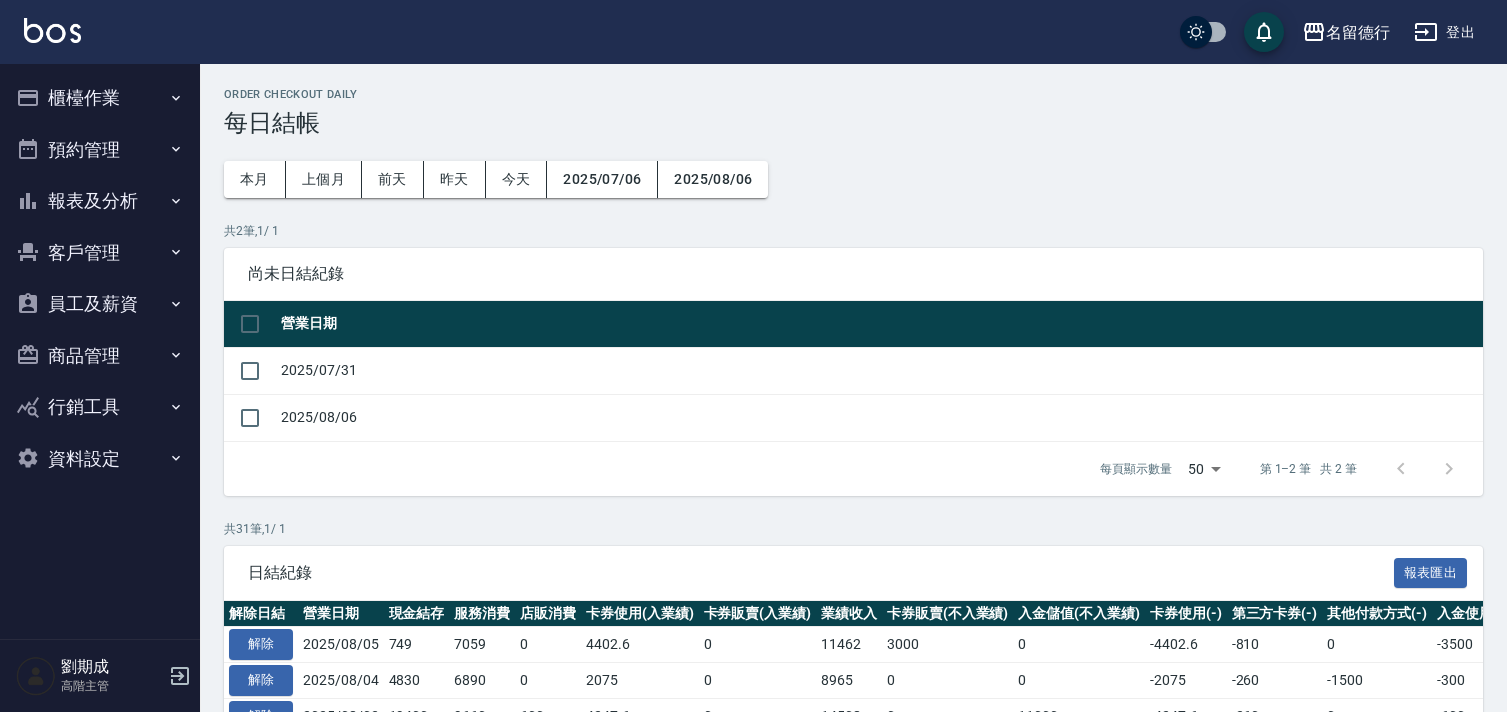 scroll, scrollTop: 0, scrollLeft: 0, axis: both 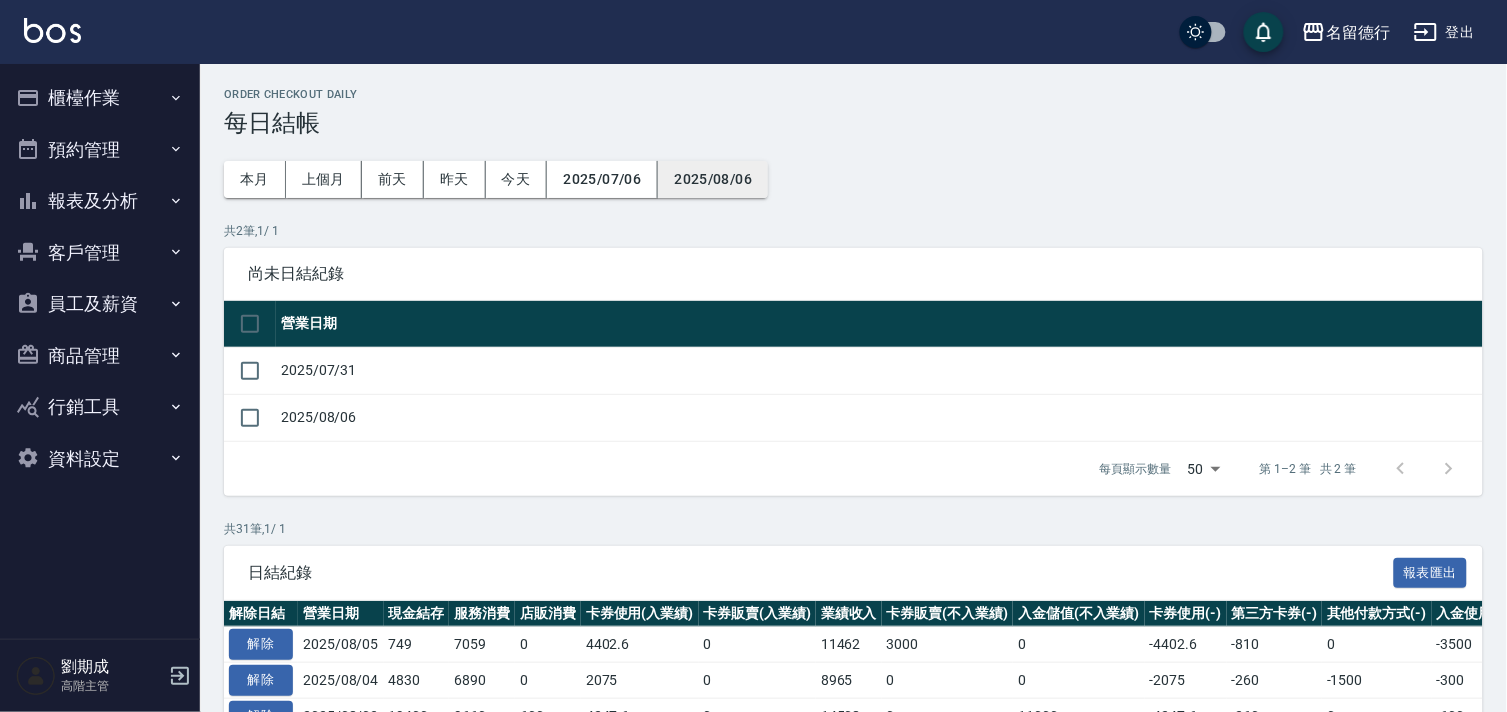 click on "2025/08/06" at bounding box center (713, 179) 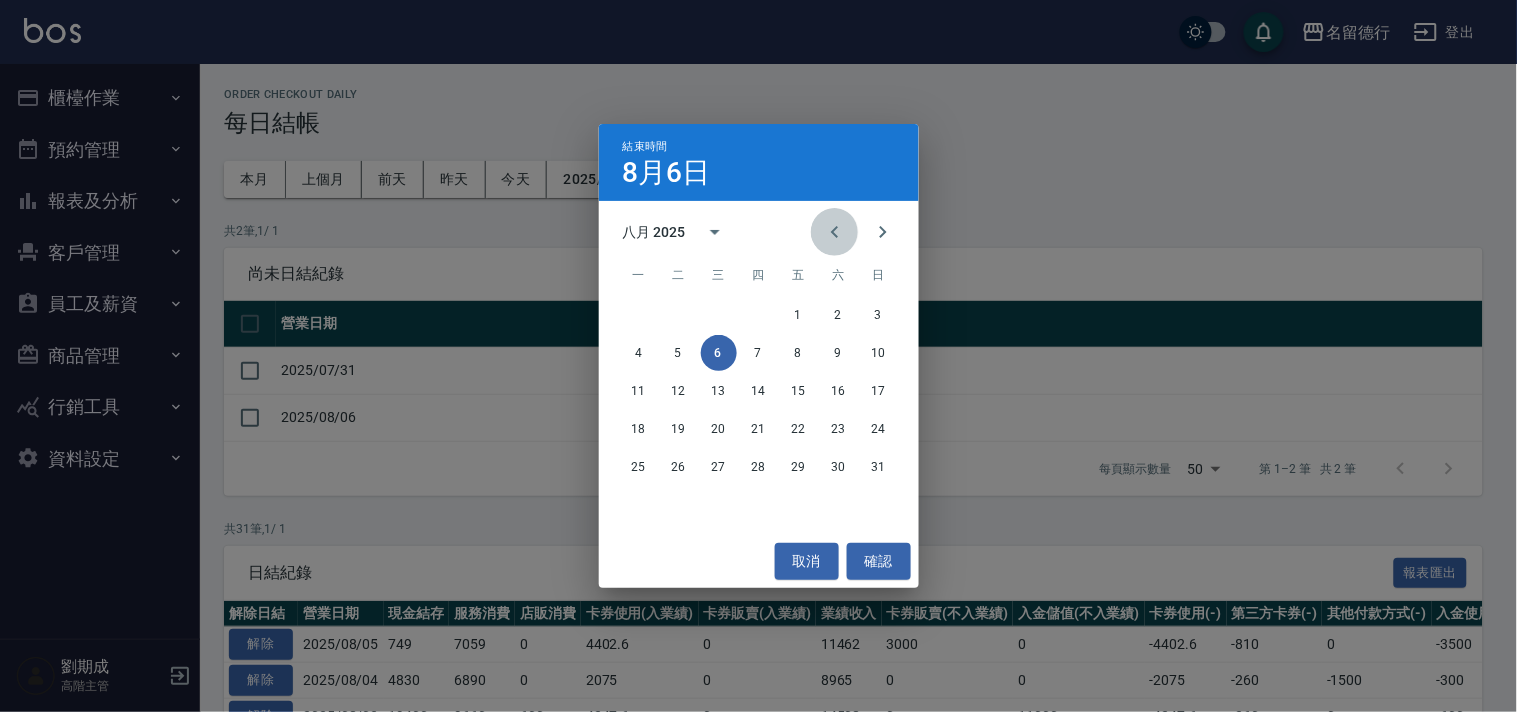 click 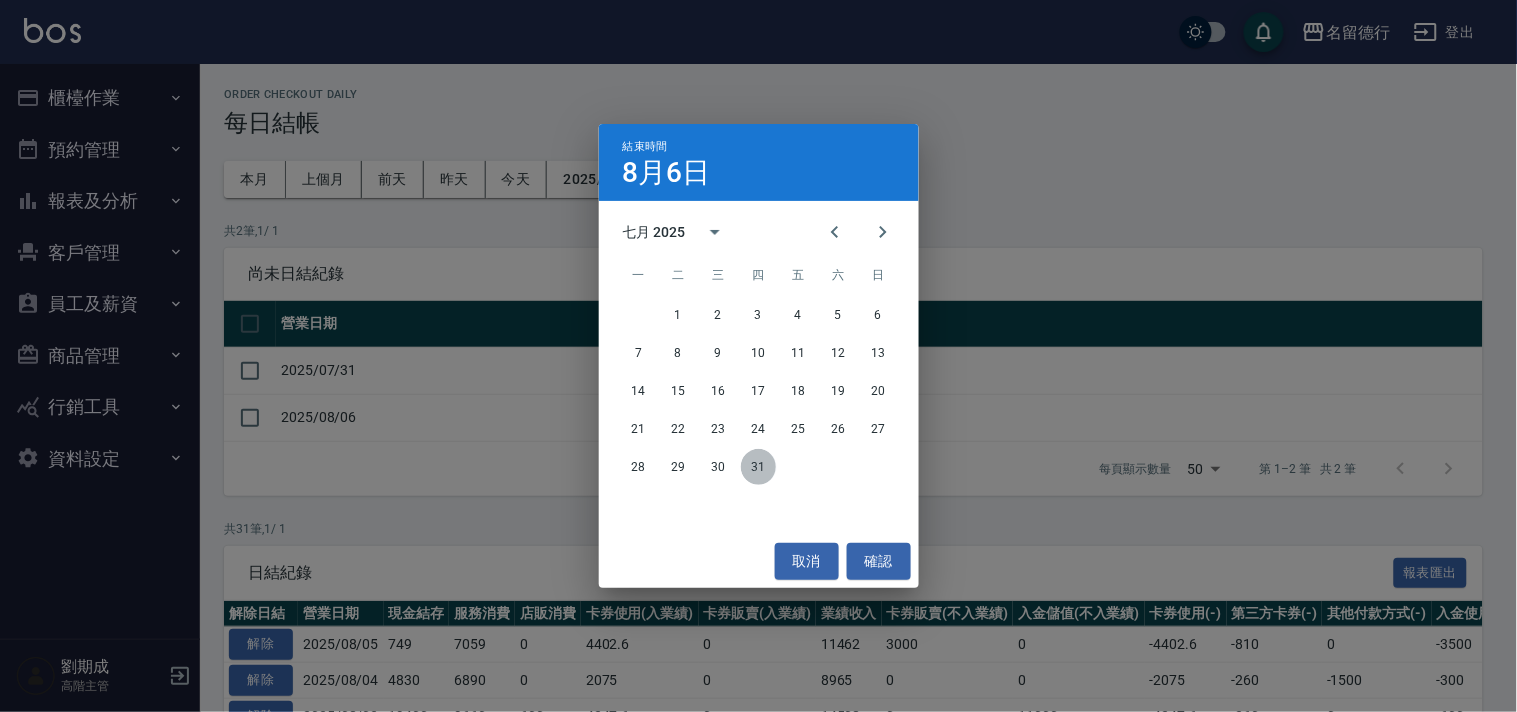 click on "31" at bounding box center (759, 467) 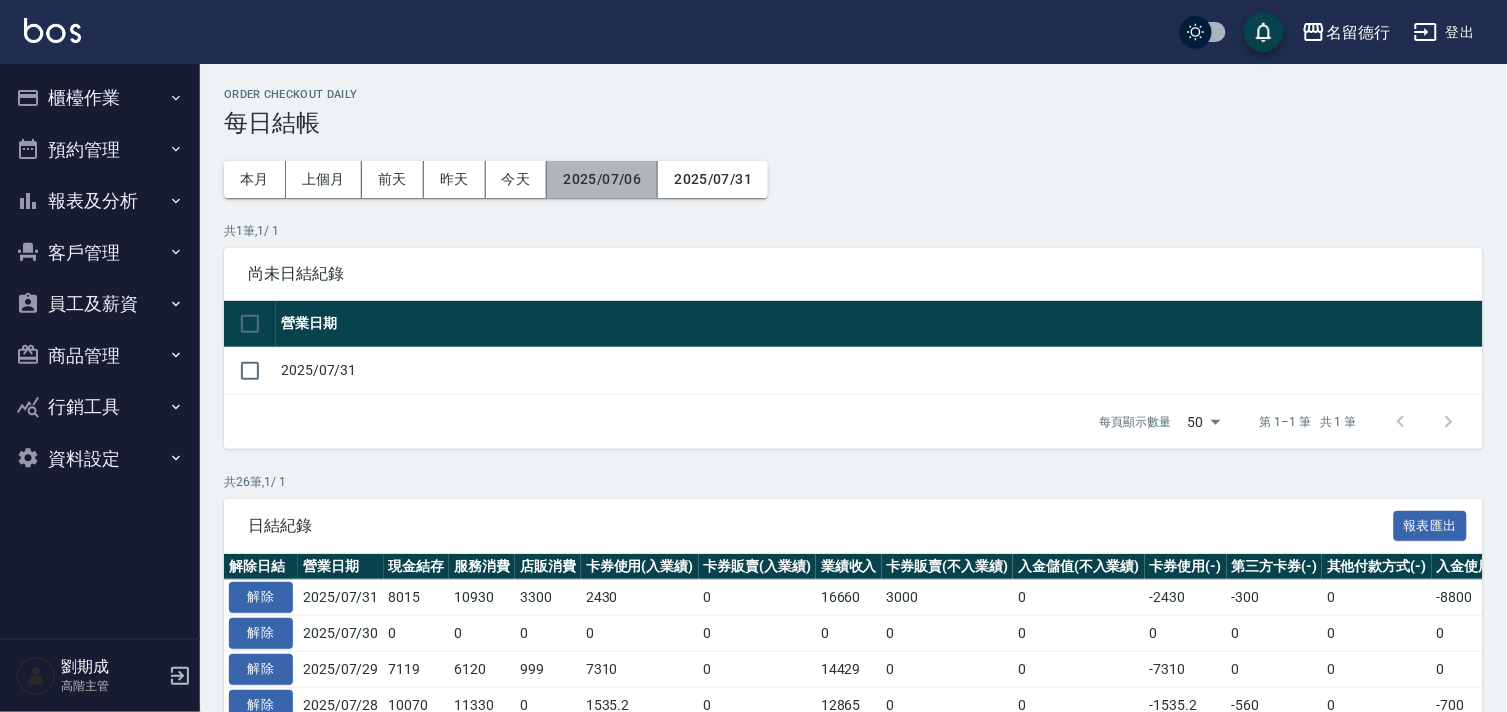click on "2025/07/06" at bounding box center [602, 179] 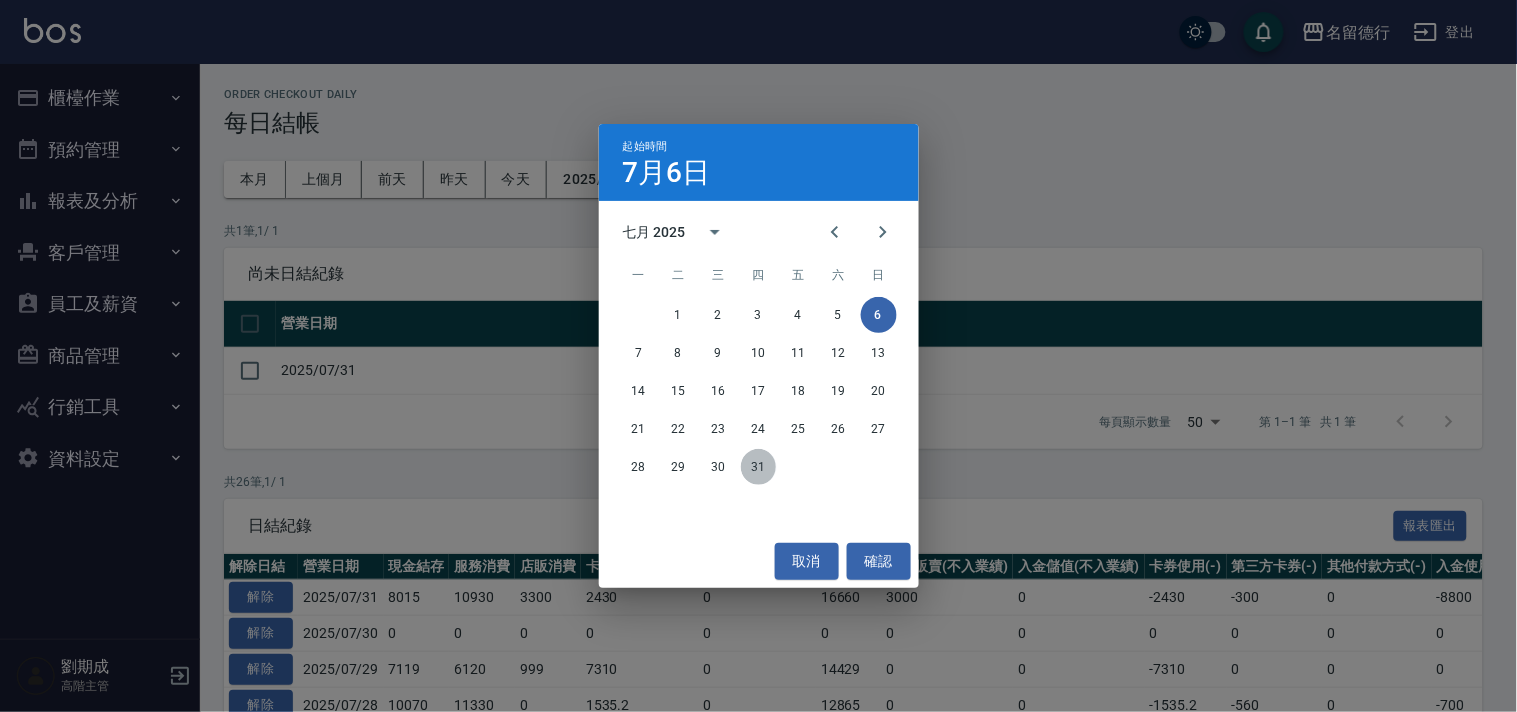 click on "31" at bounding box center (759, 467) 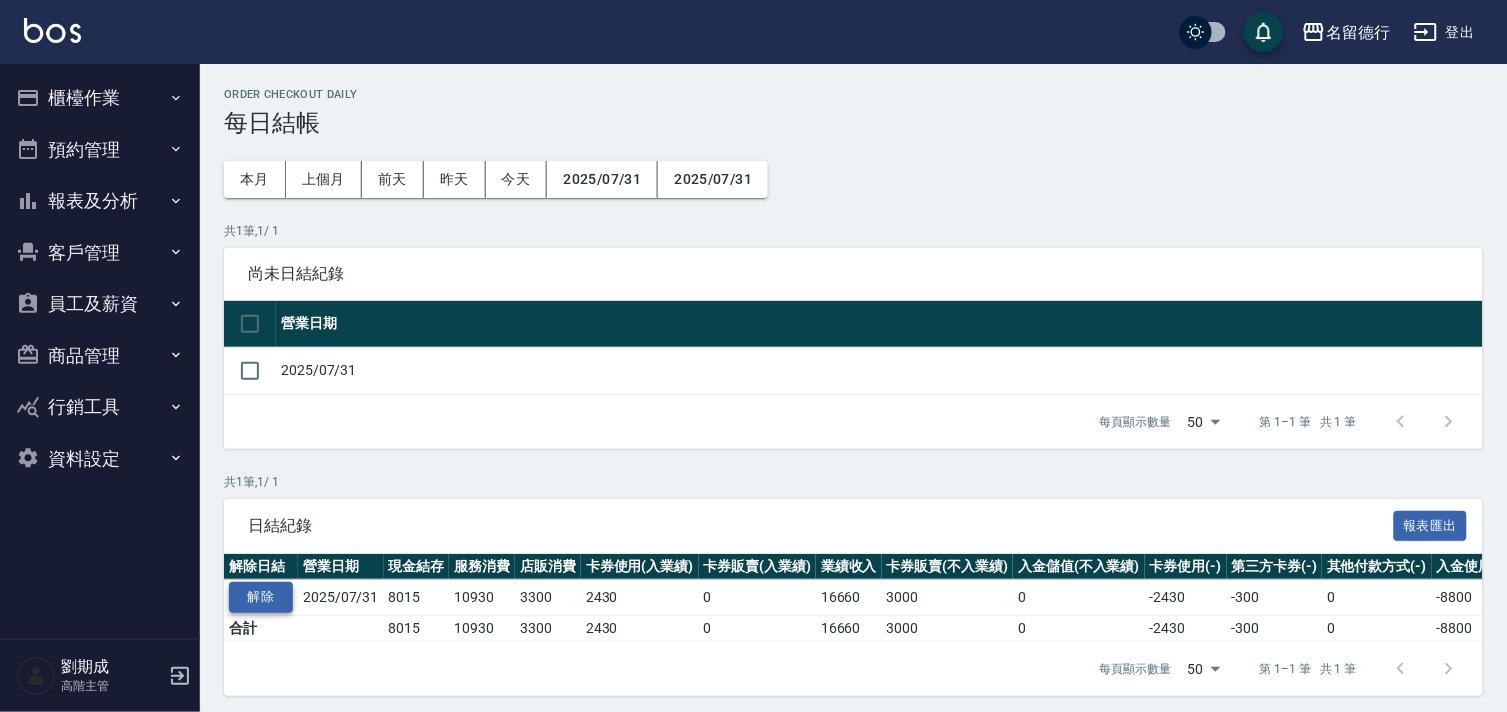 click on "解除" at bounding box center [261, 597] 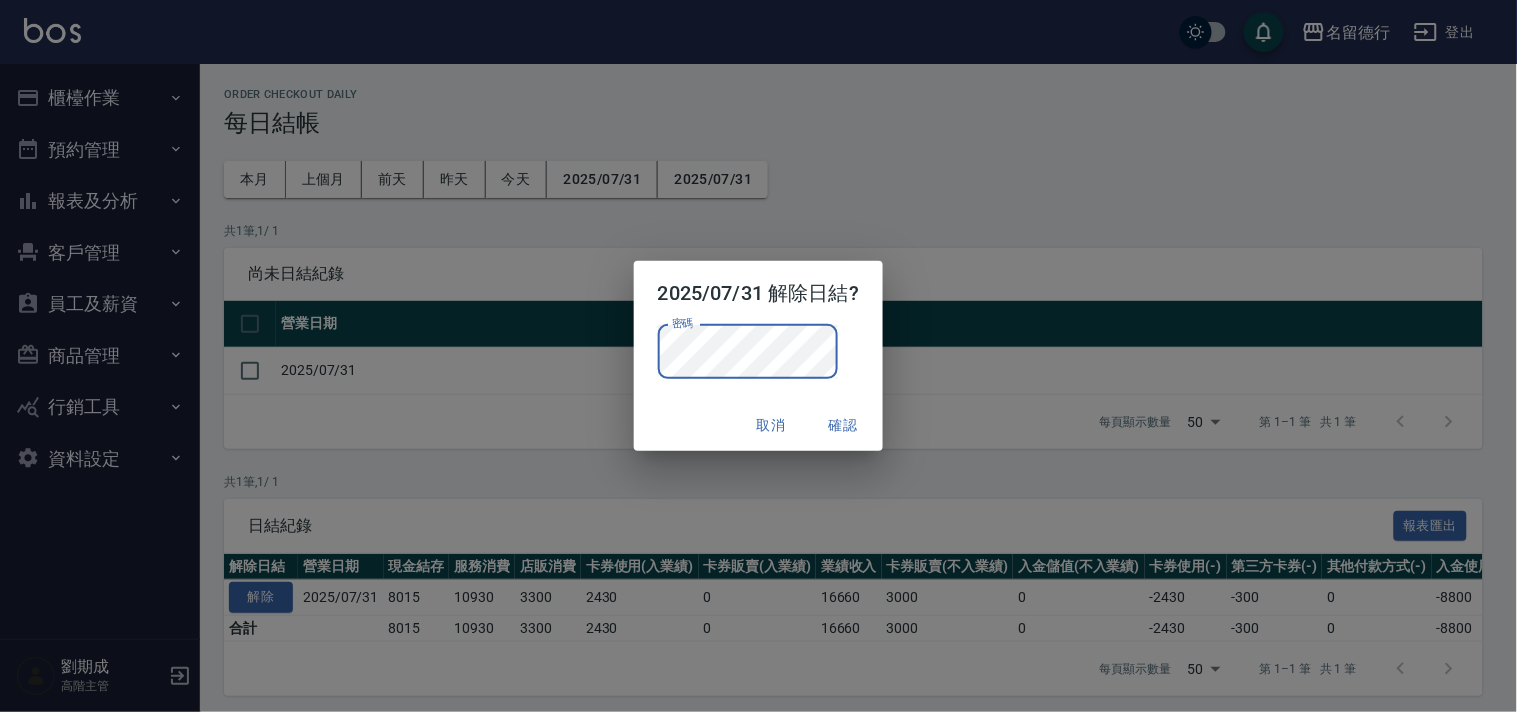 click on "取消 確認" at bounding box center (758, 425) 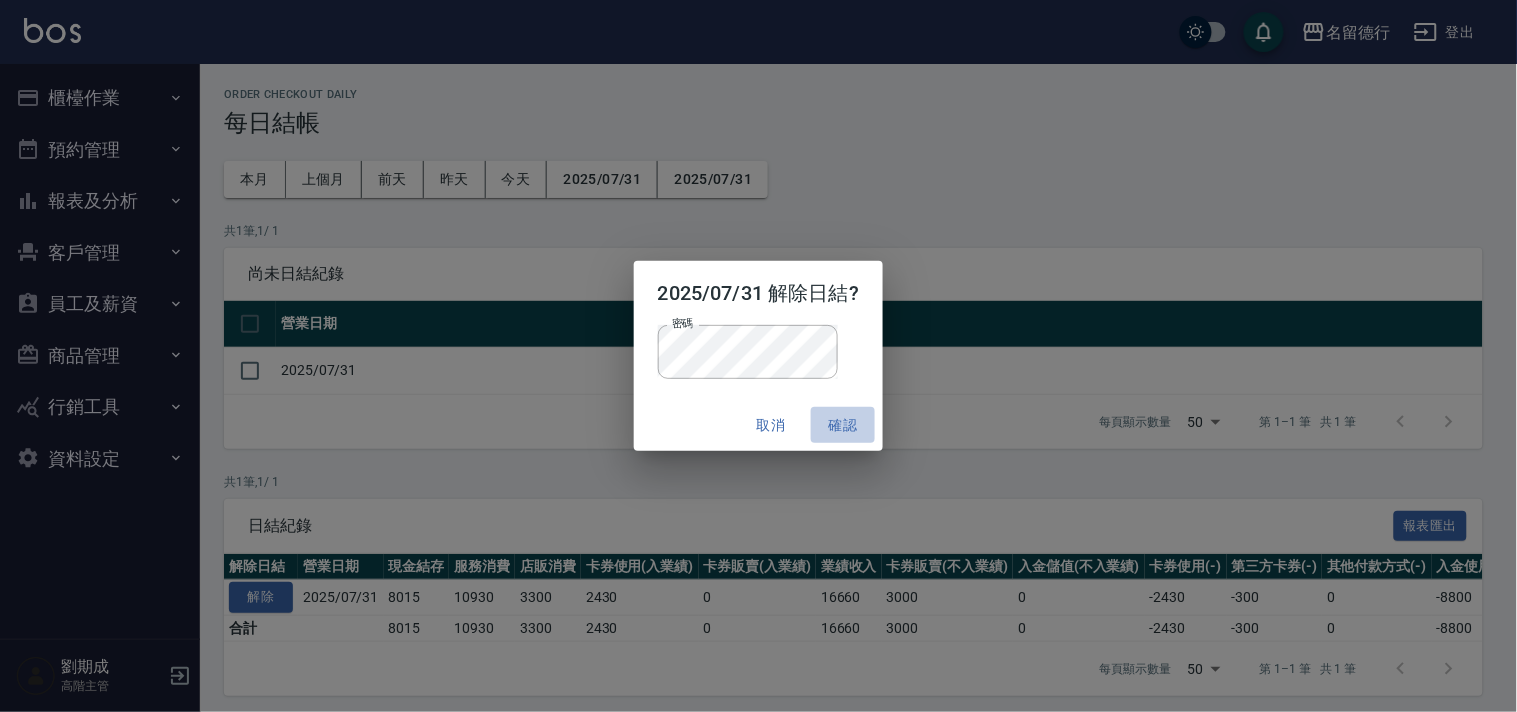 click on "確認" at bounding box center [843, 425] 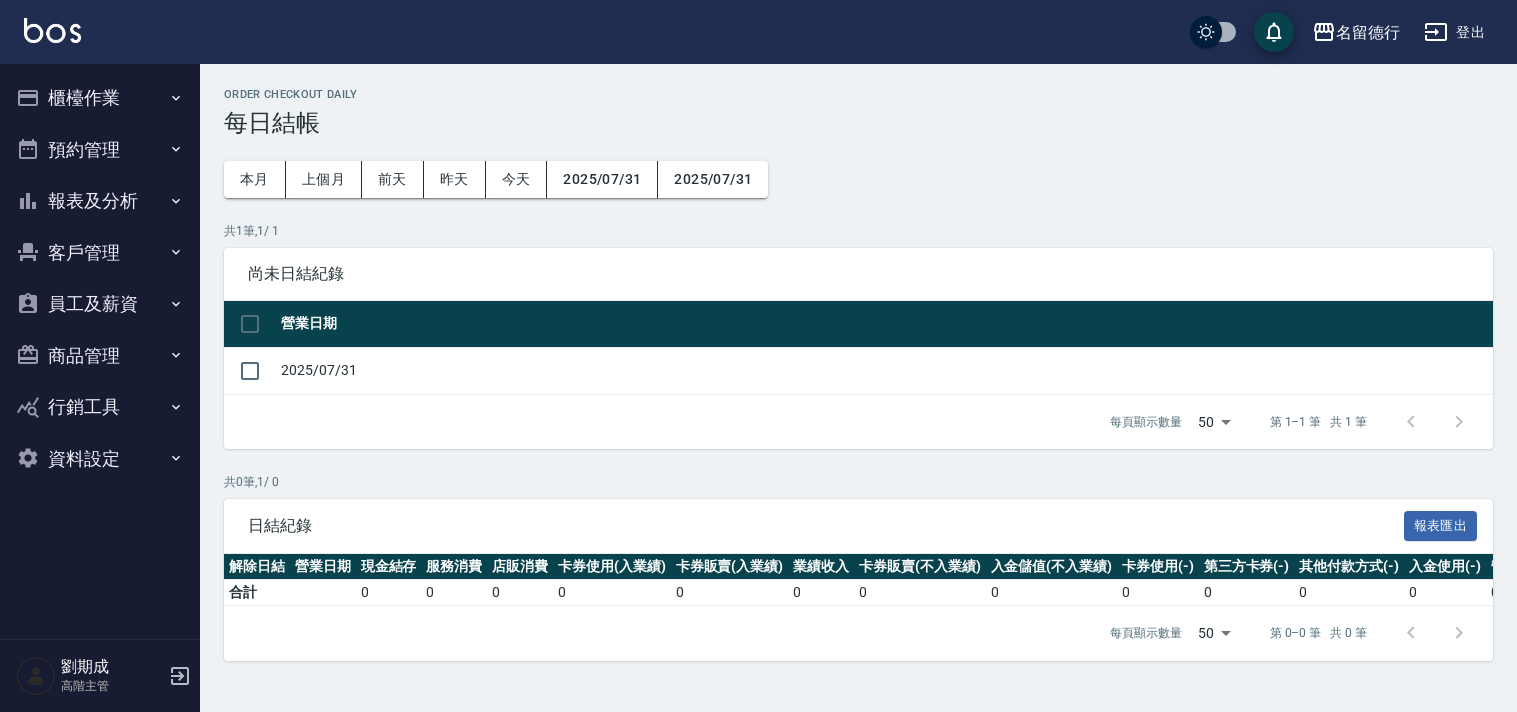 scroll, scrollTop: 0, scrollLeft: 0, axis: both 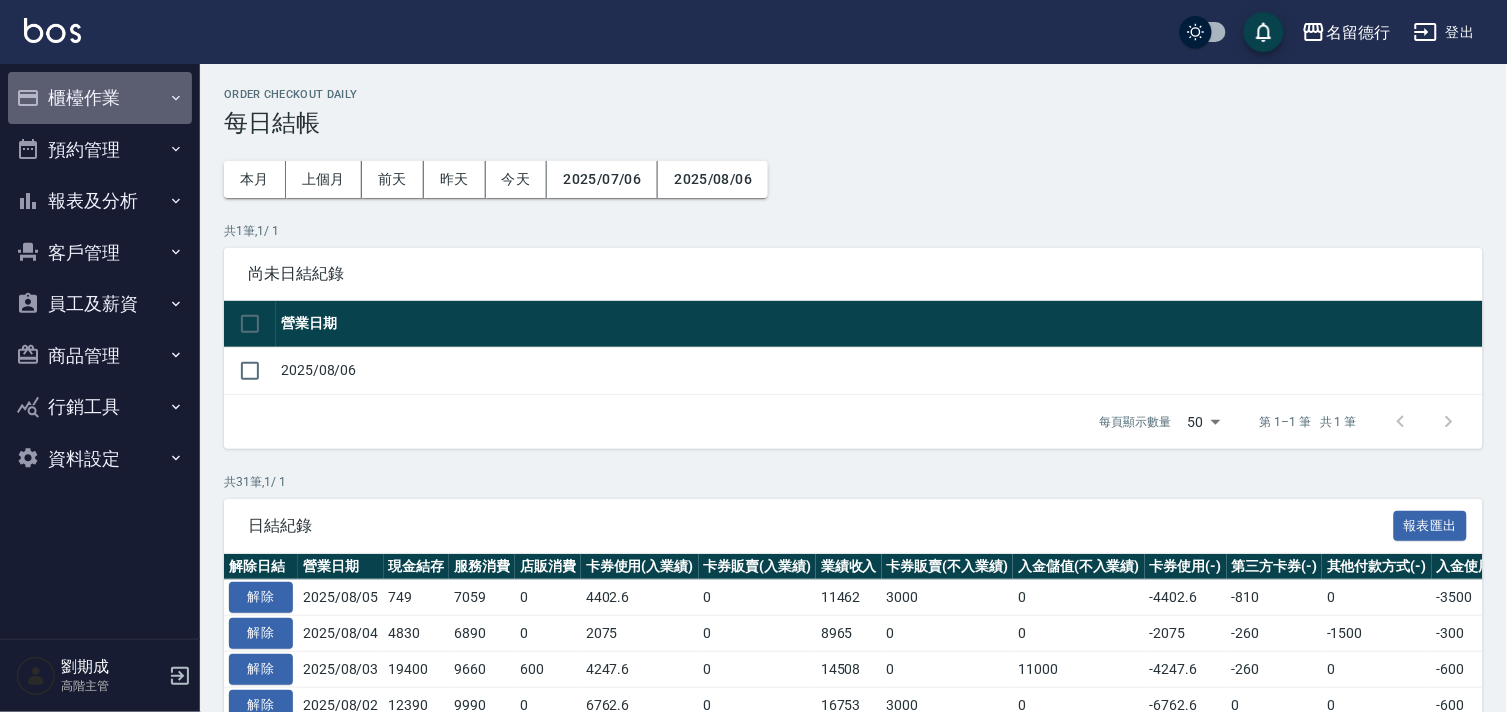 click on "櫃檯作業" at bounding box center (100, 98) 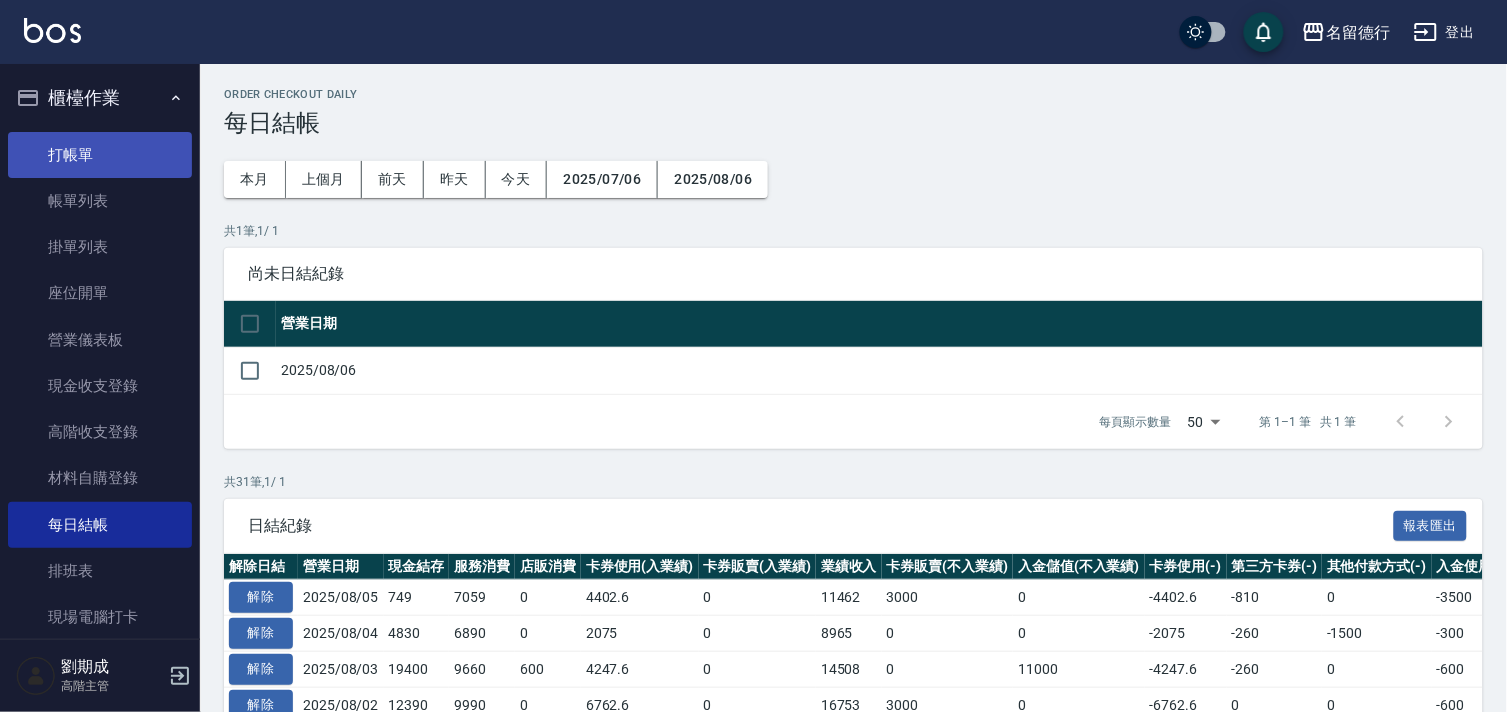 click on "打帳單" at bounding box center (100, 155) 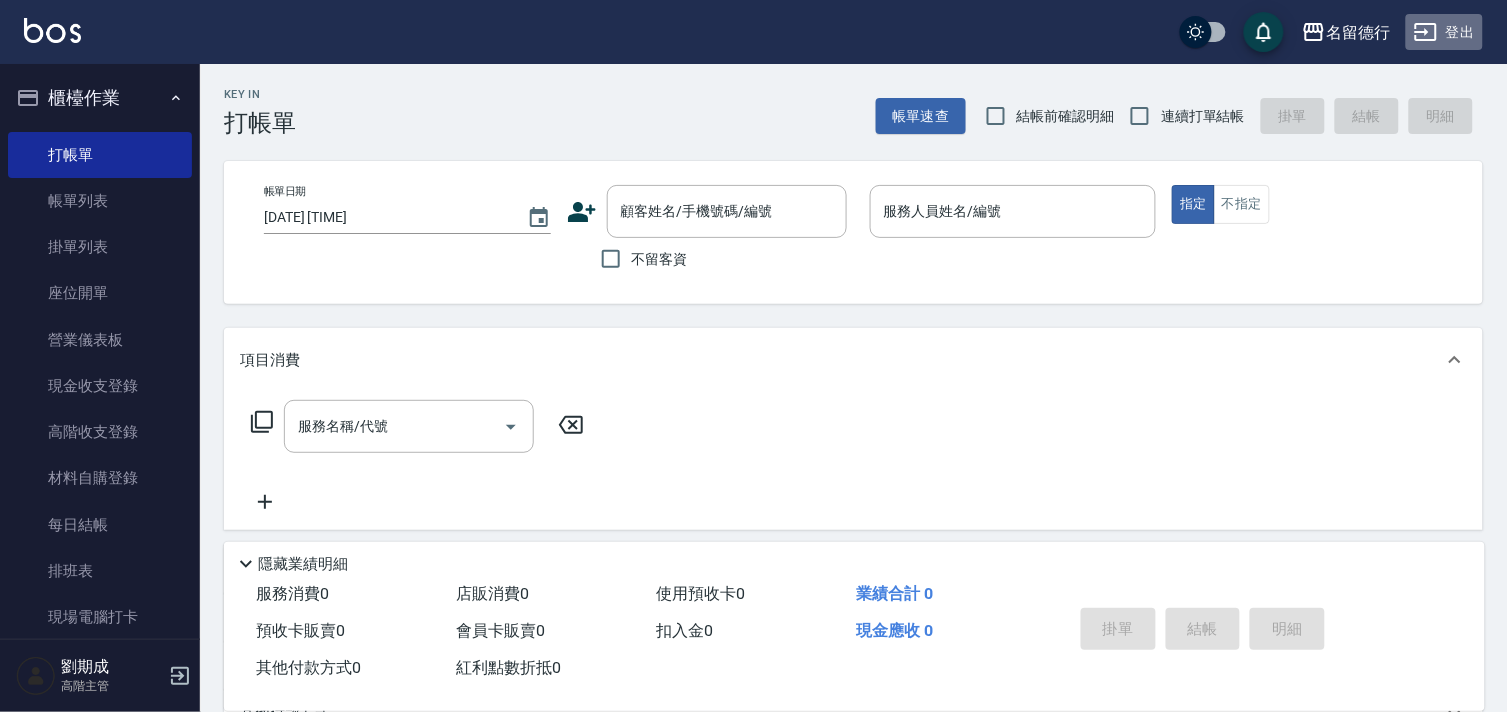 click on "登出" at bounding box center [1444, 32] 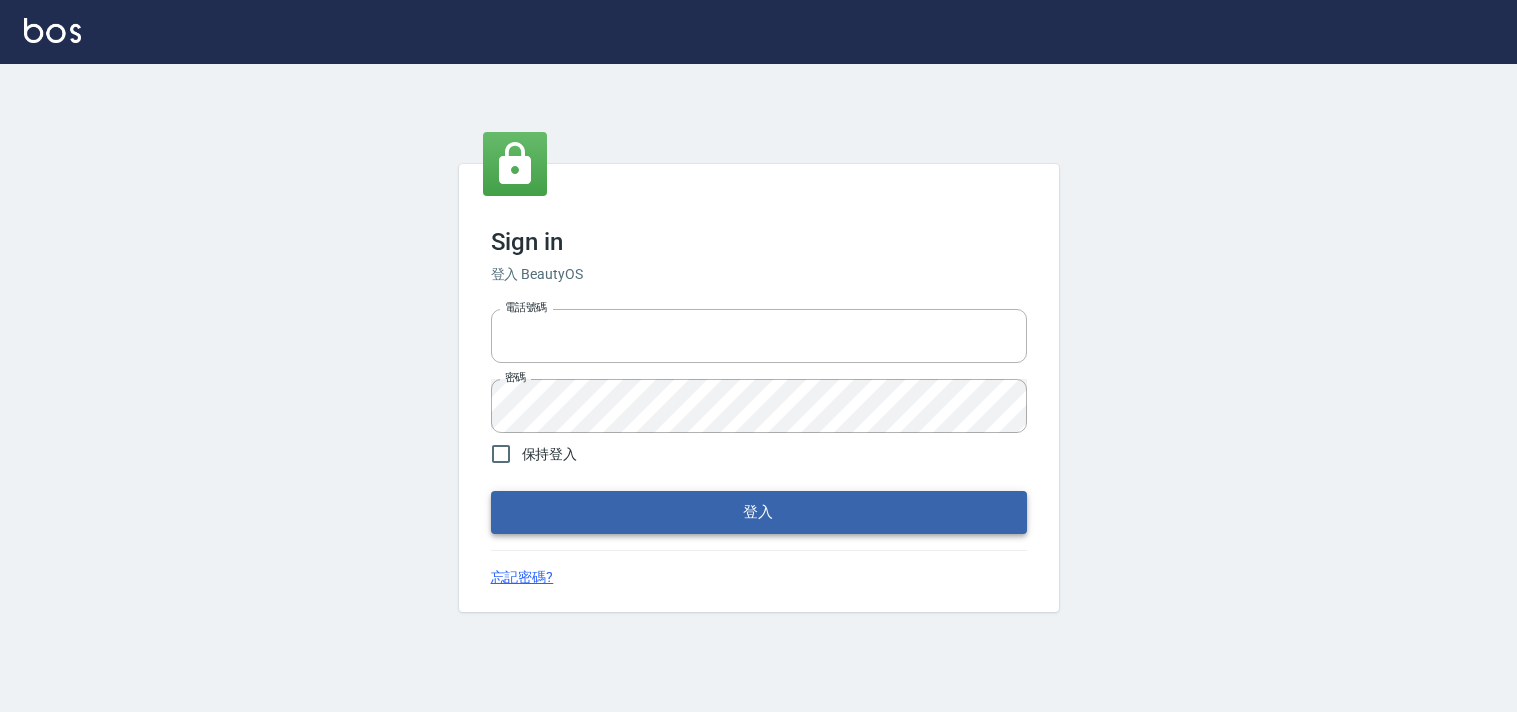 scroll, scrollTop: 0, scrollLeft: 0, axis: both 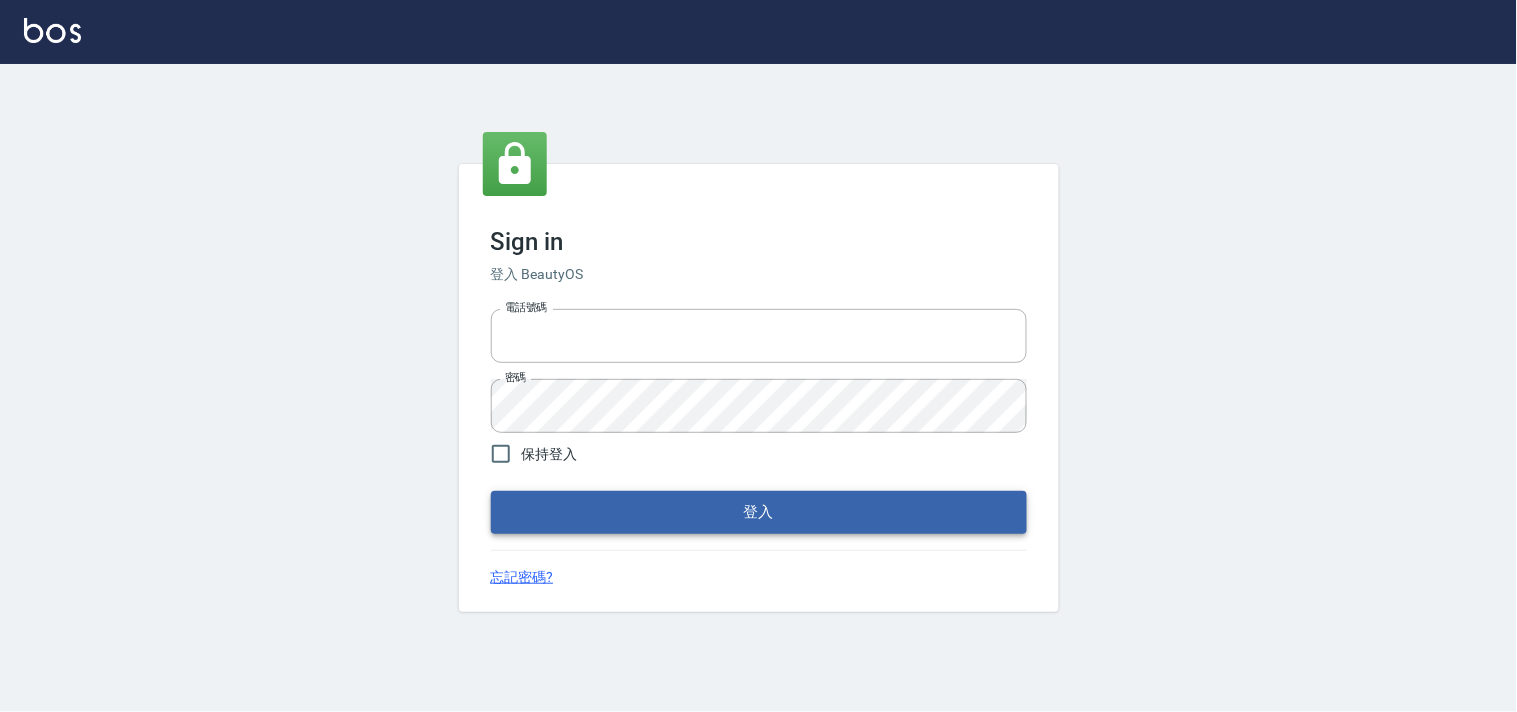 type on "[PHONE]" 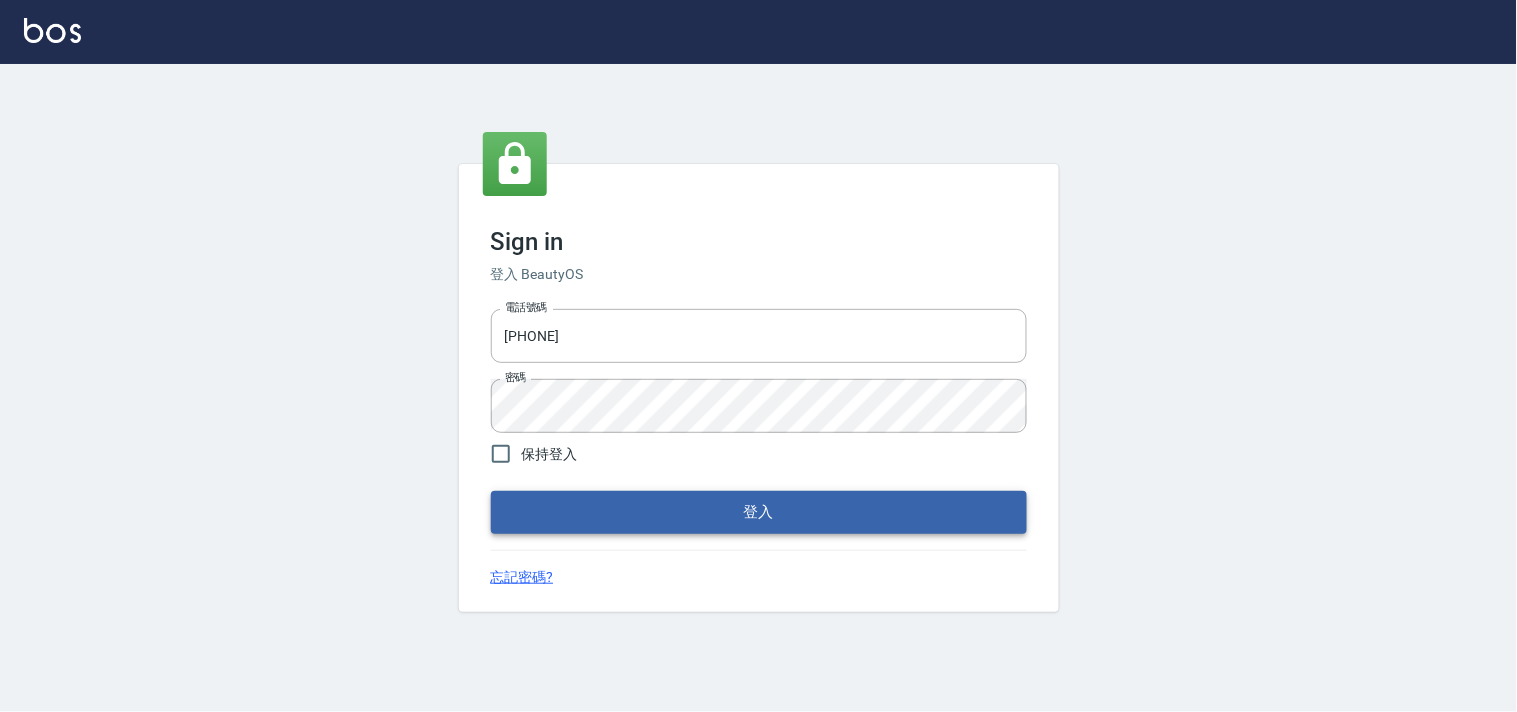 click on "登入" at bounding box center [759, 512] 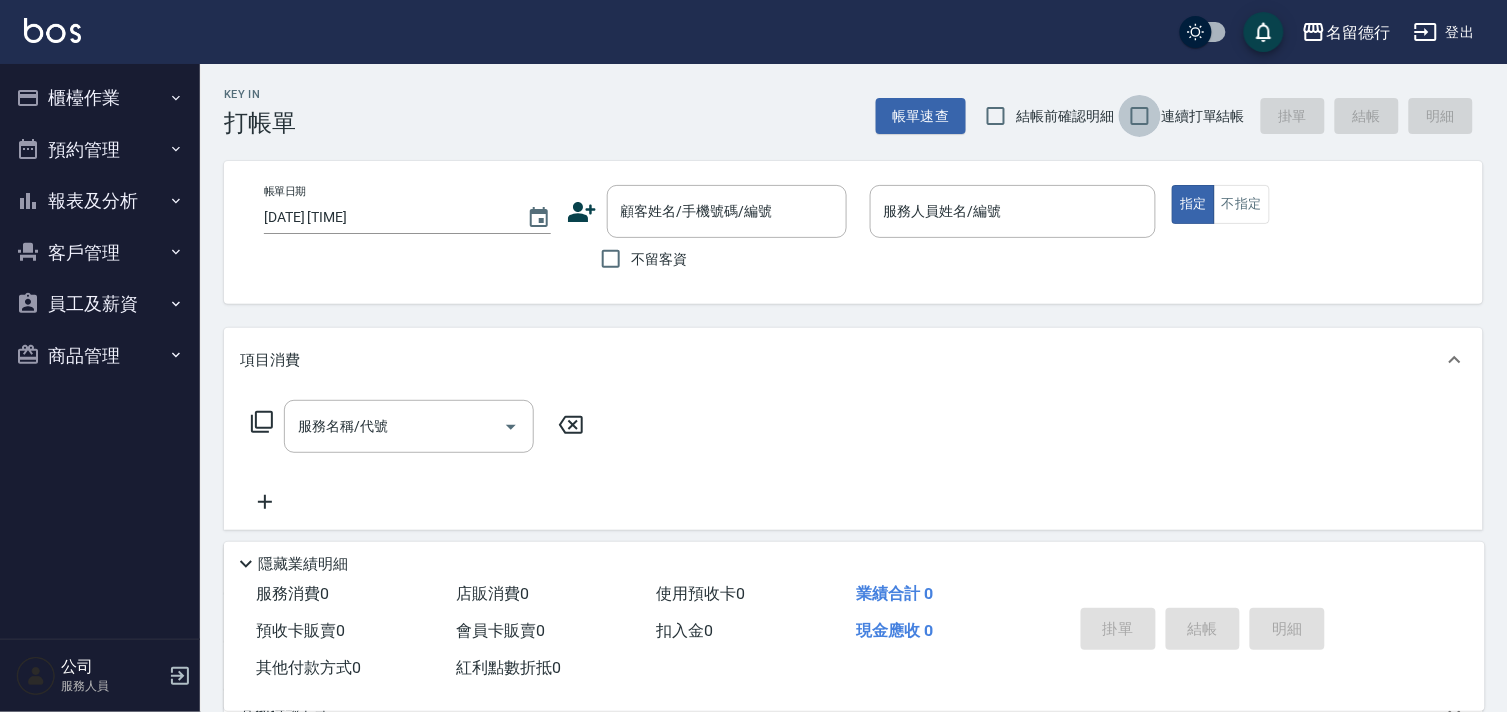 drag, startPoint x: 1134, startPoint y: 107, endPoint x: 1017, endPoint y: 108, distance: 117.00427 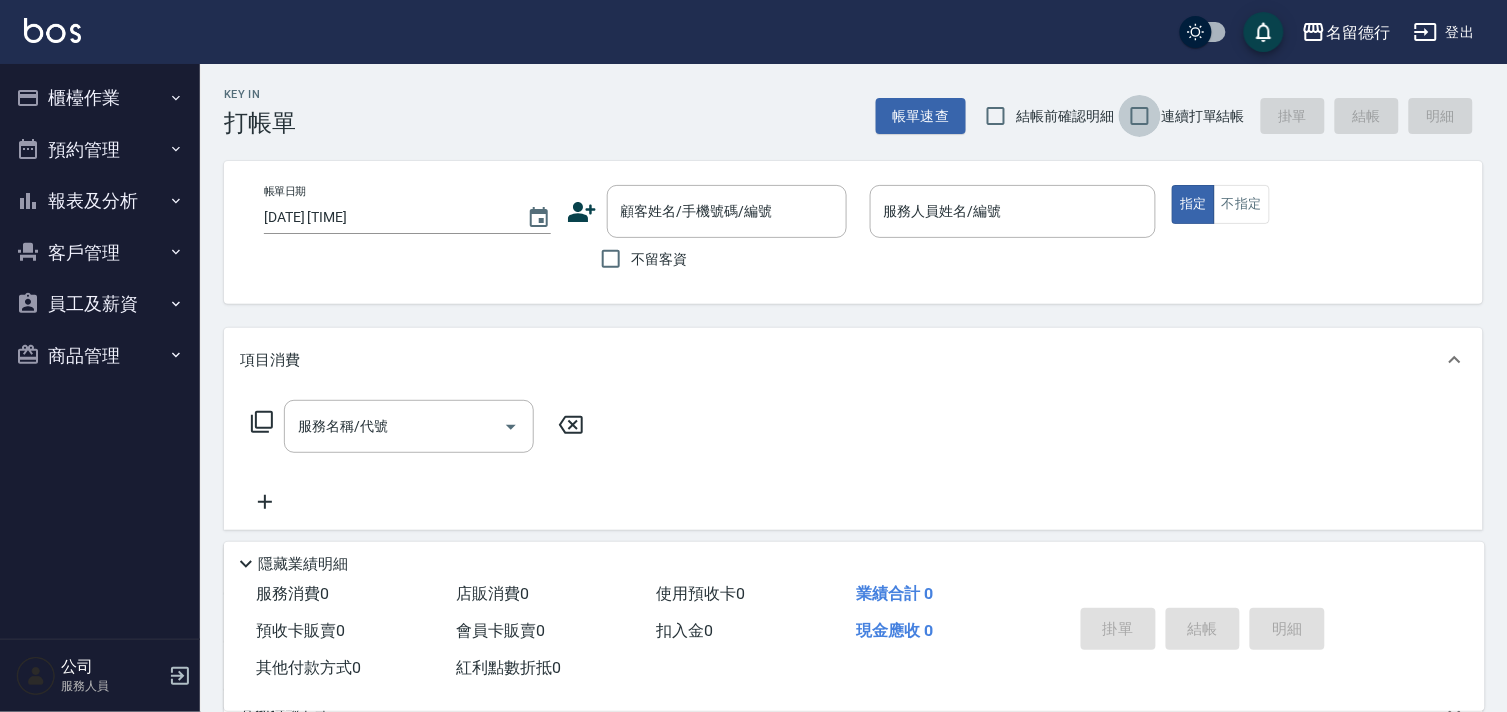 click on "連續打單結帳" at bounding box center [1140, 116] 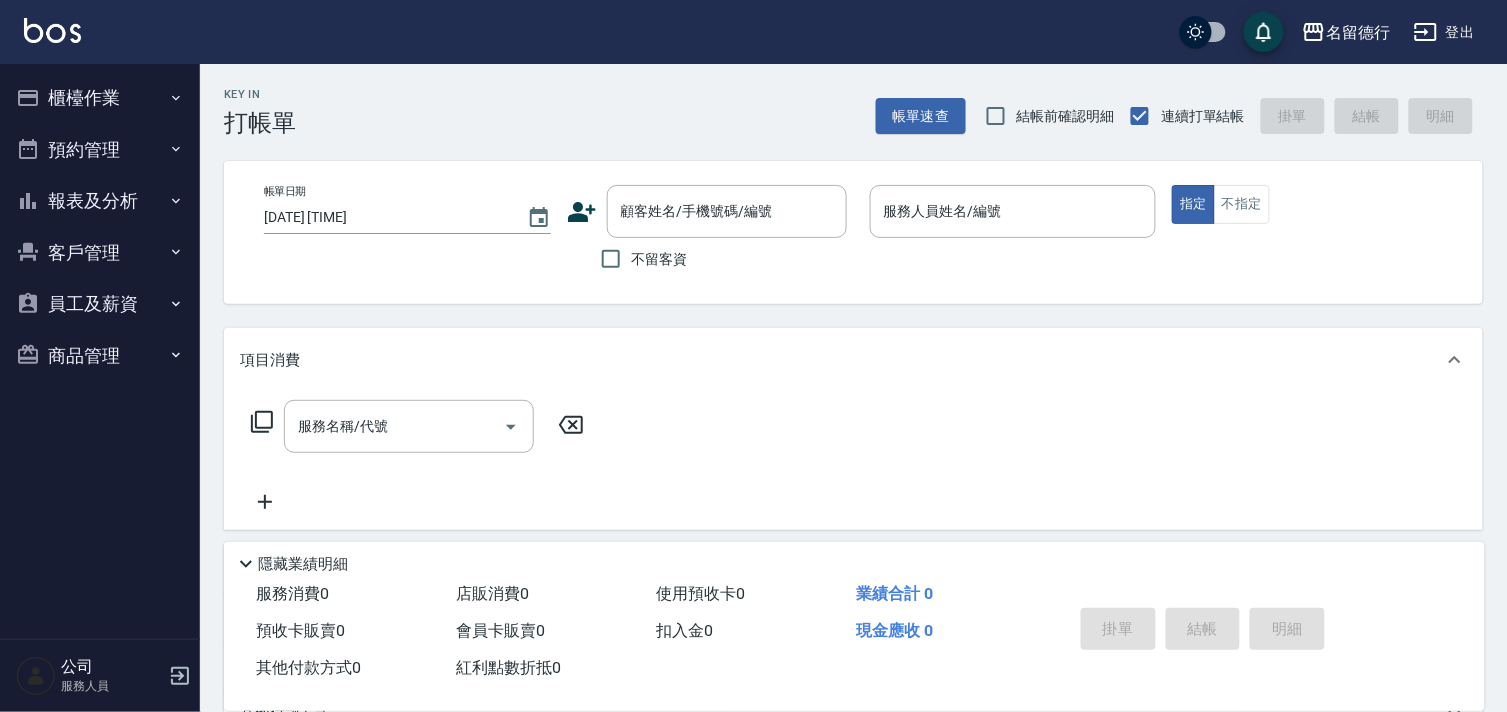 click on "帳單速查 結帳前確認明細 連續打單結帳 掛單 結帳 明細" at bounding box center [1179, 116] 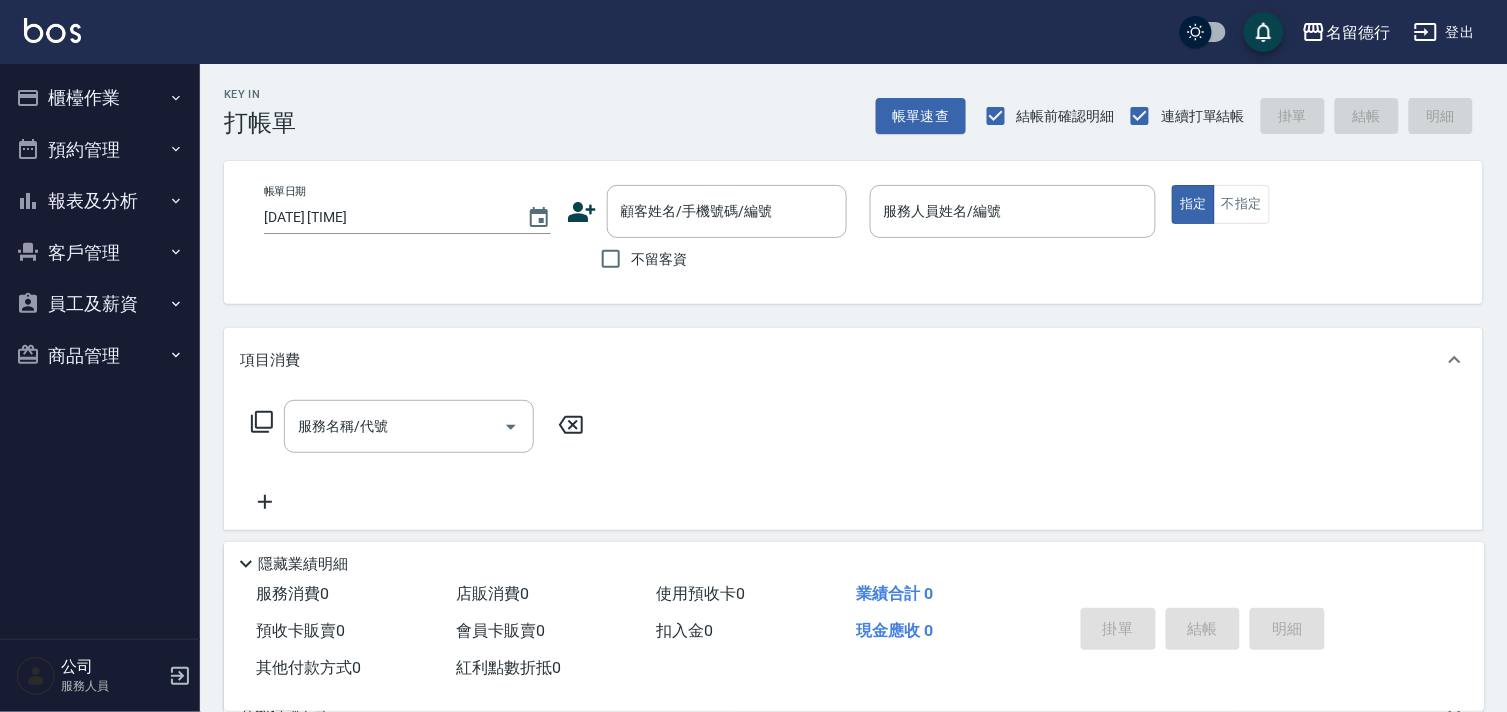 click on "不留客資" at bounding box center (660, 259) 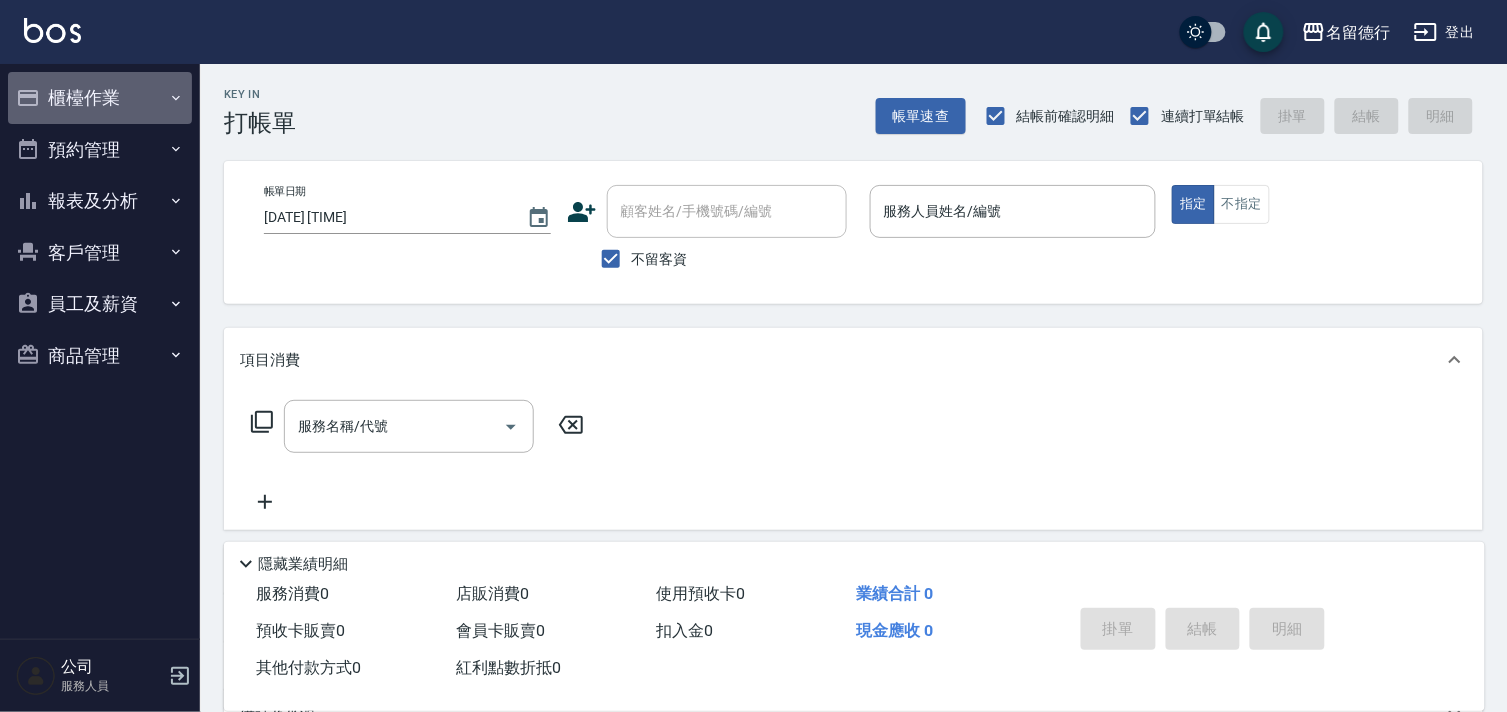 click on "櫃檯作業" at bounding box center [100, 98] 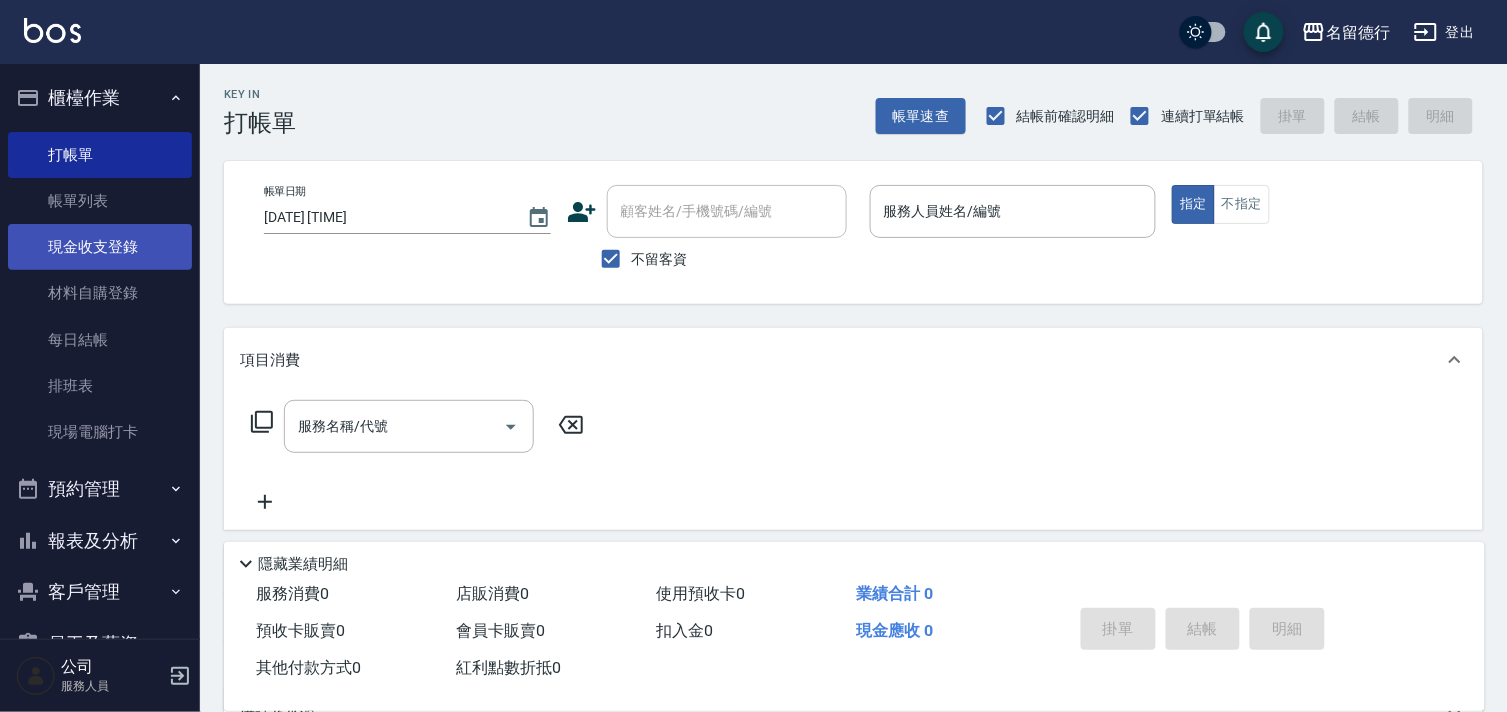 click on "現金收支登錄" at bounding box center (100, 247) 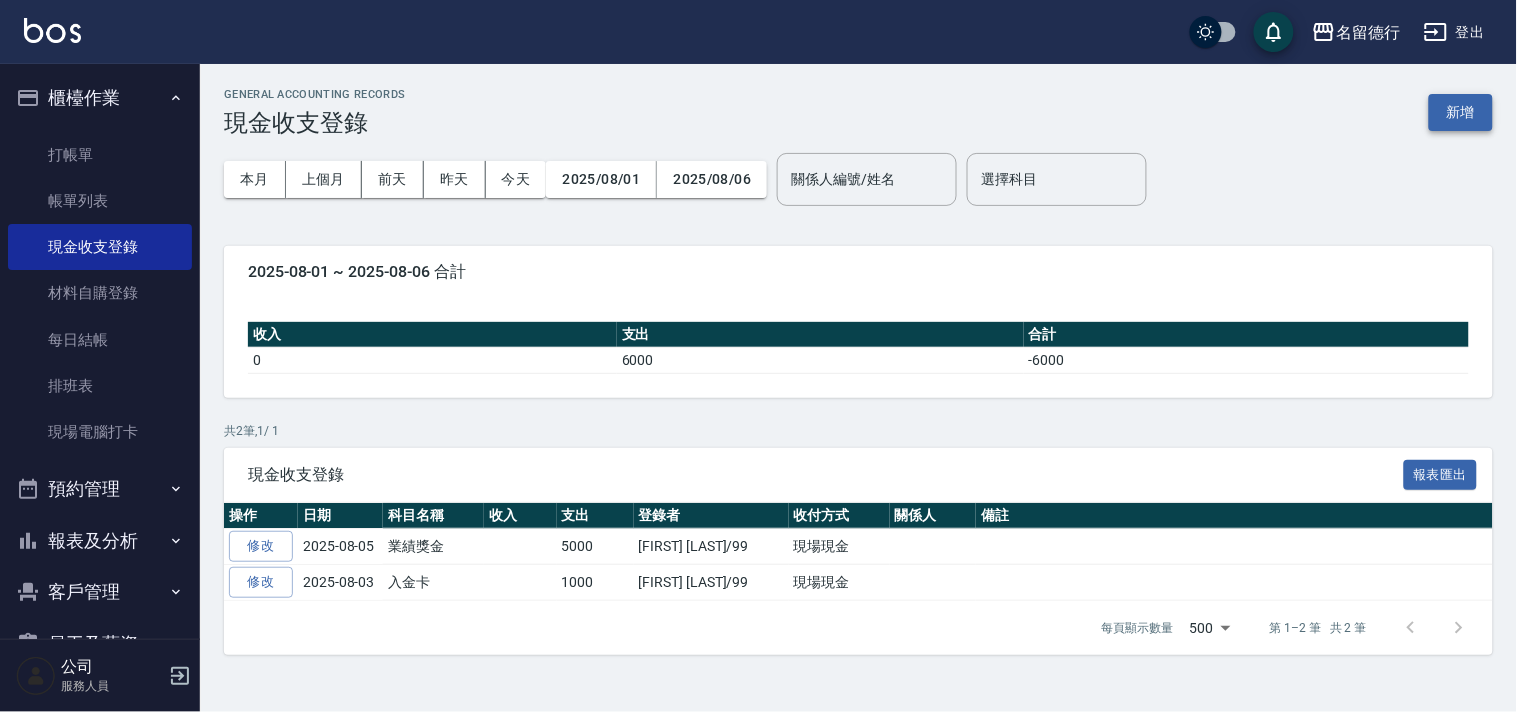 click on "新增" at bounding box center (1461, 112) 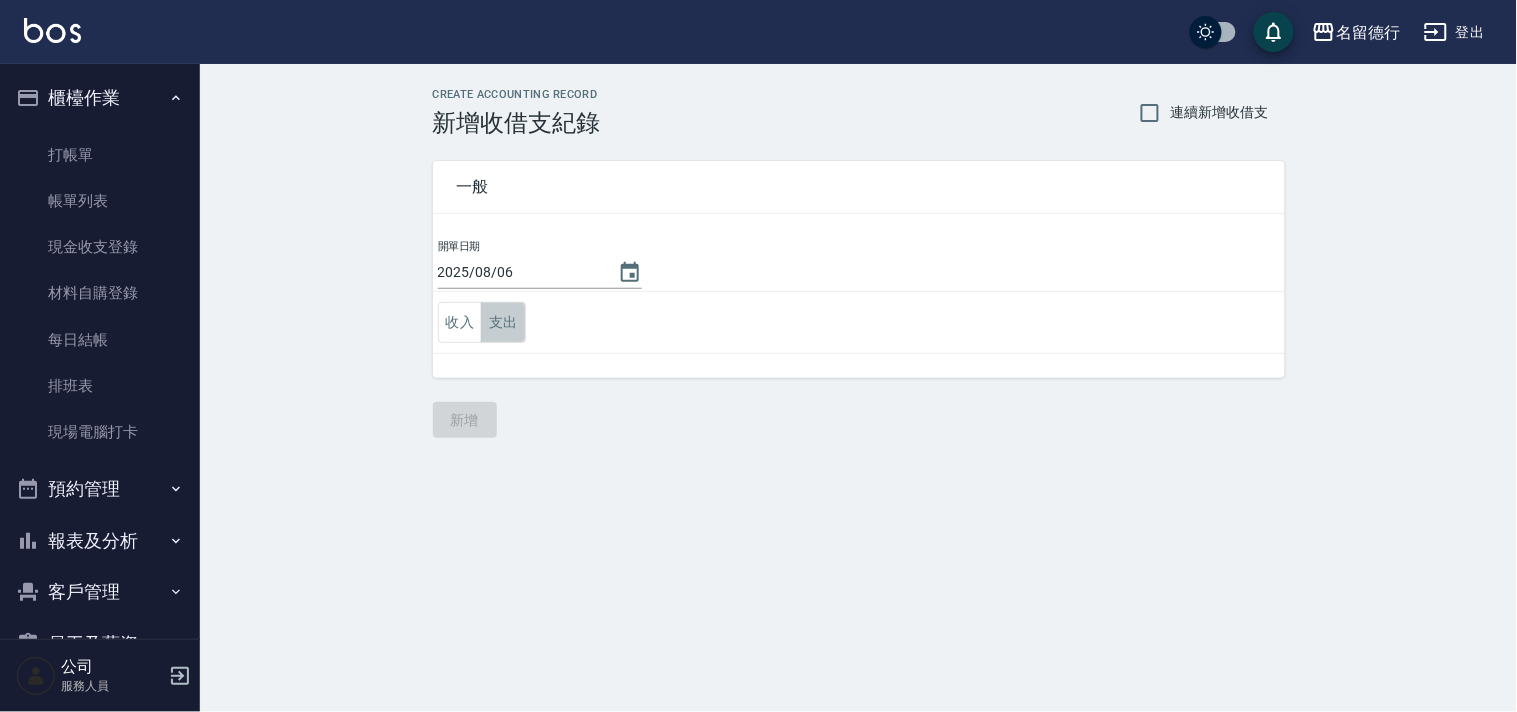 click on "支出" at bounding box center (503, 322) 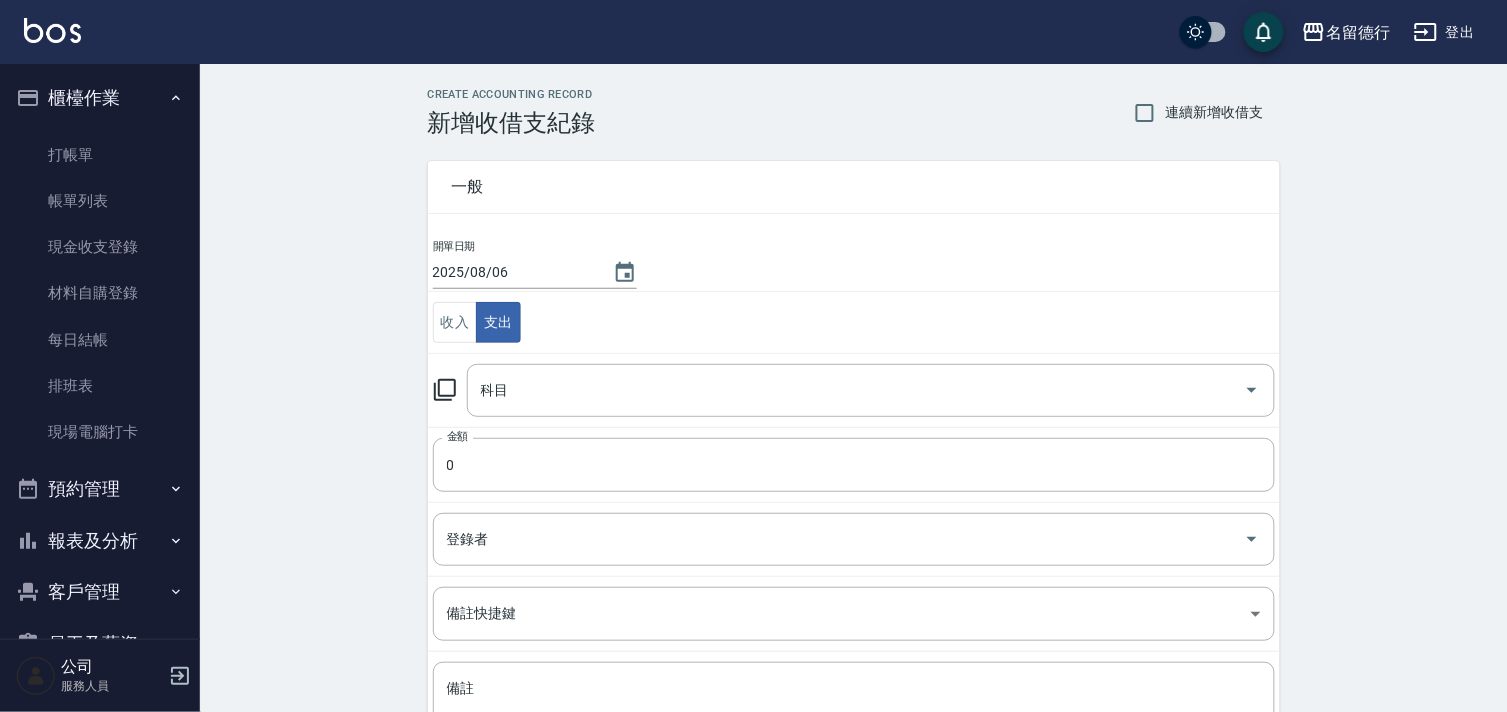 click 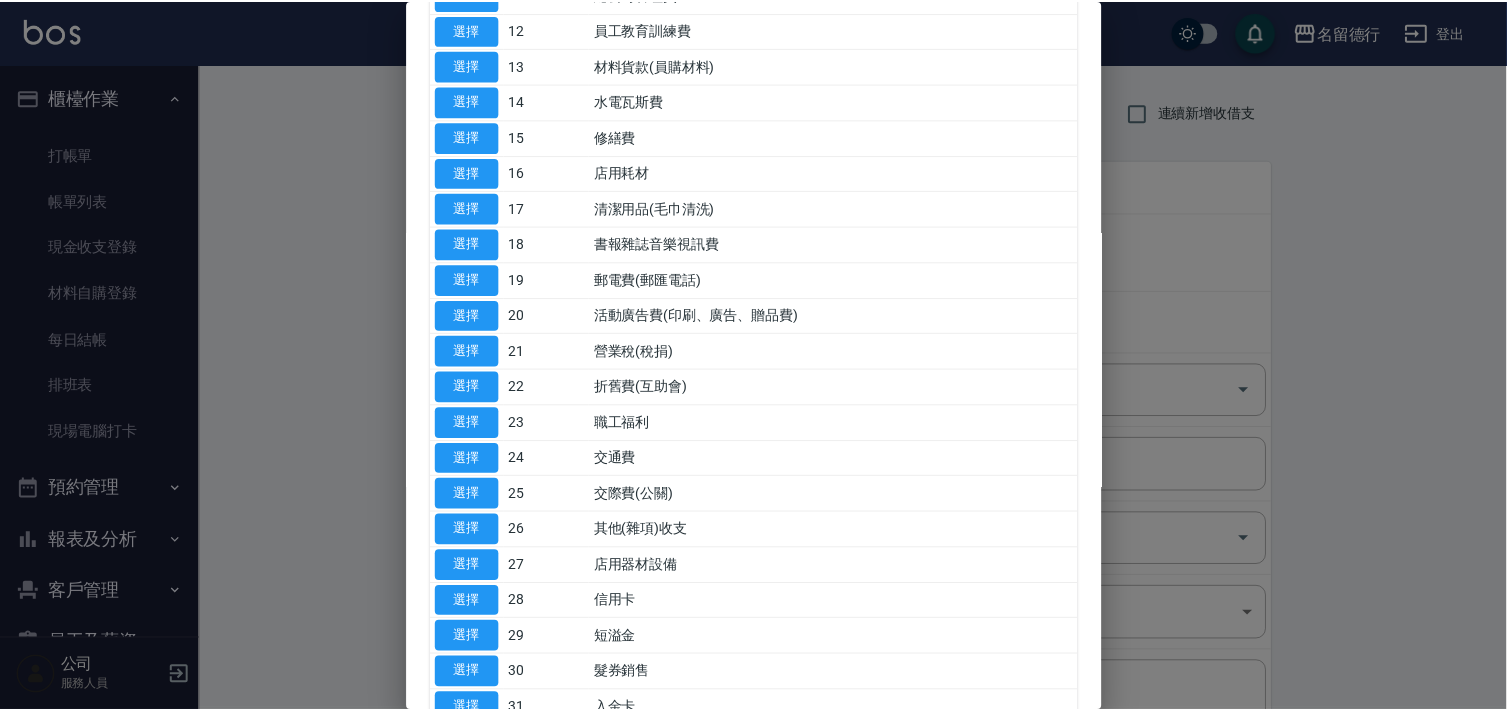scroll, scrollTop: 555, scrollLeft: 0, axis: vertical 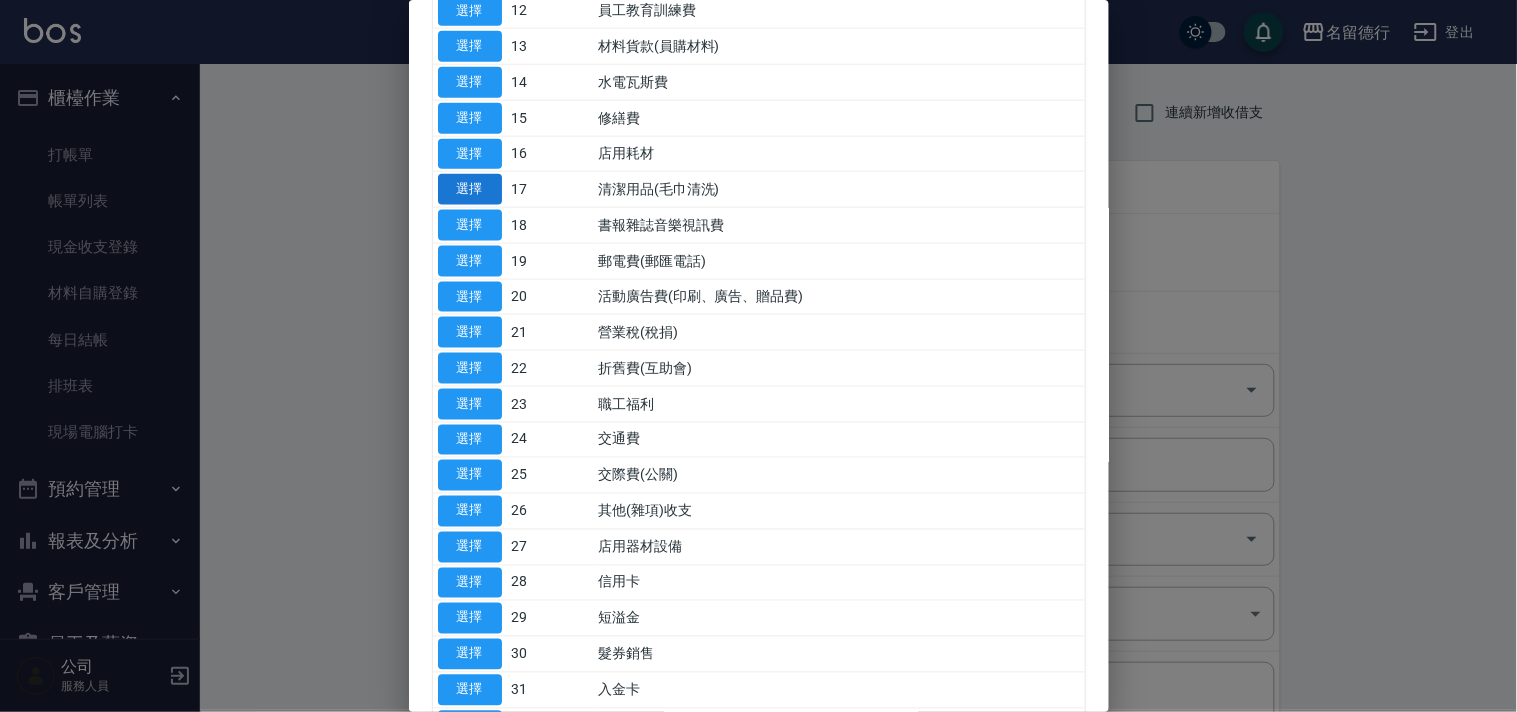 click on "選擇" at bounding box center (470, 189) 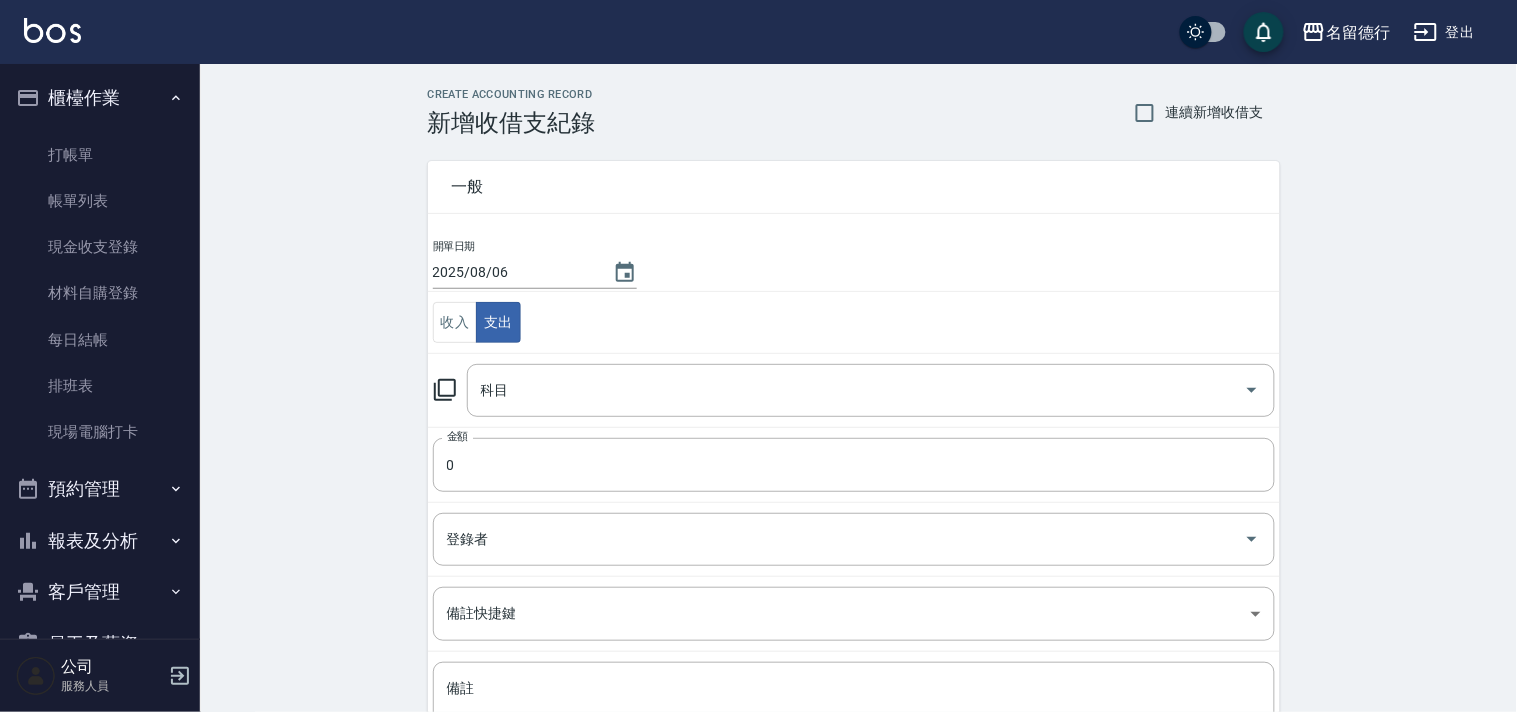type on "17 清潔用品(毛巾清洗)" 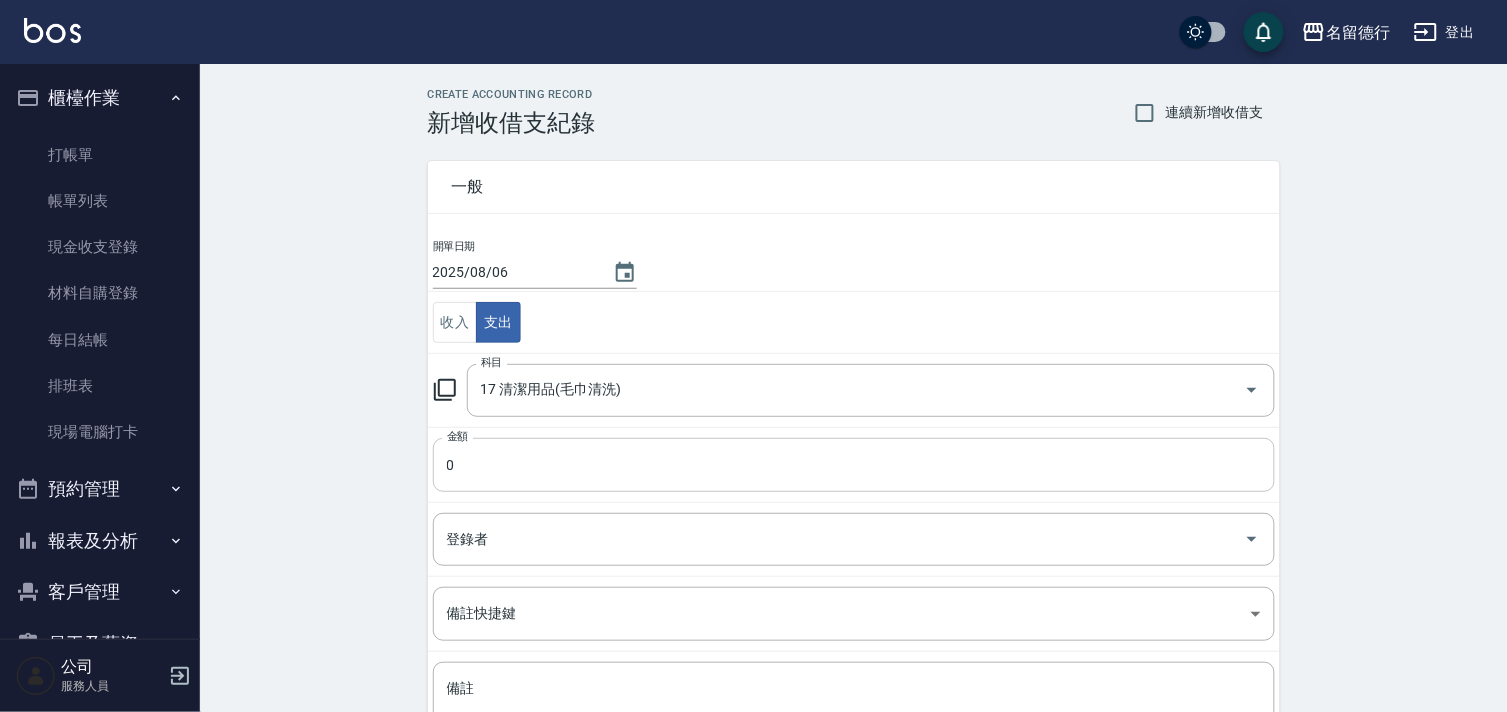 click on "0" at bounding box center [854, 465] 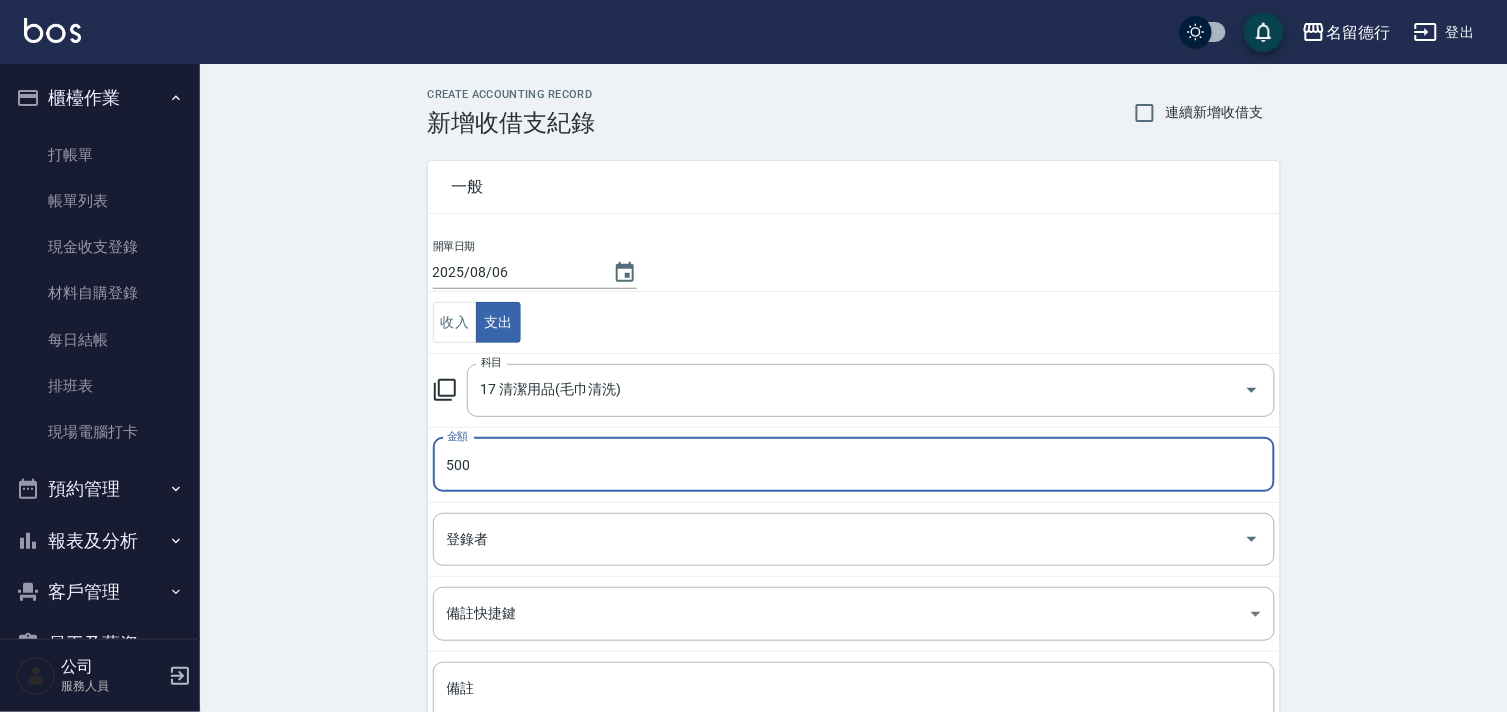type on "500" 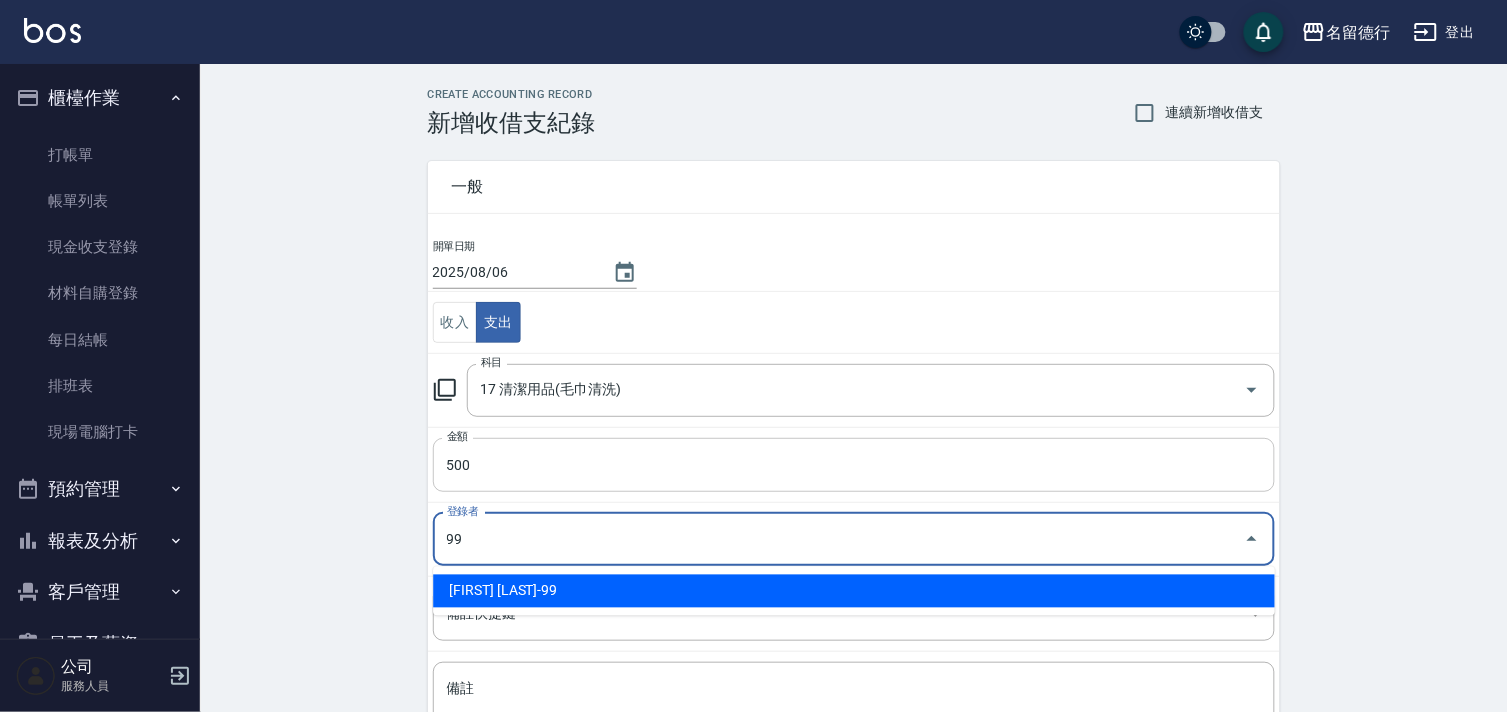 type on "[FIRST] [LAST]-99" 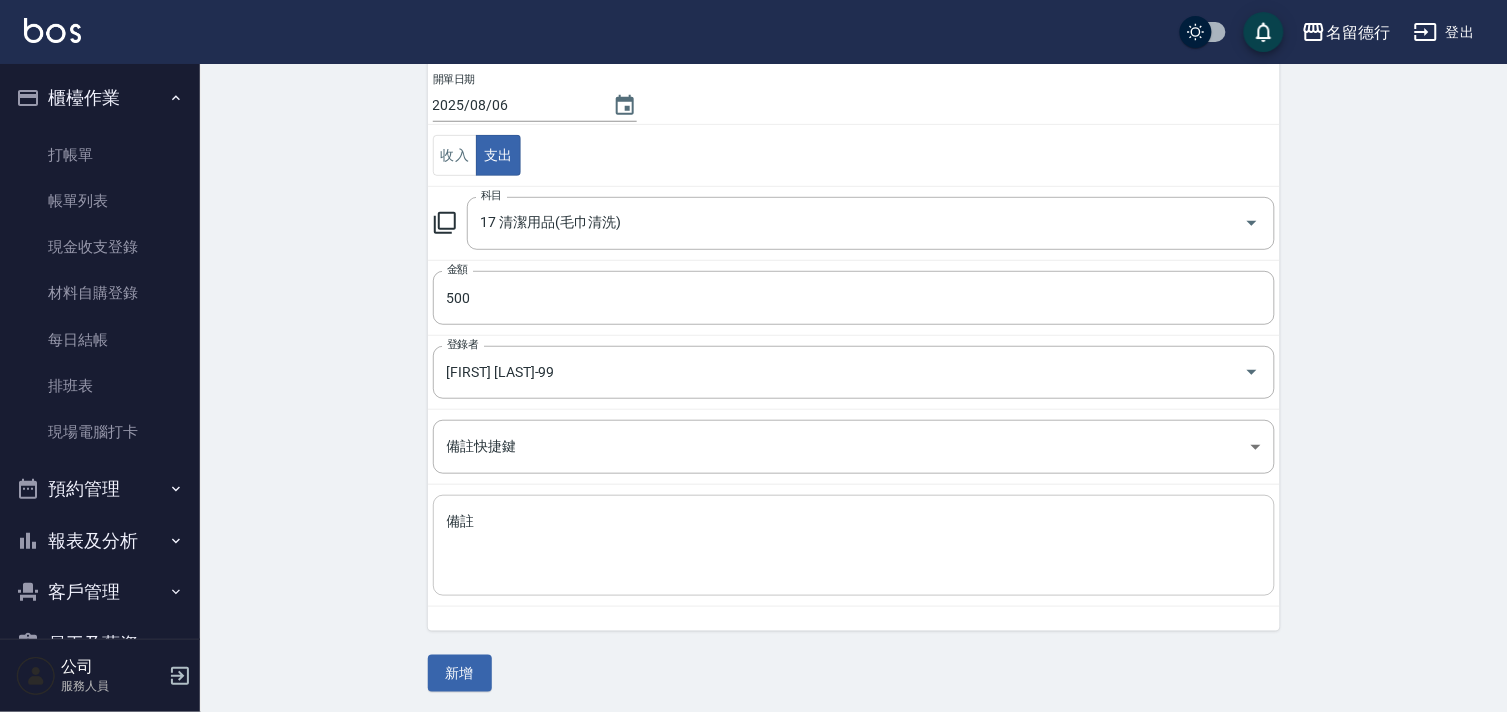 scroll, scrollTop: 171, scrollLeft: 0, axis: vertical 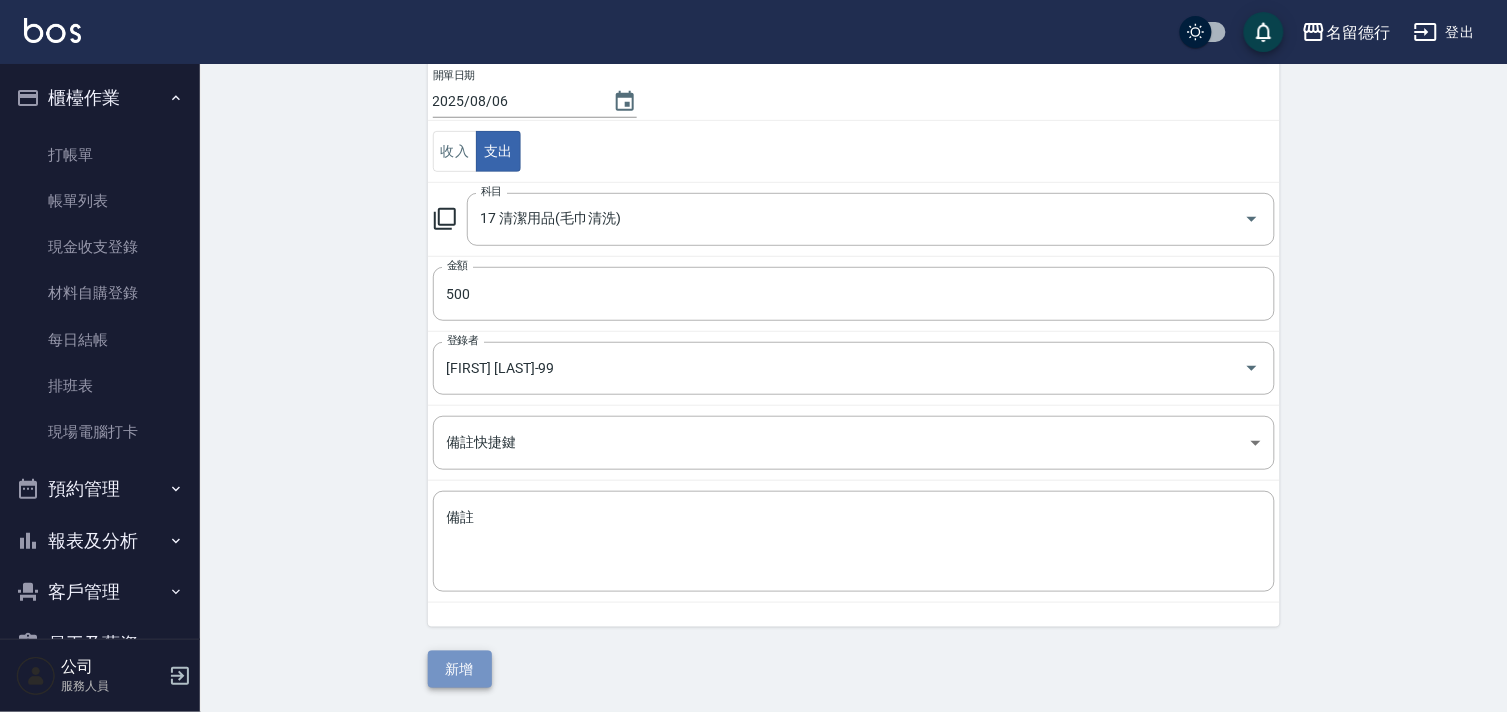 click on "新增" at bounding box center (460, 669) 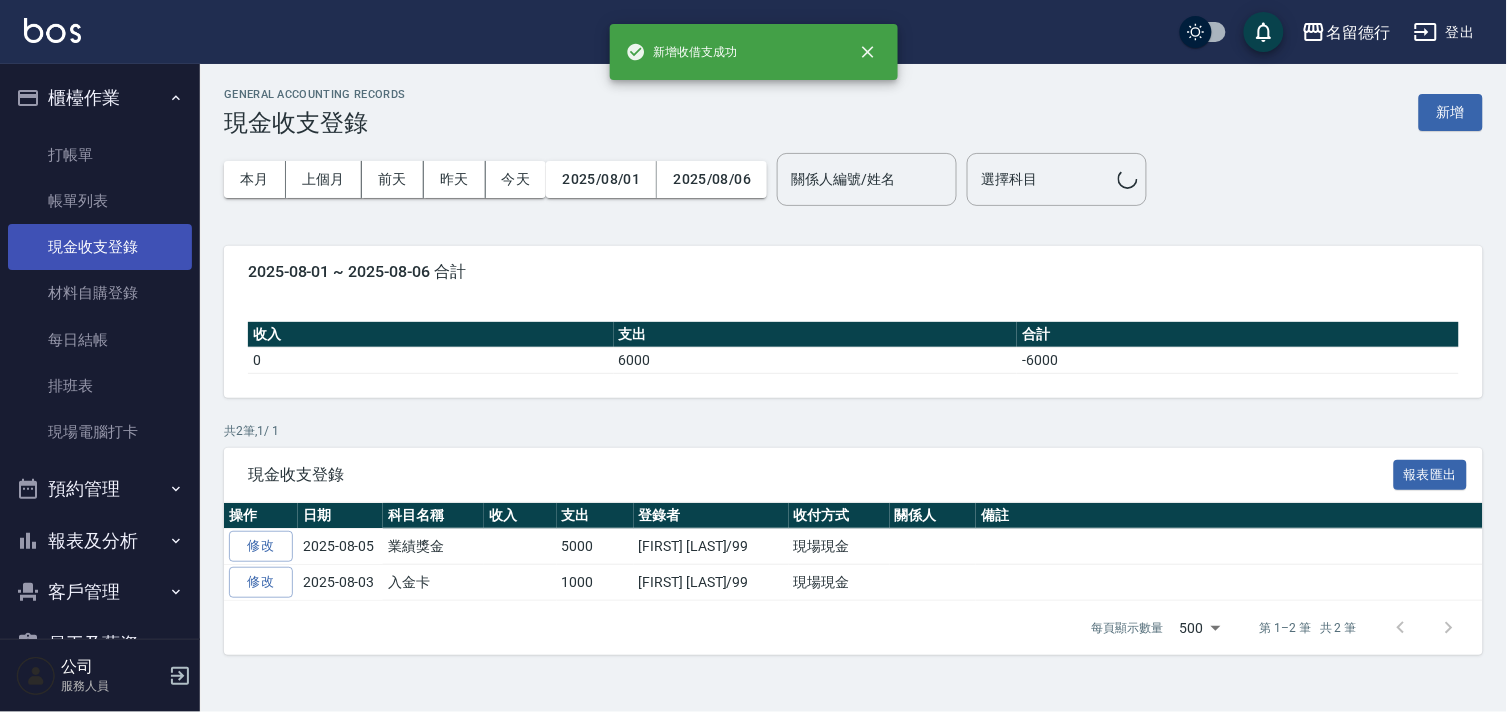 scroll, scrollTop: 0, scrollLeft: 0, axis: both 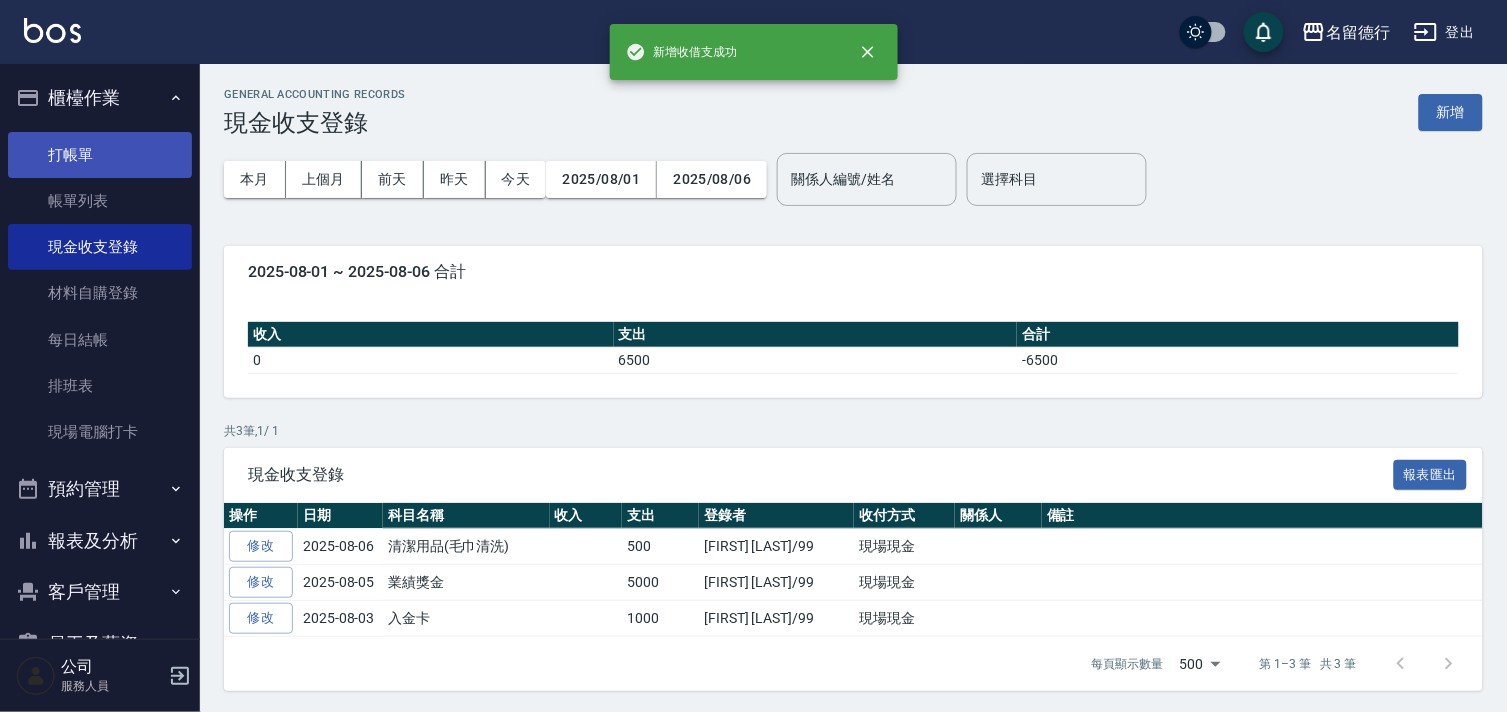 click on "打帳單" at bounding box center [100, 155] 